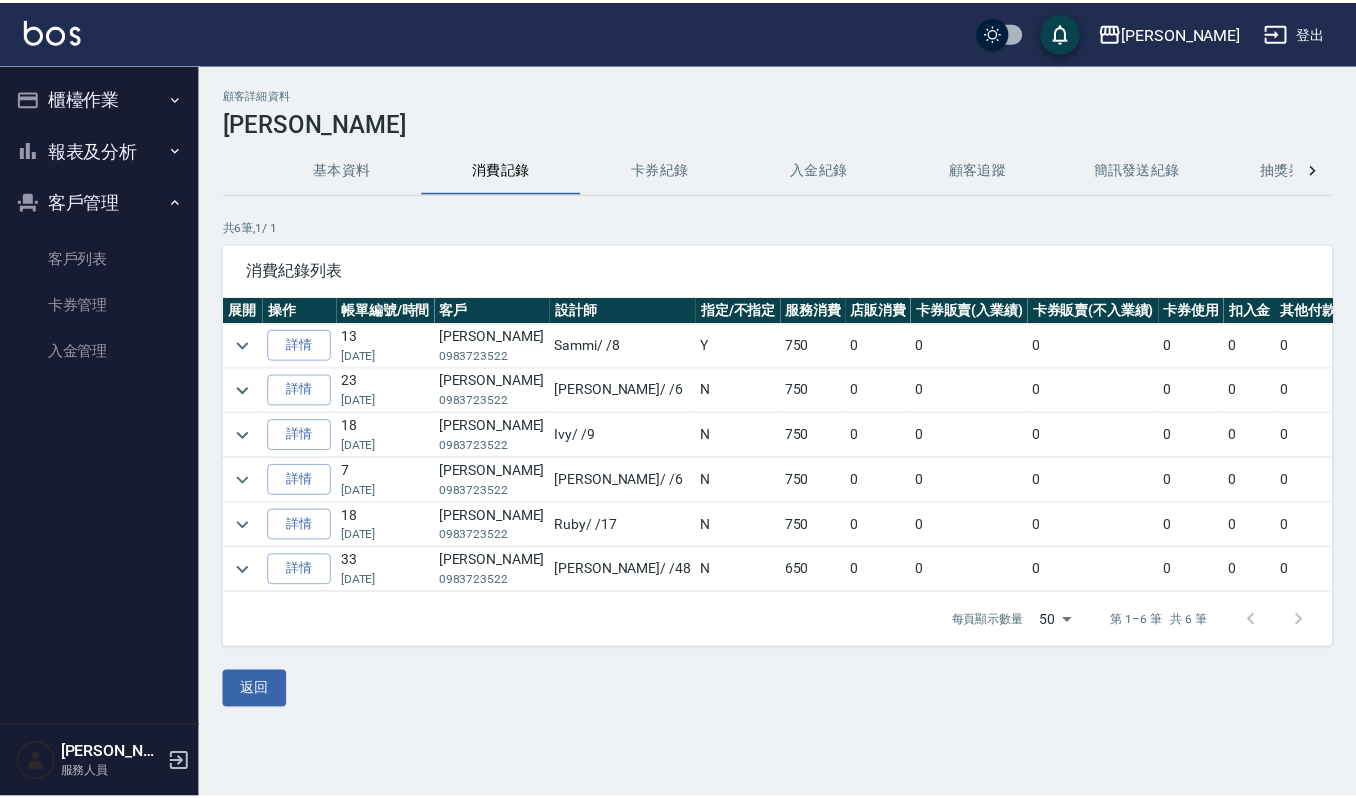 scroll, scrollTop: 0, scrollLeft: 0, axis: both 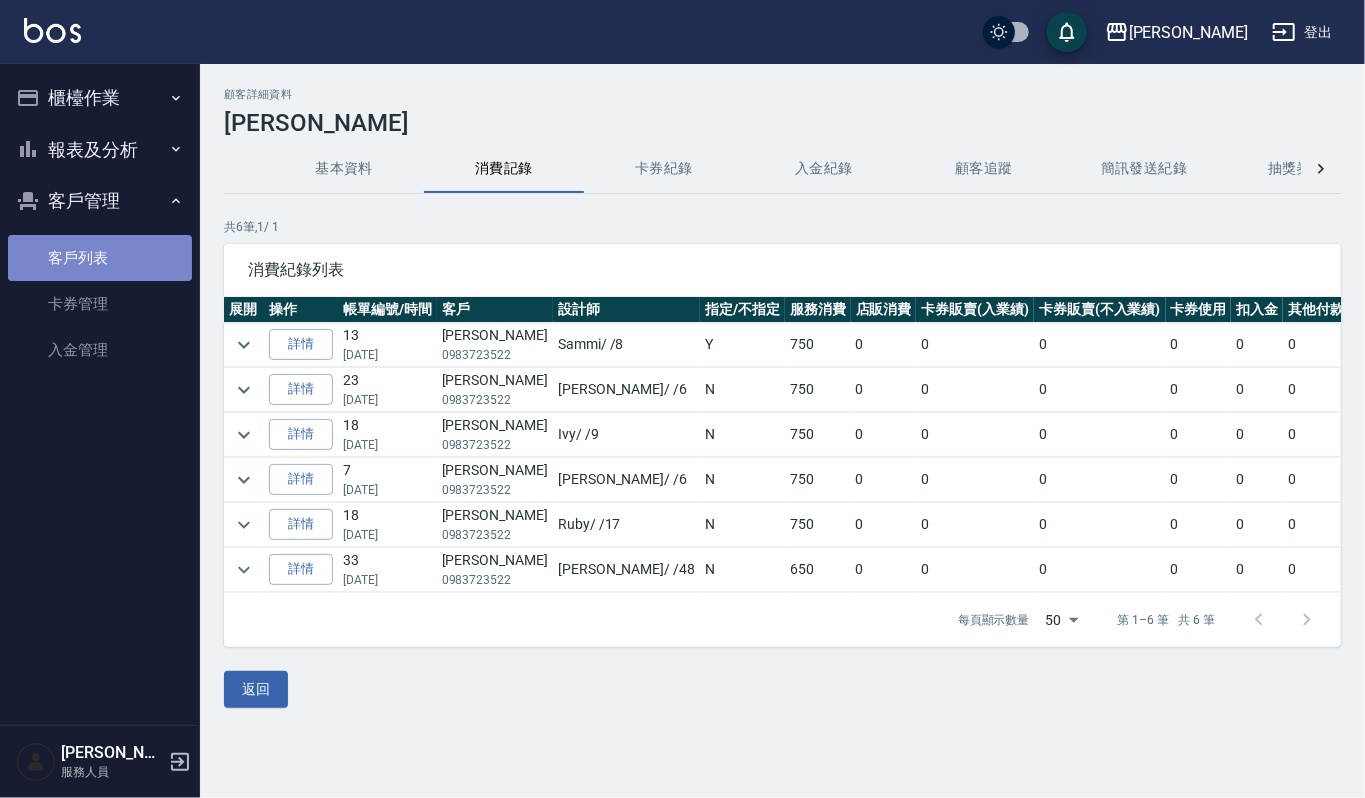 click on "客戶列表" at bounding box center [100, 258] 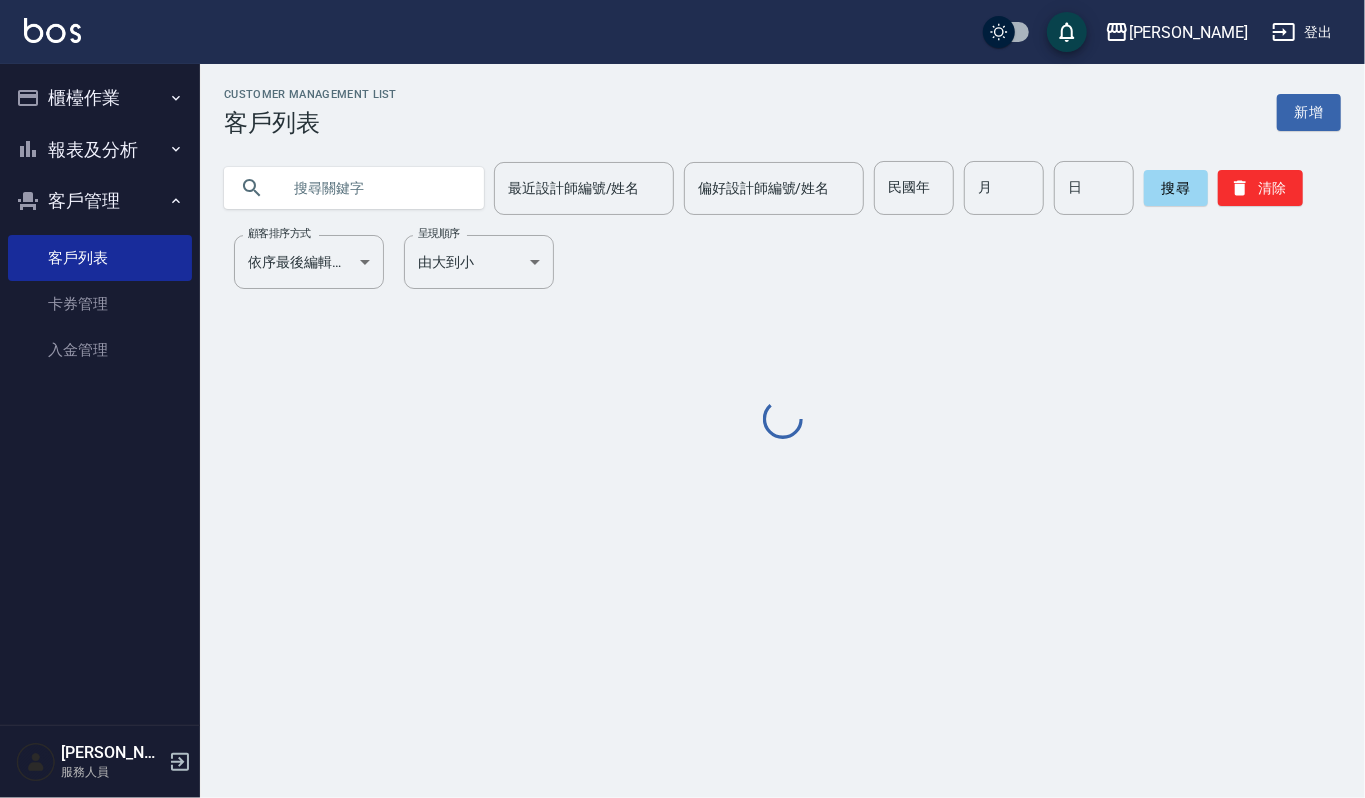 click at bounding box center (374, 188) 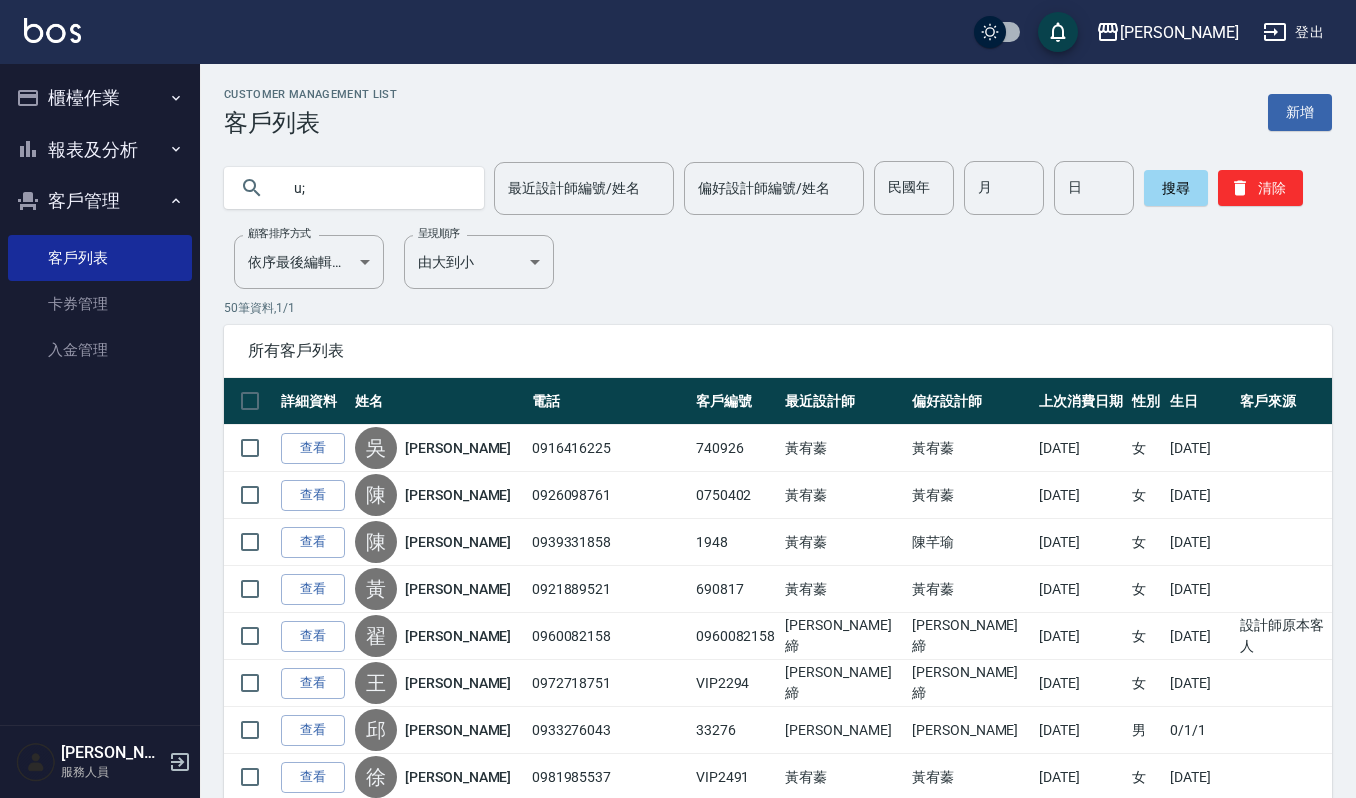 type on "u" 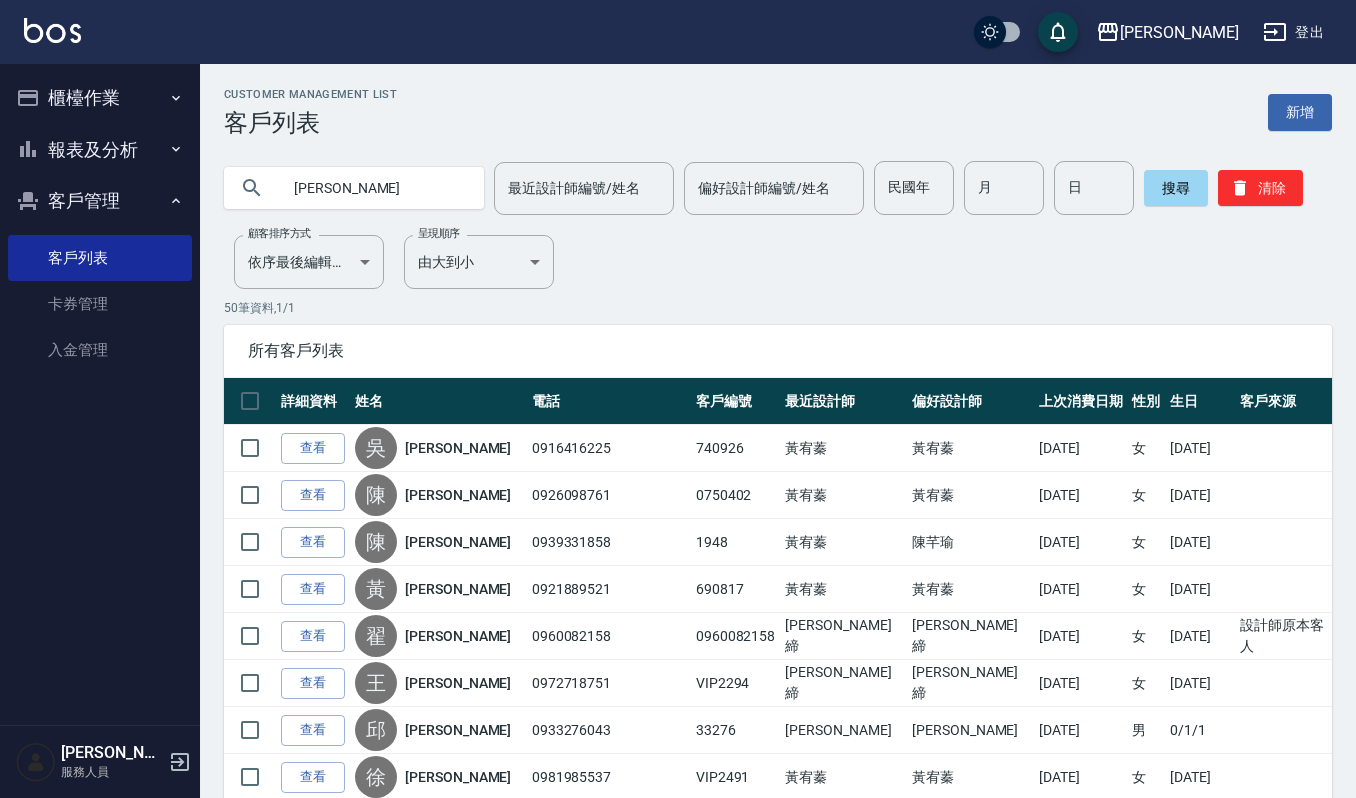 type on "楊嘉" 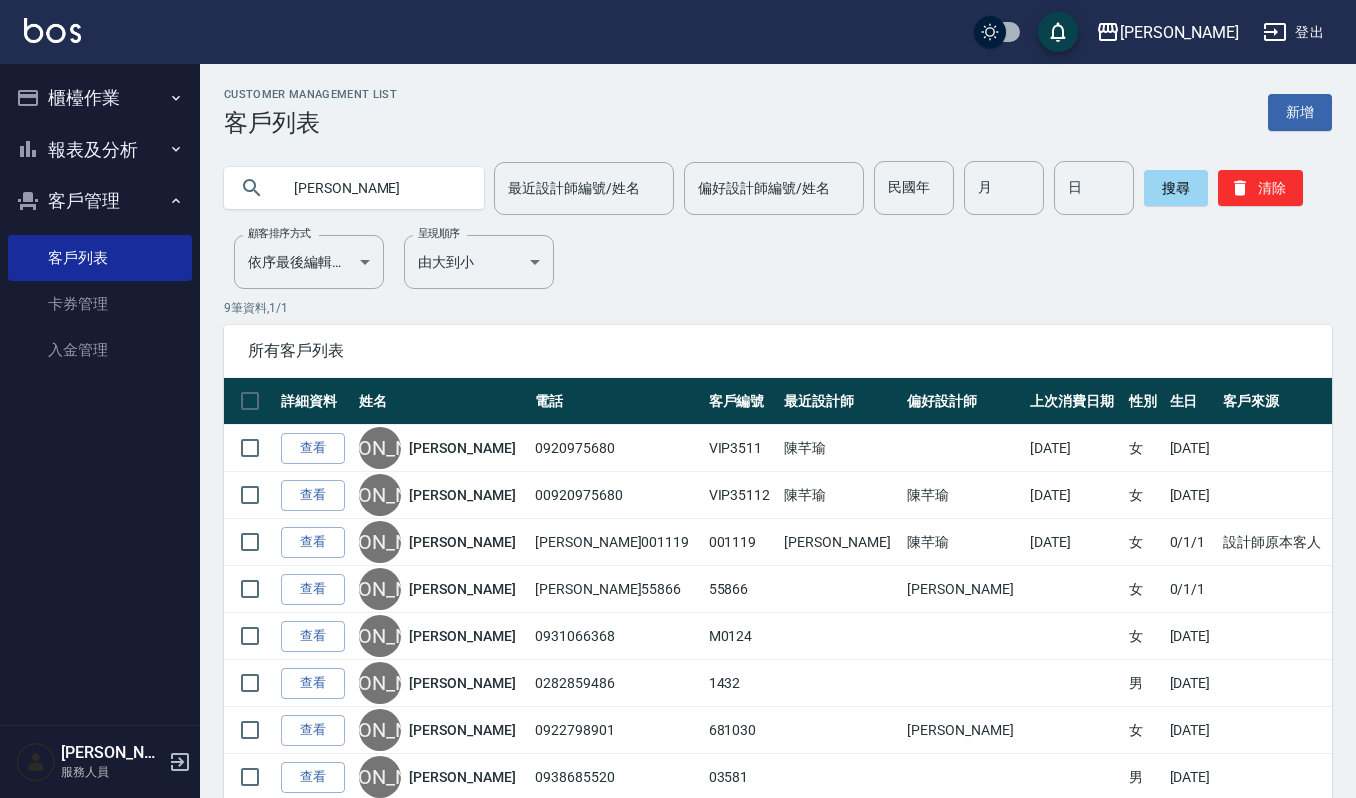 drag, startPoint x: 325, startPoint y: 176, endPoint x: 200, endPoint y: 161, distance: 125.89678 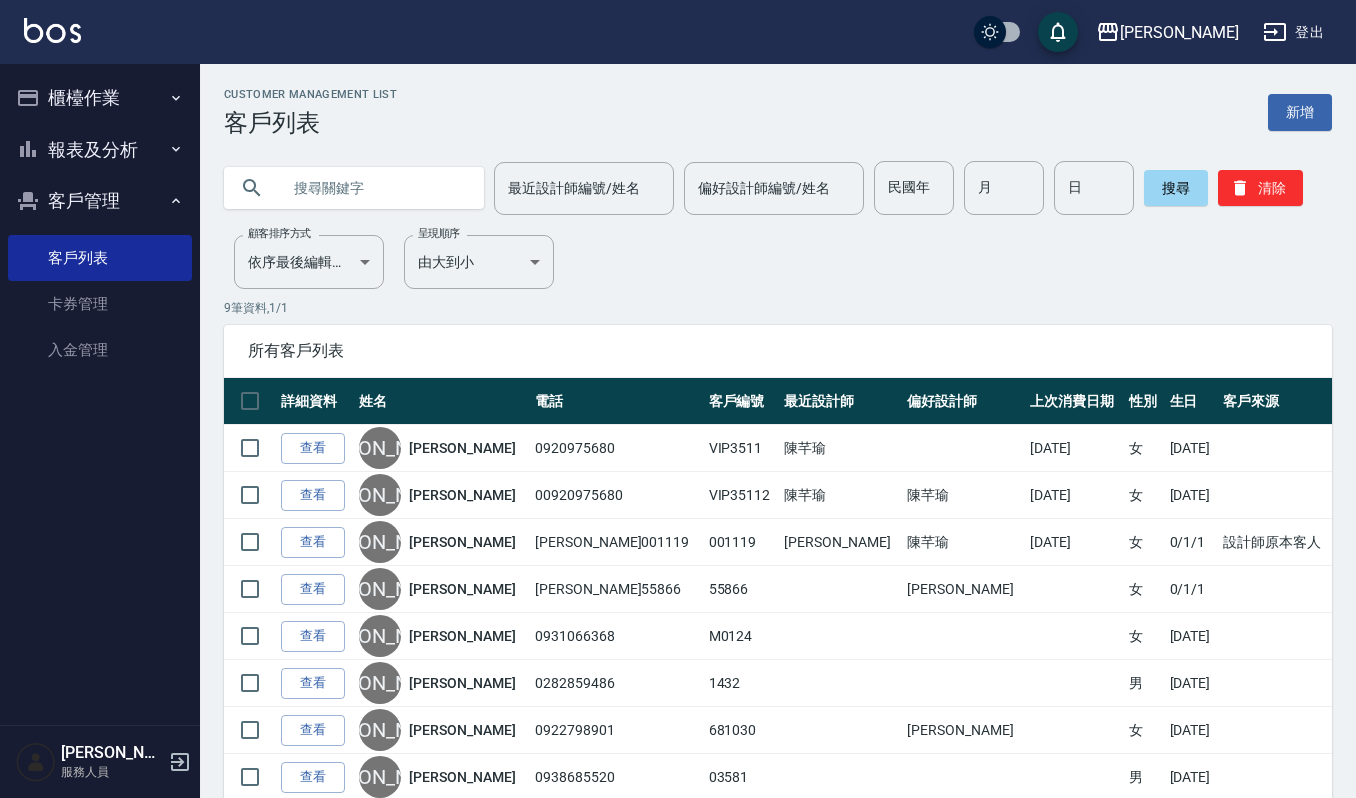 click at bounding box center (374, 188) 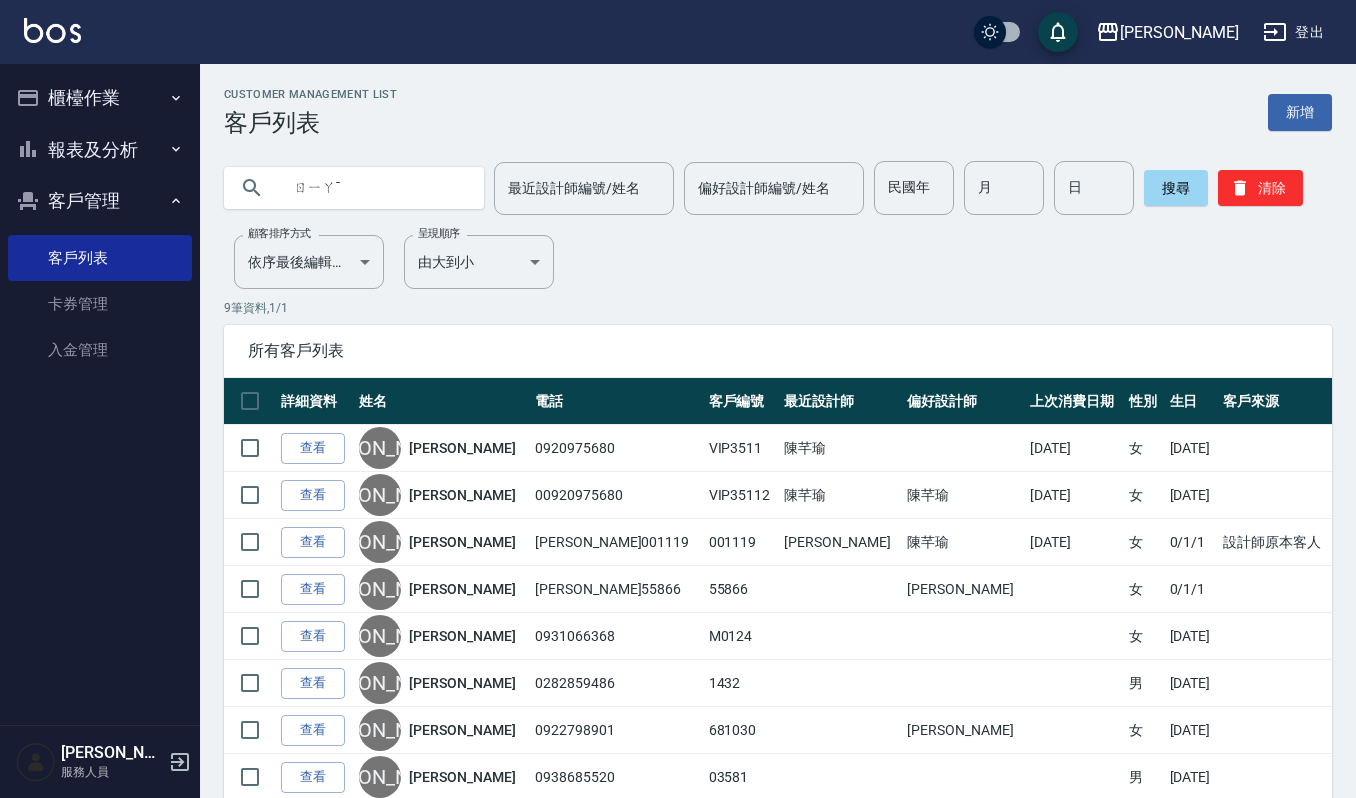 type on "\" 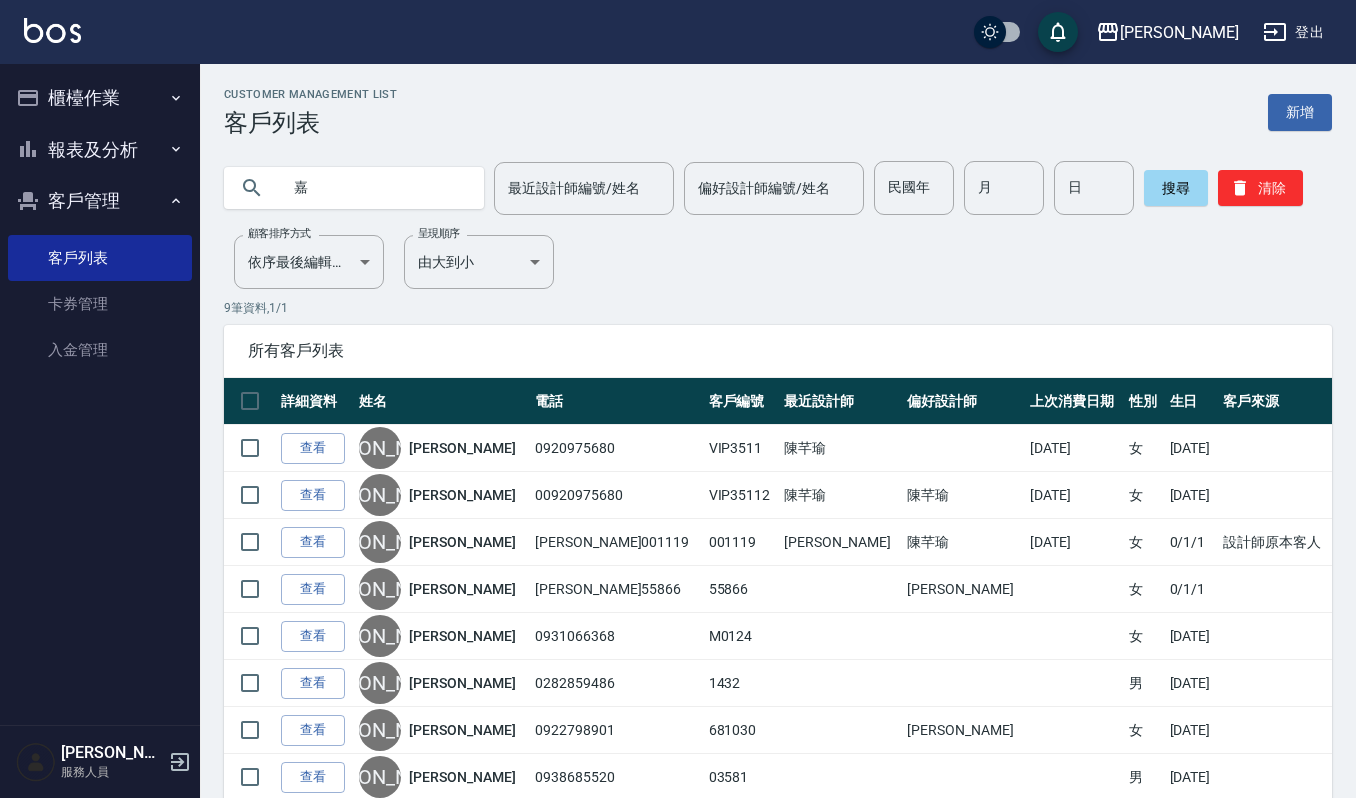 type on "嘉" 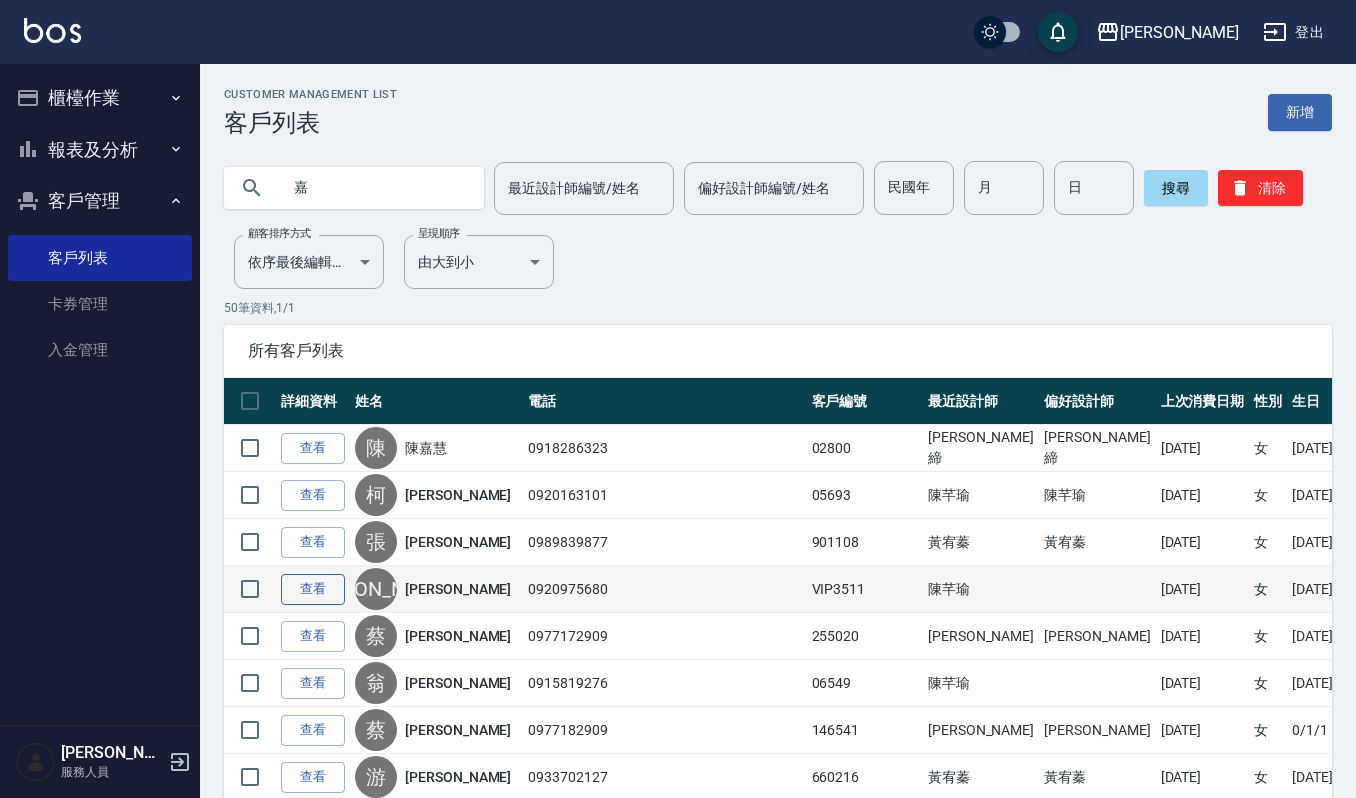 click on "查看" at bounding box center (313, 589) 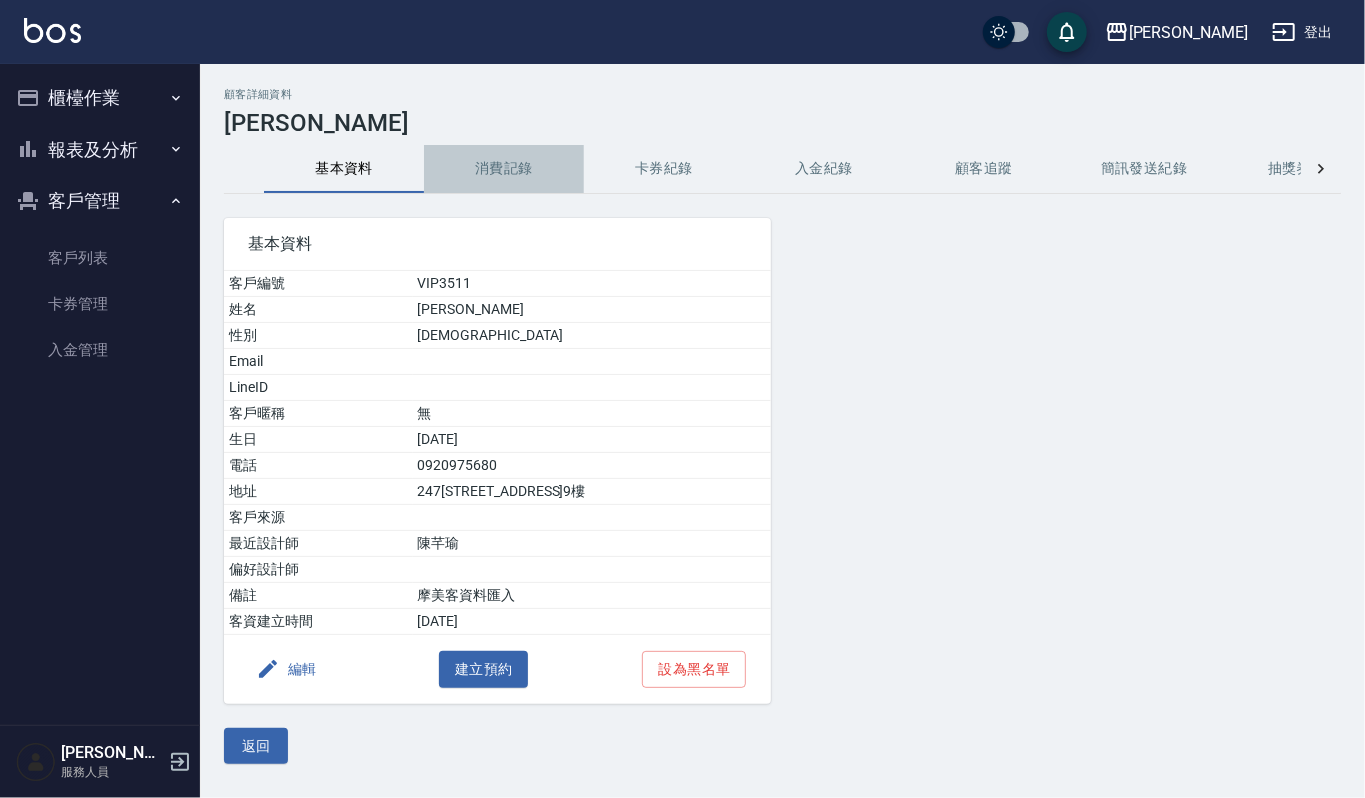click on "消費記錄" at bounding box center (504, 169) 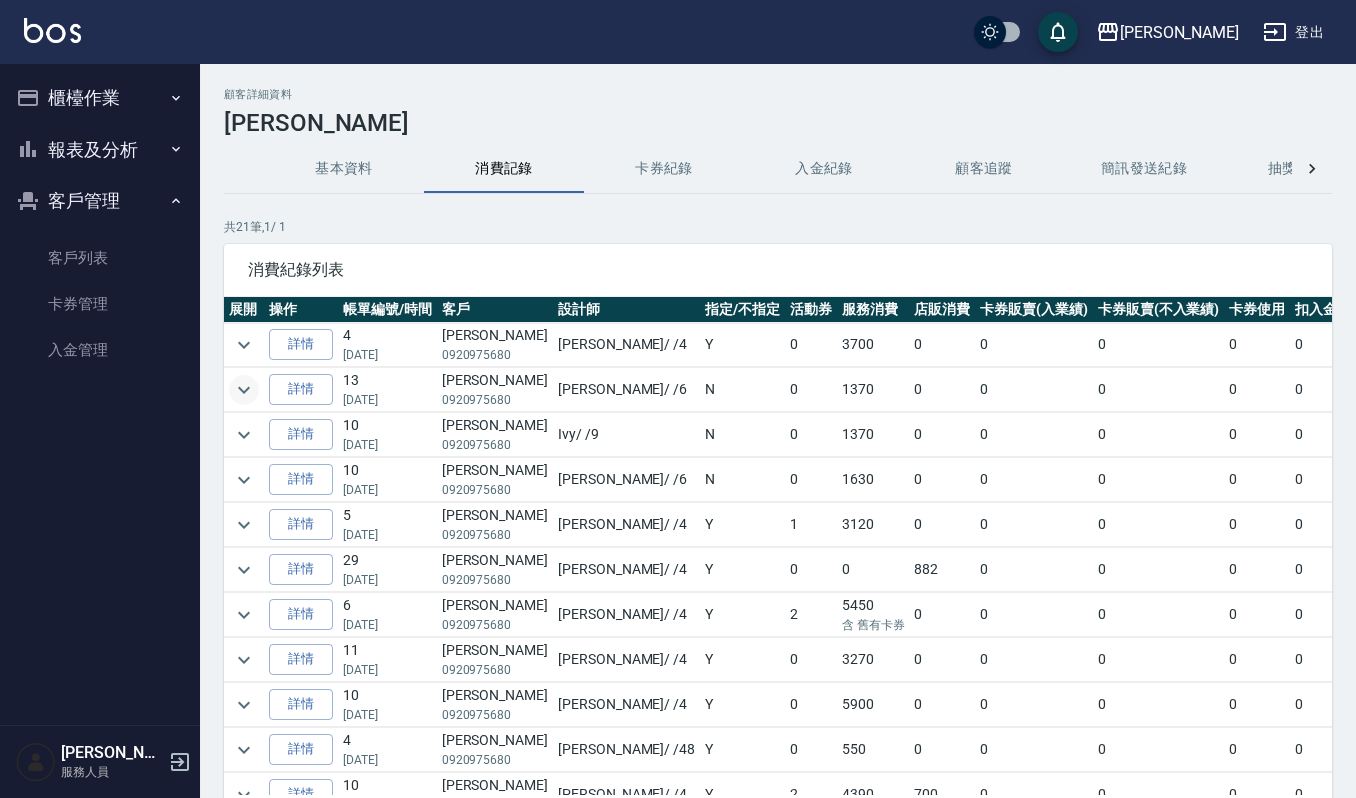 click 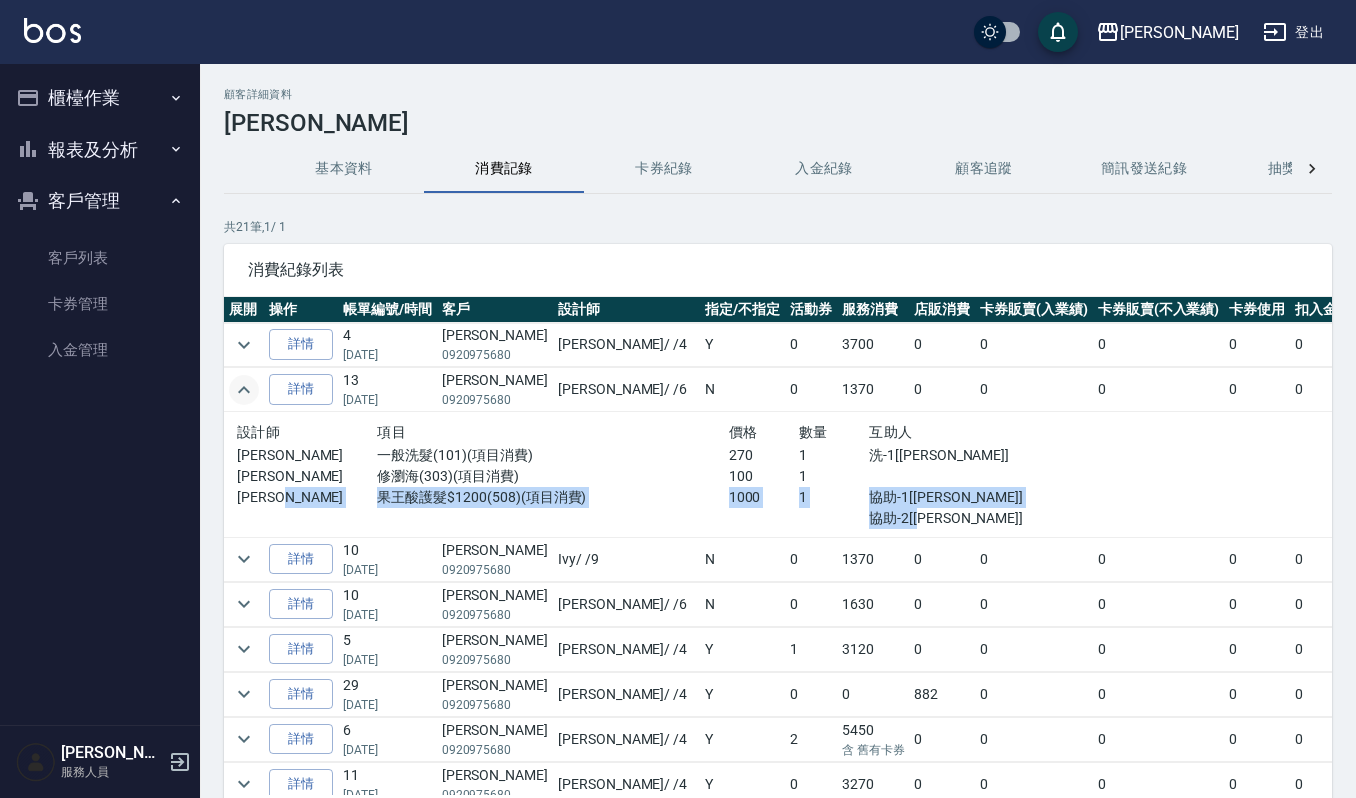 drag, startPoint x: 349, startPoint y: 502, endPoint x: 846, endPoint y: 513, distance: 497.1217 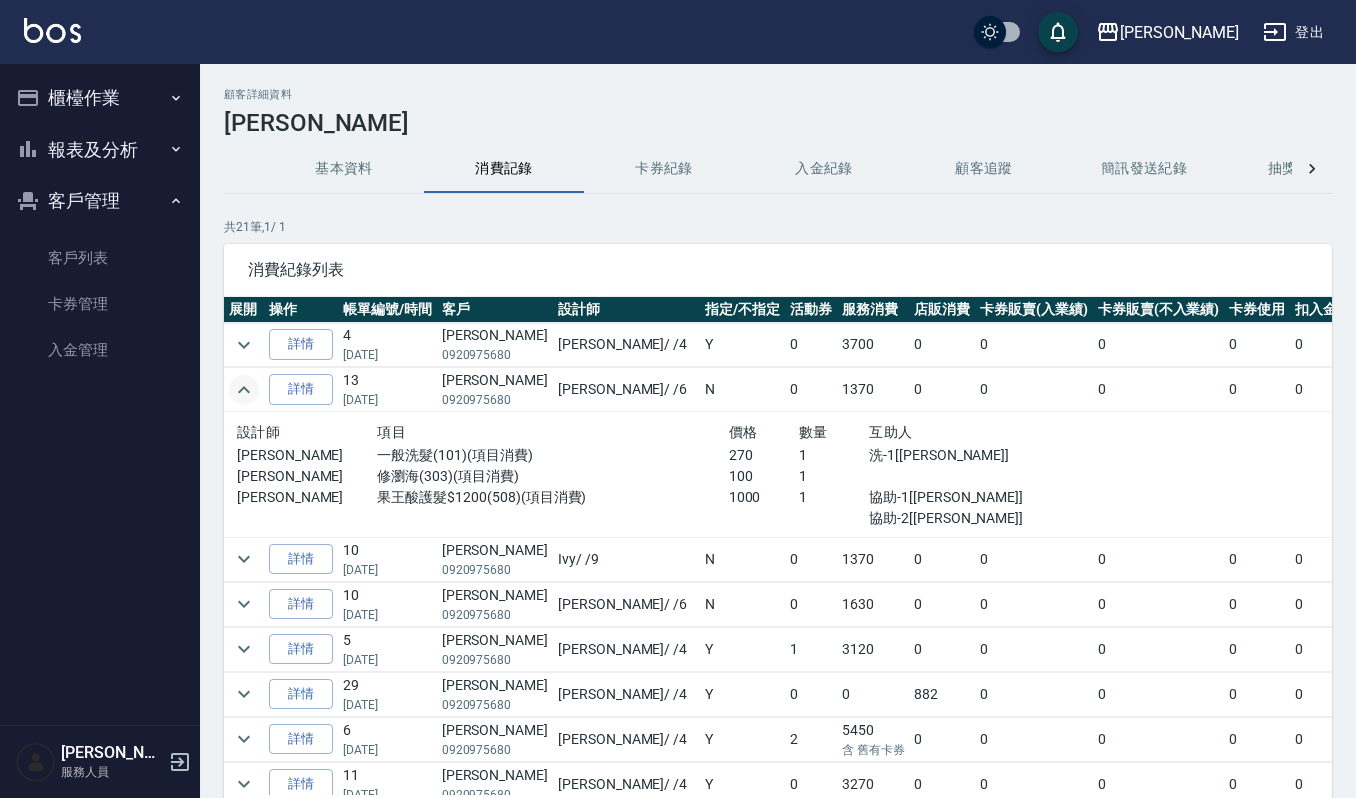 click on "協助-2[Joalin]" at bounding box center [974, 518] 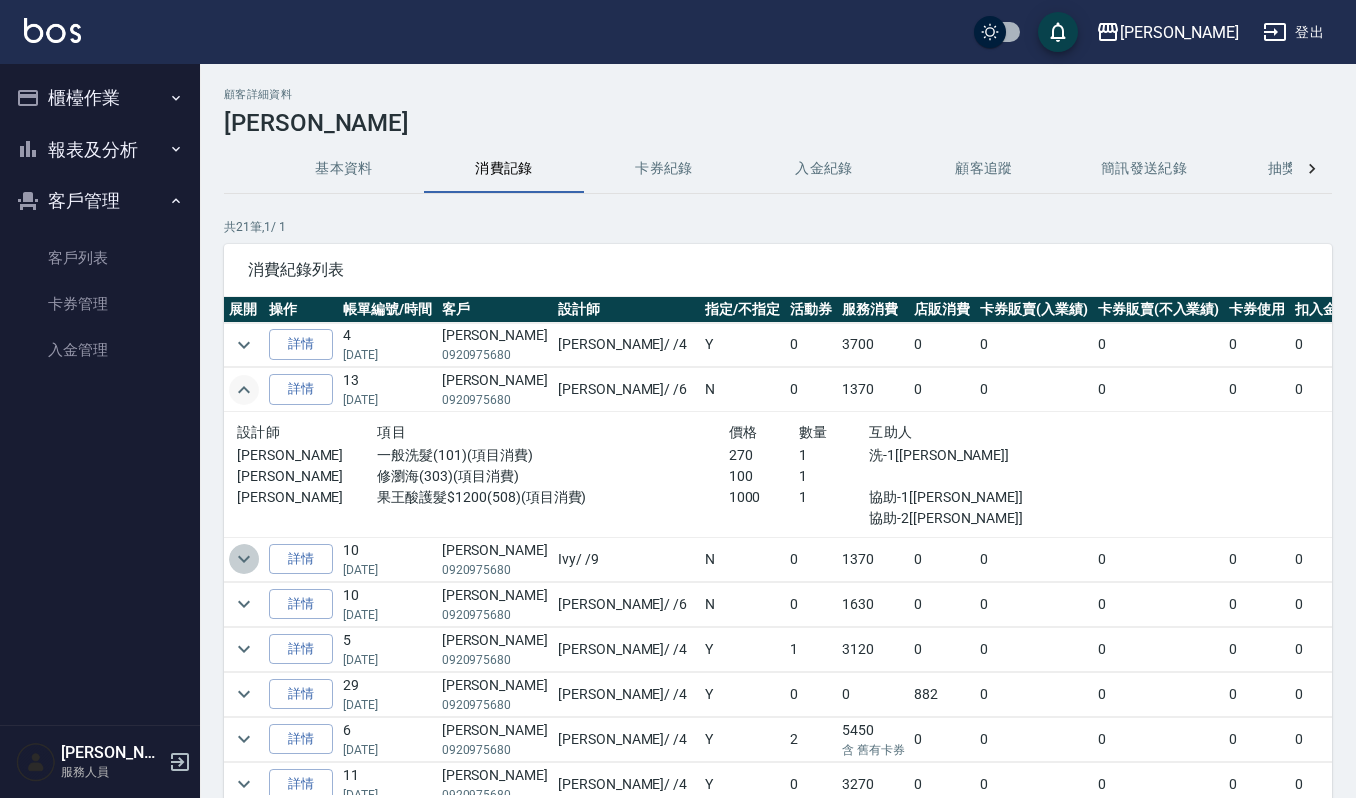 click 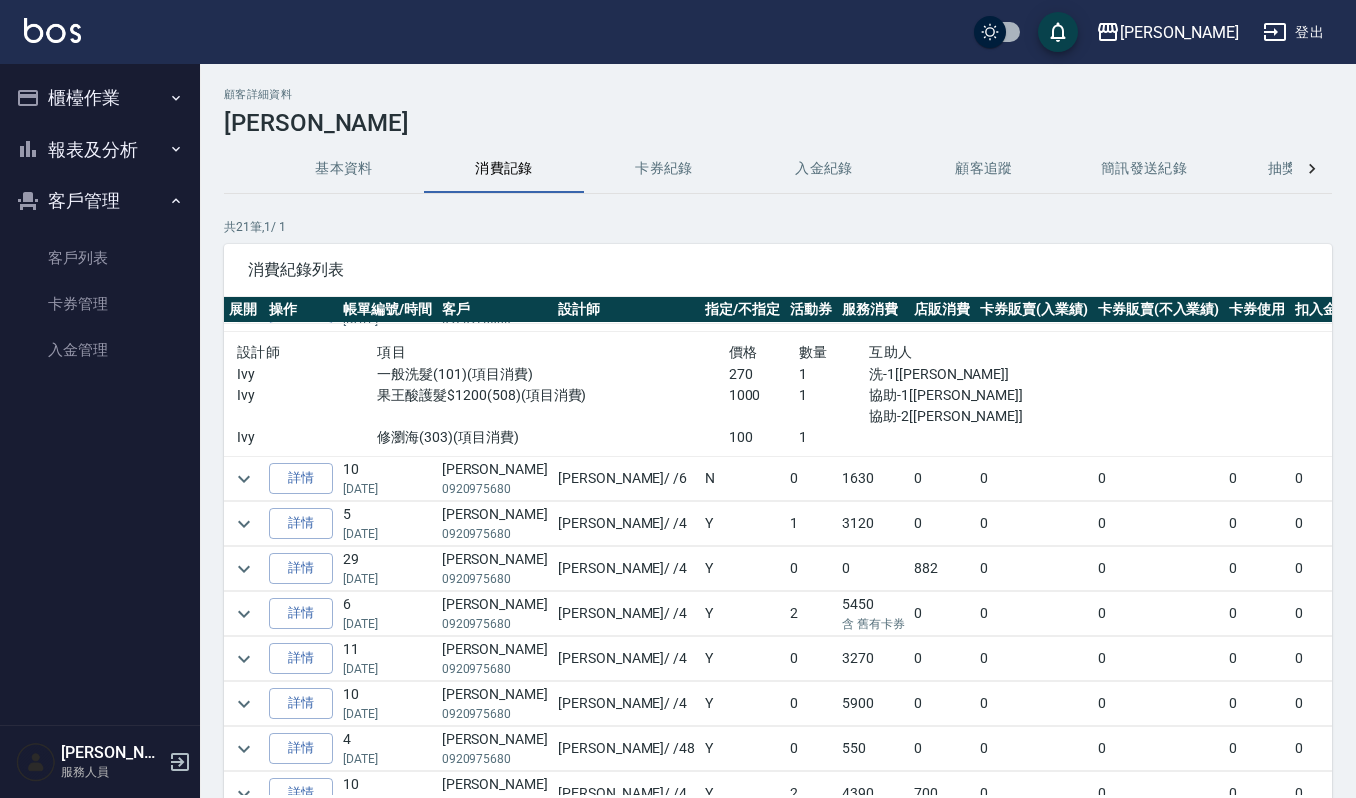 scroll, scrollTop: 266, scrollLeft: 0, axis: vertical 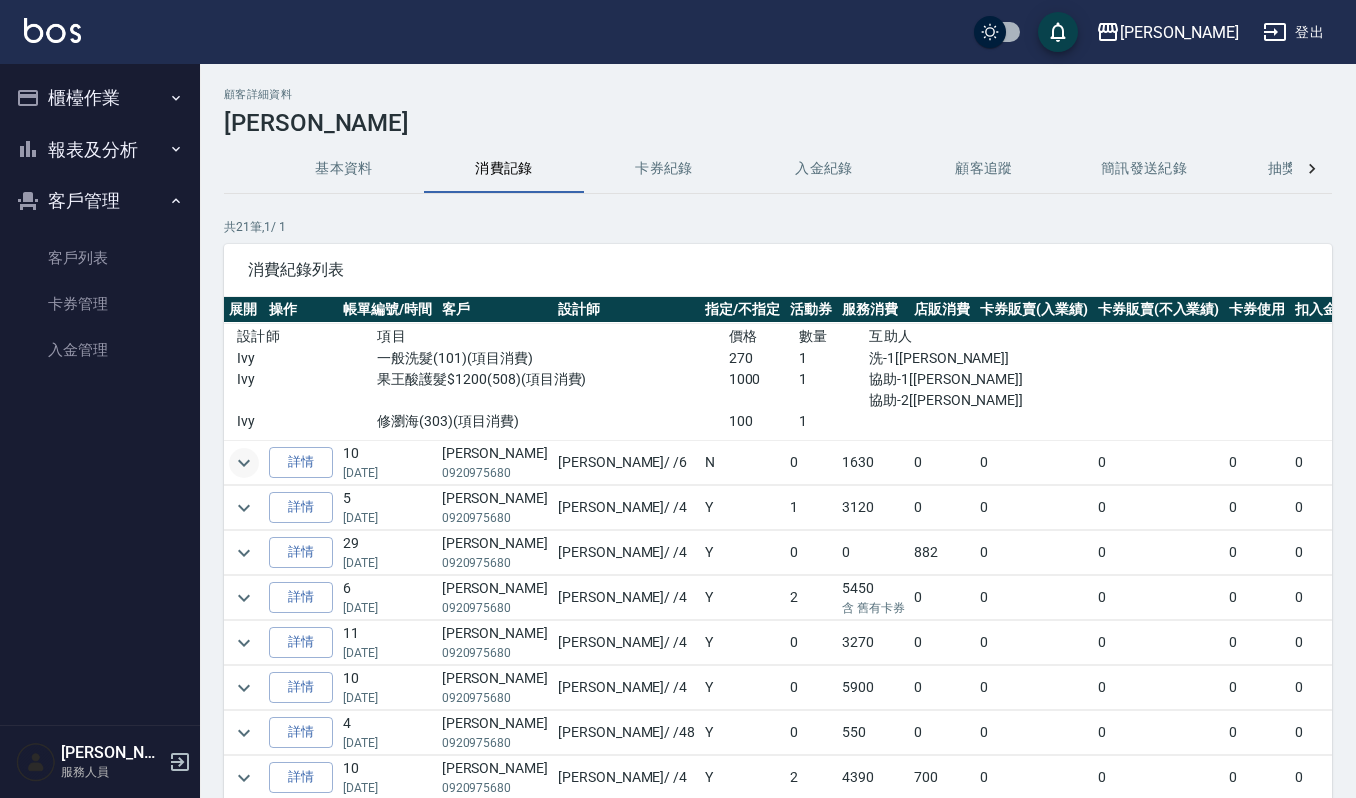 click 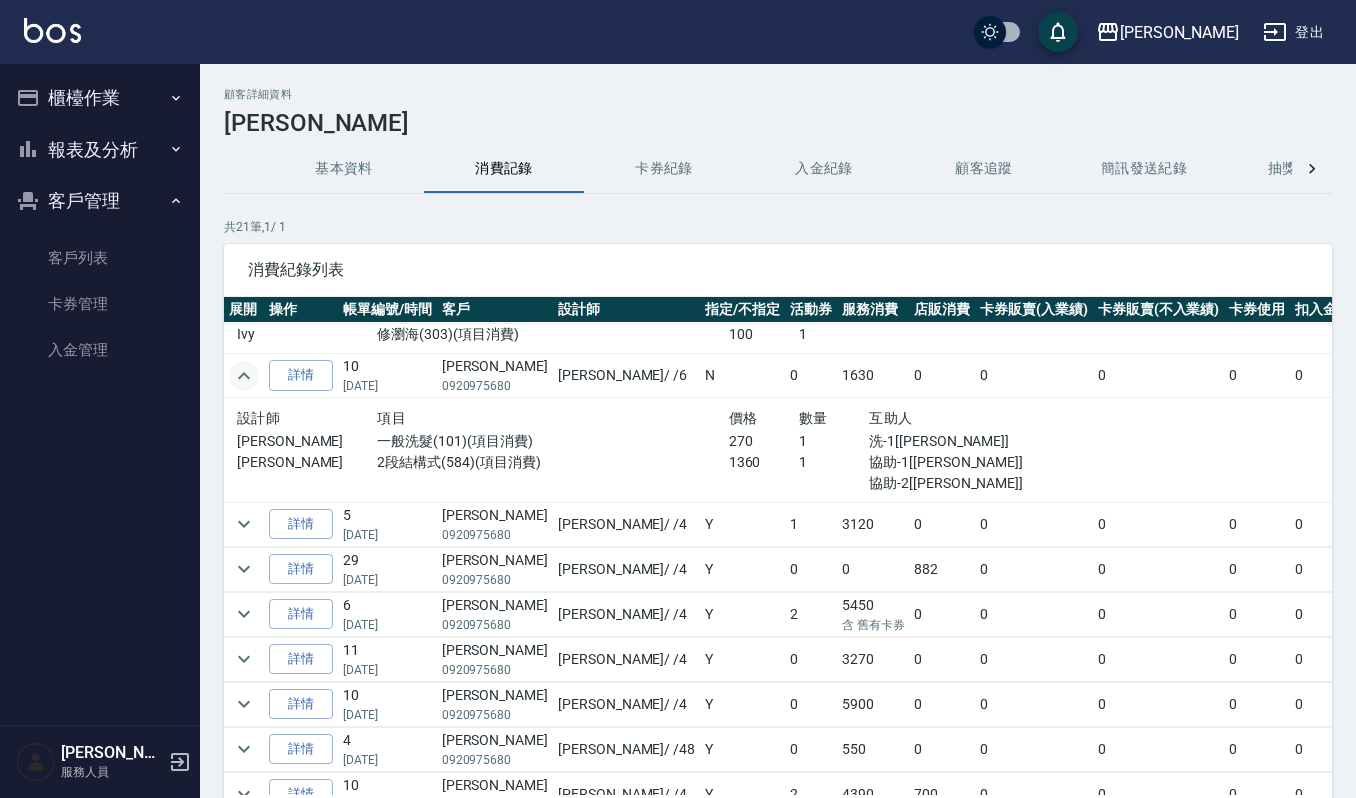 scroll, scrollTop: 400, scrollLeft: 0, axis: vertical 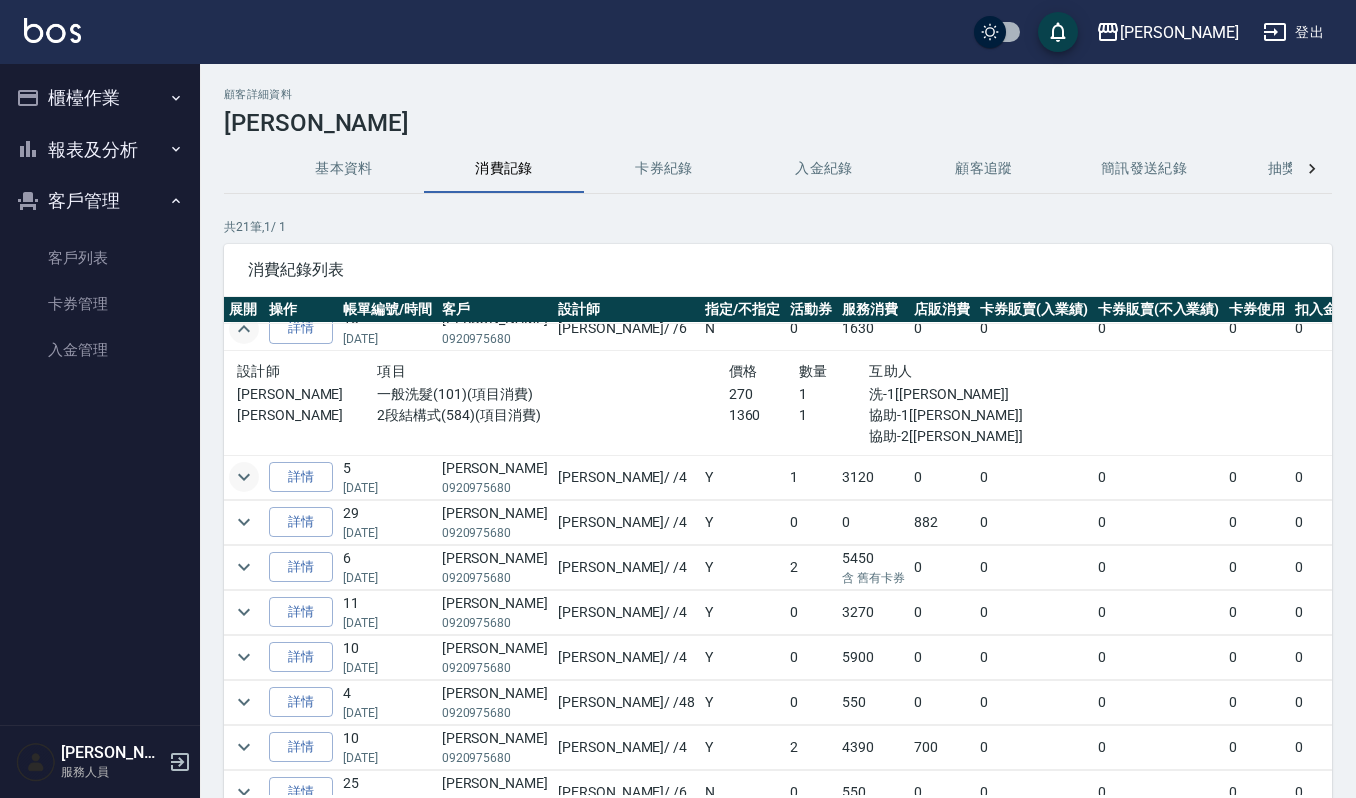 click 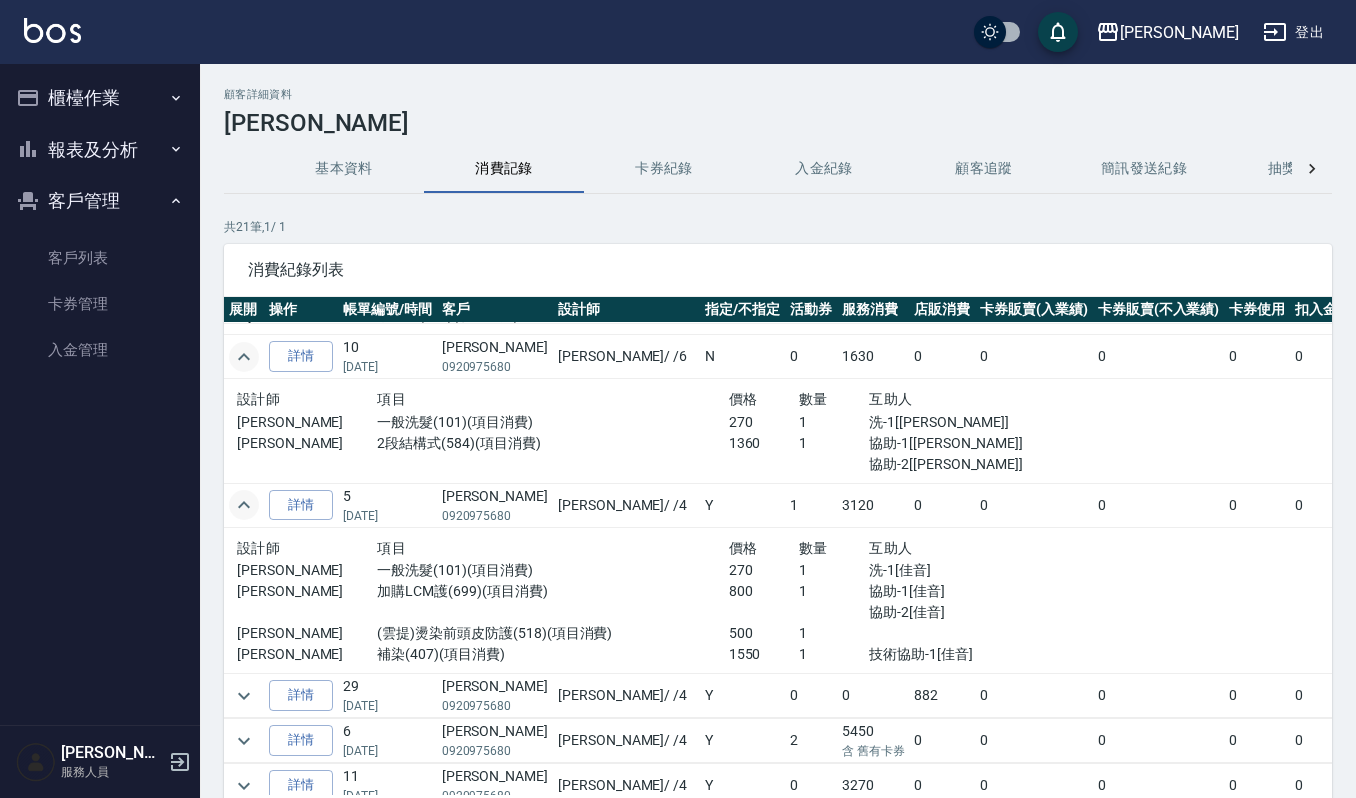 scroll, scrollTop: 0, scrollLeft: 0, axis: both 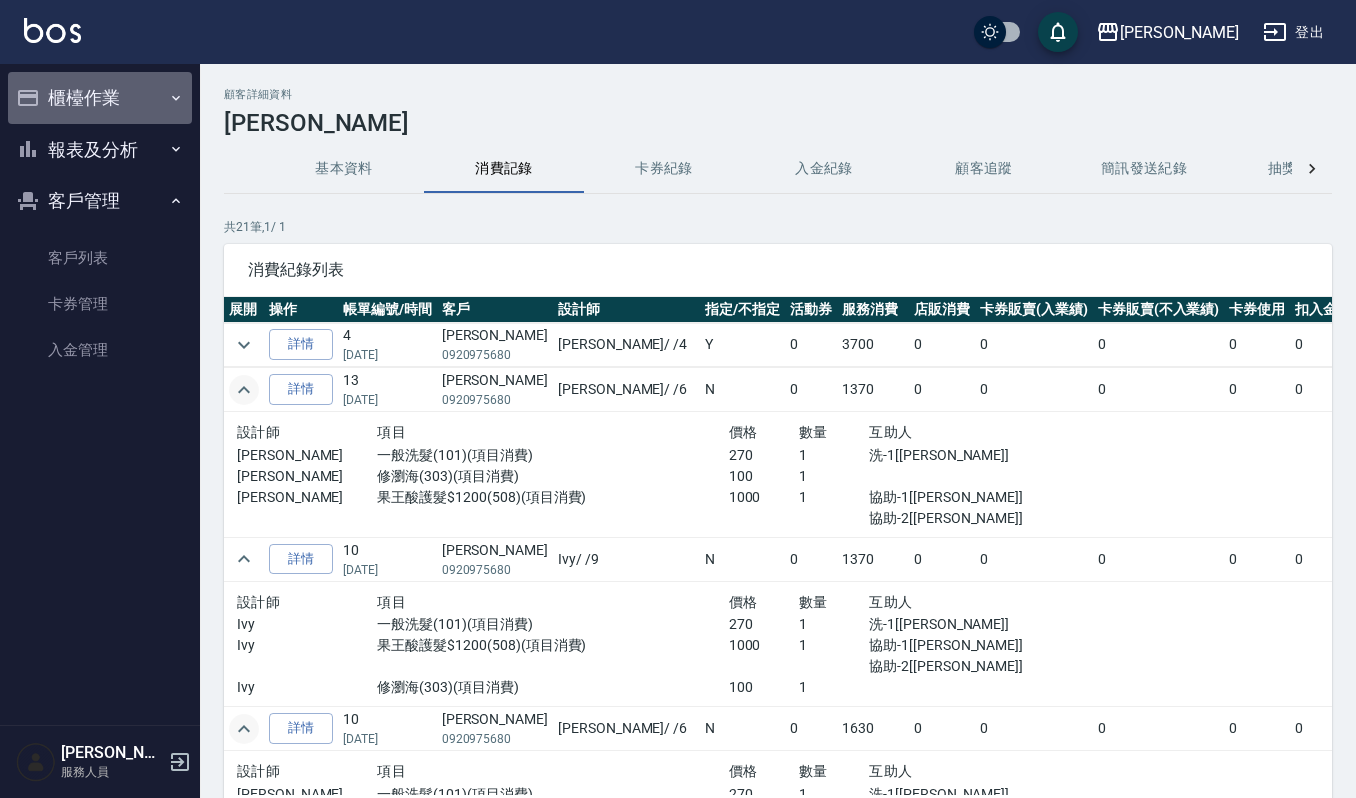 click on "櫃檯作業" at bounding box center (100, 98) 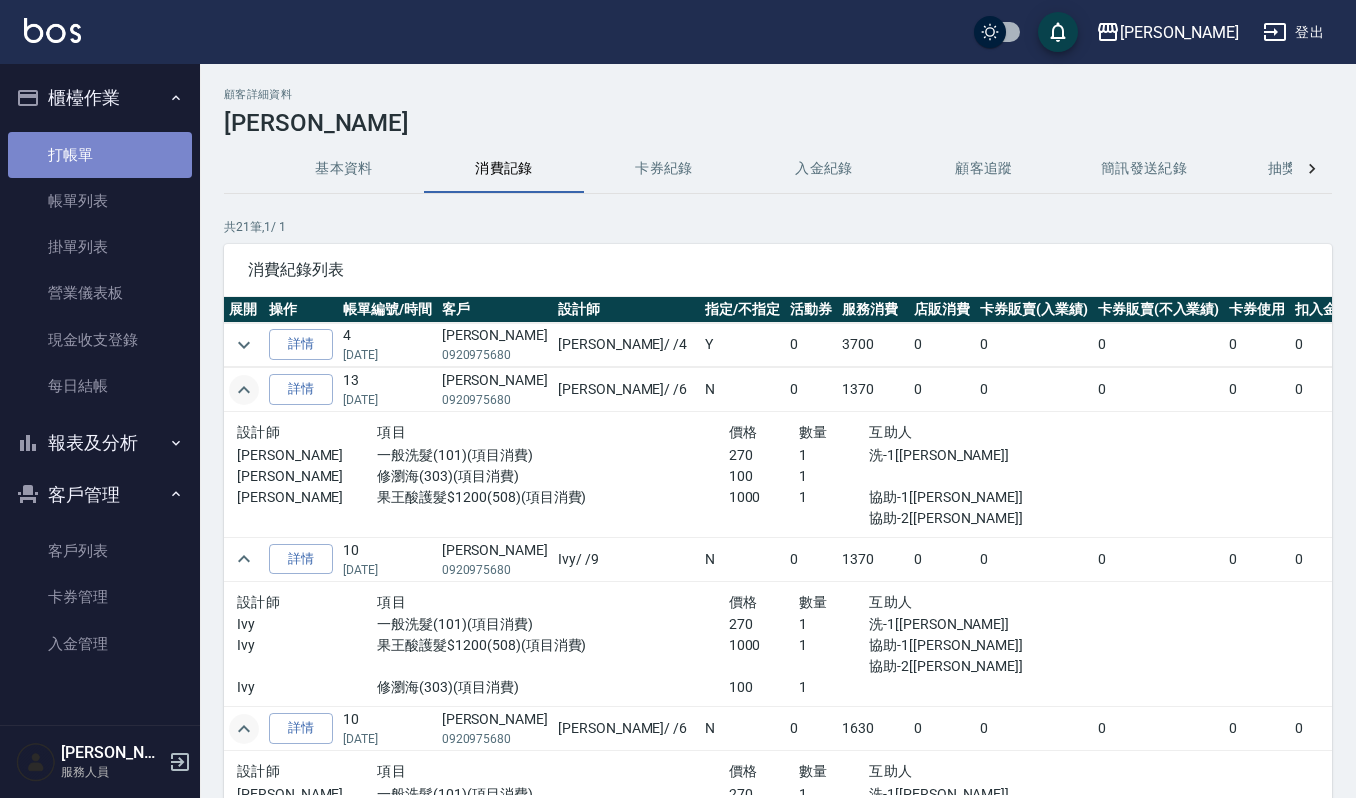 click on "打帳單" at bounding box center (100, 155) 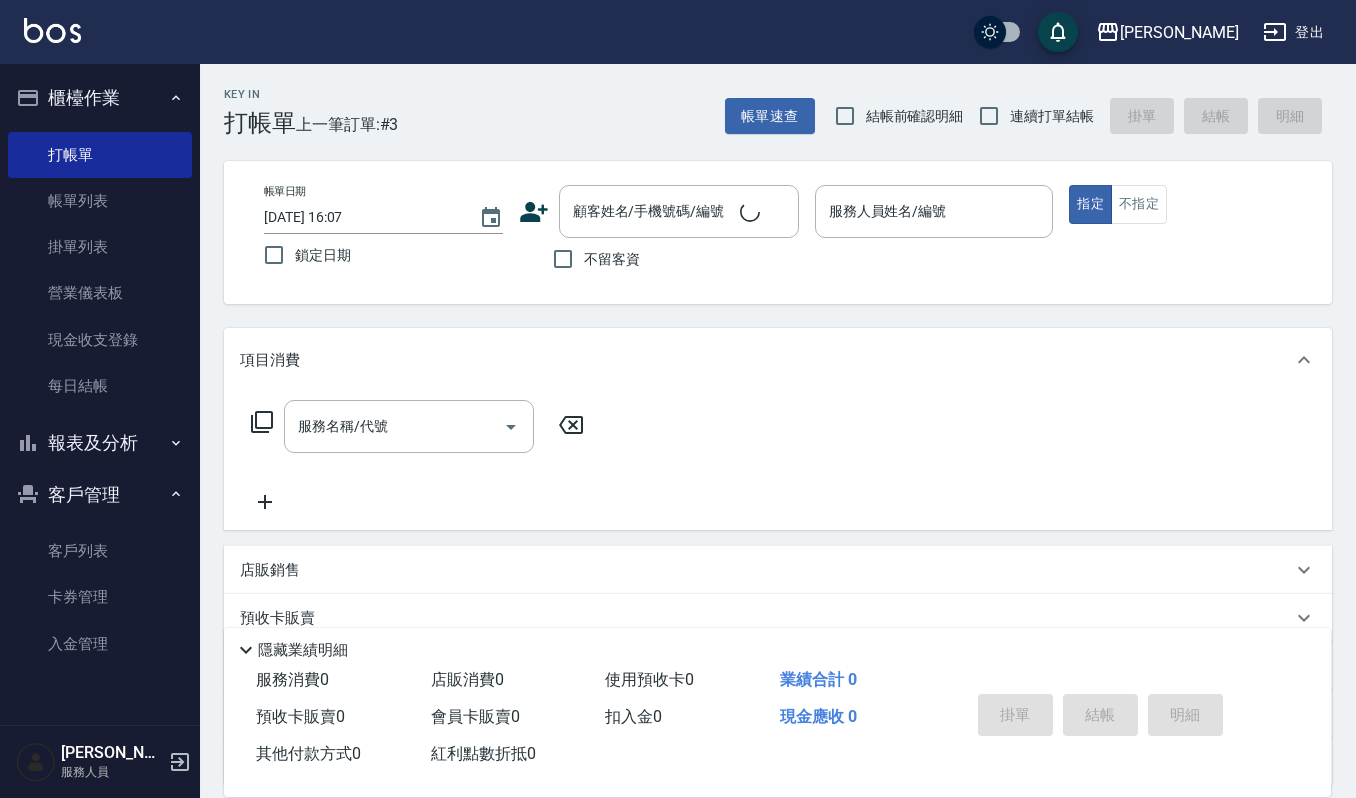 click on "Key In 打帳單 上一筆訂單:#3 帳單速查 結帳前確認明細 連續打單結帳 掛單 結帳 明細 帳單日期 2025/07/13 16:07 鎖定日期 顧客姓名/手機號碼/編號 顧客姓名/手機號碼/編號 不留客資 服務人員姓名/編號 服務人員姓名/編號 指定 不指定 項目消費 服務名稱/代號 服務名稱/代號 店販銷售 服務人員姓名/編號 服務人員姓名/編號 商品代號/名稱 商品代號/名稱 預收卡販賣 卡券名稱/代號 卡券名稱/代號 使用預收卡 其他付款方式 其他付款方式 其他付款方式 備註及來源 備註 備註 訂單來源 ​ 訂單來源 隱藏業績明細 服務消費  0 店販消費  0 使用預收卡  0 業績合計   0 預收卡販賣  0 會員卡販賣  0 扣入金  0 現金應收   0 其他付款方式  0 紅利點數折抵  0 掛單 結帳 明細" at bounding box center [778, 519] 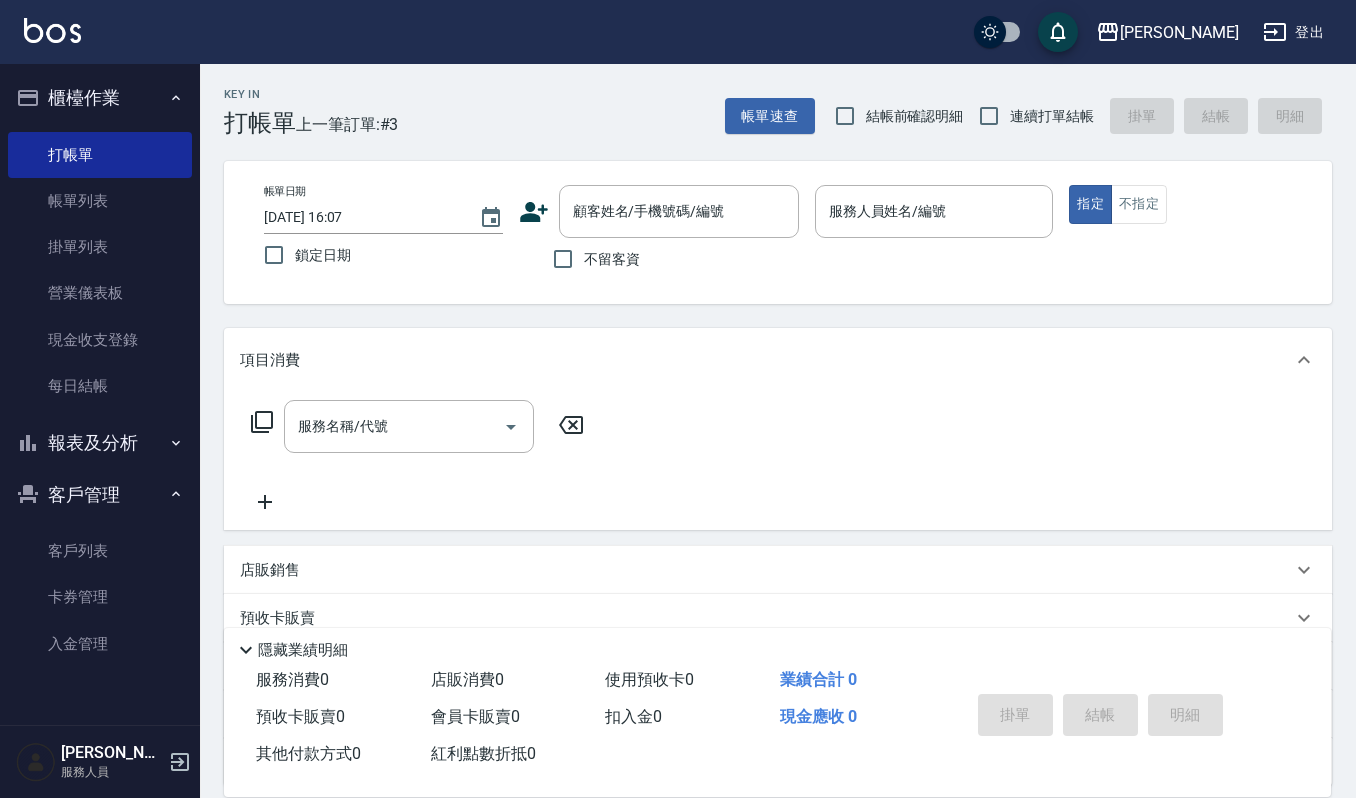 scroll, scrollTop: 176, scrollLeft: 0, axis: vertical 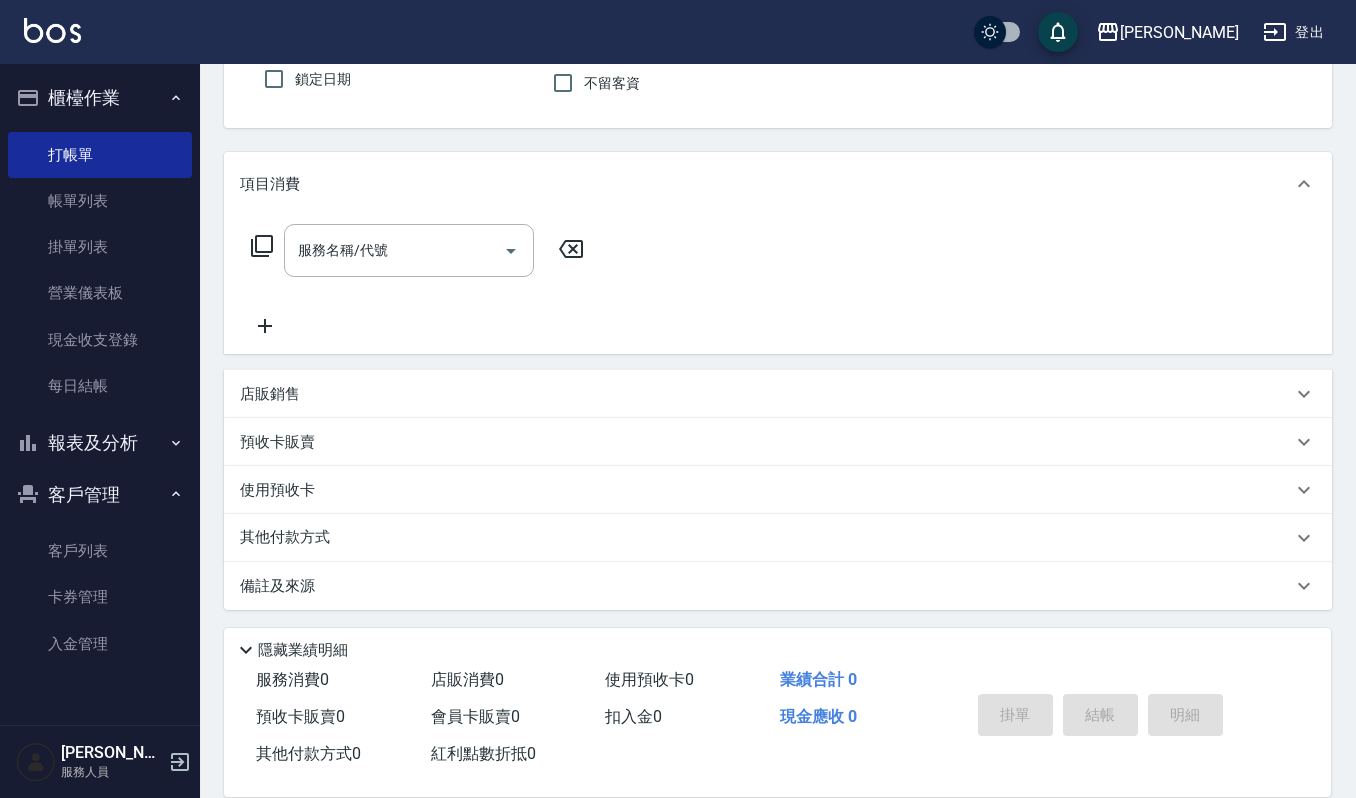 drag, startPoint x: 206, startPoint y: 378, endPoint x: 245, endPoint y: 401, distance: 45.276924 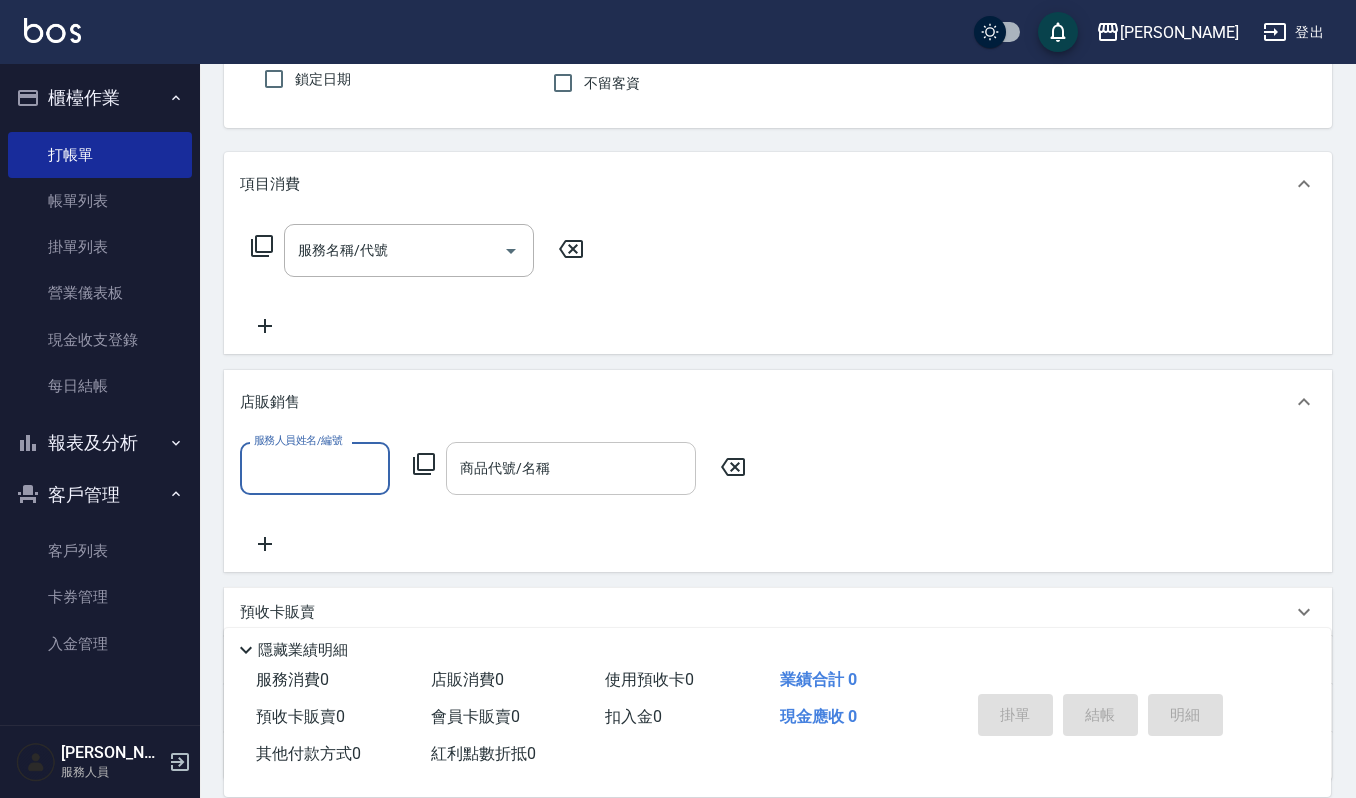scroll, scrollTop: 0, scrollLeft: 0, axis: both 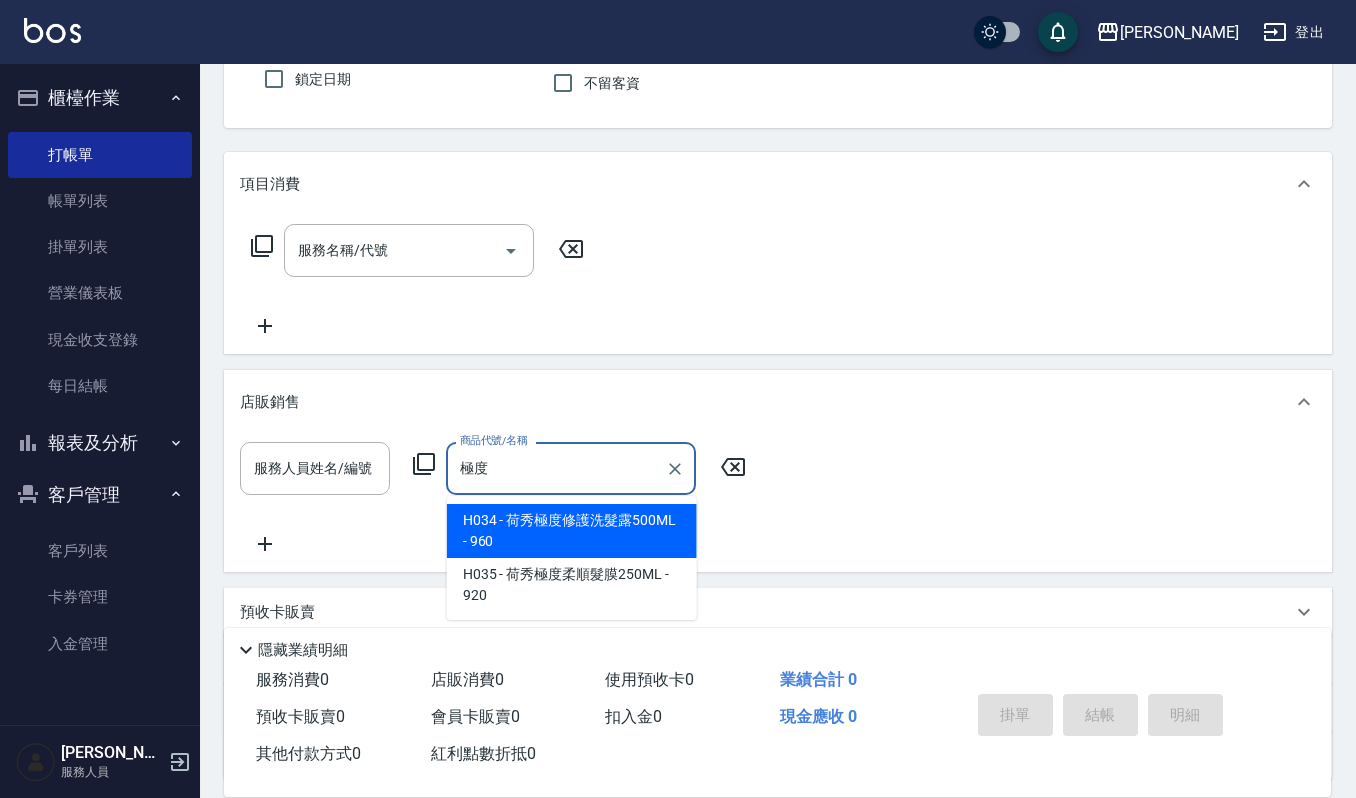 type on "極度" 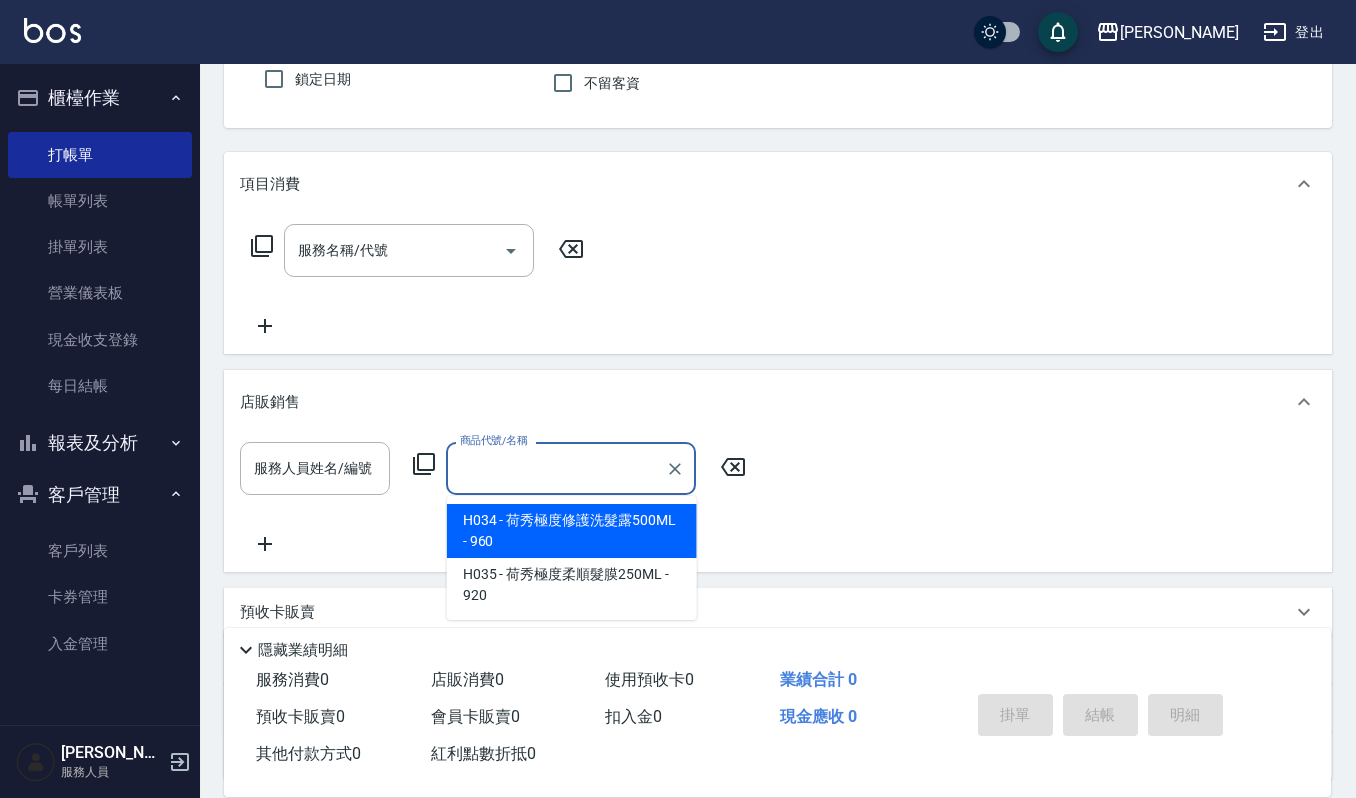 click on "服務名稱/代號 服務名稱/代號" at bounding box center (778, 285) 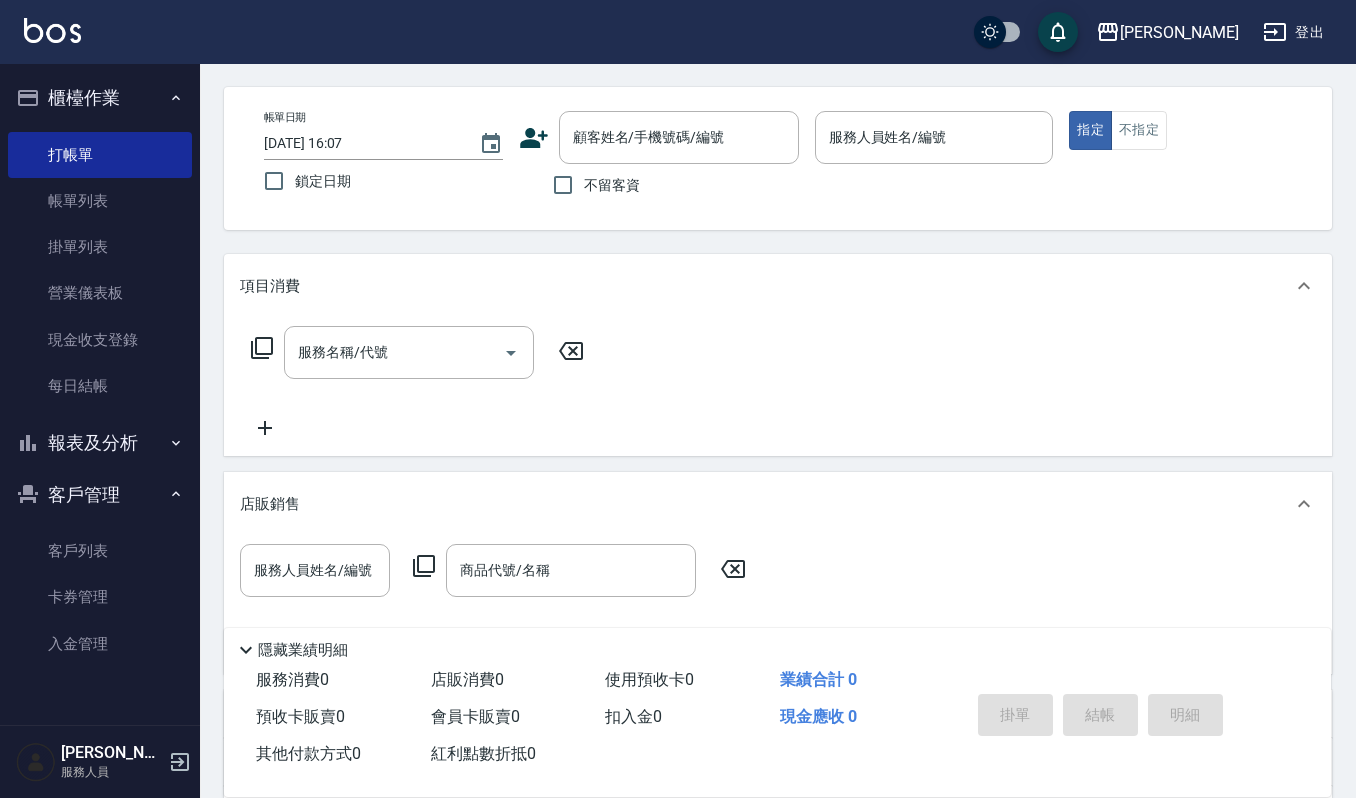 scroll, scrollTop: 0, scrollLeft: 0, axis: both 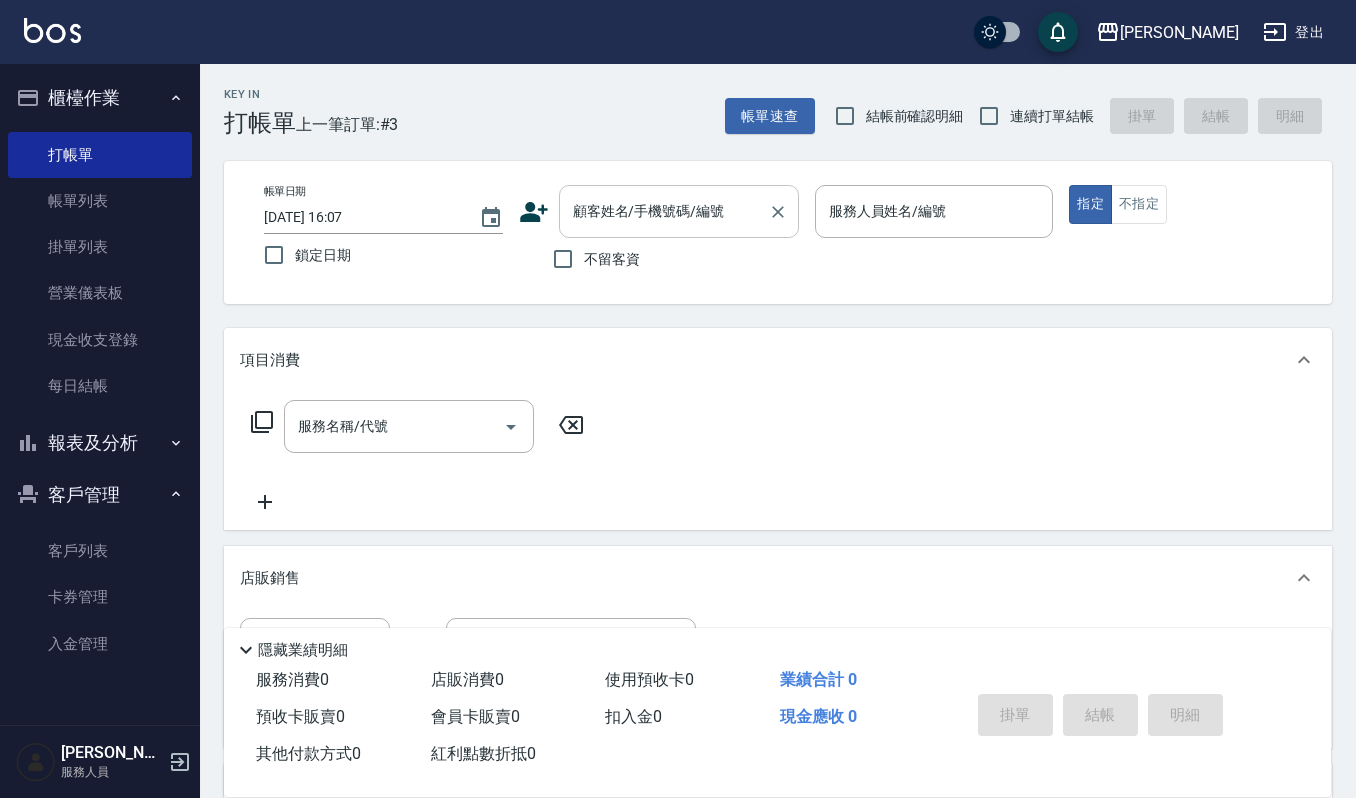 click on "顧客姓名/手機號碼/編號" at bounding box center [664, 211] 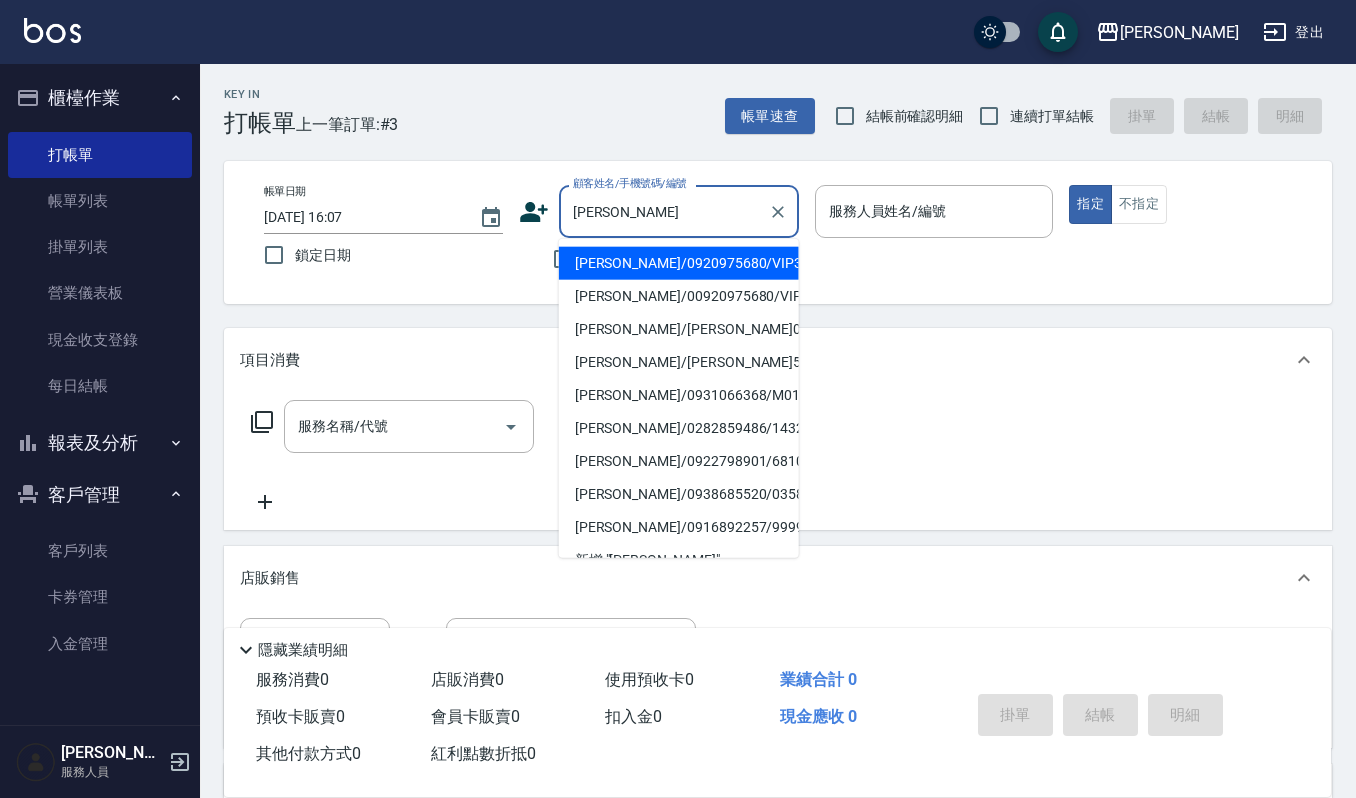 click on "楊嘉玲/0920975680/VIP3511" at bounding box center (679, 263) 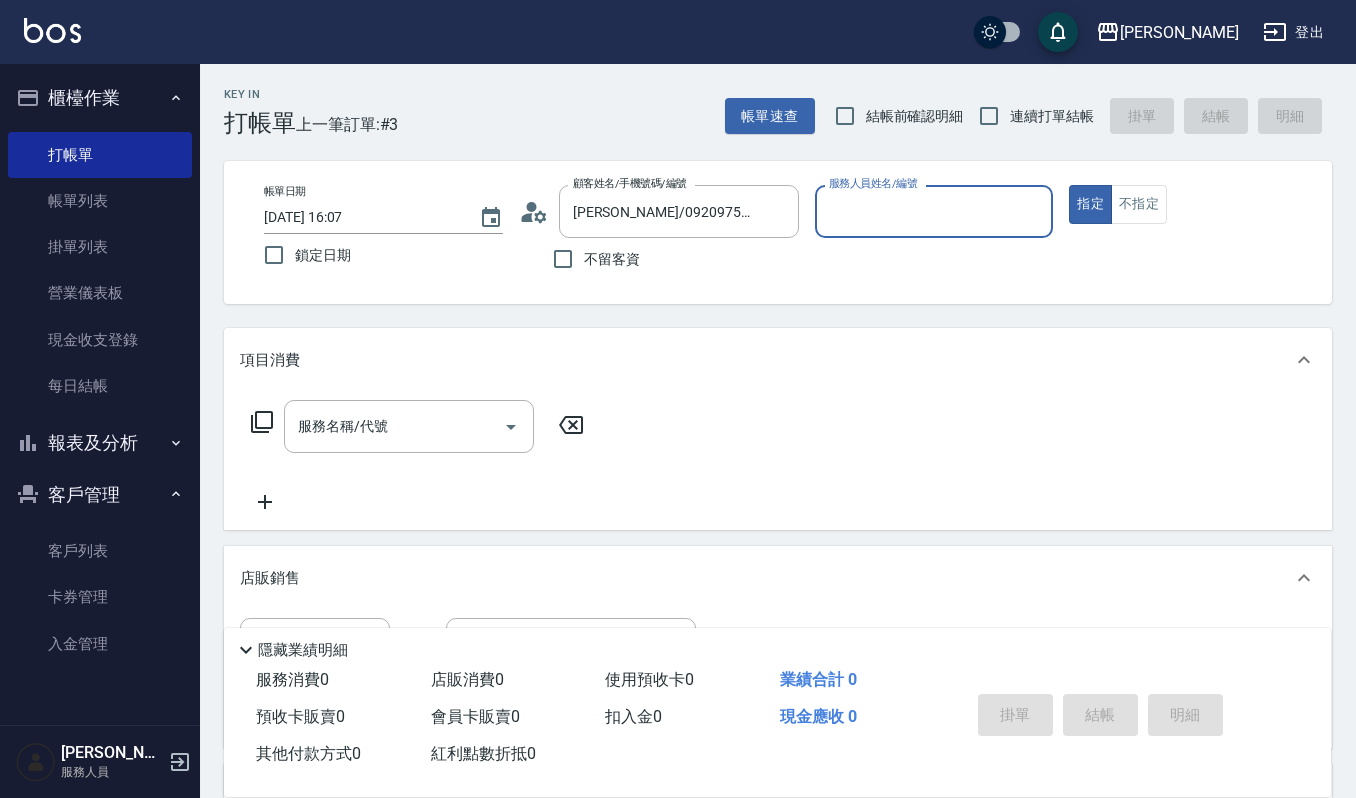 click on "服務人員姓名/編號" at bounding box center (934, 211) 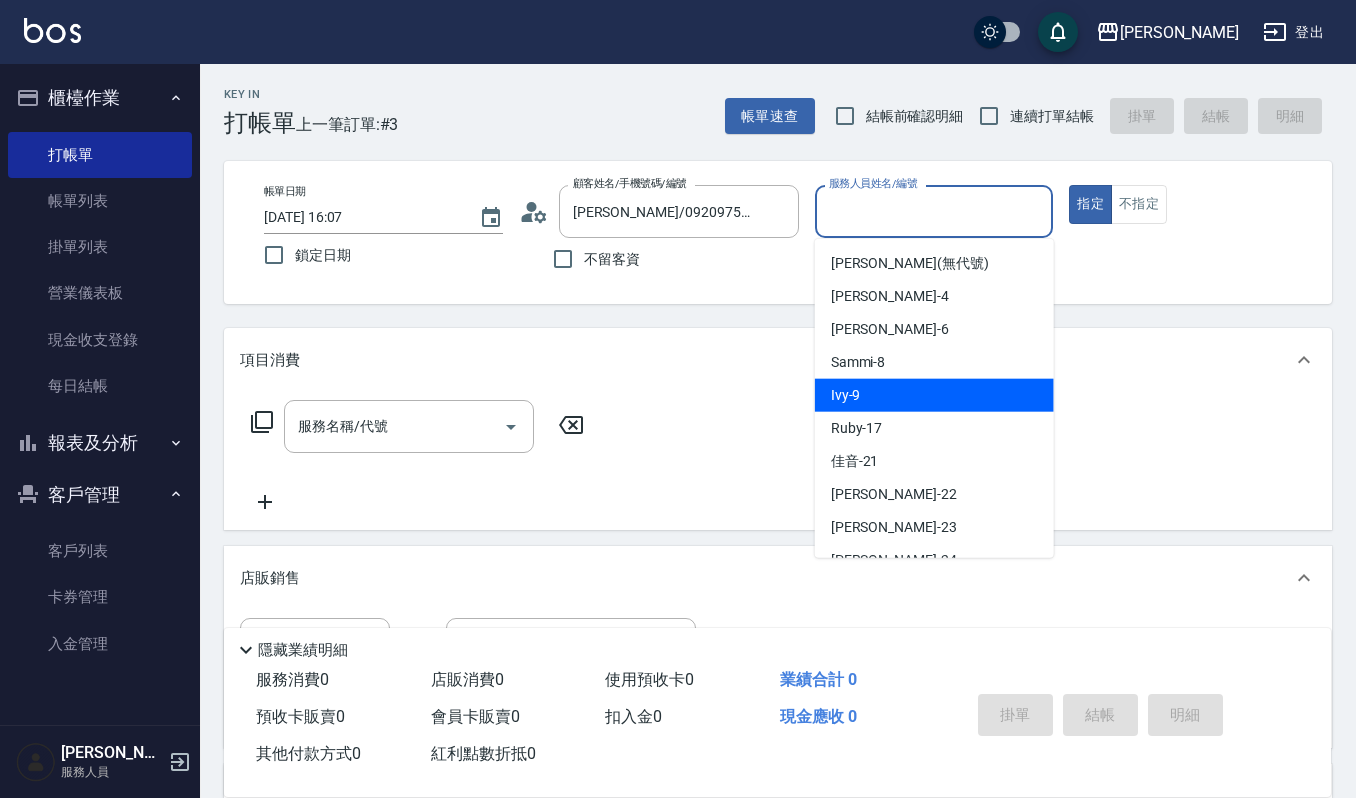 click on "Ivy -9" at bounding box center [934, 395] 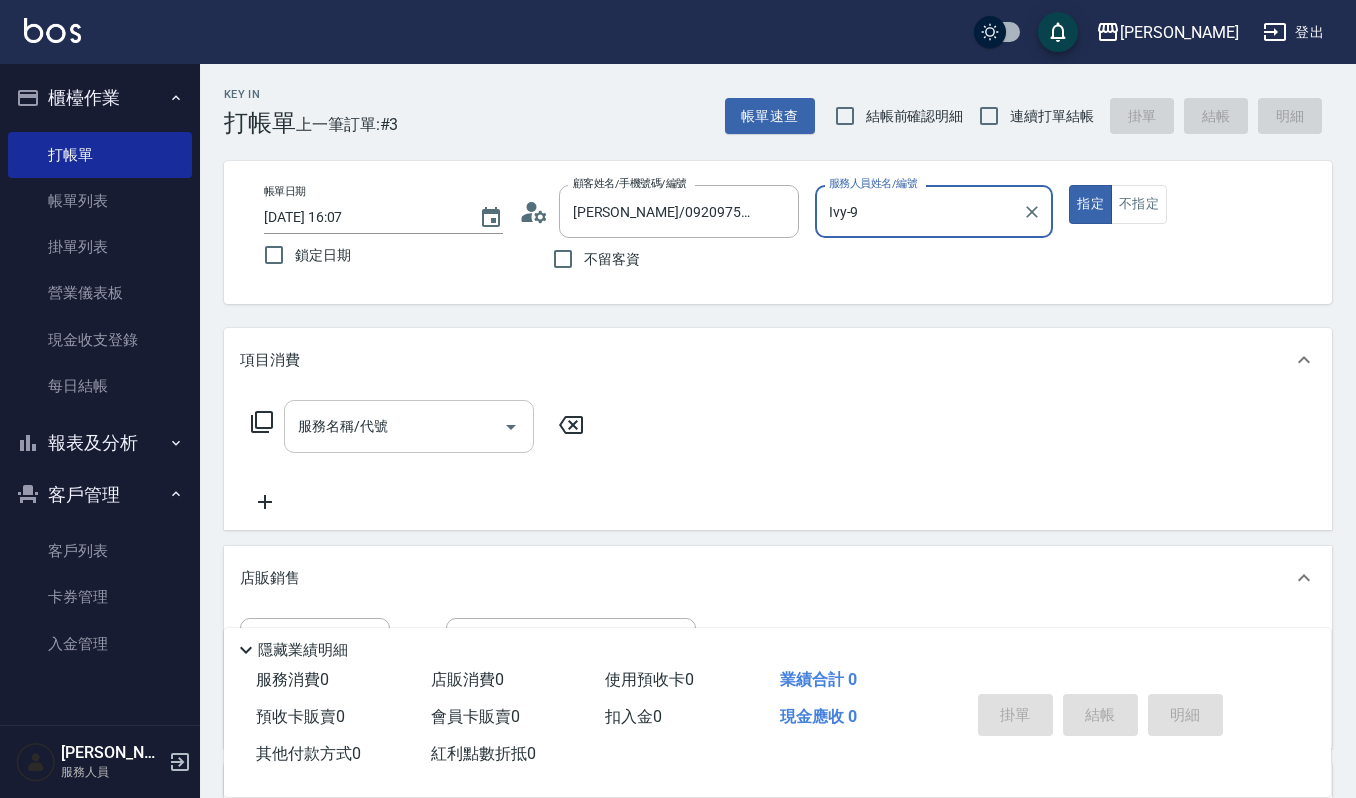 click on "服務名稱/代號" at bounding box center [394, 426] 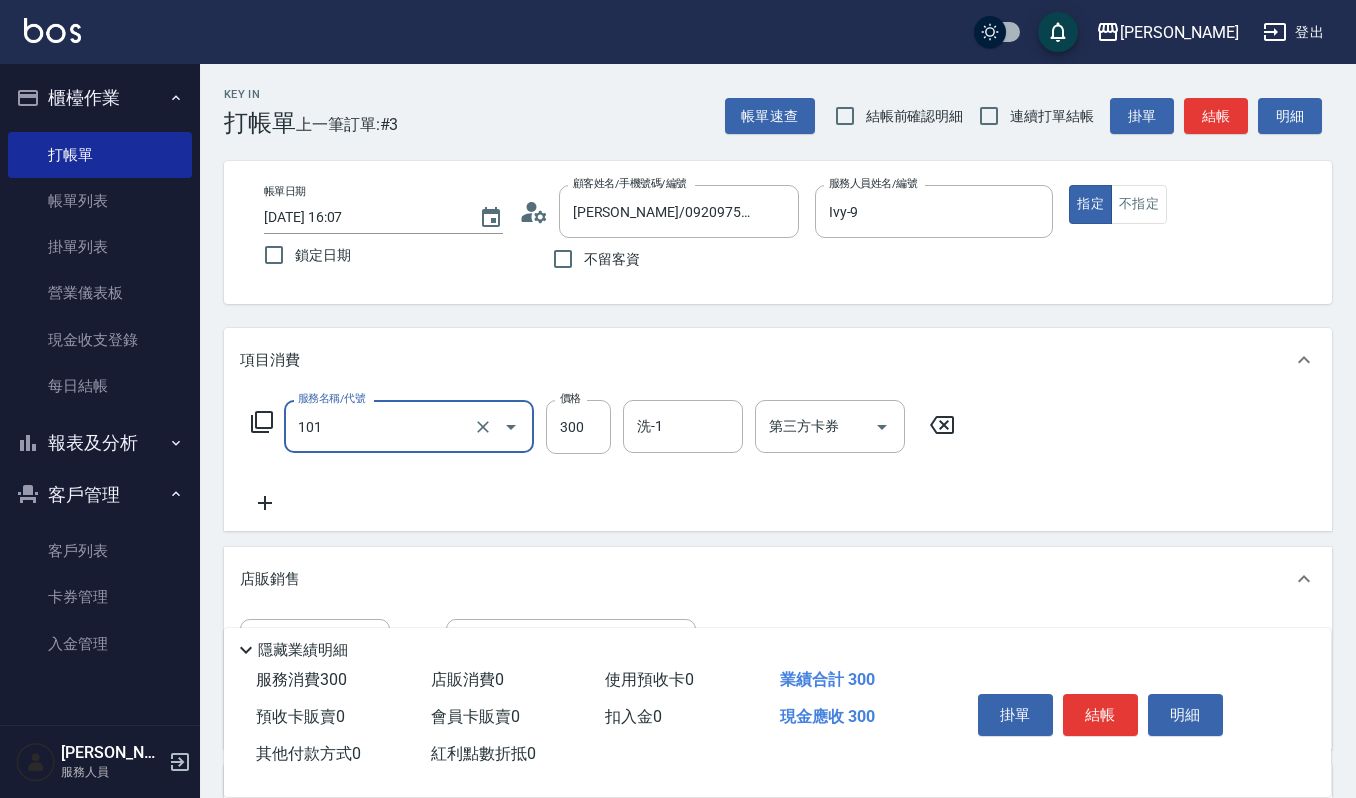 type on "一般洗髮(101)" 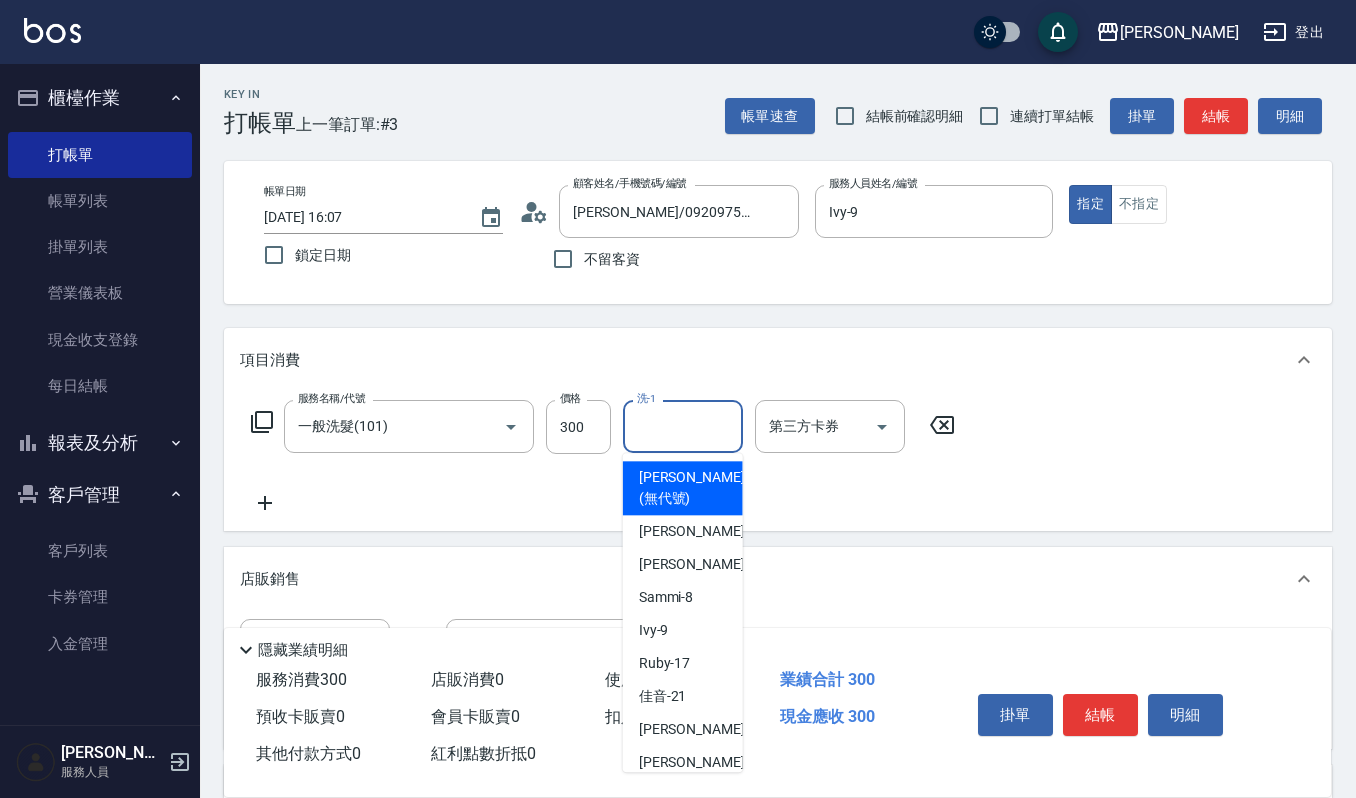 click on "洗-1 洗-1" at bounding box center [683, 426] 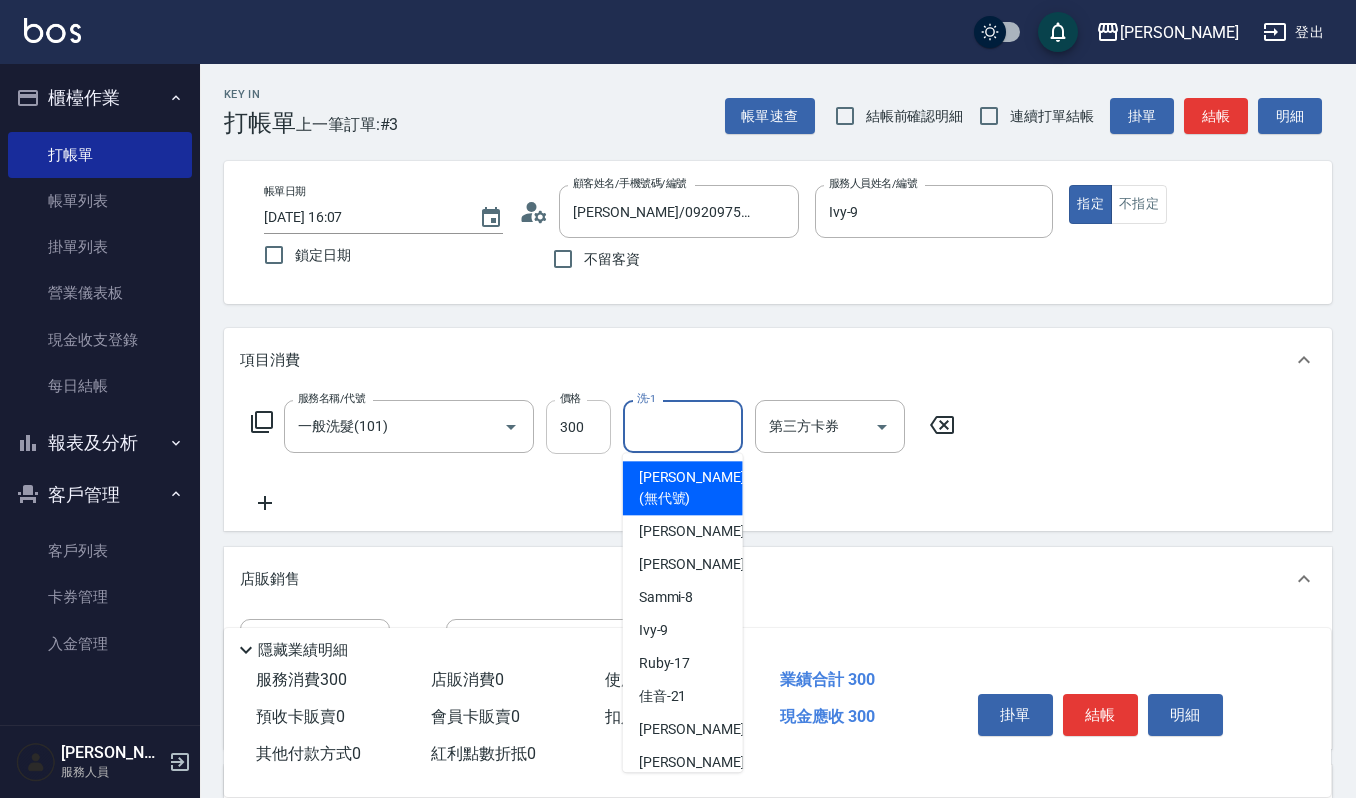 click on "300" at bounding box center (578, 427) 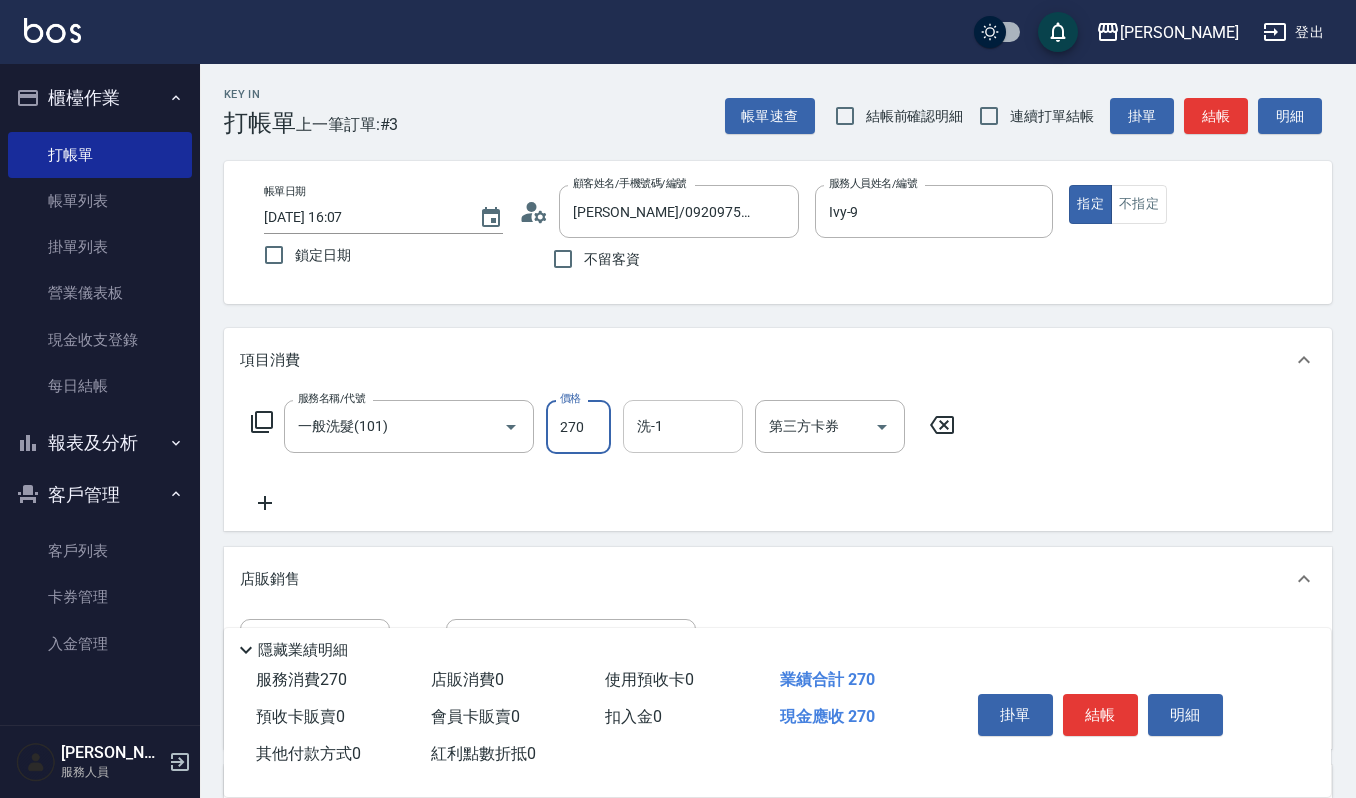 click on "洗-1" at bounding box center [683, 426] 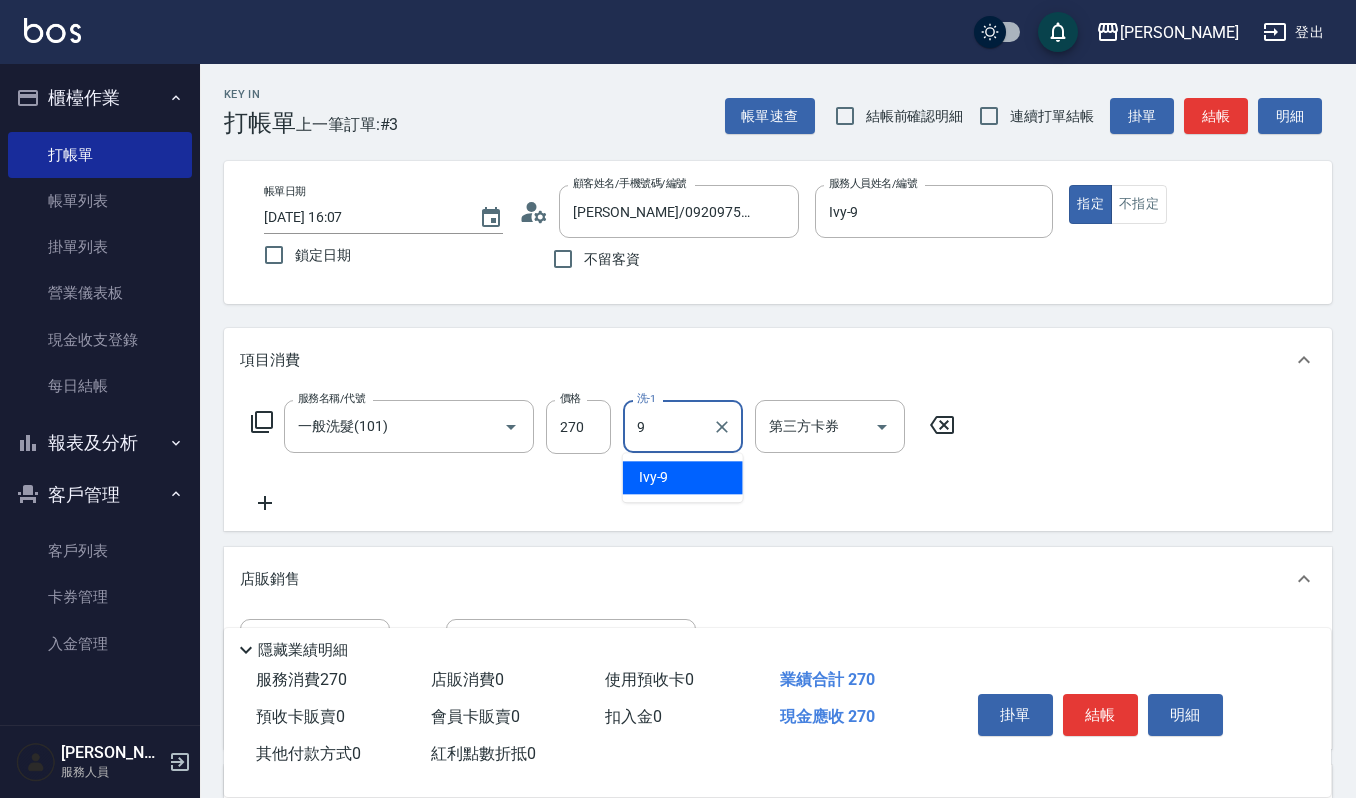type on "Ivy-9" 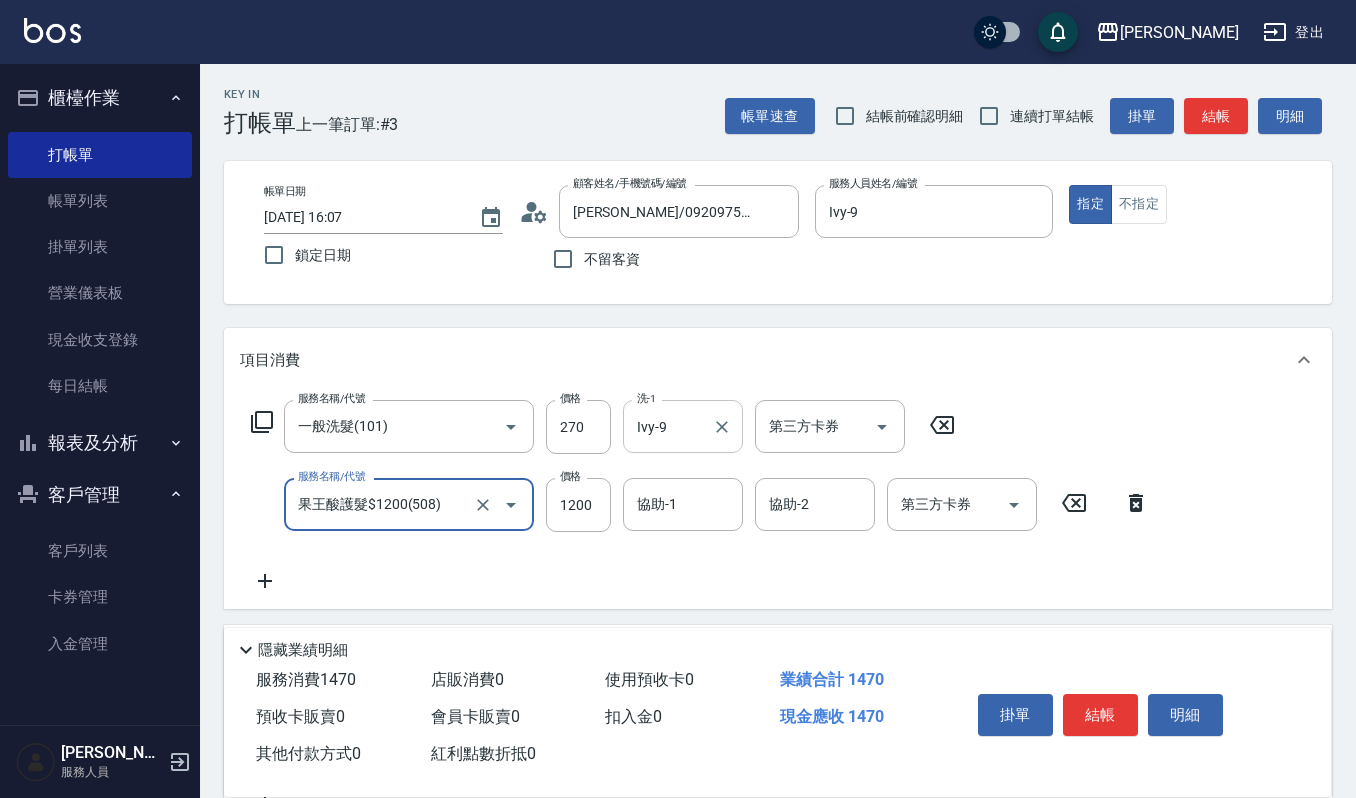 type on "果王酸護髮$1200(508)" 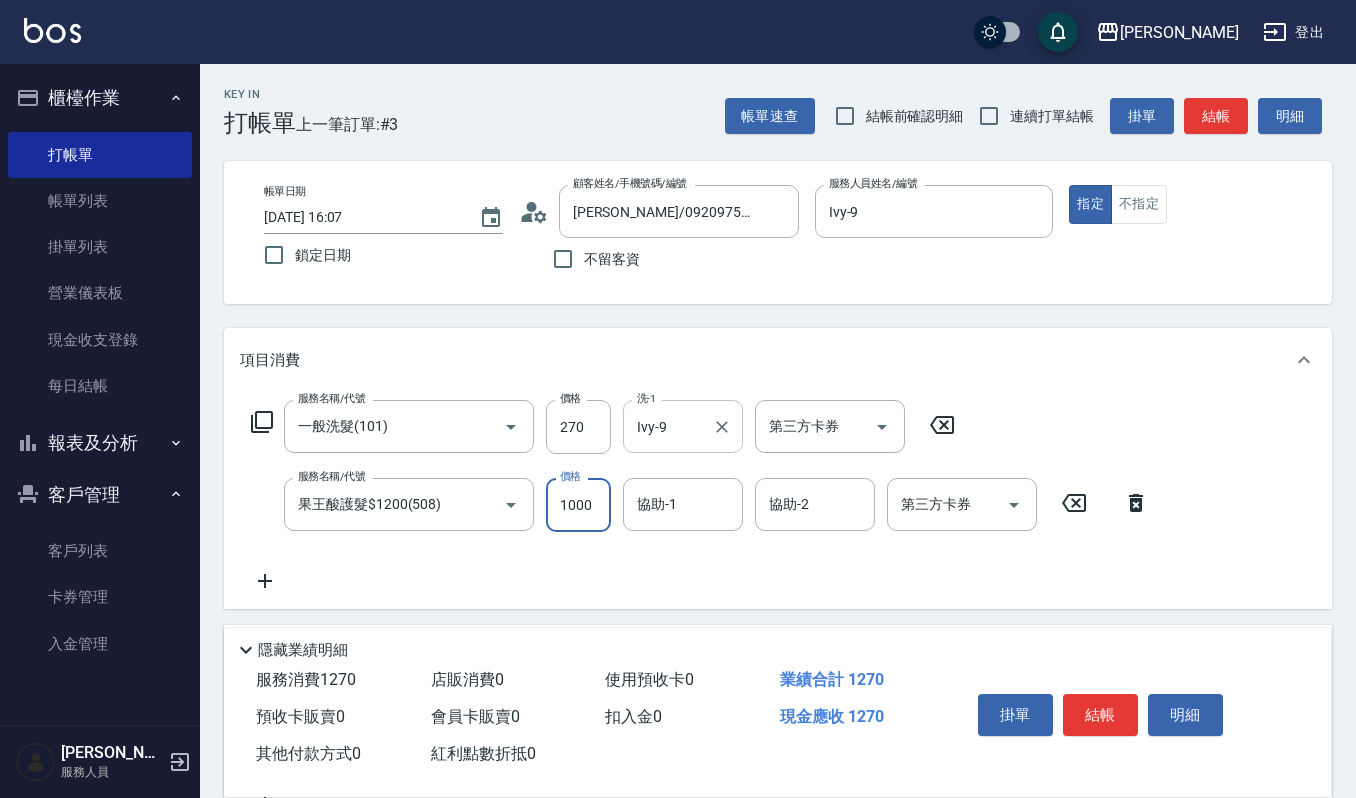 type on "1000" 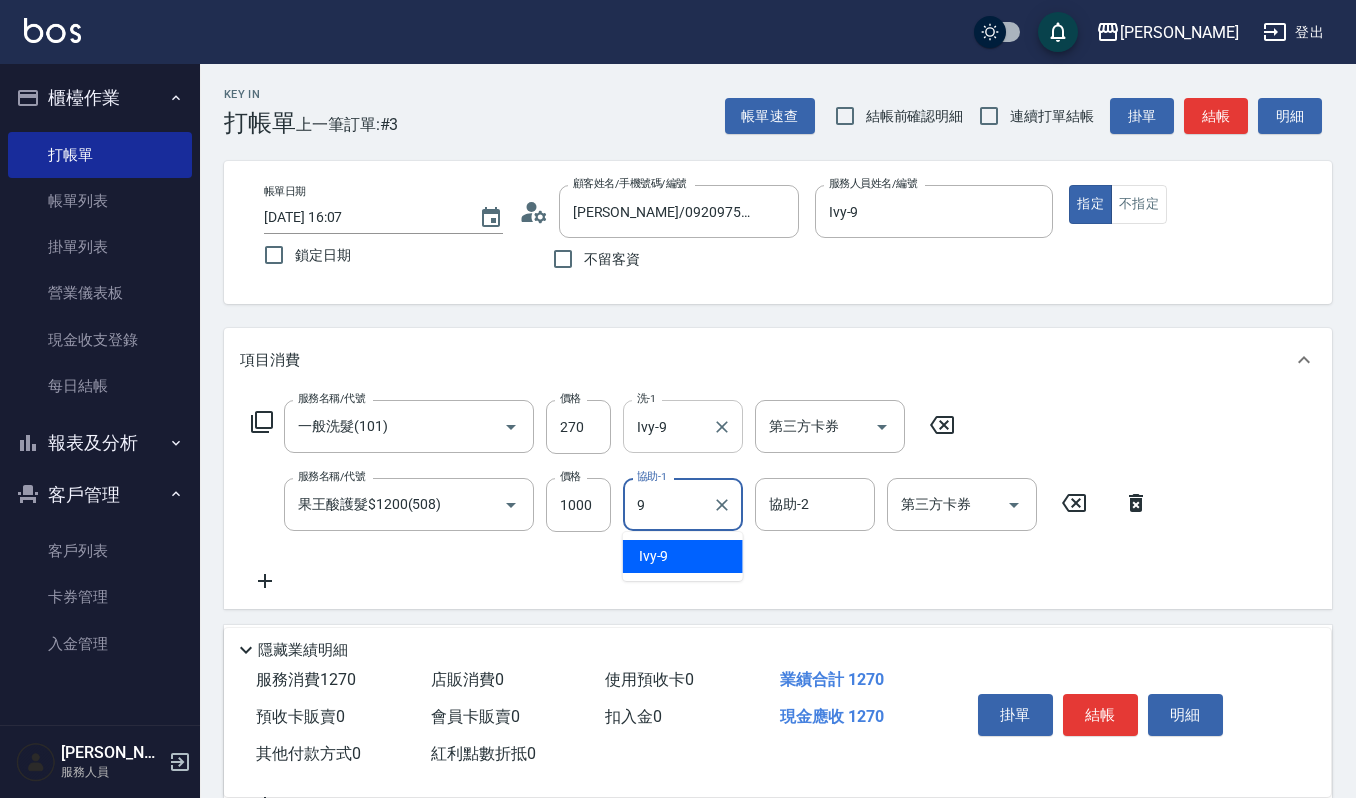 type on "Ivy-9" 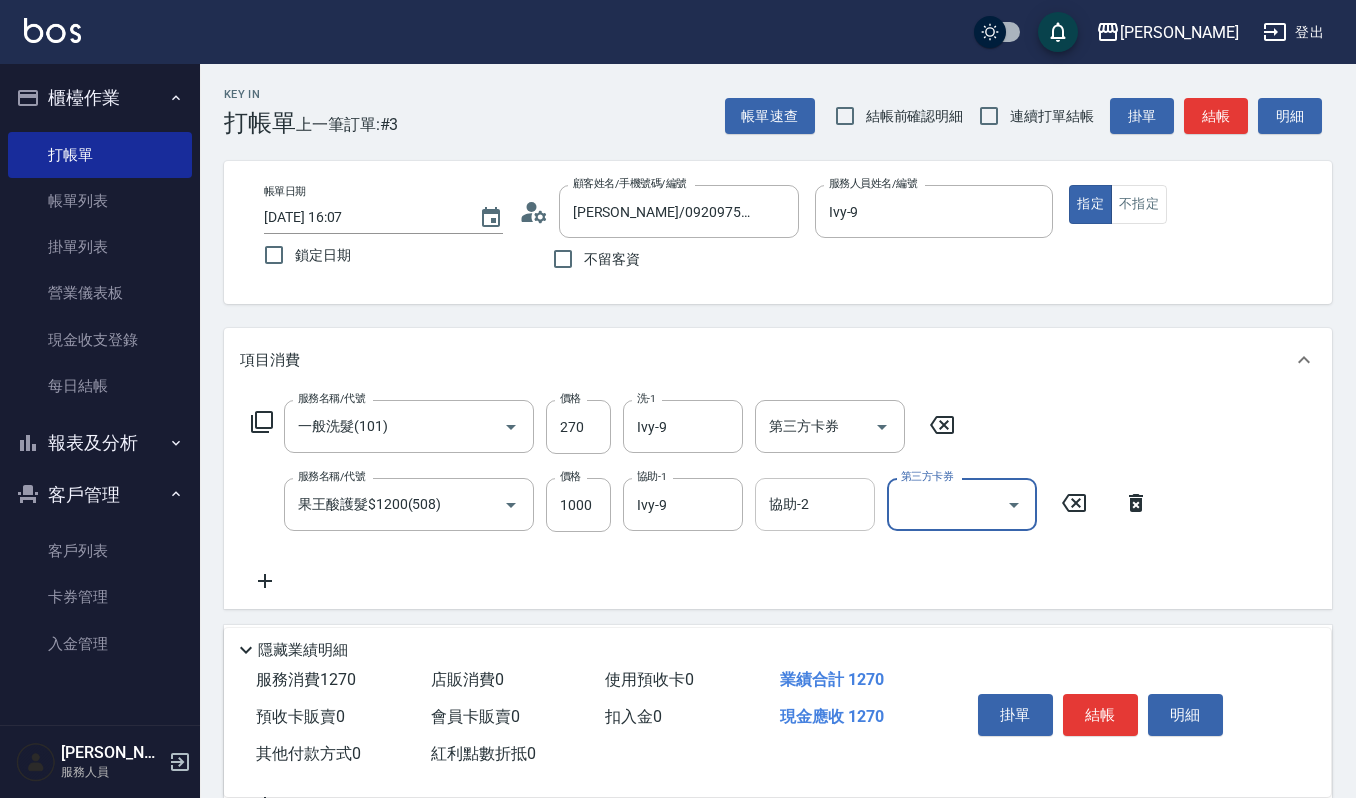 click on "協助-2 協助-2" at bounding box center (815, 504) 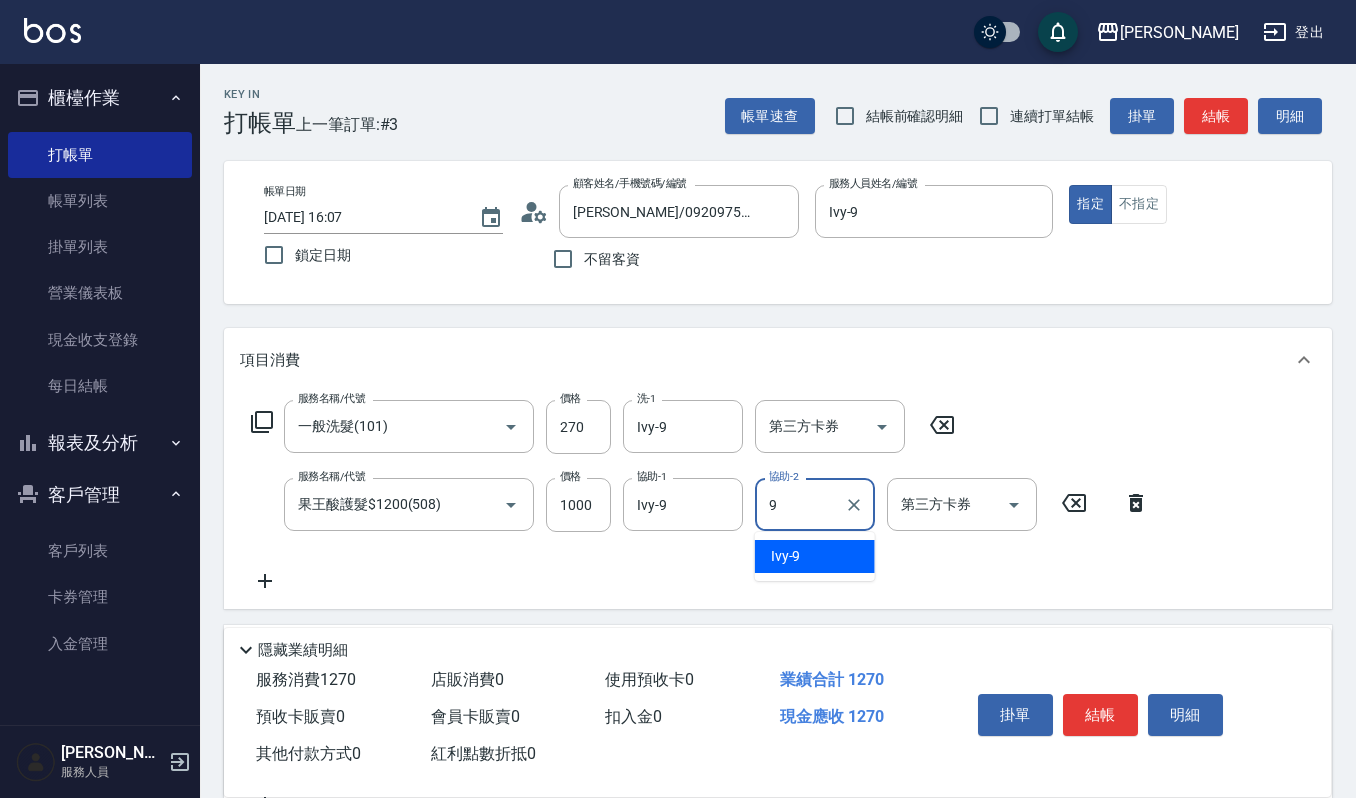 type on "Ivy-9" 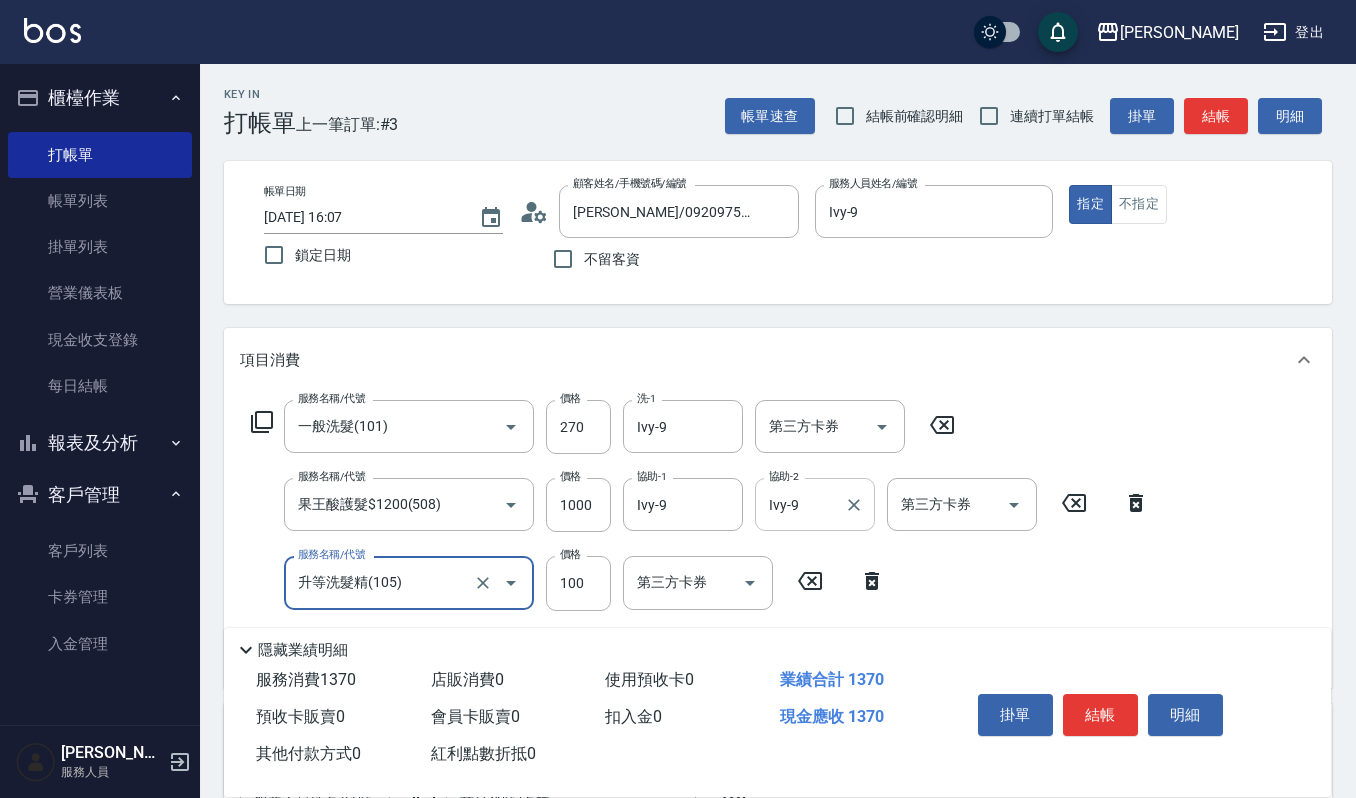 type on "升等洗髮精(105)" 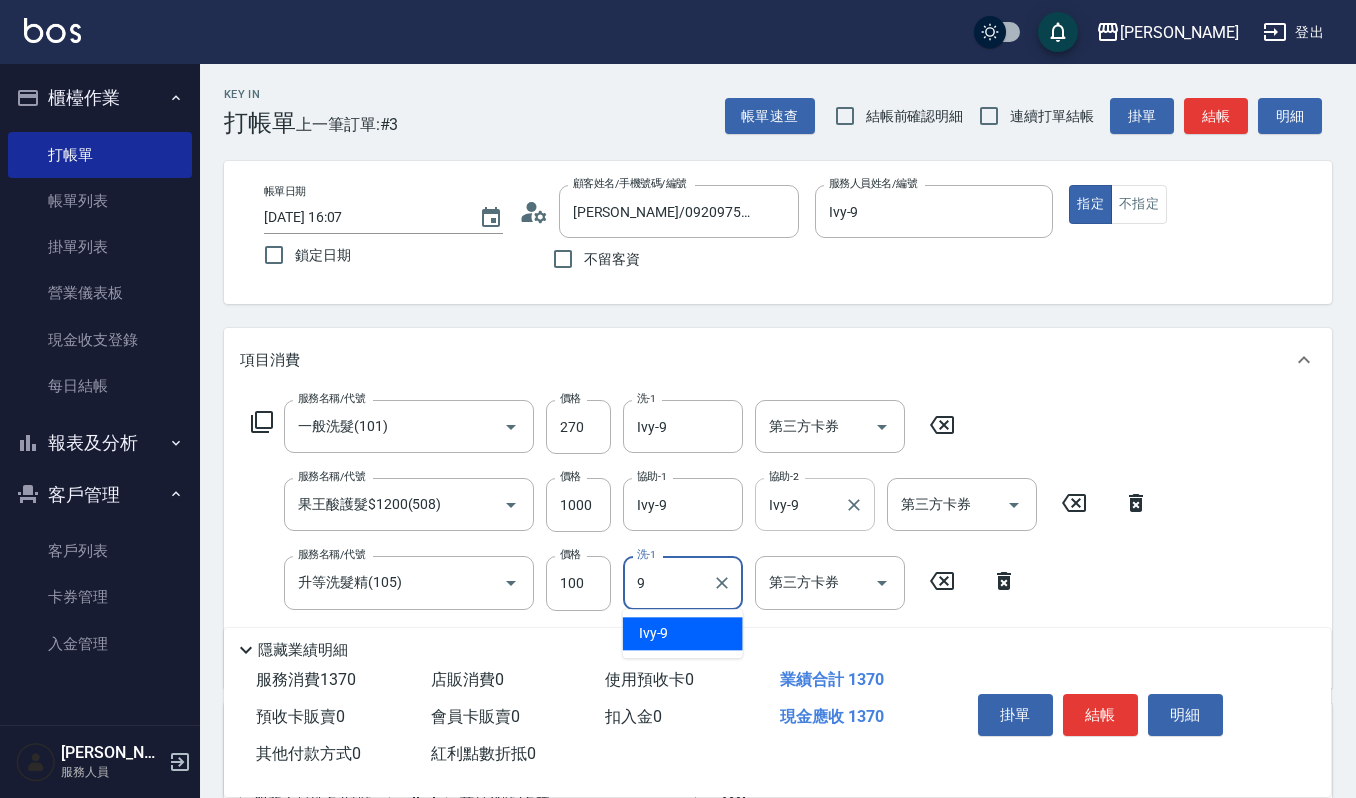 type on "Ivy-9" 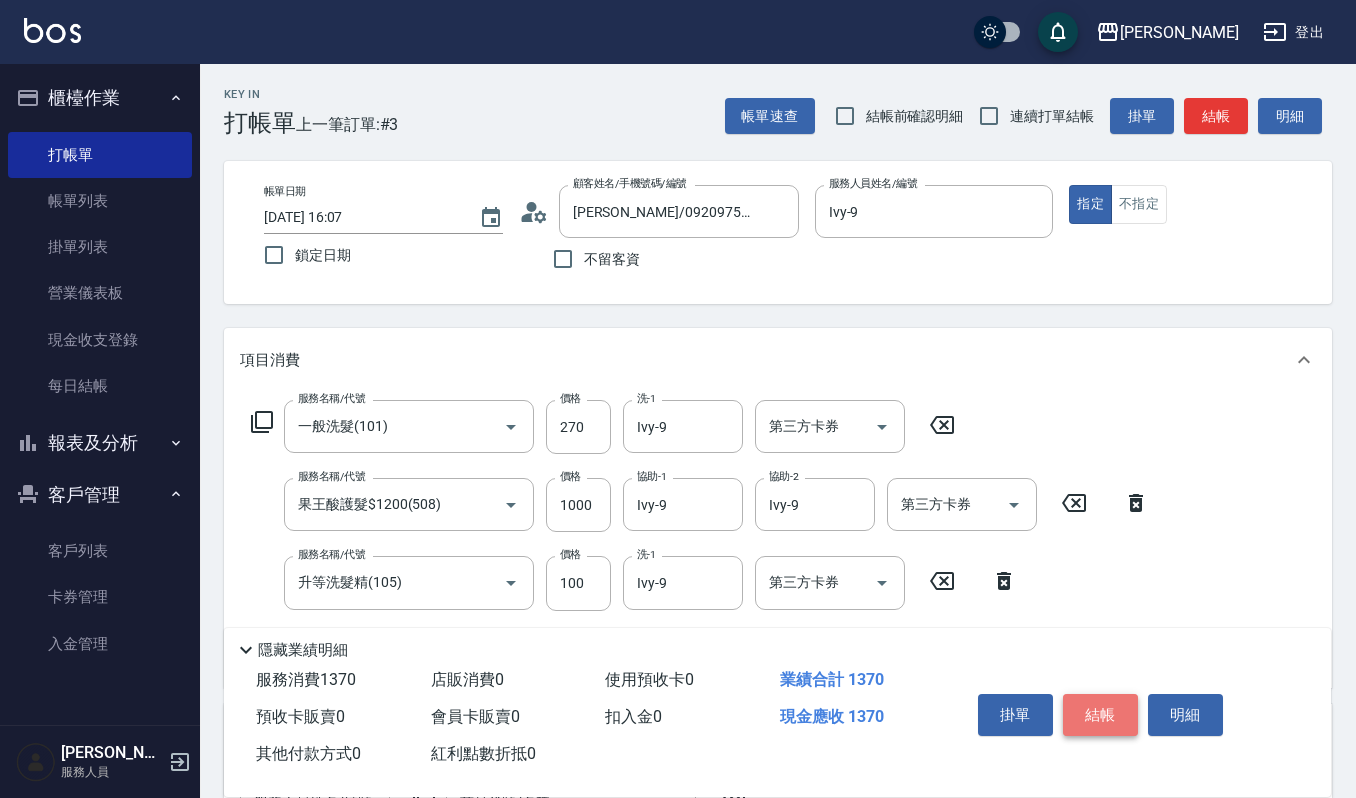 click on "結帳" at bounding box center (1100, 715) 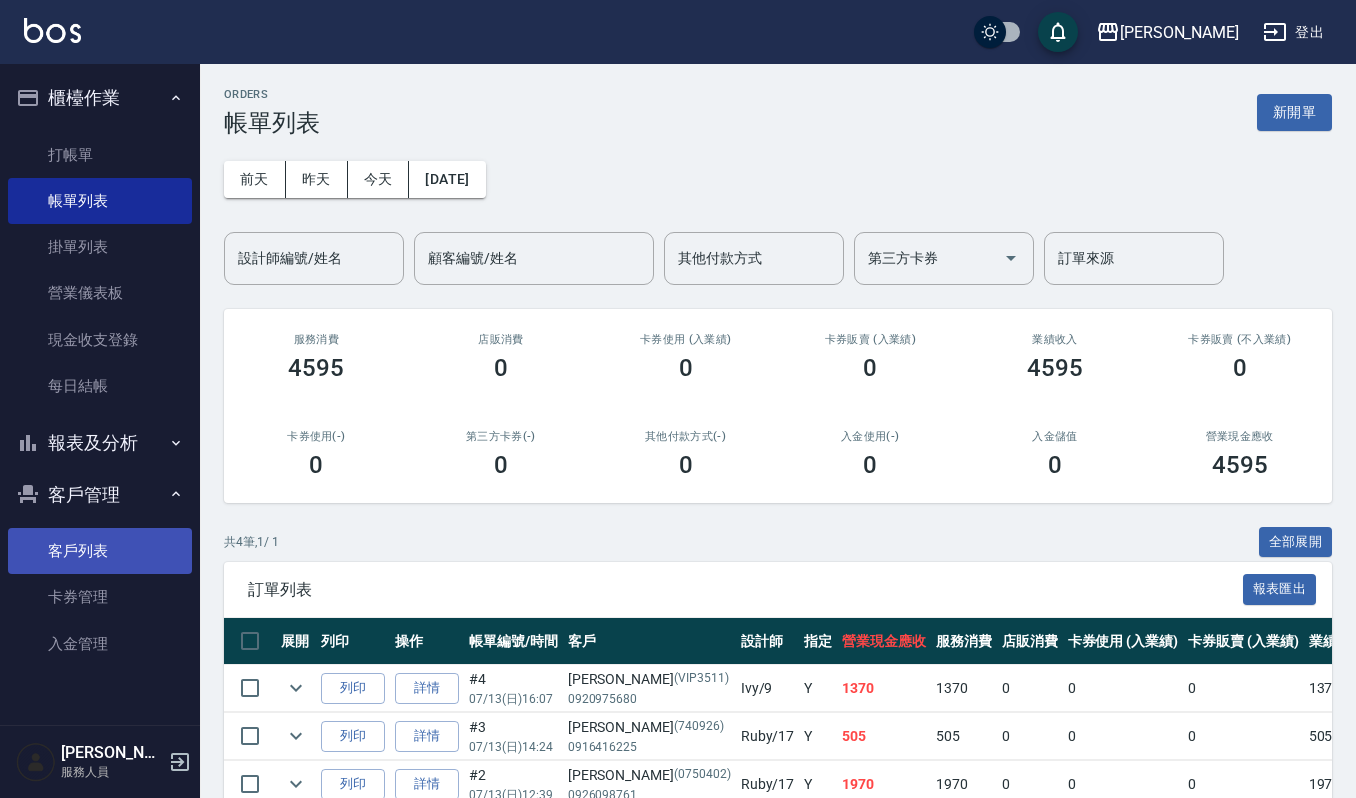 click on "客戶列表" at bounding box center (100, 551) 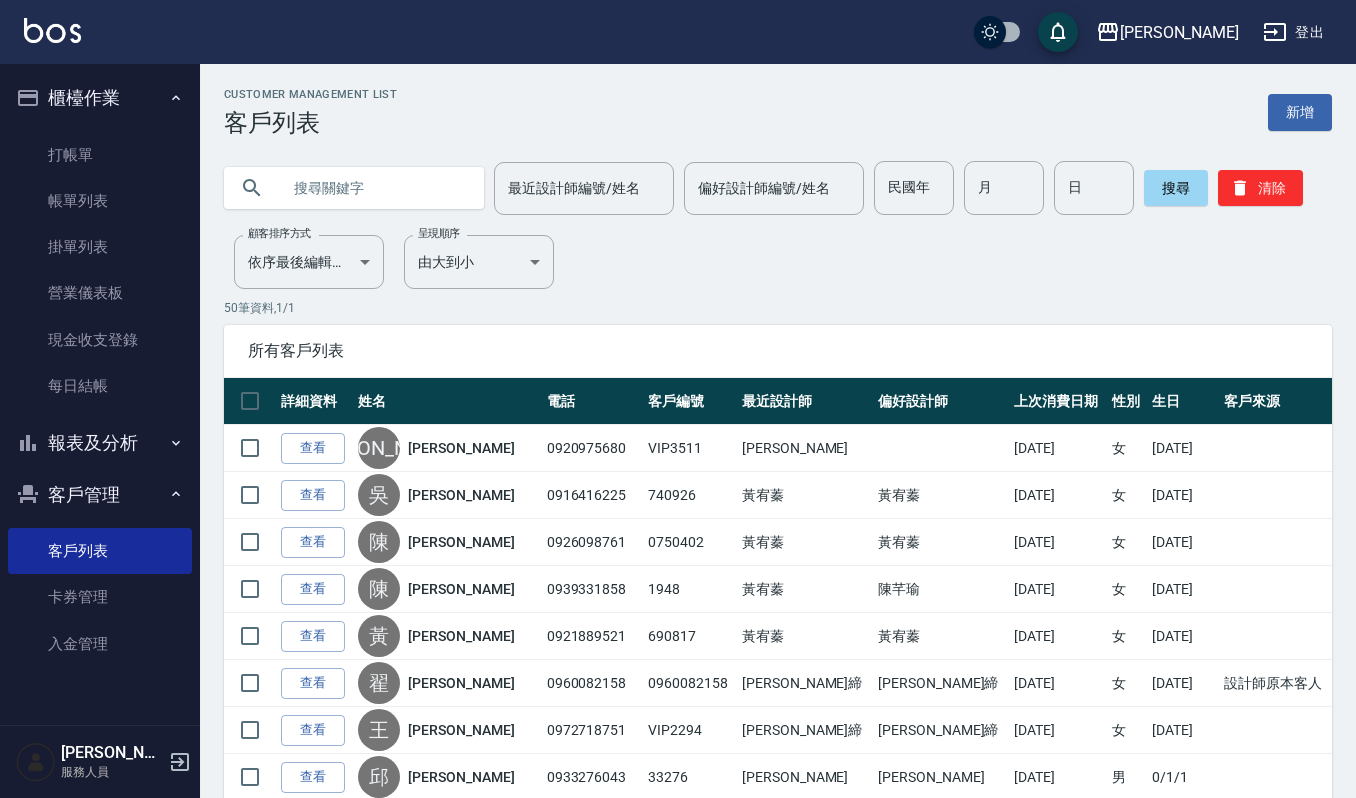 click at bounding box center [374, 188] 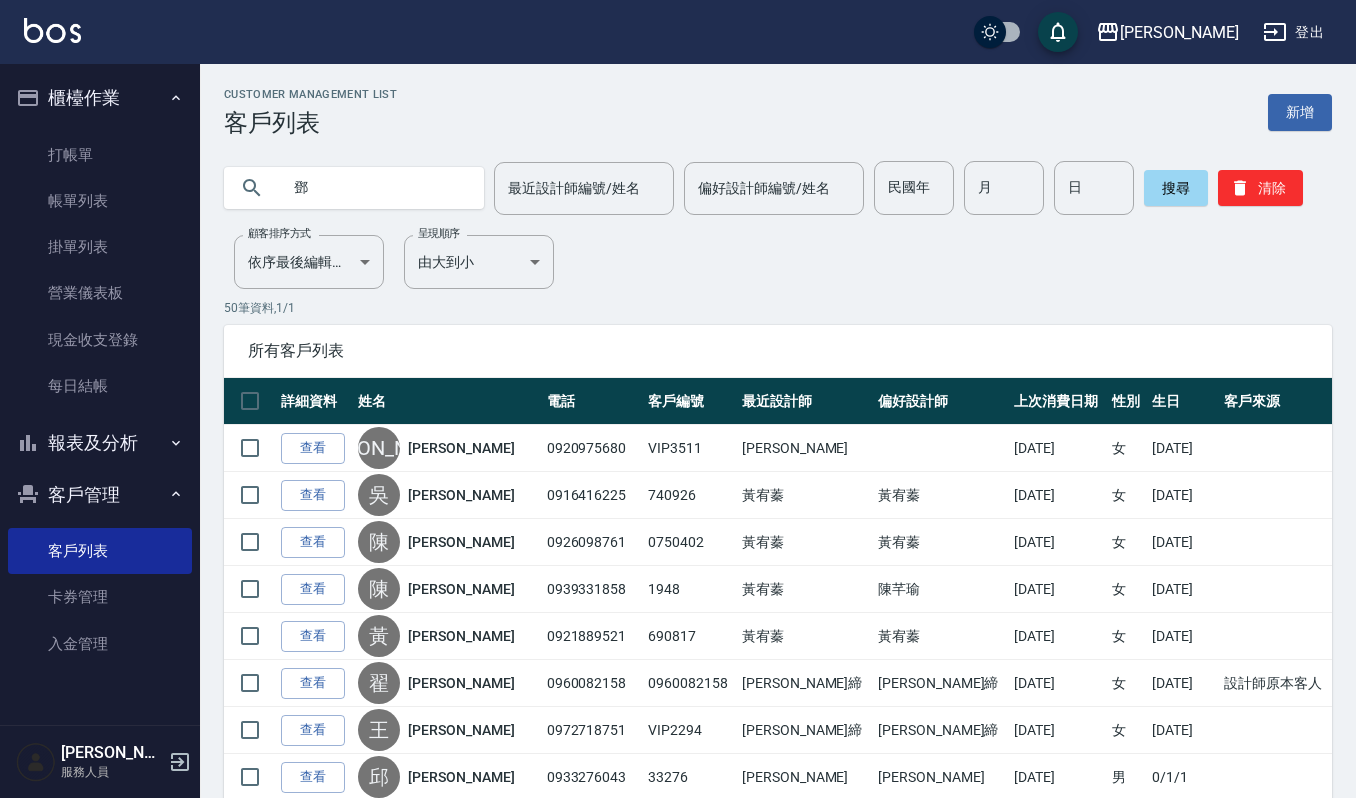 type on "鄧" 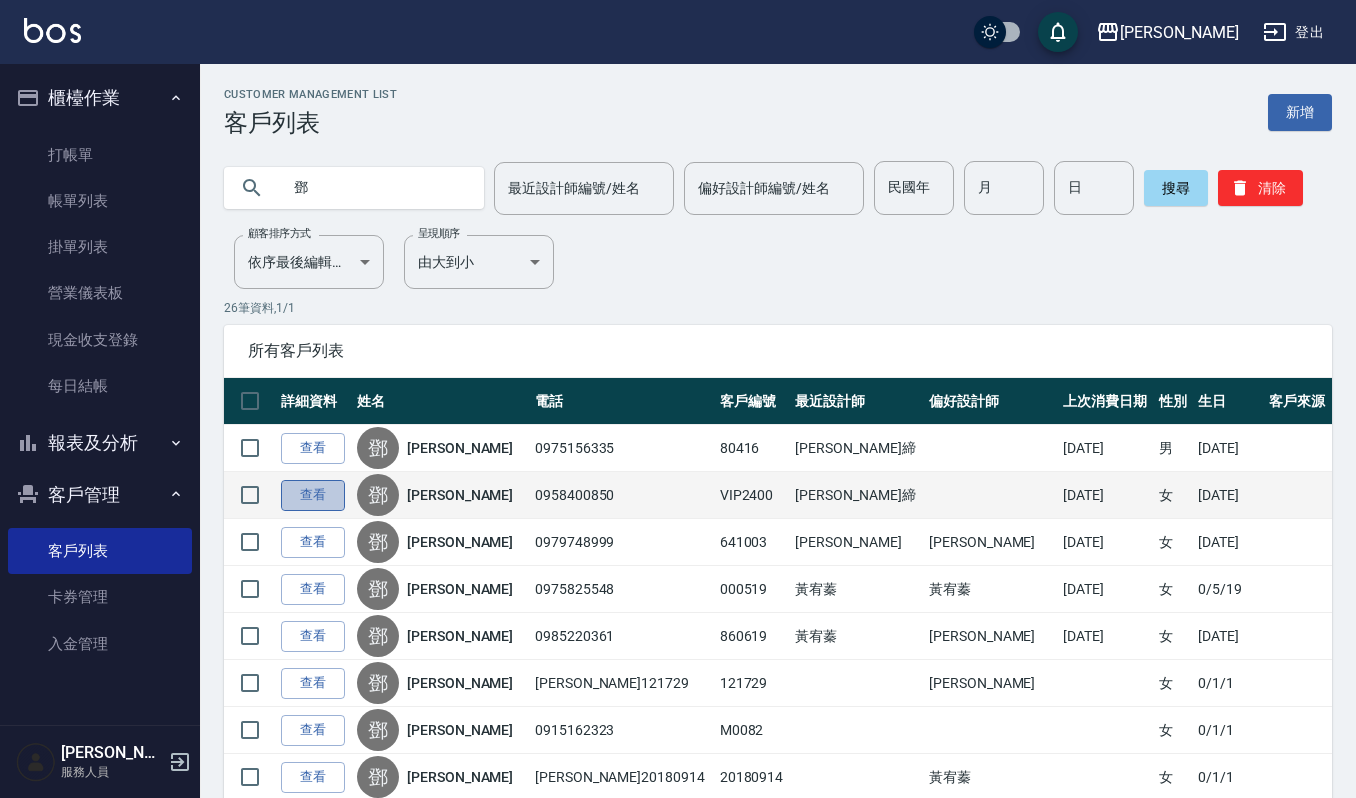 click on "查看" at bounding box center (313, 495) 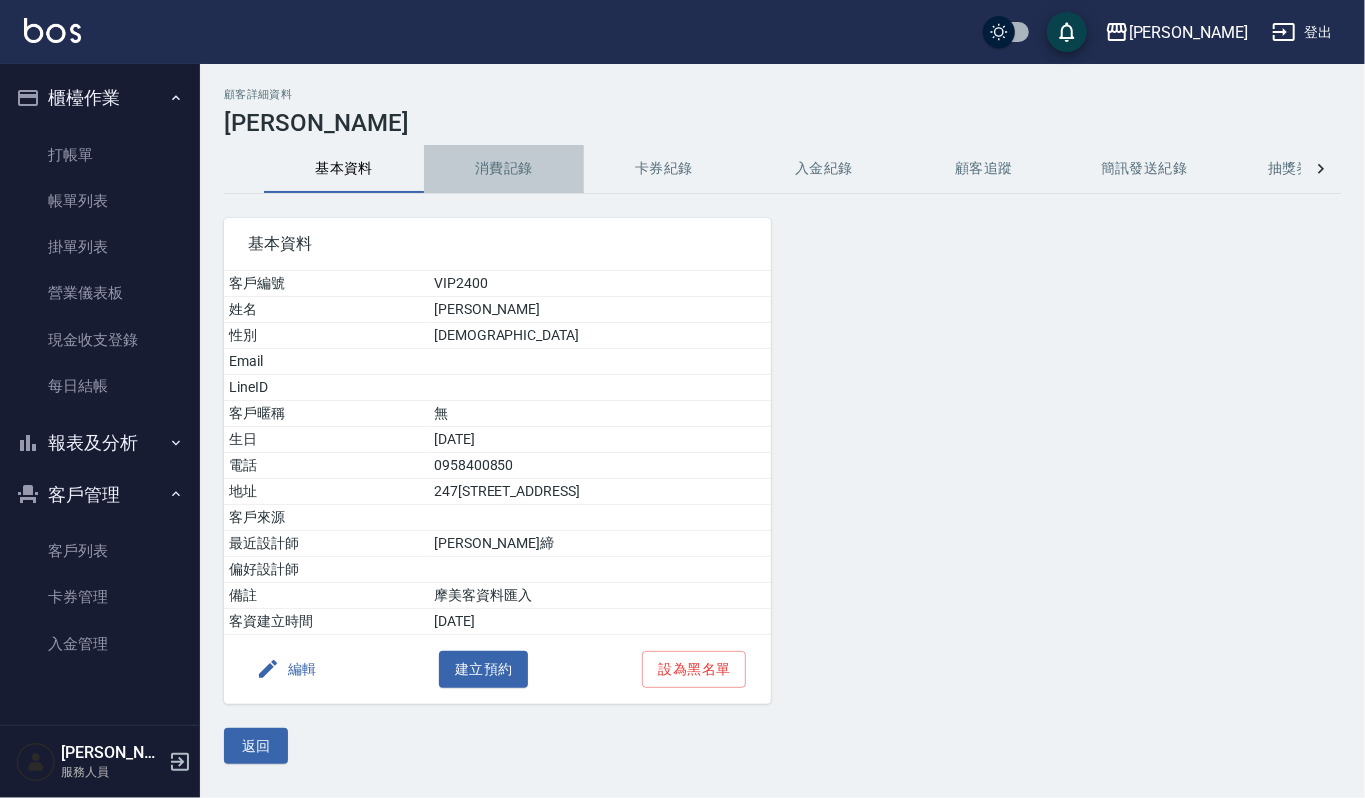click on "消費記錄" at bounding box center [504, 169] 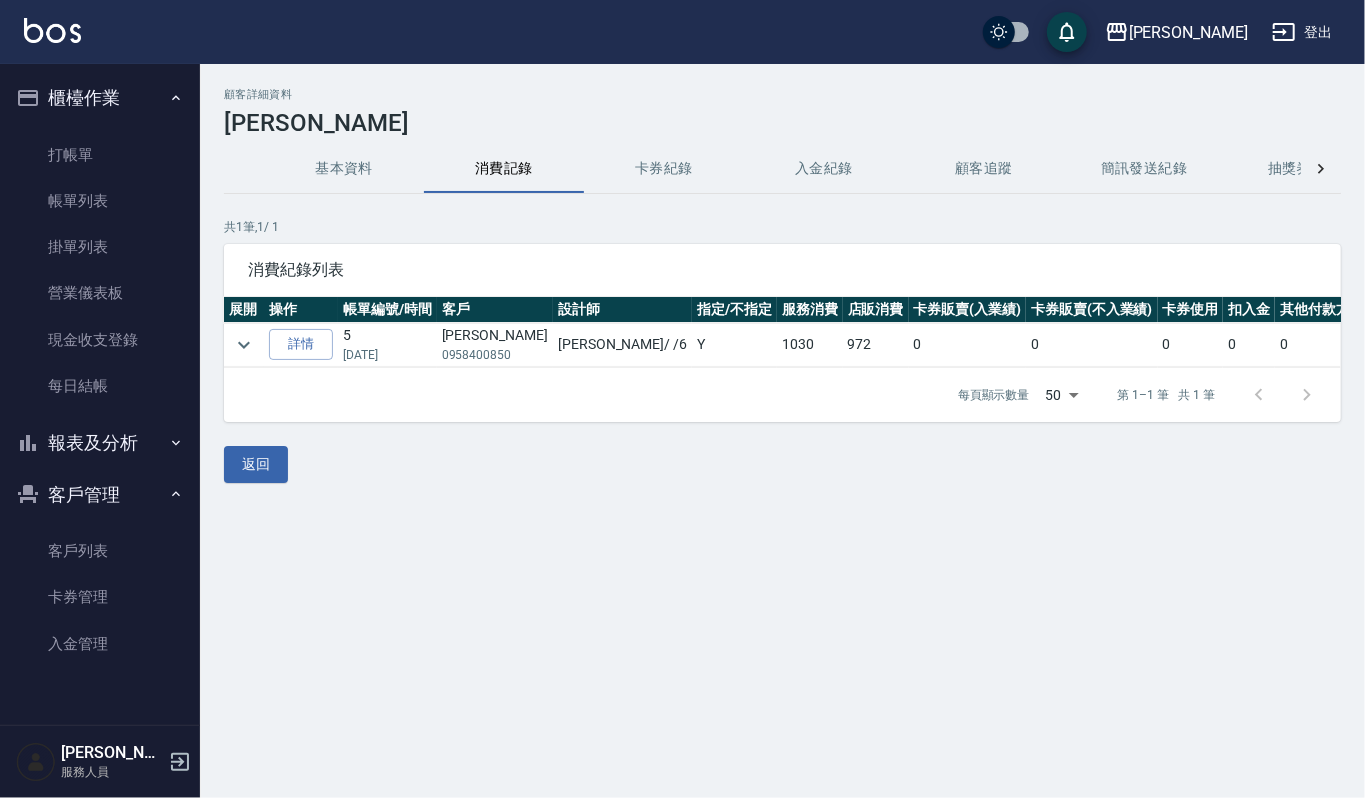 click at bounding box center [244, 345] 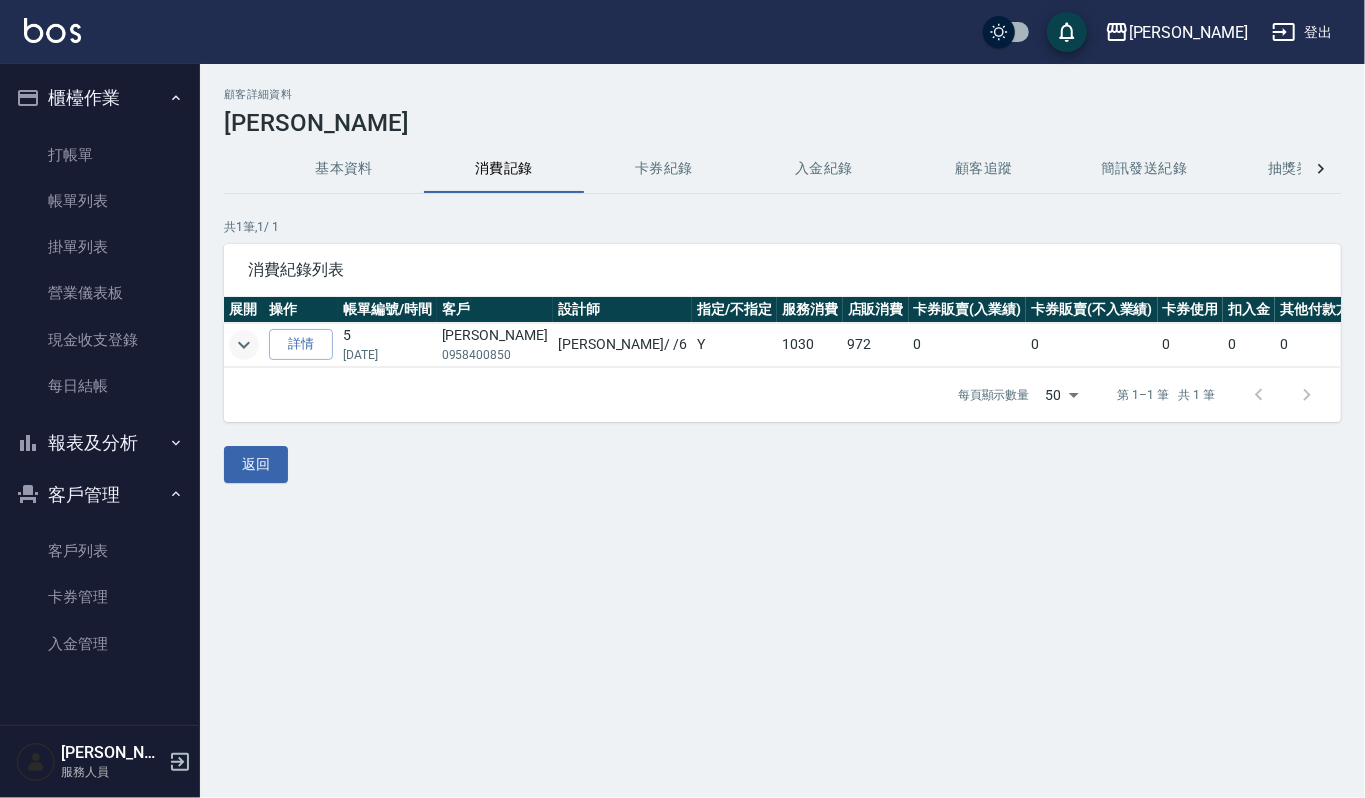 click 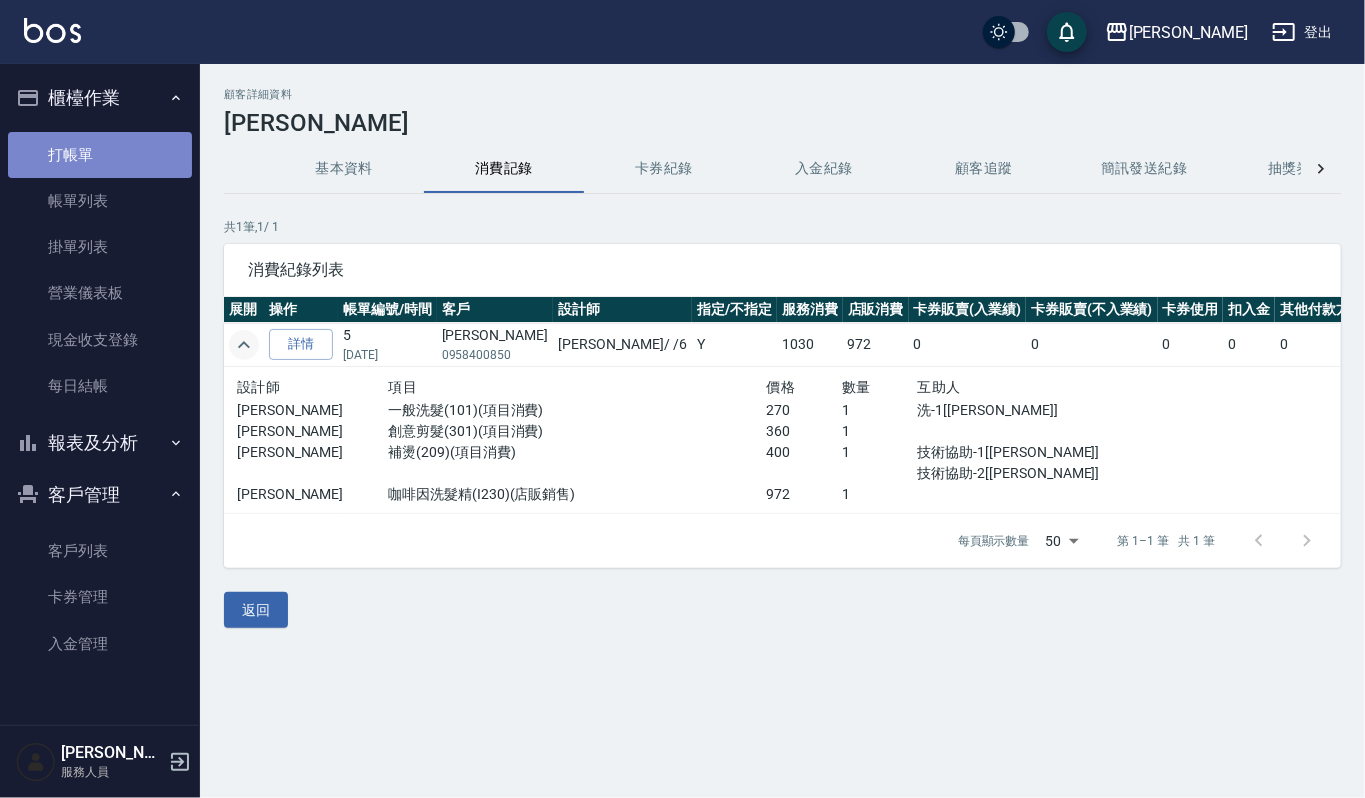 click on "打帳單" at bounding box center [100, 155] 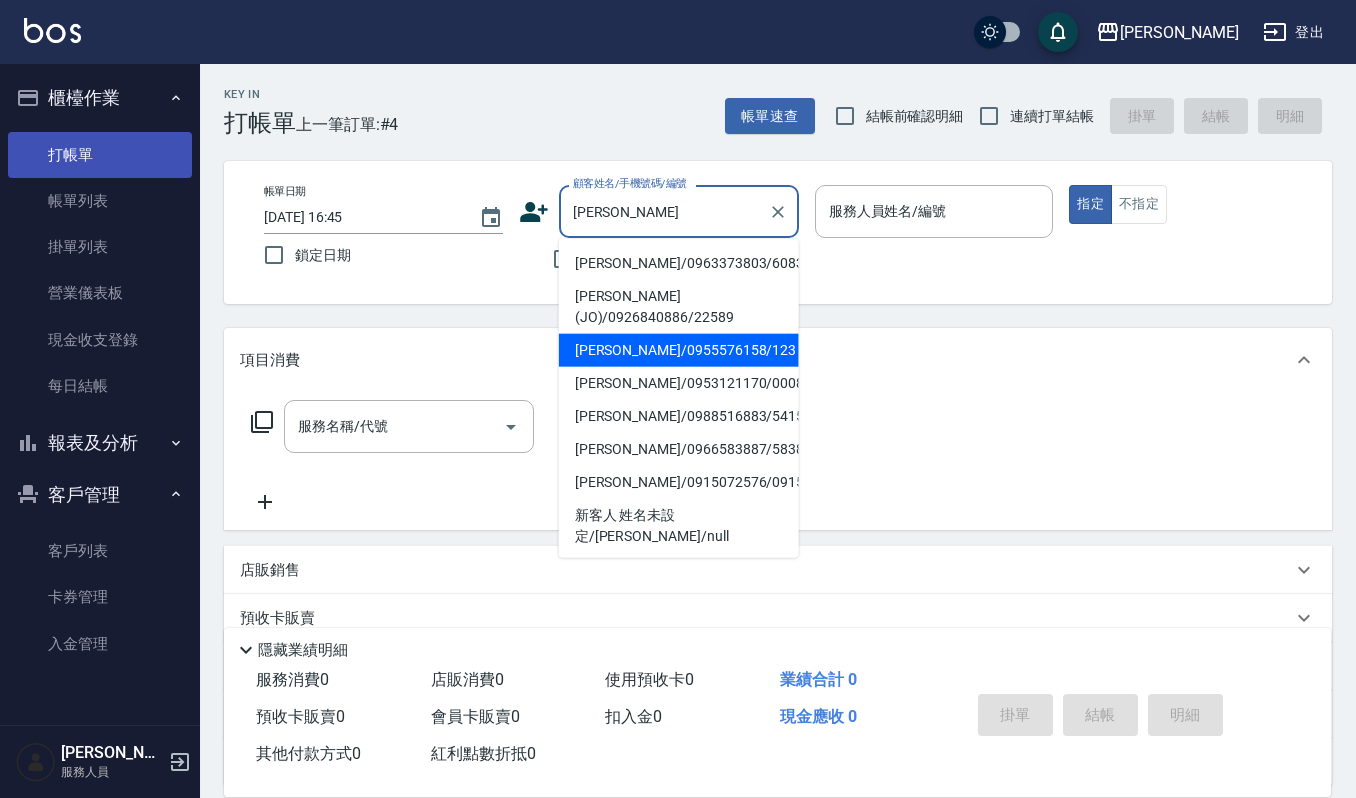 type on "吳麗卿/0955576158/123" 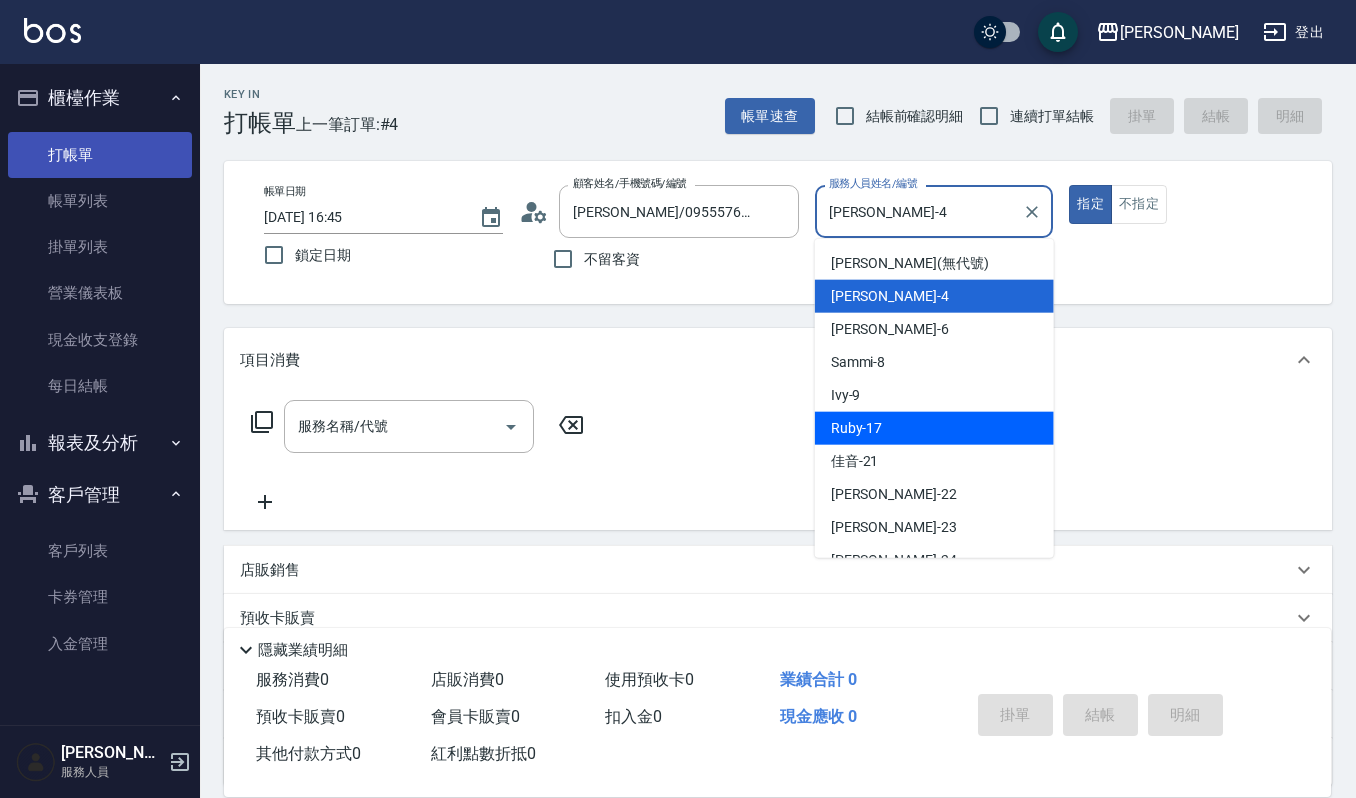 type on "Ruby-17" 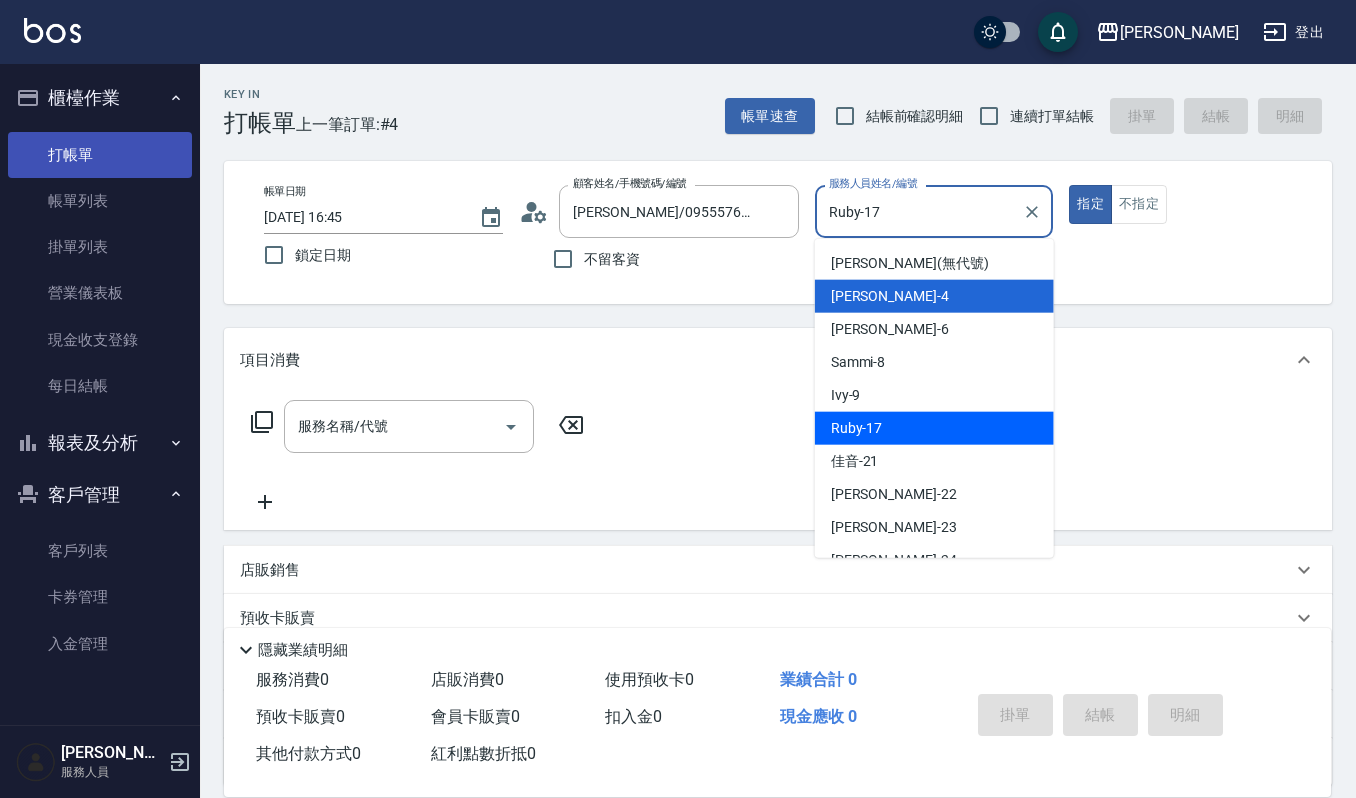 type on "true" 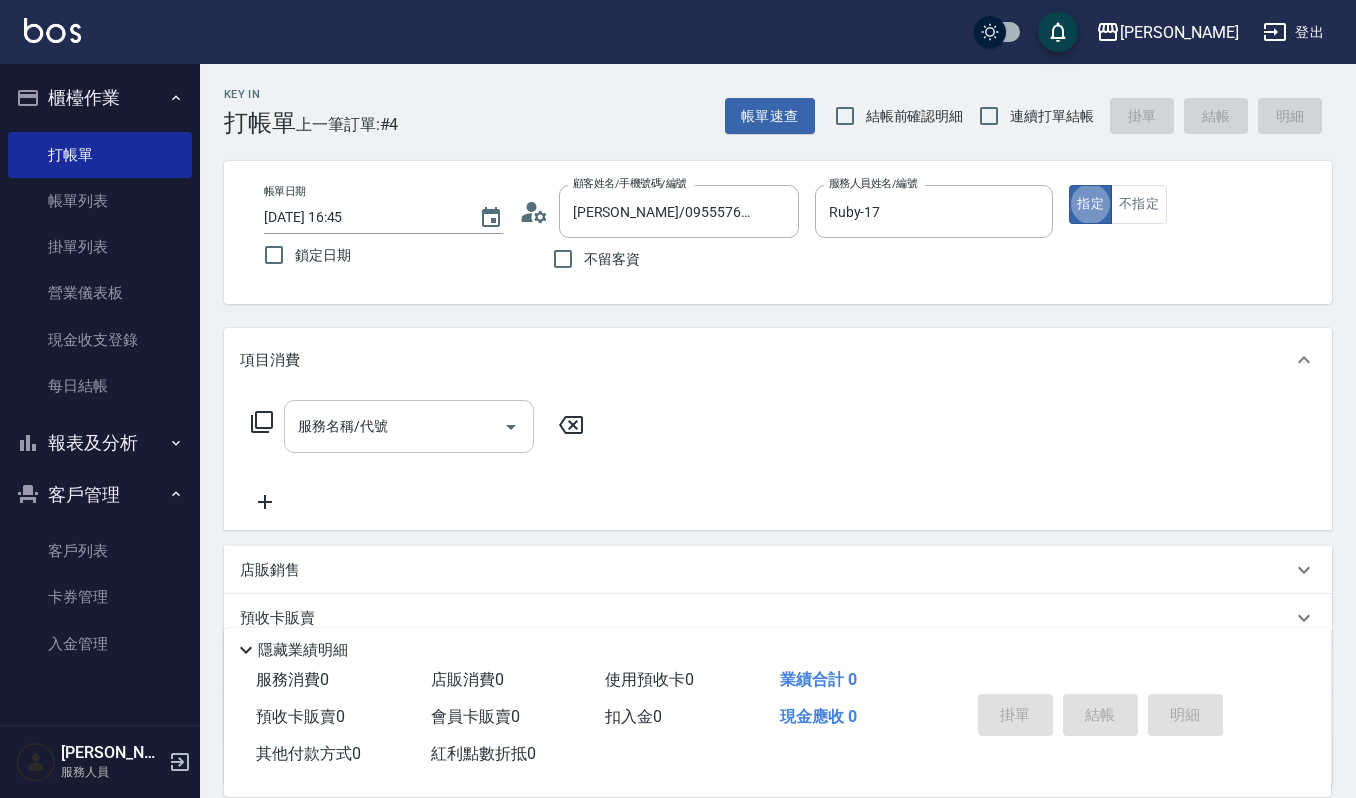 click on "服務名稱/代號" at bounding box center [394, 426] 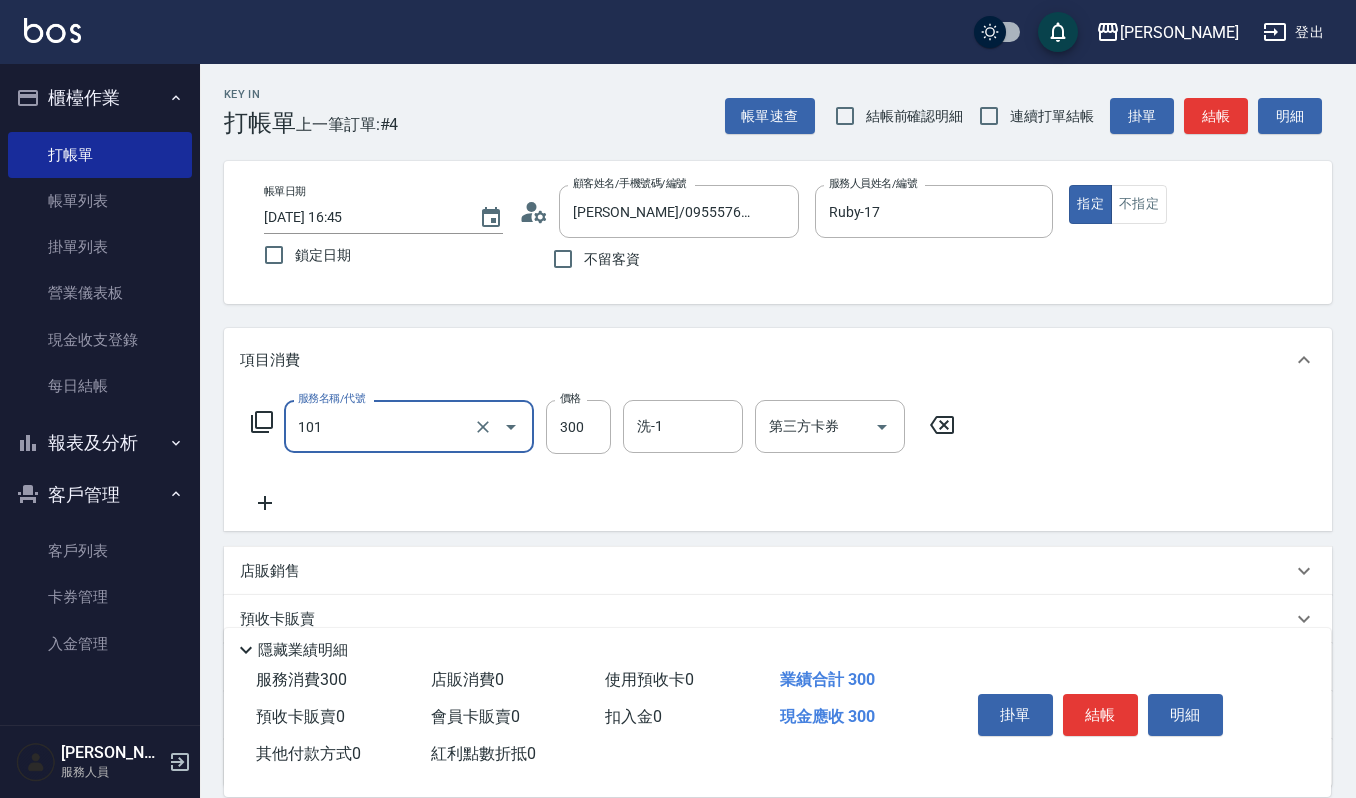 type on "一般洗髮(101)" 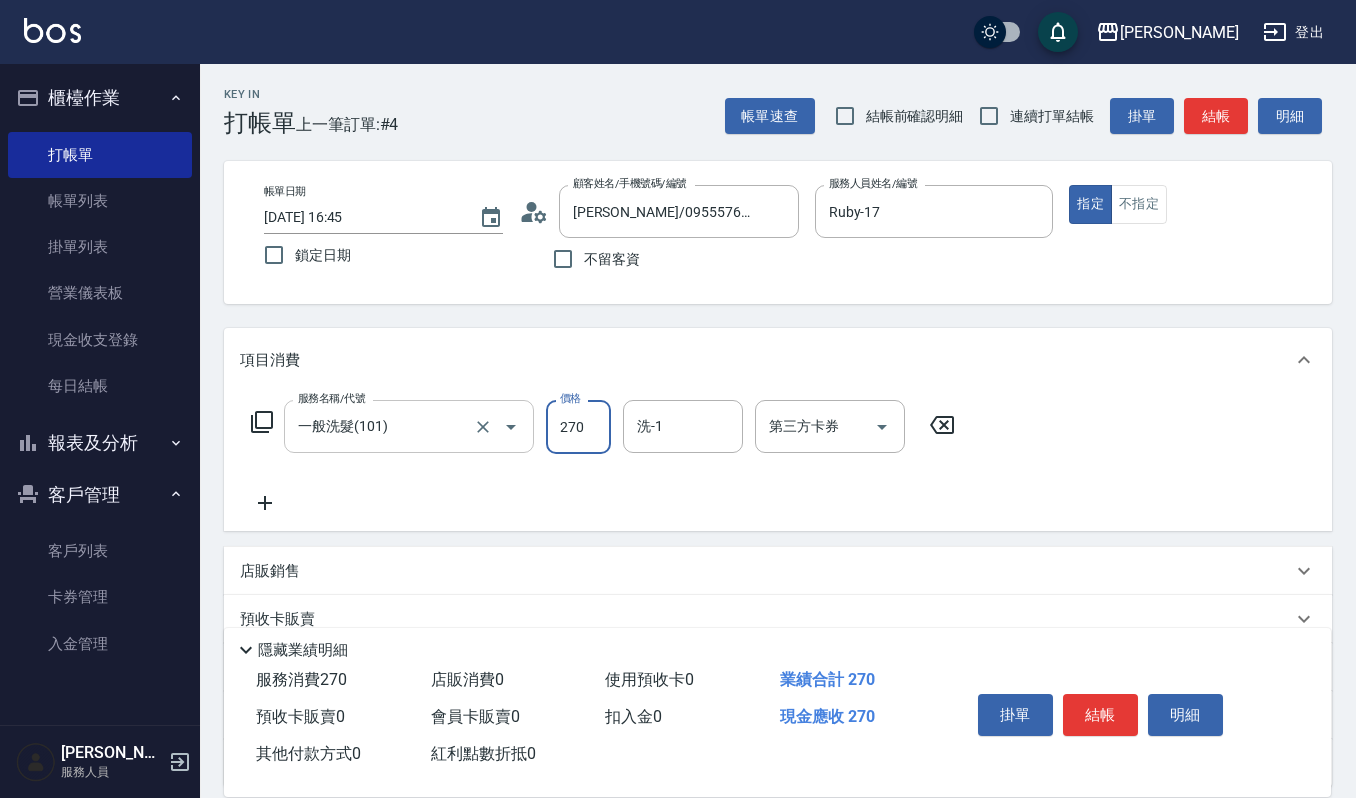 type on "270" 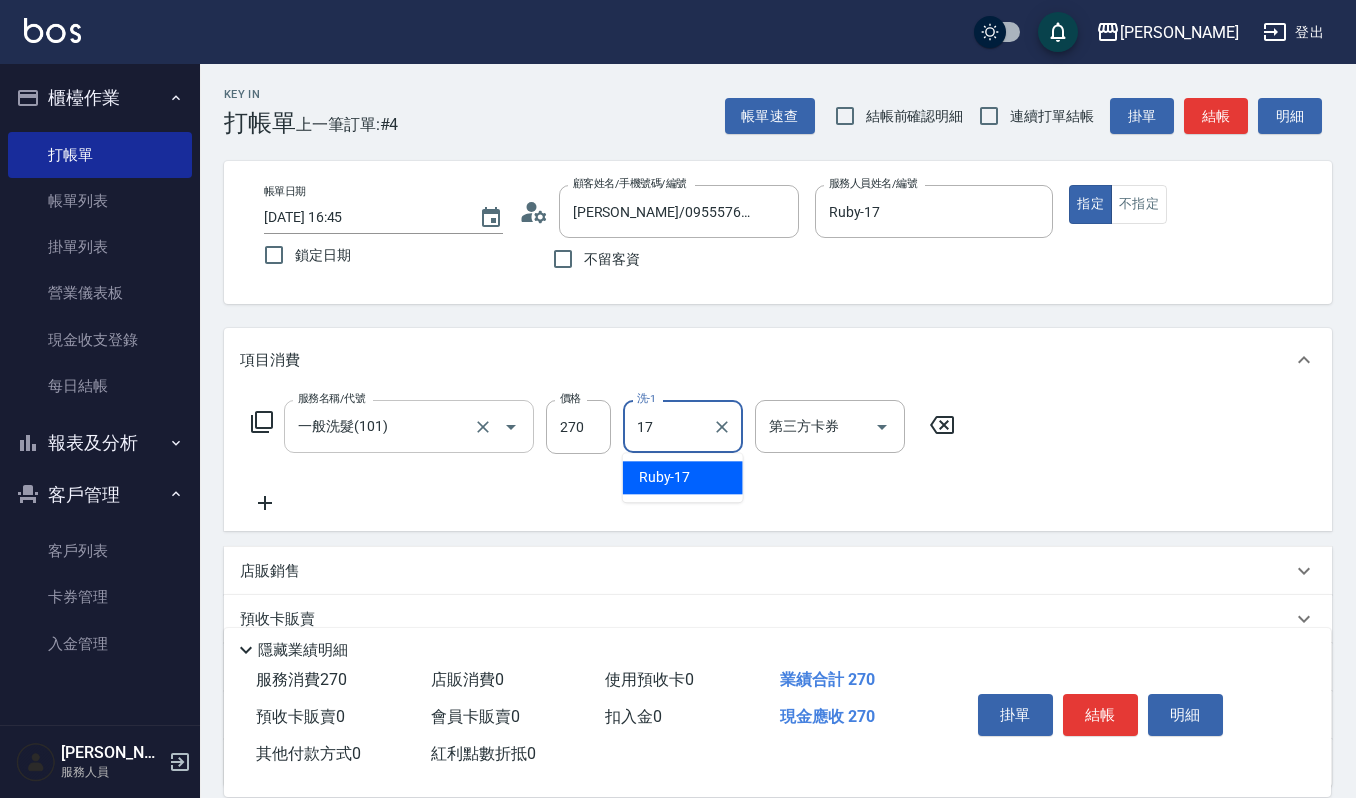type on "Ruby-17" 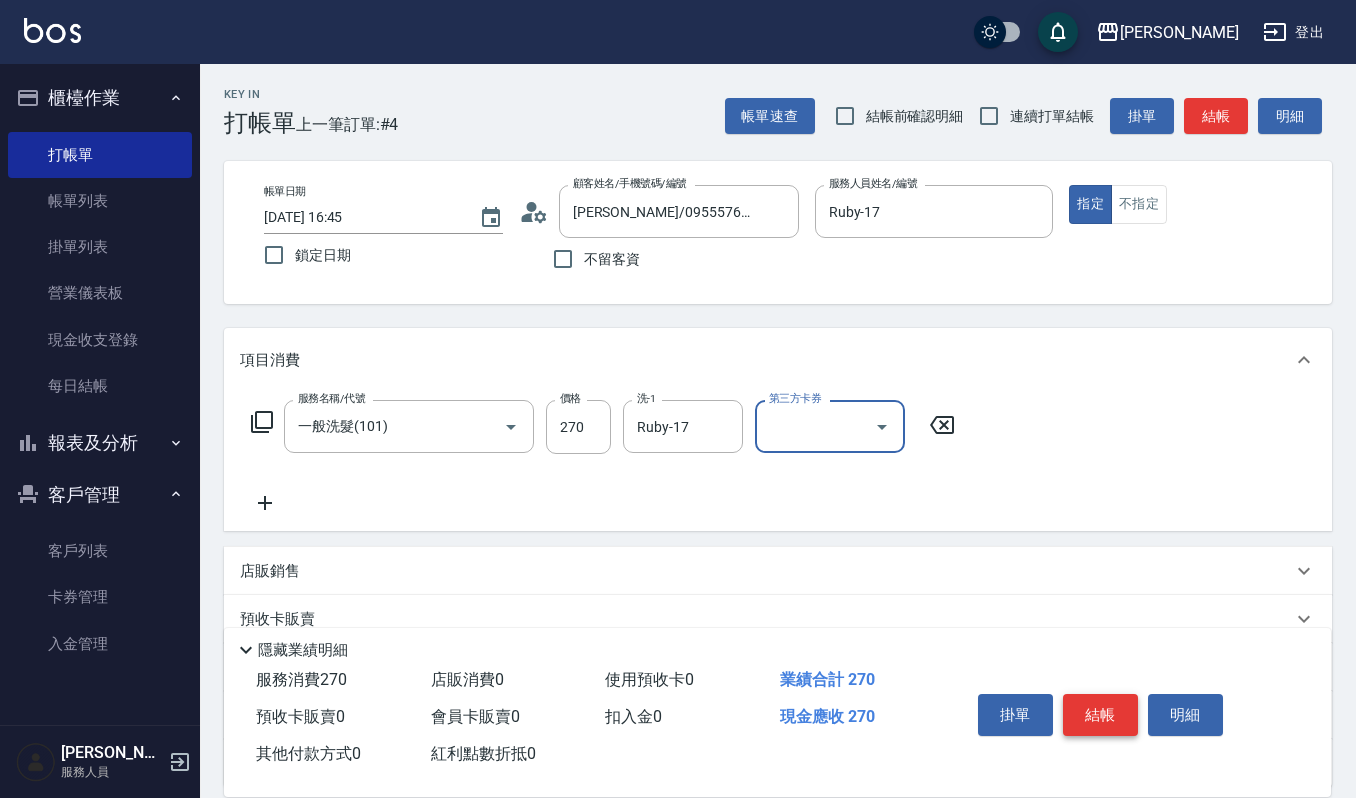click on "結帳" at bounding box center (1100, 715) 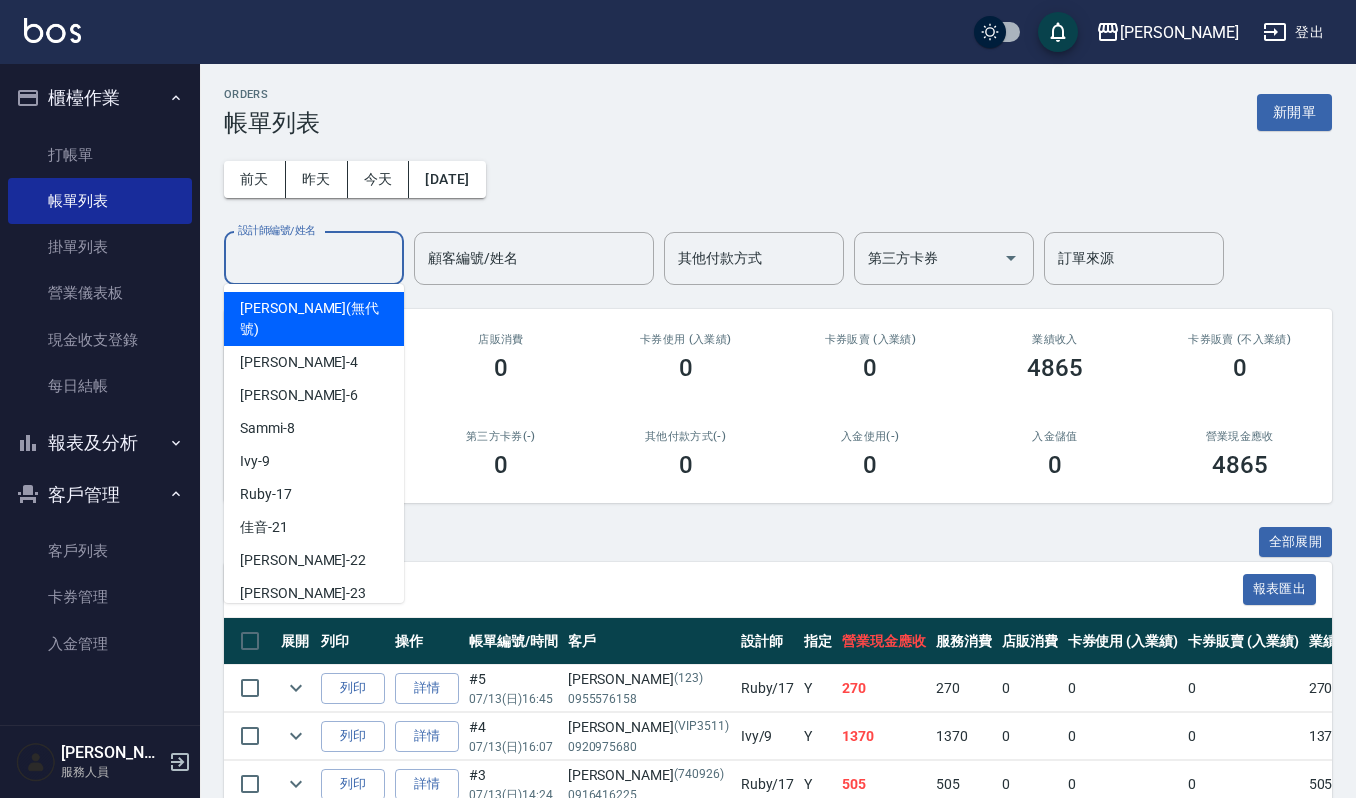 click on "設計師編號/姓名" at bounding box center (314, 258) 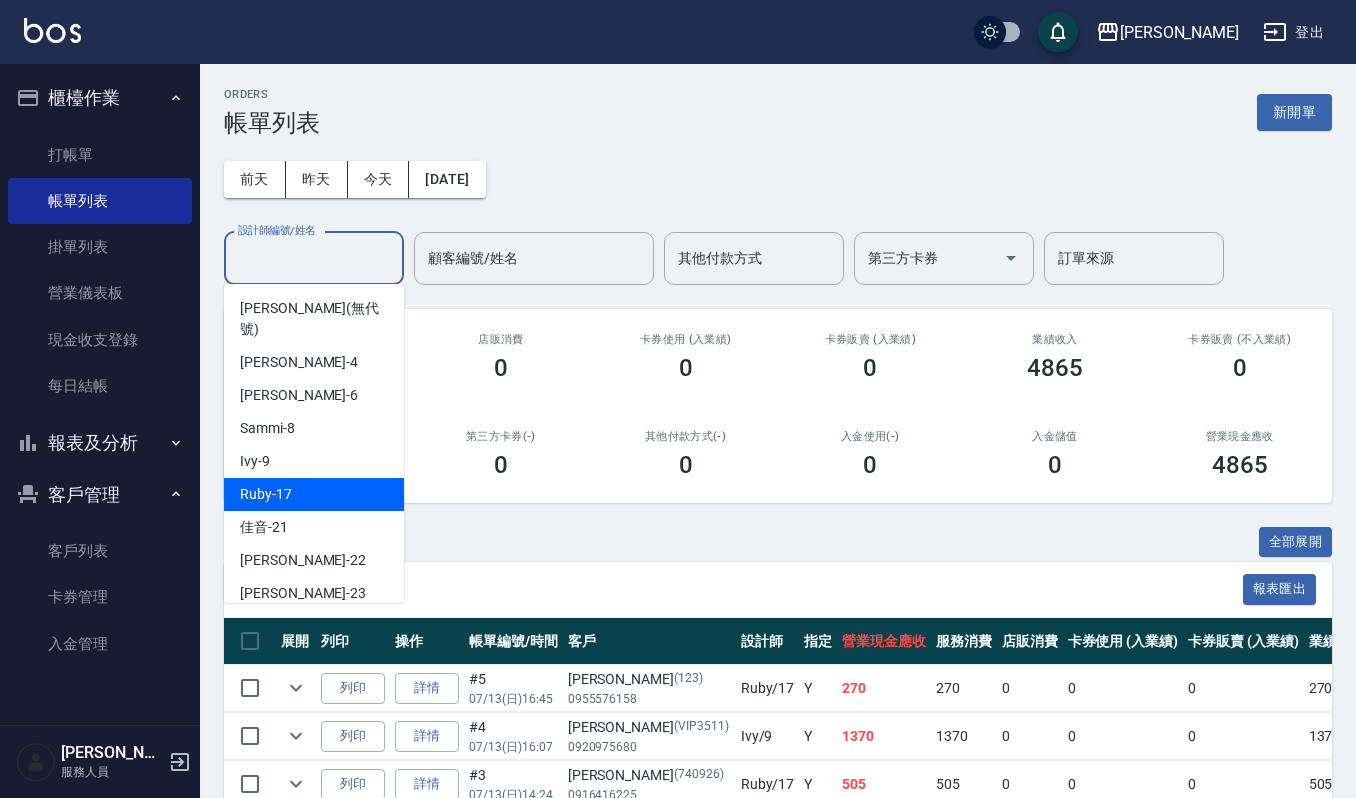 click on "Ruby -17" at bounding box center [314, 494] 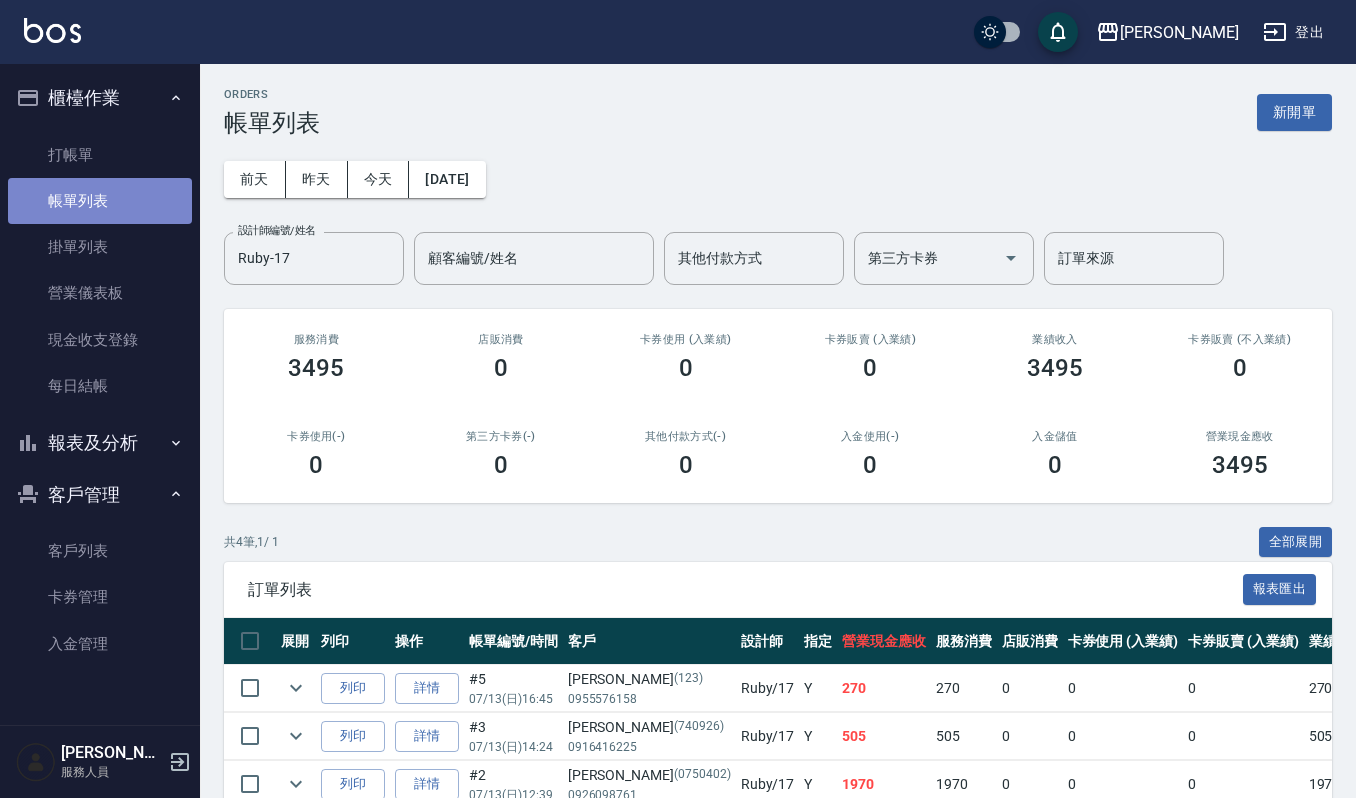 click on "帳單列表" at bounding box center (100, 201) 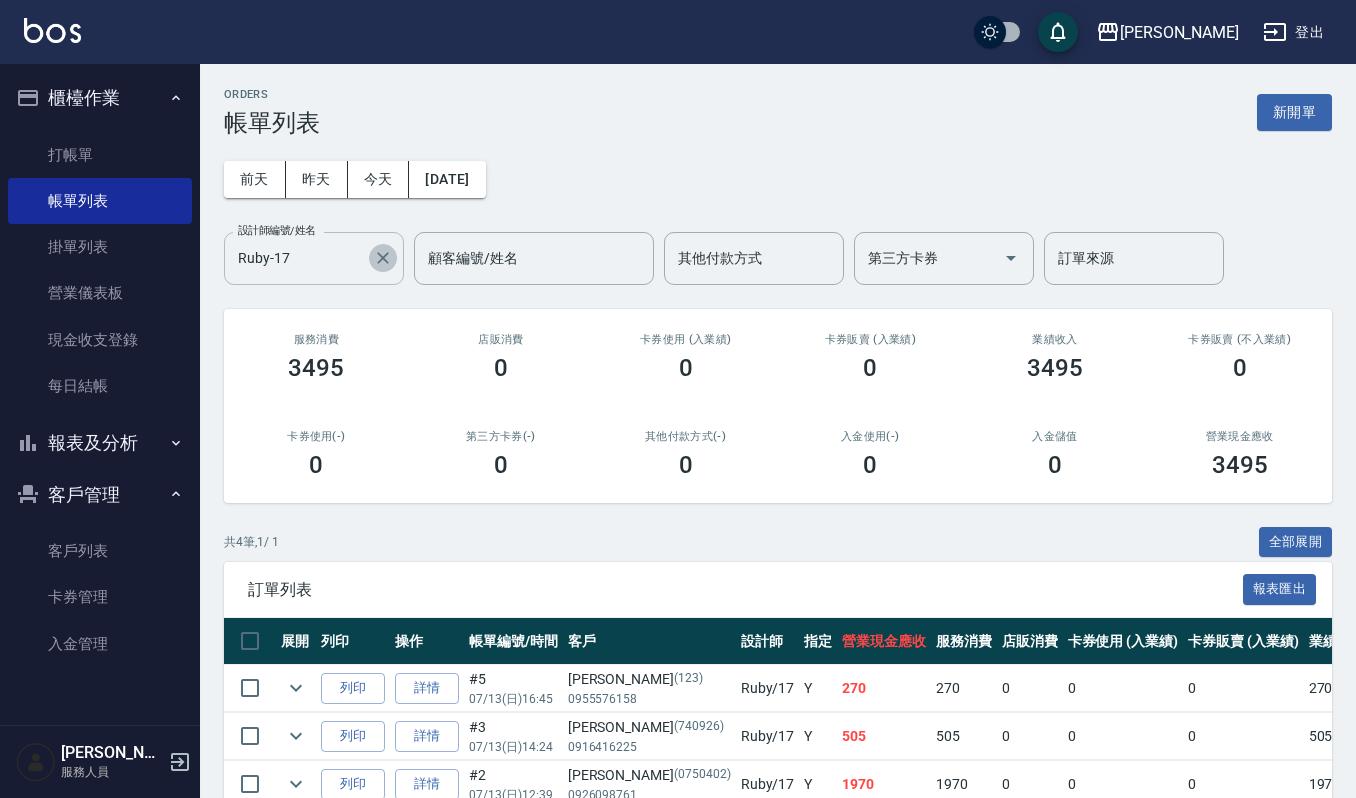 click at bounding box center [383, 258] 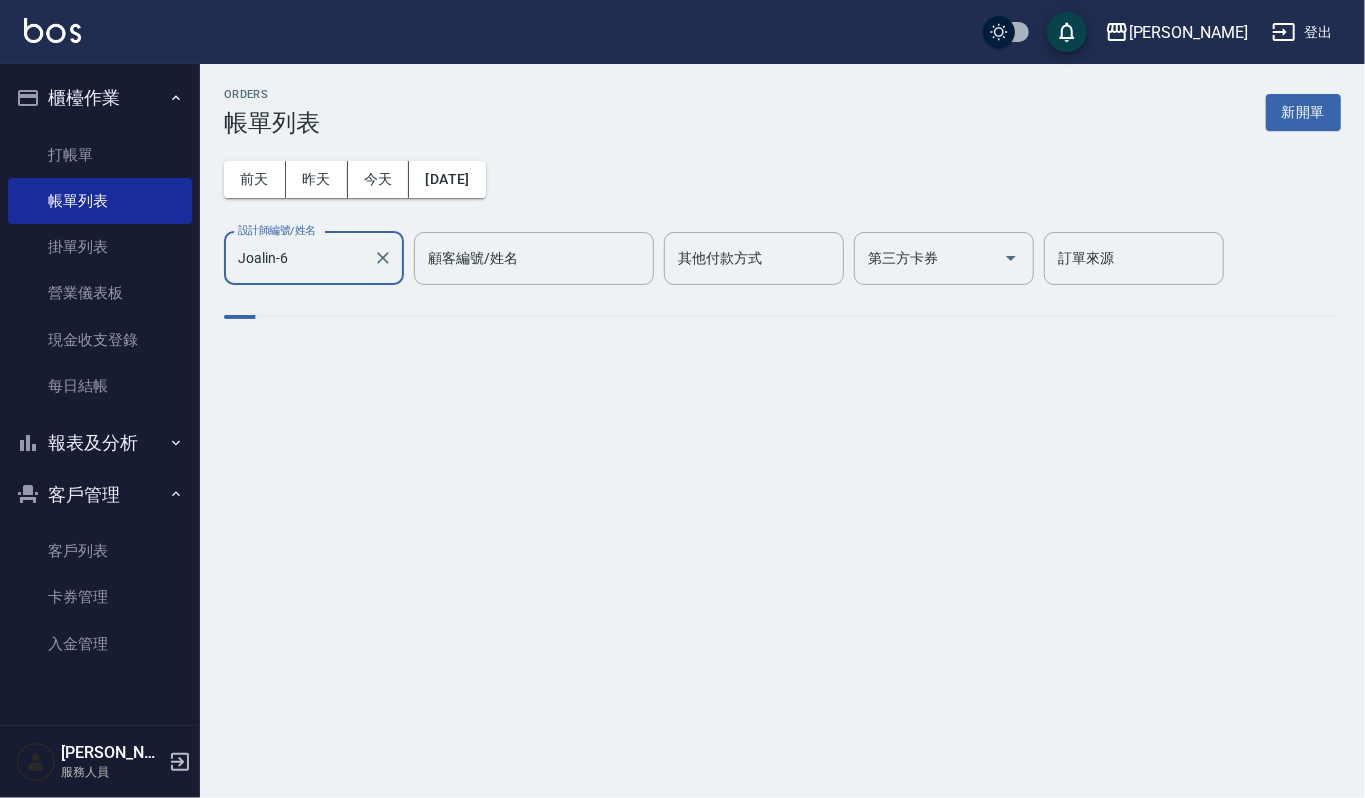 type on "Joalin-6" 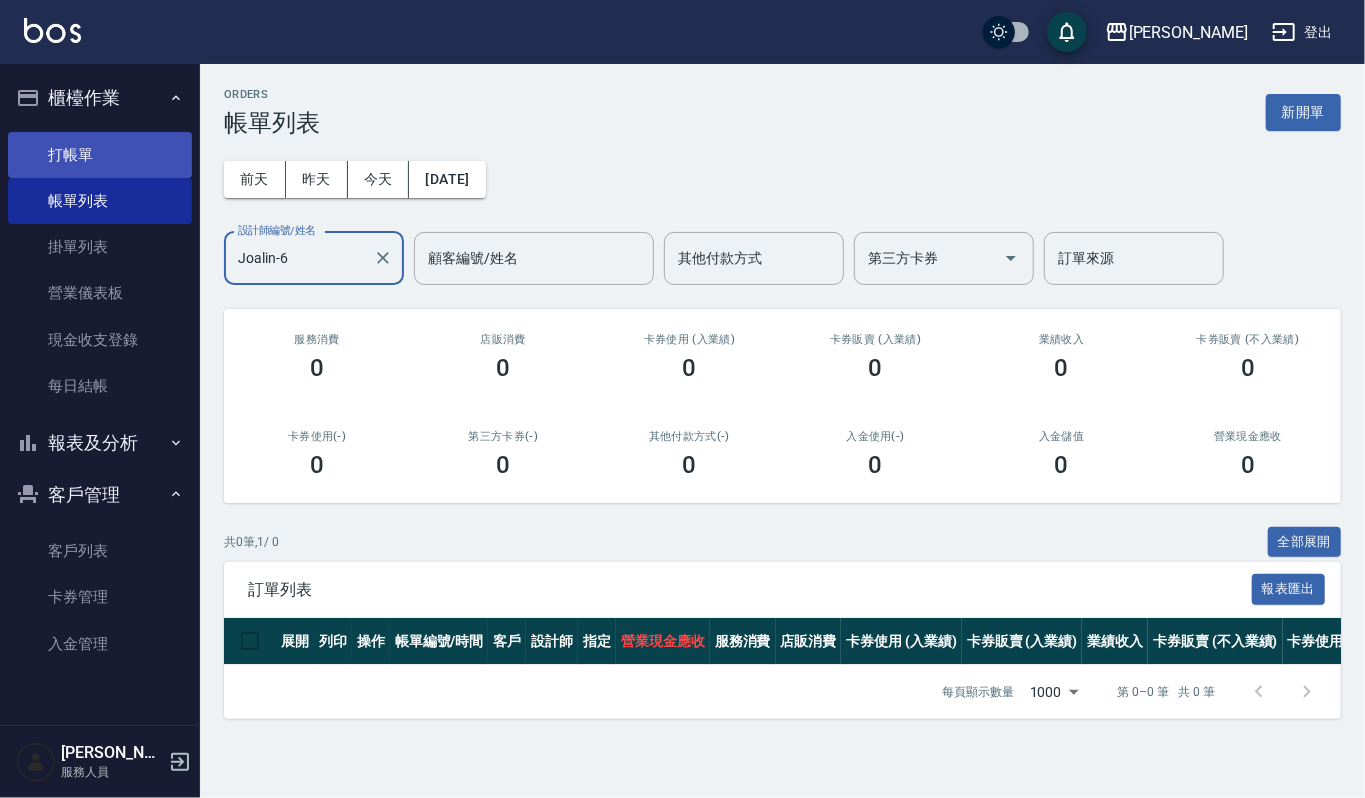 click on "打帳單" at bounding box center [100, 155] 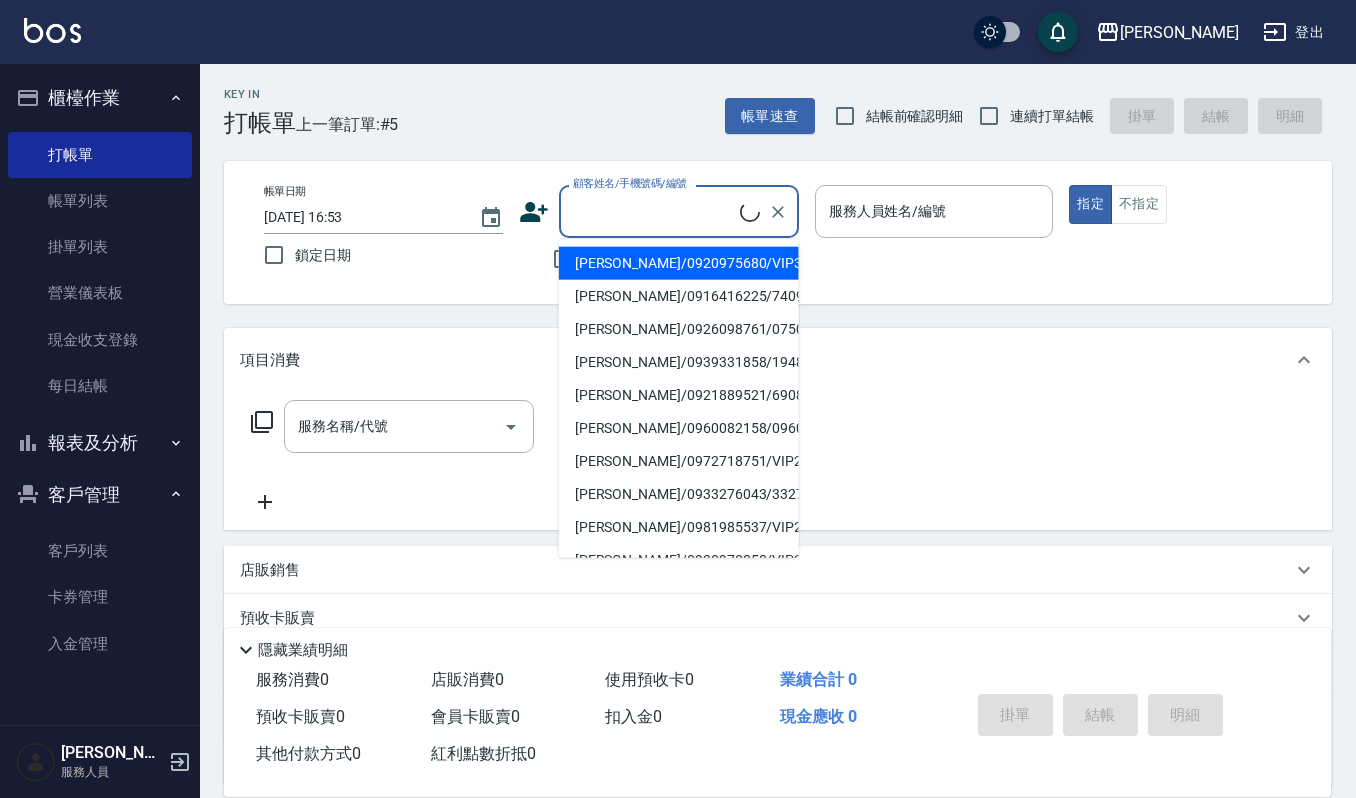 click on "顧客姓名/手機號碼/編號" at bounding box center (654, 211) 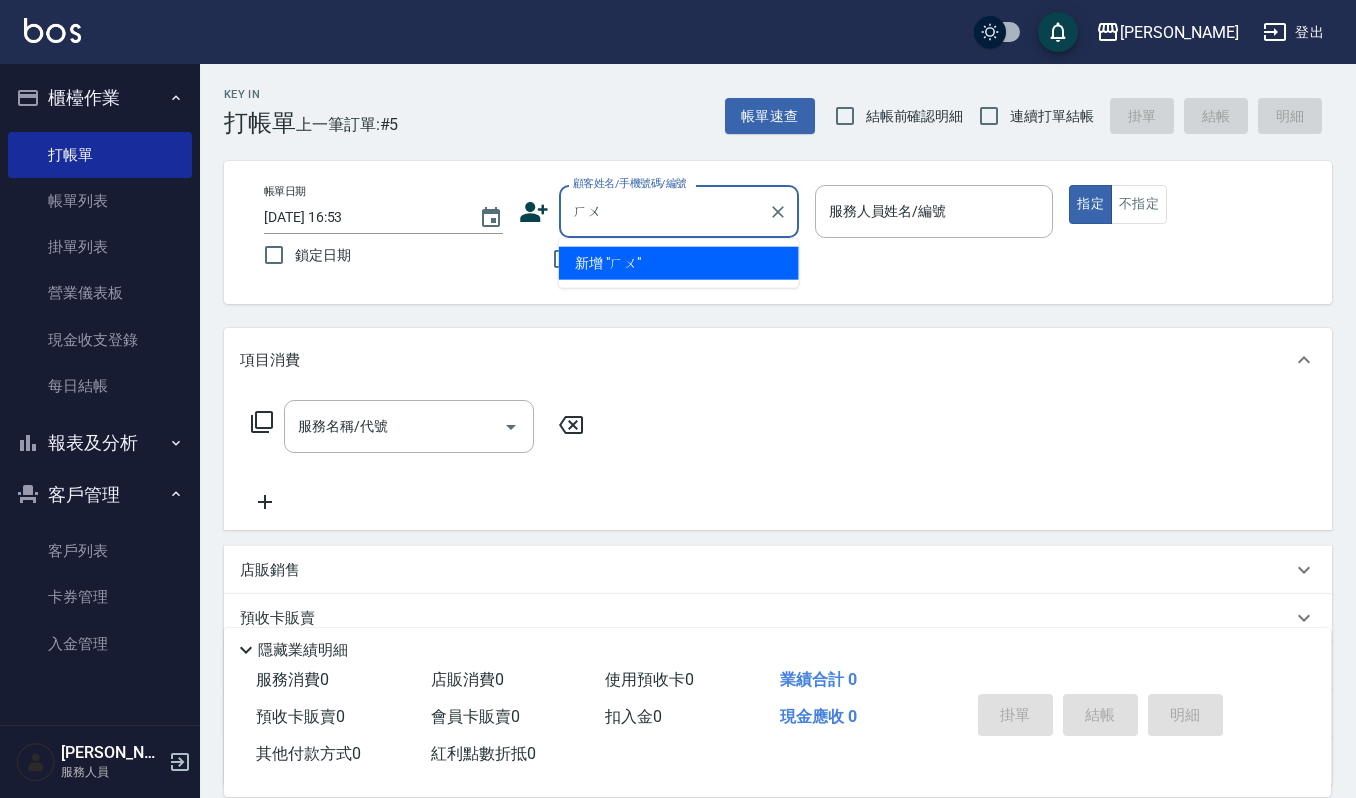type on "ㄏ" 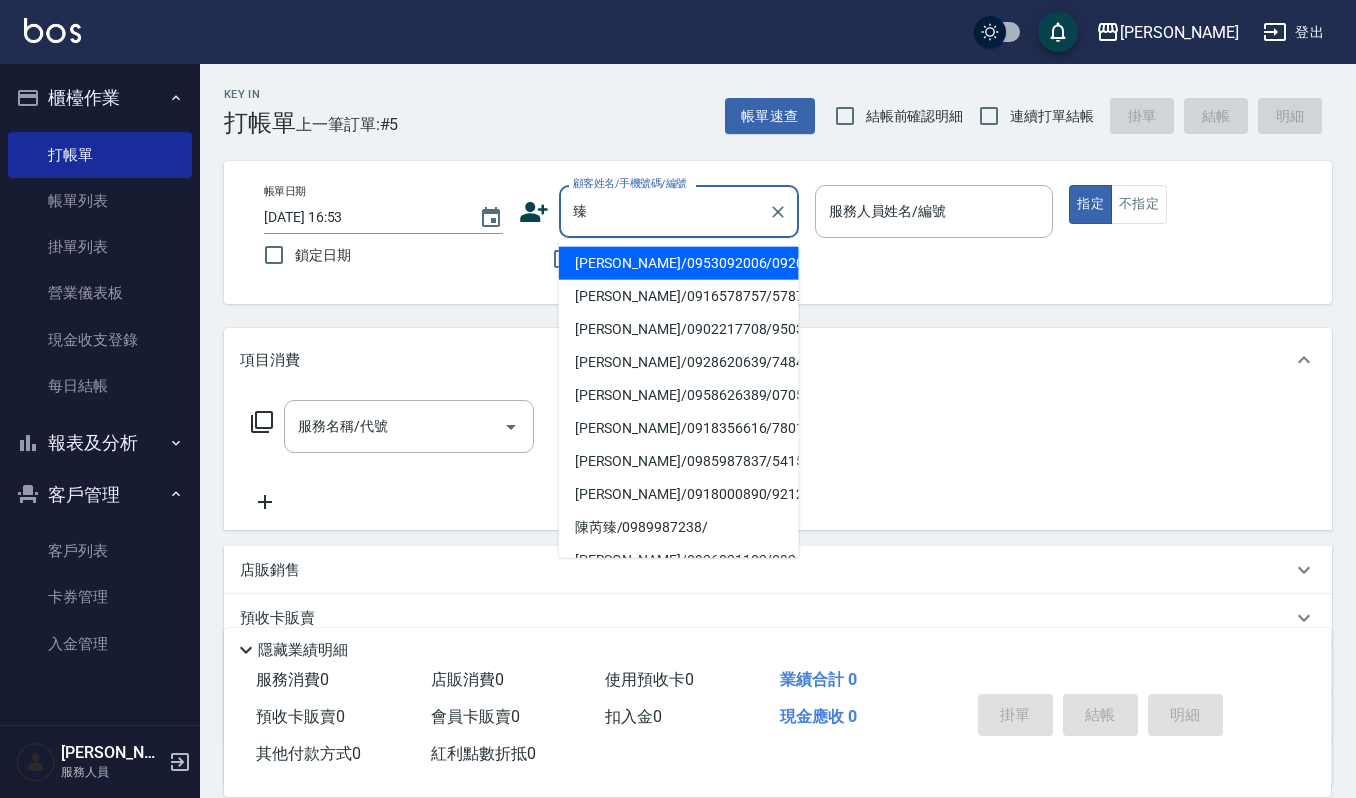 click on "臻" at bounding box center (664, 211) 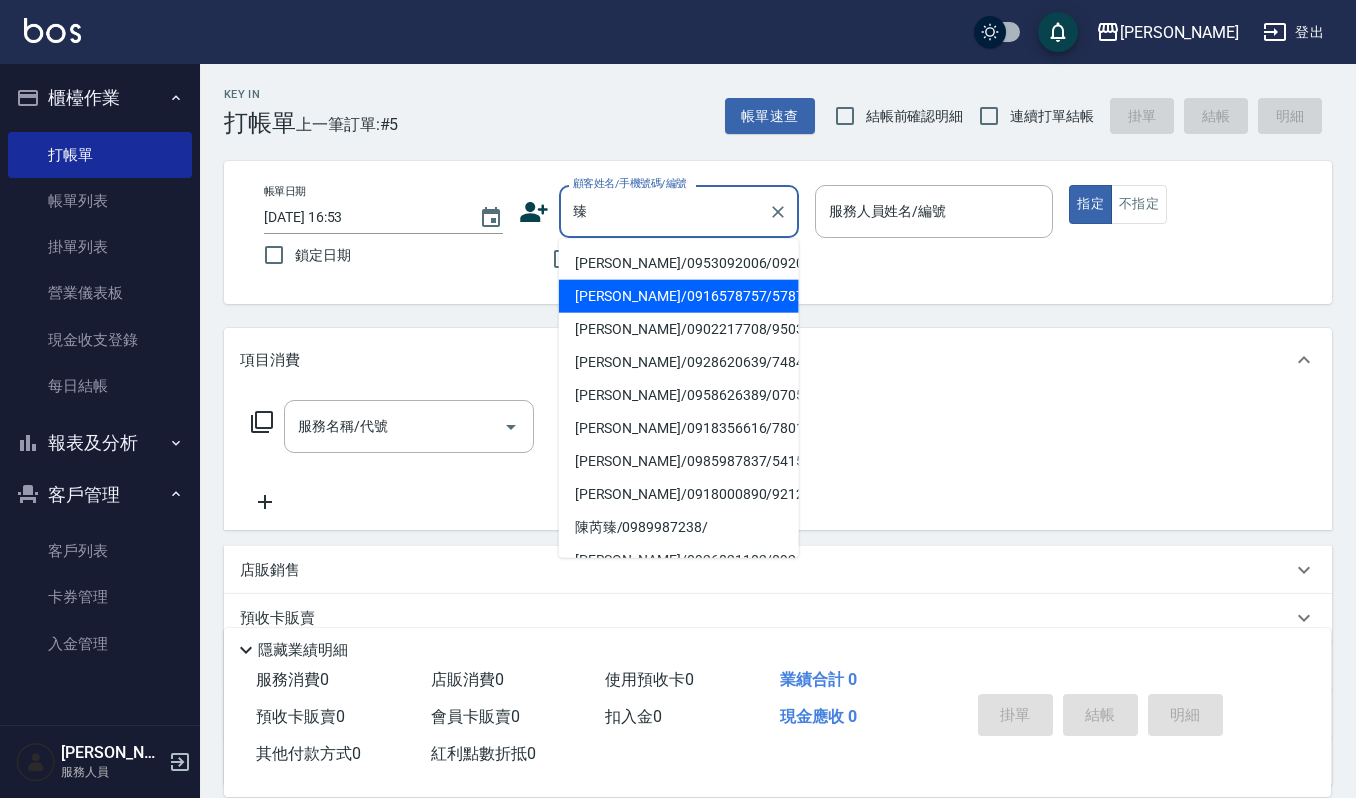 click on "林臻誼/0916578757/578757" at bounding box center (679, 296) 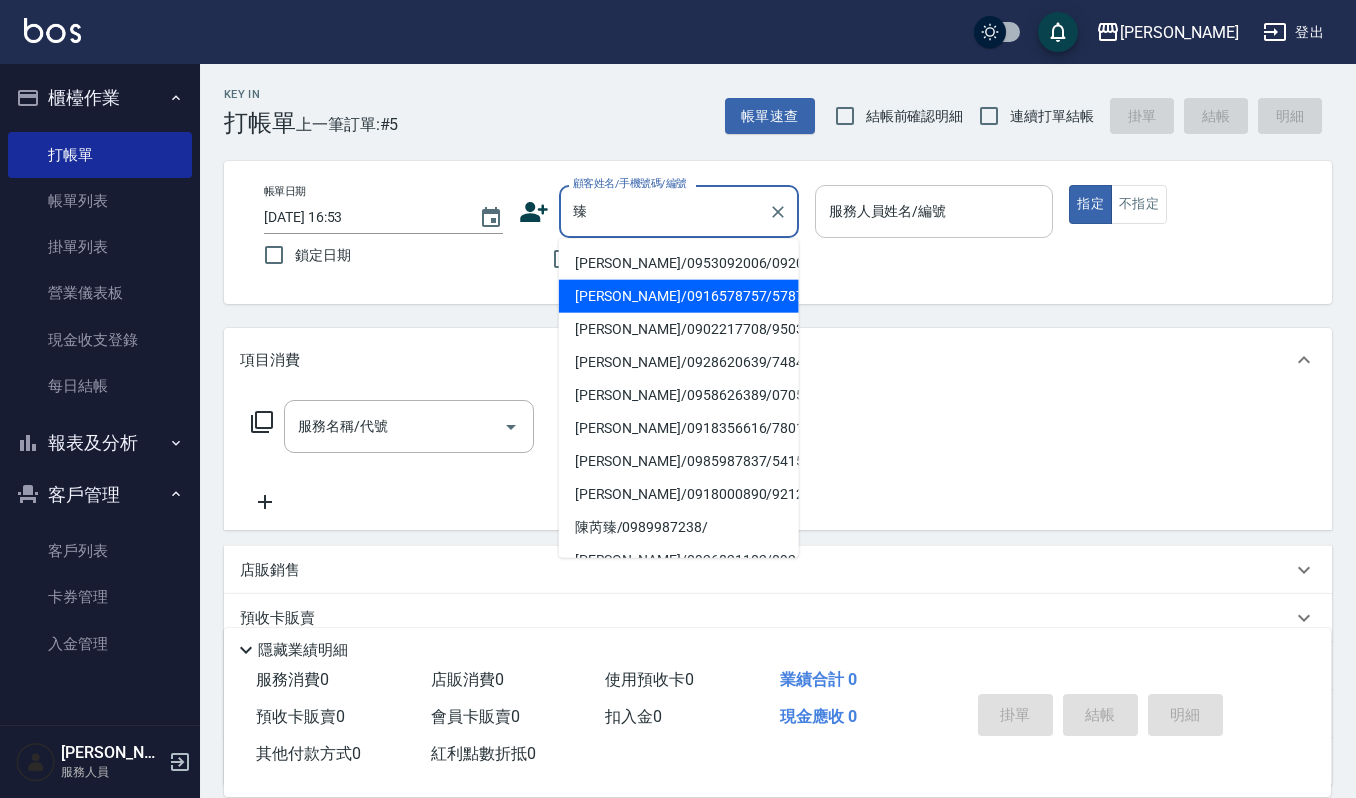 type on "林臻誼/0916578757/578757" 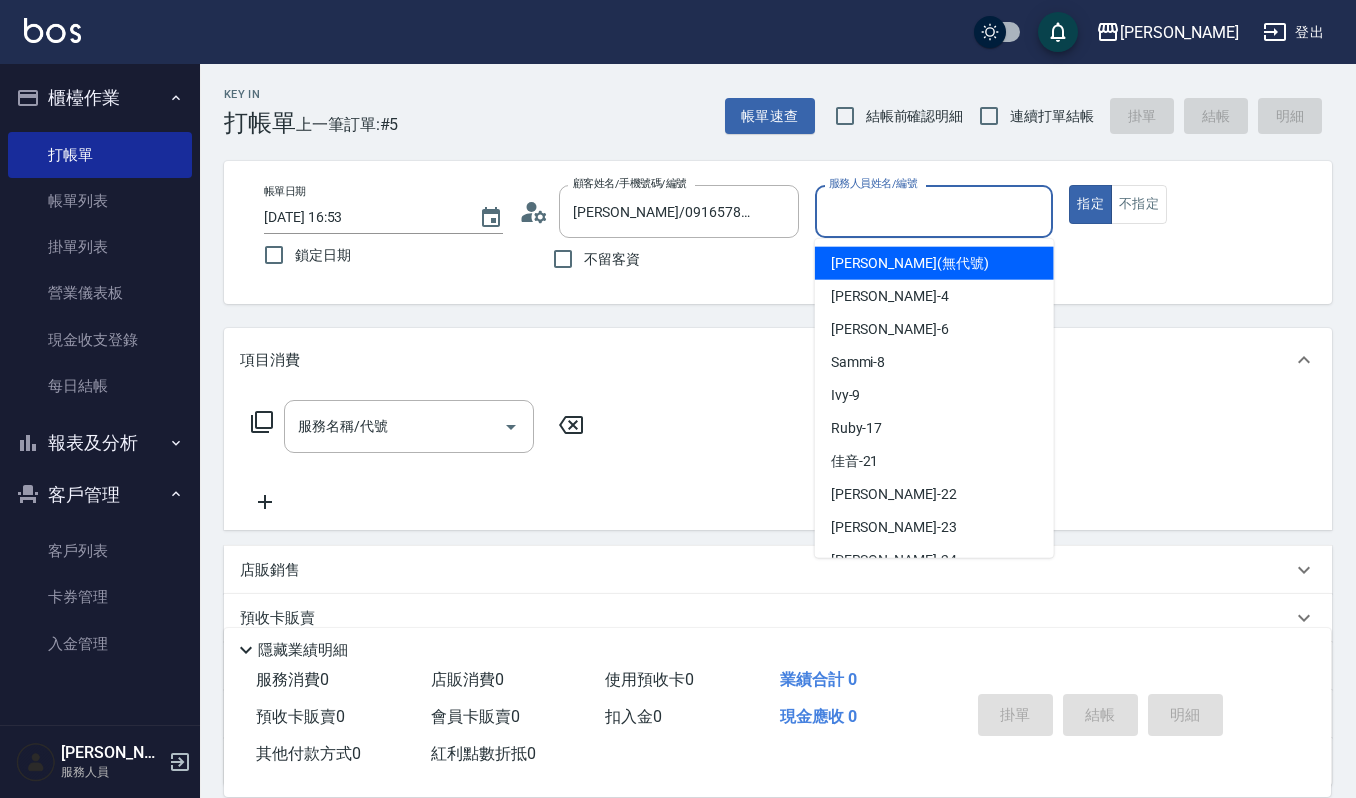 click on "服務人員姓名/編號" at bounding box center (934, 211) 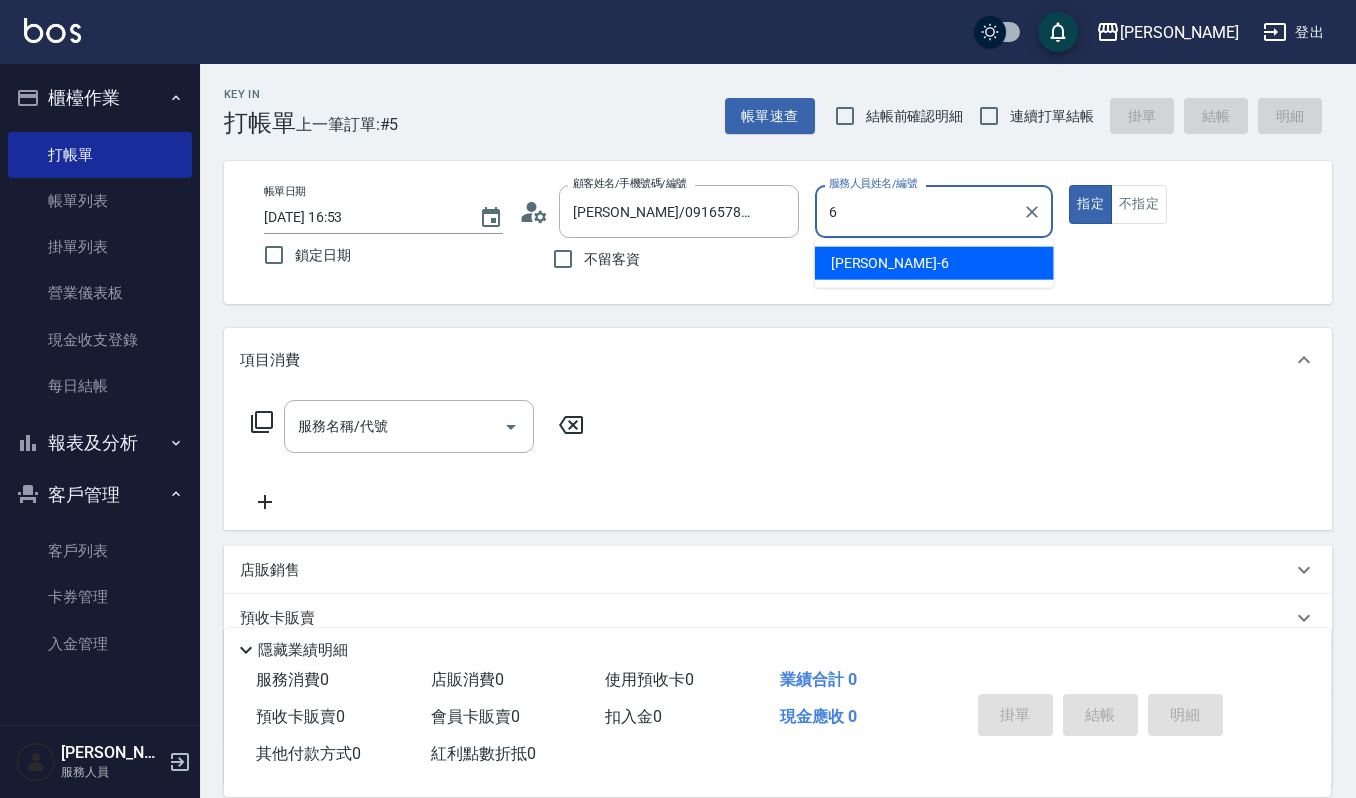 type on "Joalin-6" 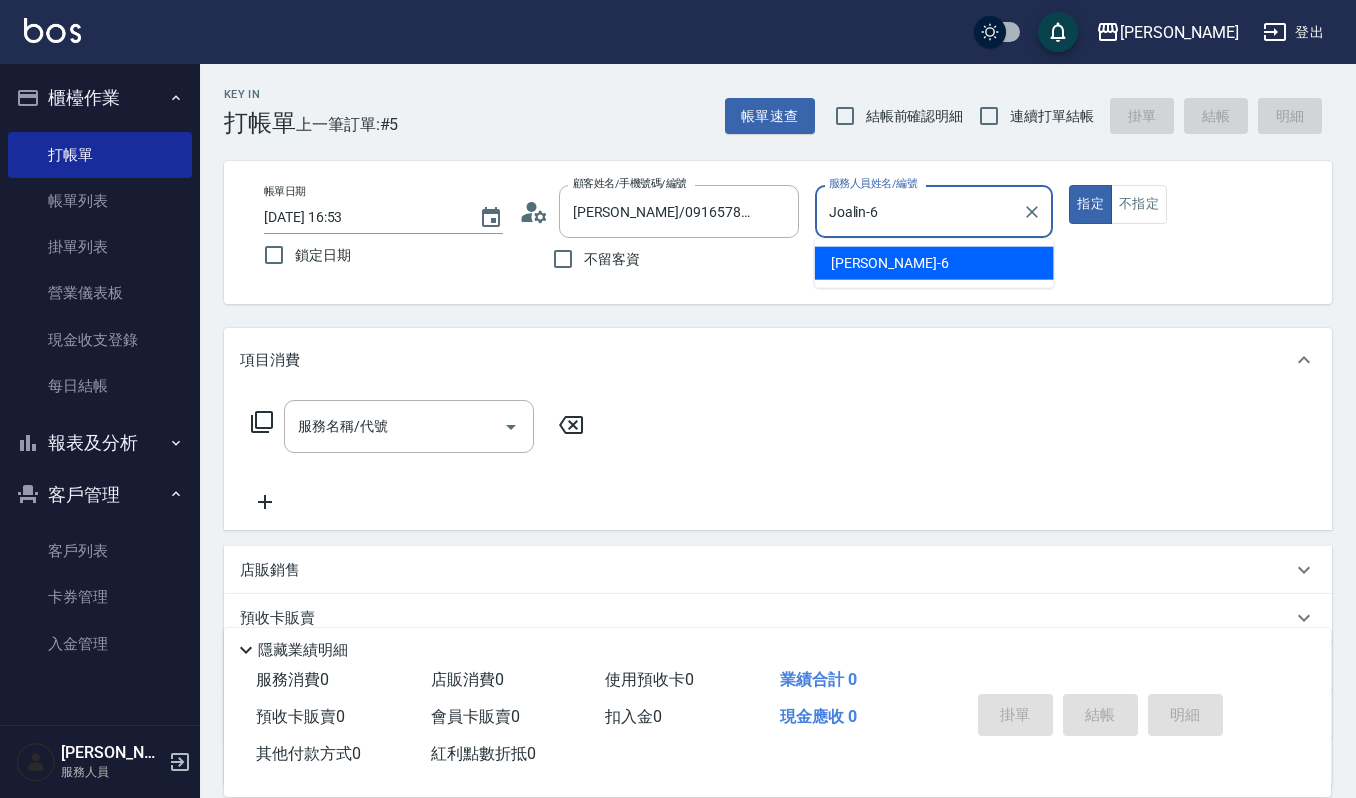 type on "true" 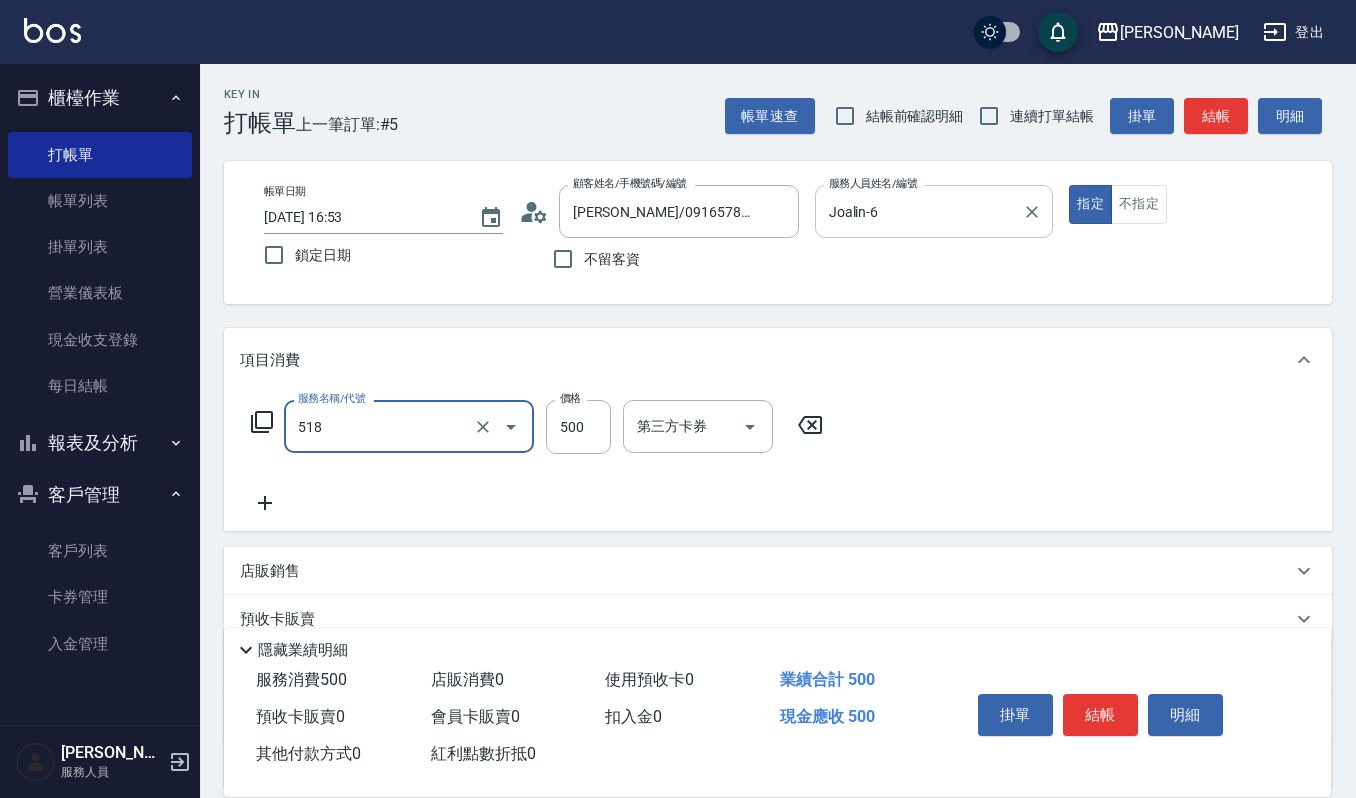 type on "(雲提)燙染前頭皮防護(518)" 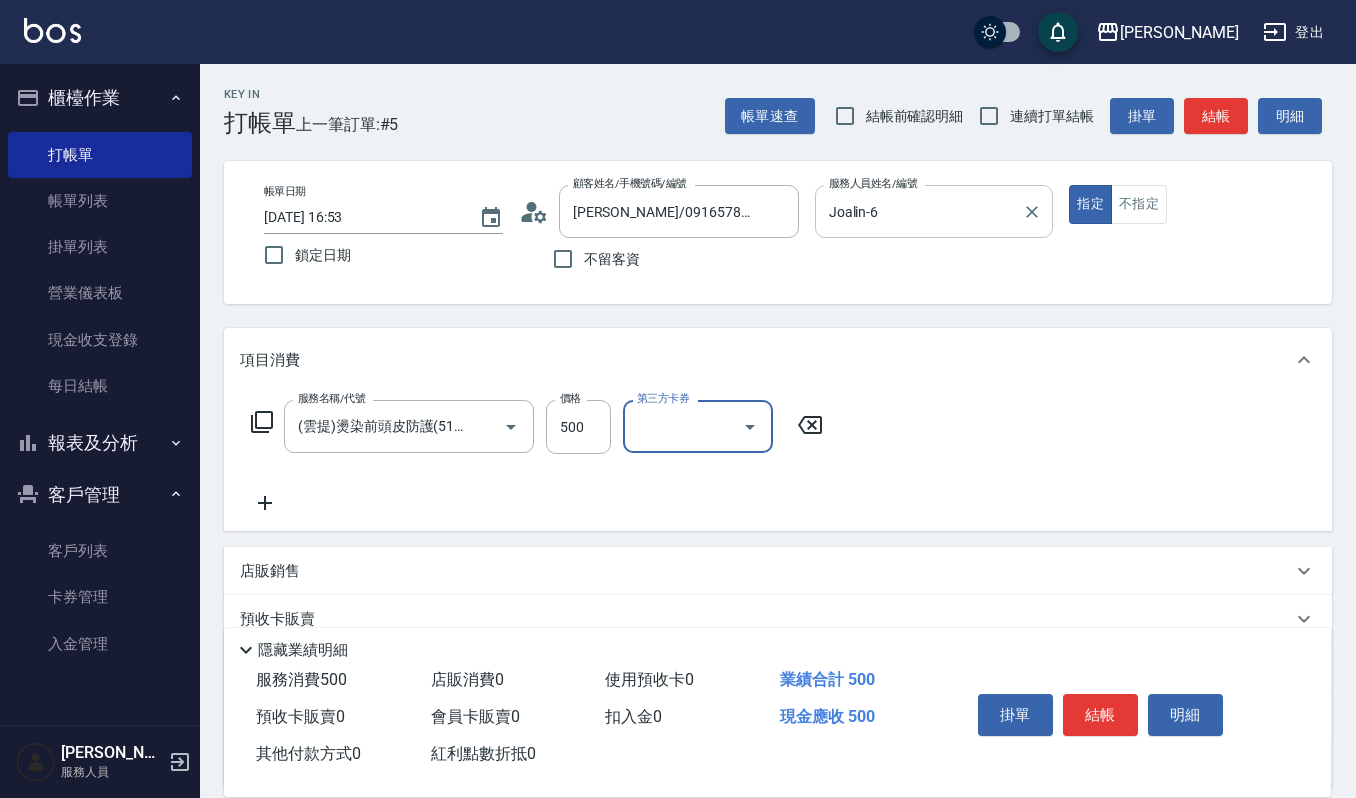 scroll, scrollTop: 0, scrollLeft: 0, axis: both 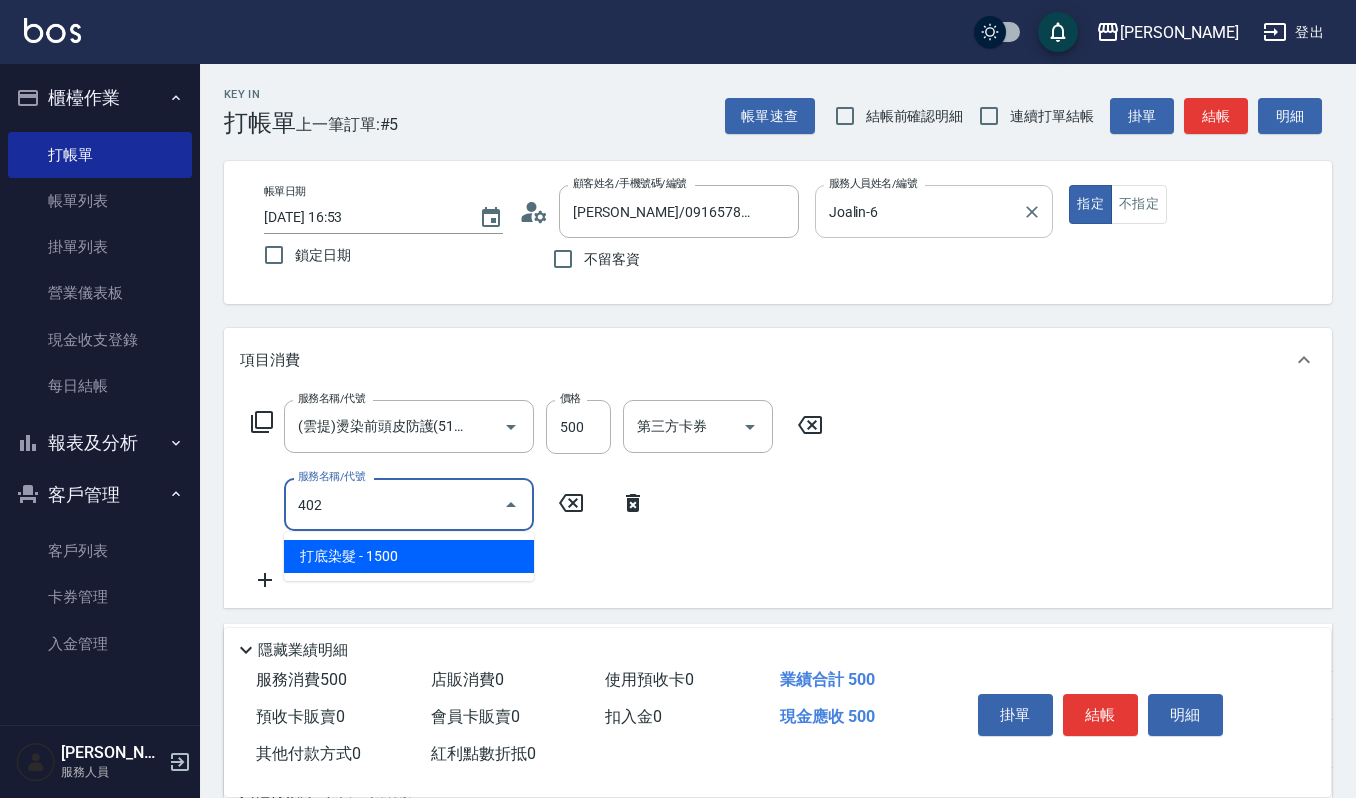 type on "打底染髮(402)" 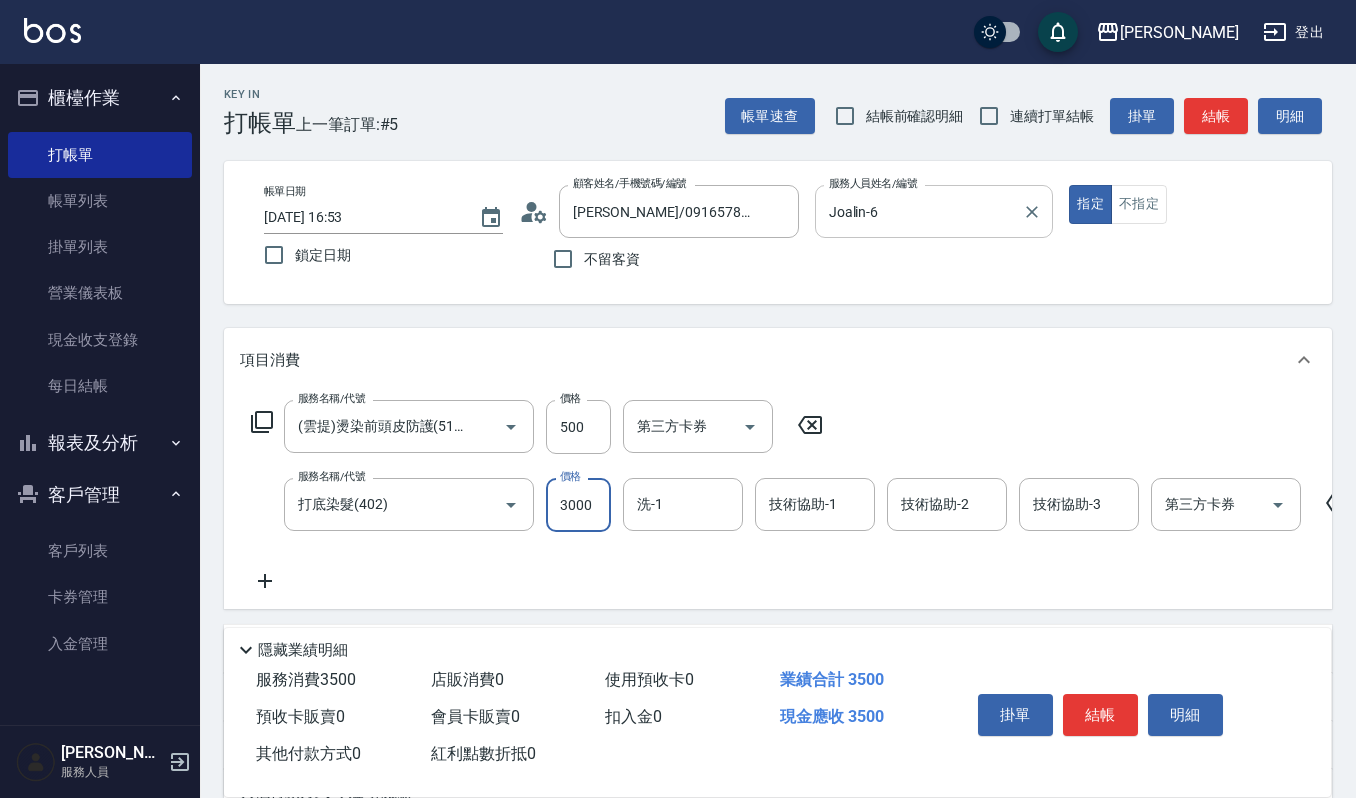 type on "3000" 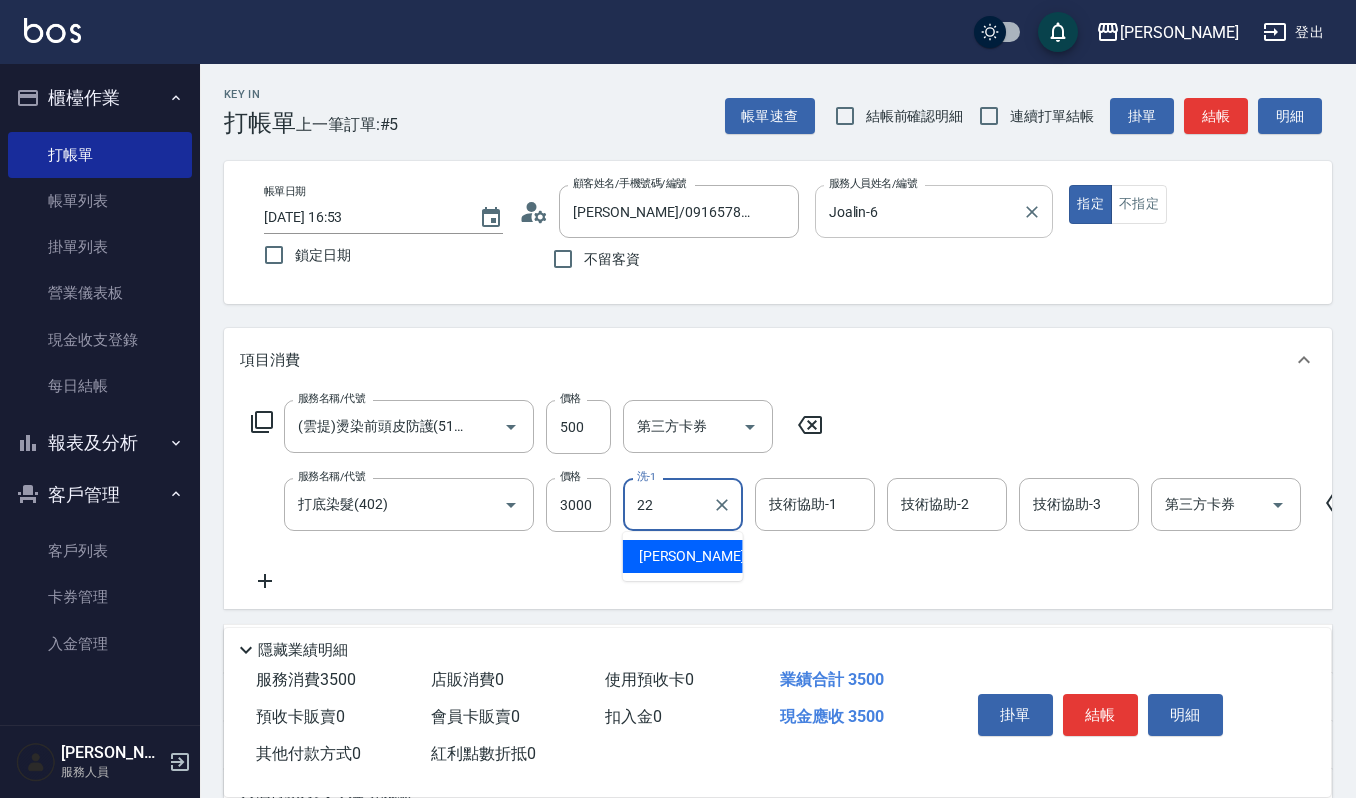 type on "宜芳-22" 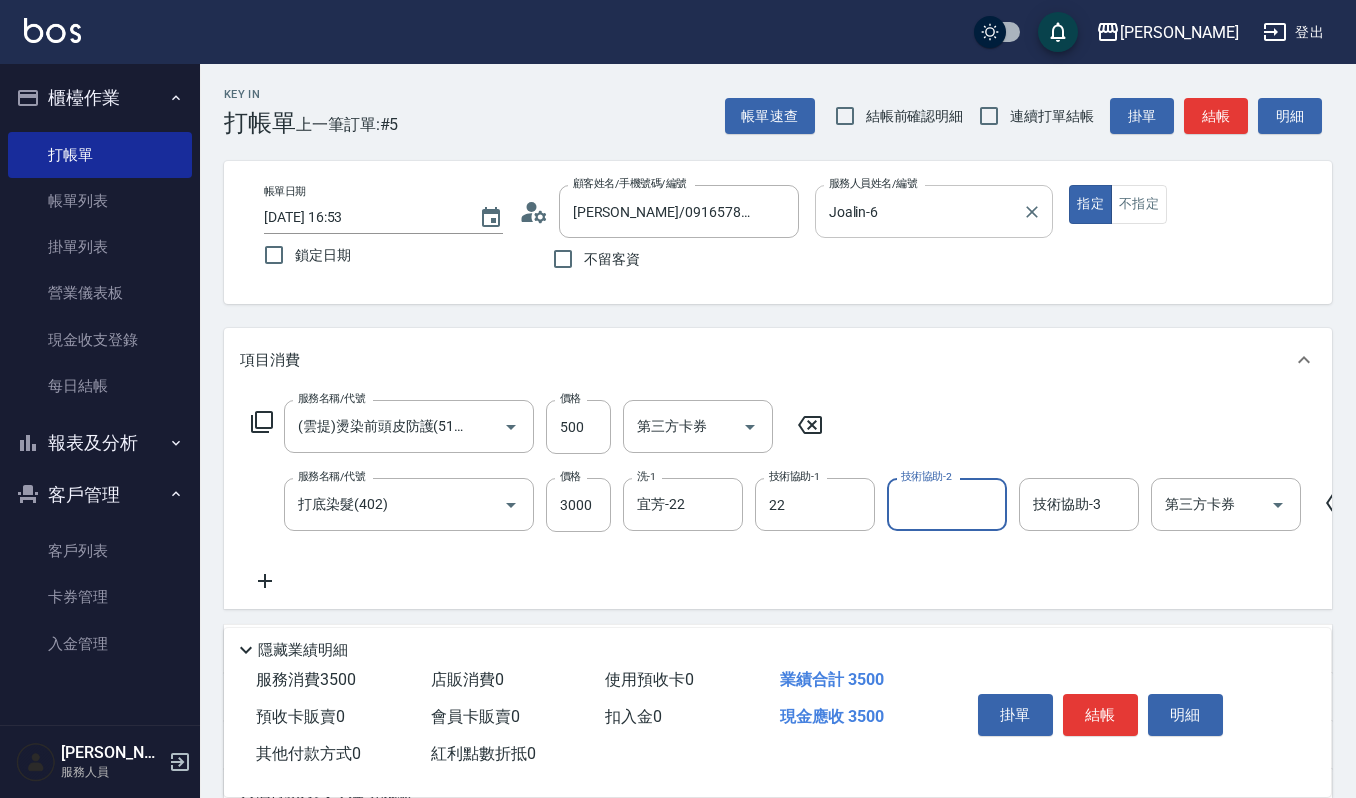 type on "宜芳-22" 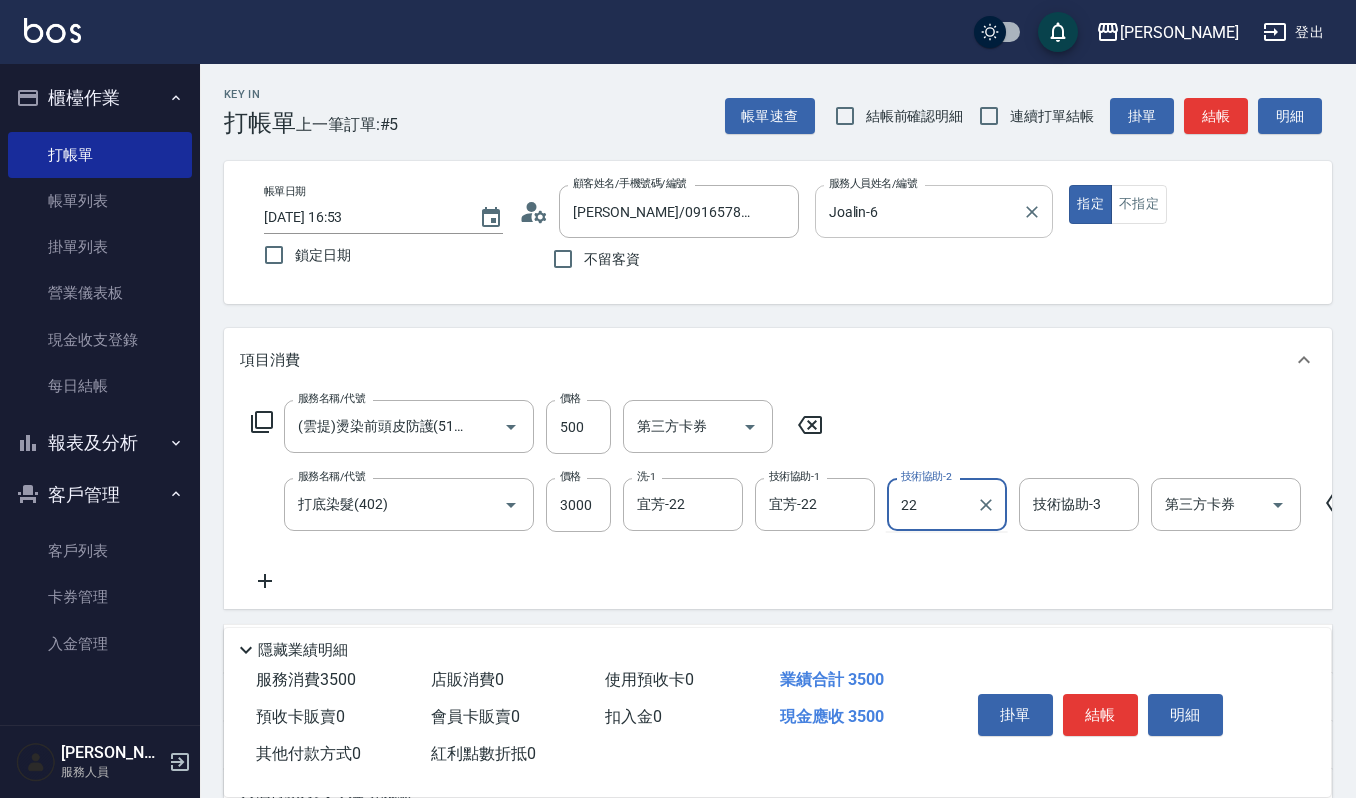 type on "宜芳-22" 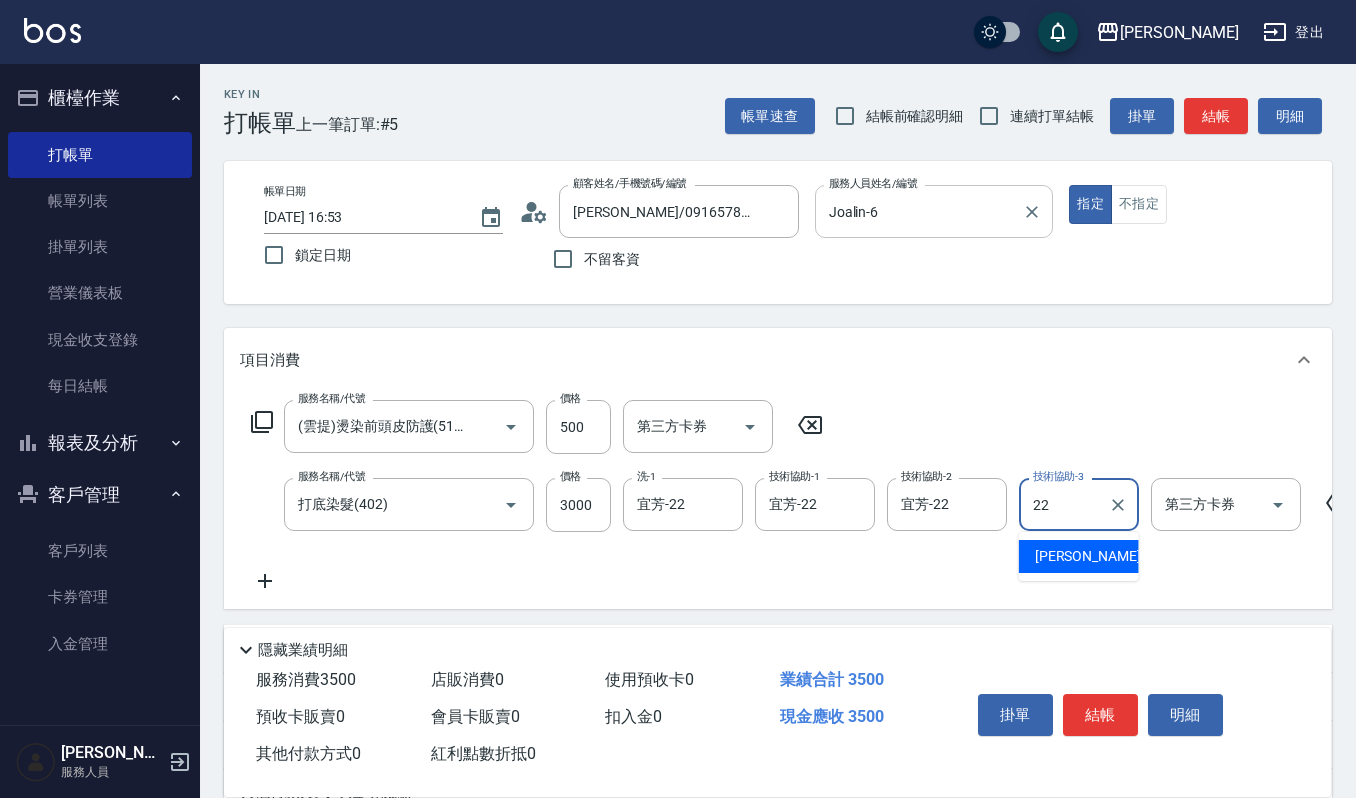 type on "宜芳-22" 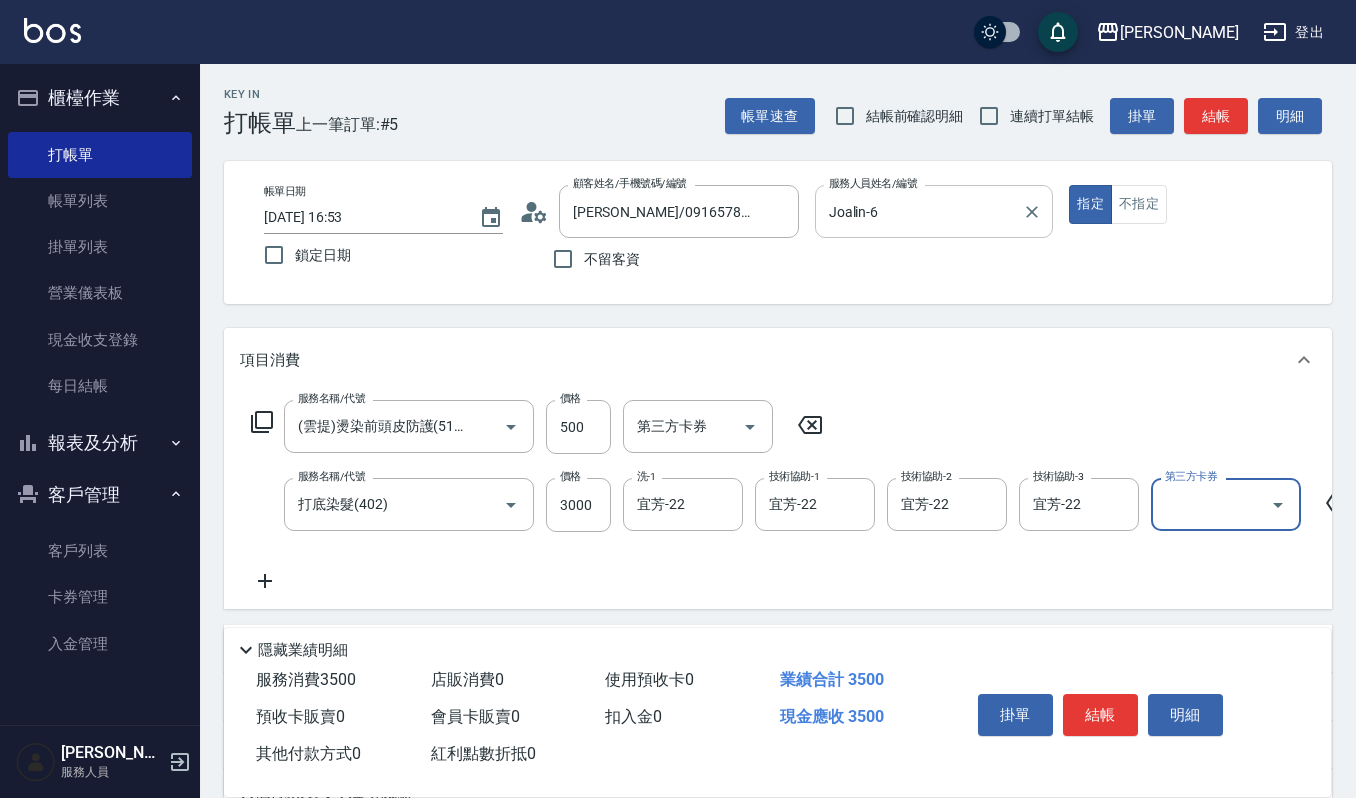 scroll, scrollTop: 0, scrollLeft: 0, axis: both 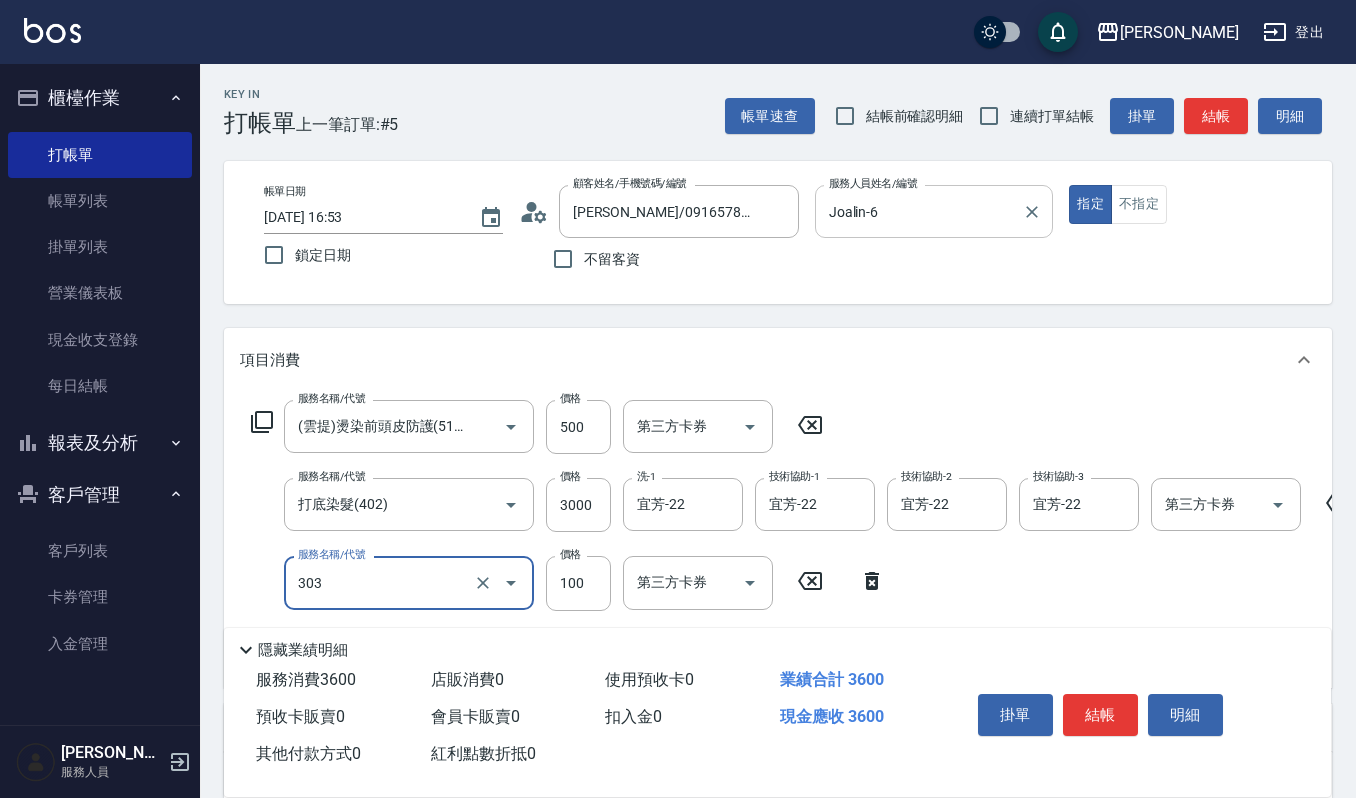 type on "修瀏海(303)" 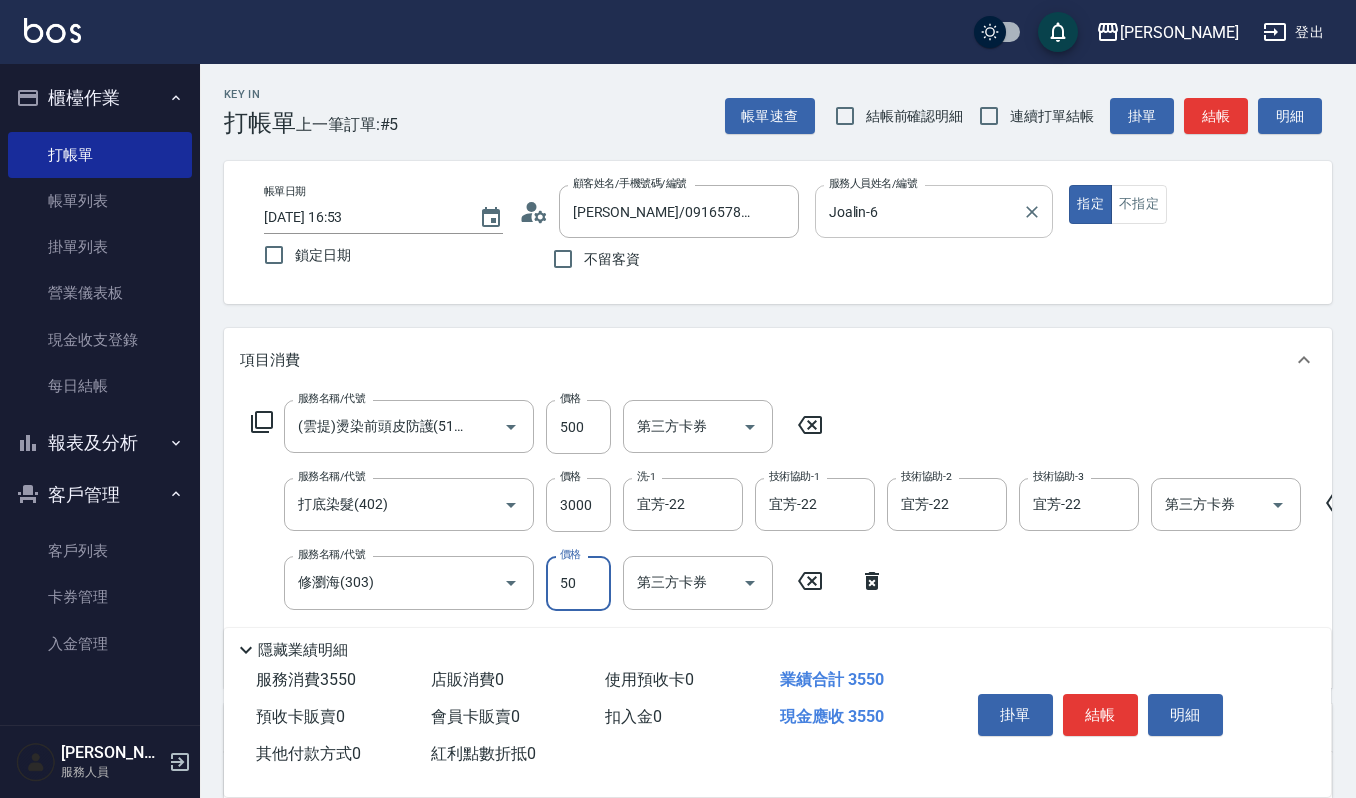 type on "50" 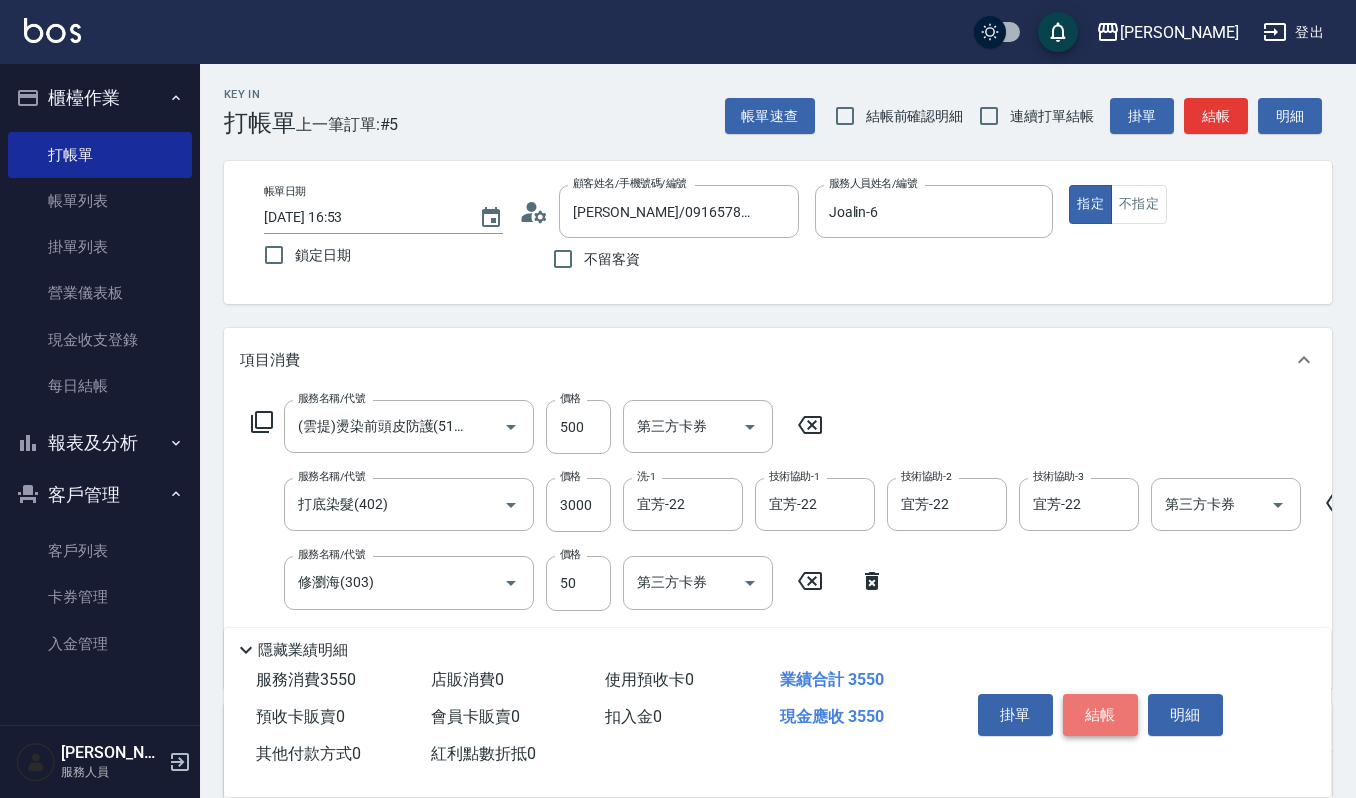 click on "結帳" at bounding box center [1100, 715] 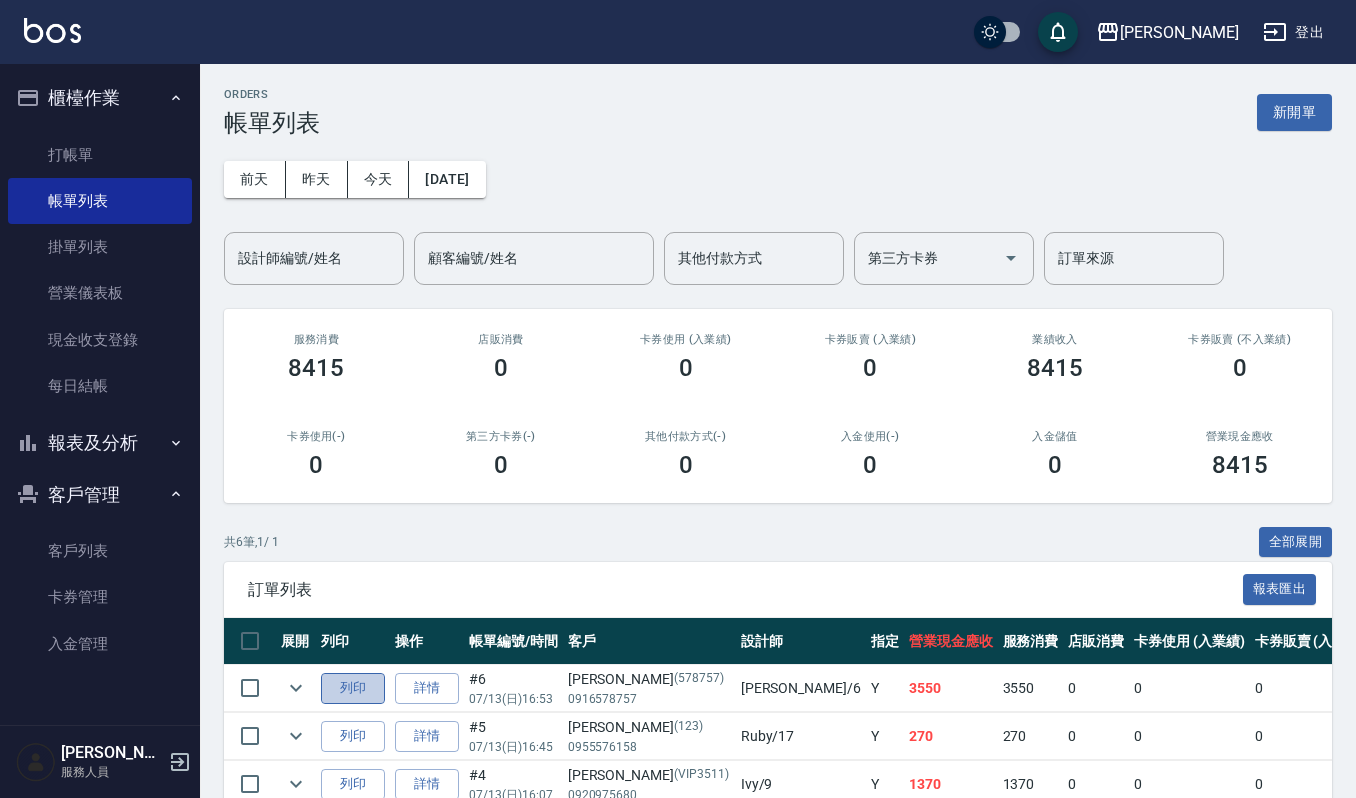 click on "列印" at bounding box center [353, 688] 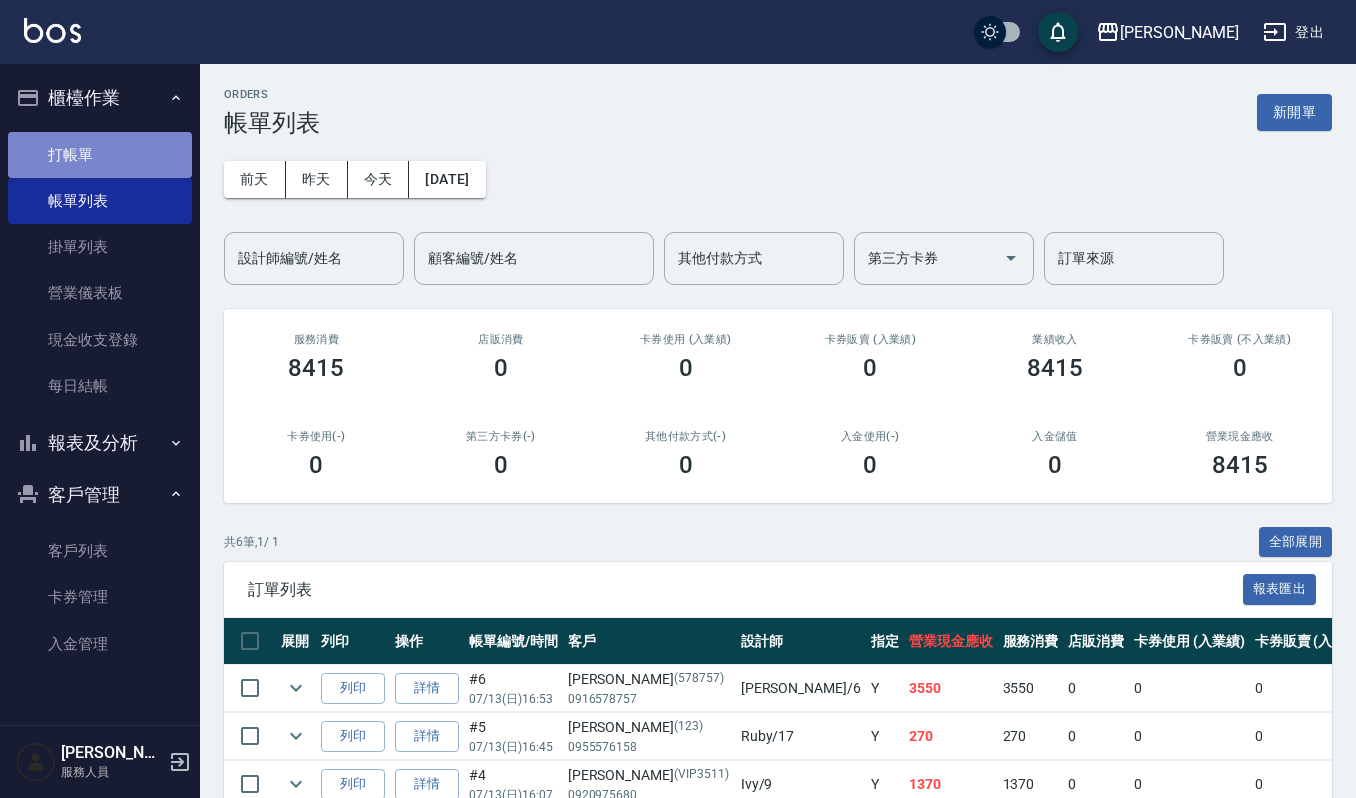 click on "打帳單" at bounding box center (100, 155) 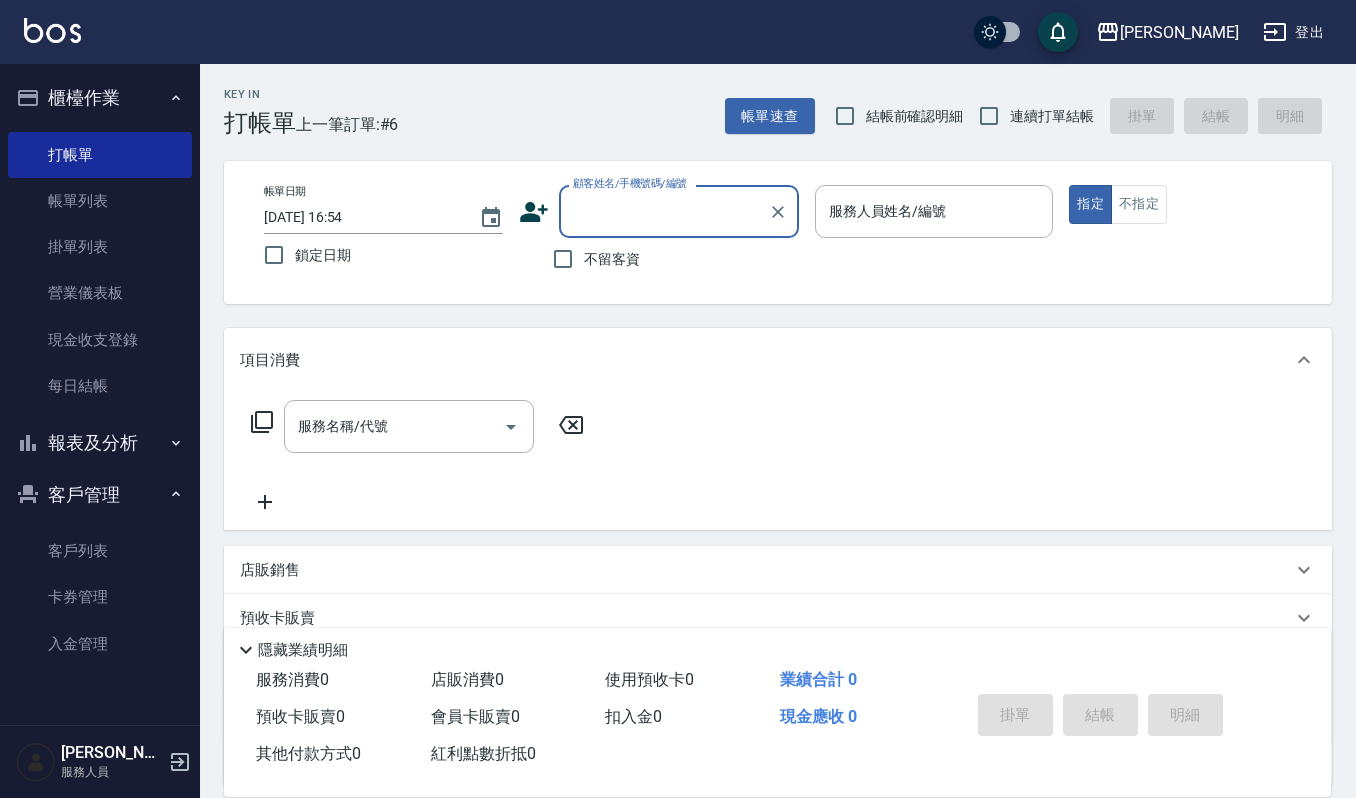 click on "顧客姓名/手機號碼/編號" at bounding box center [664, 211] 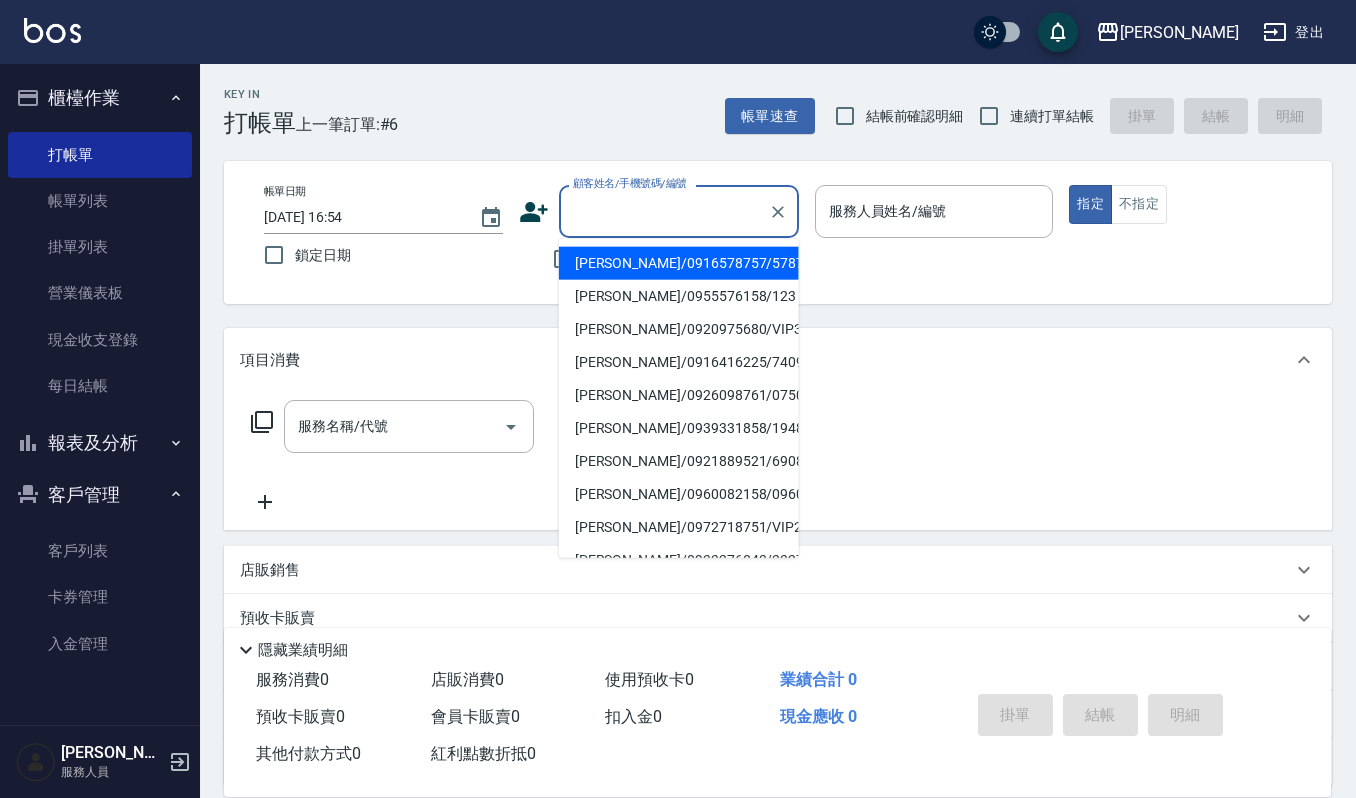 type on "ㄐ" 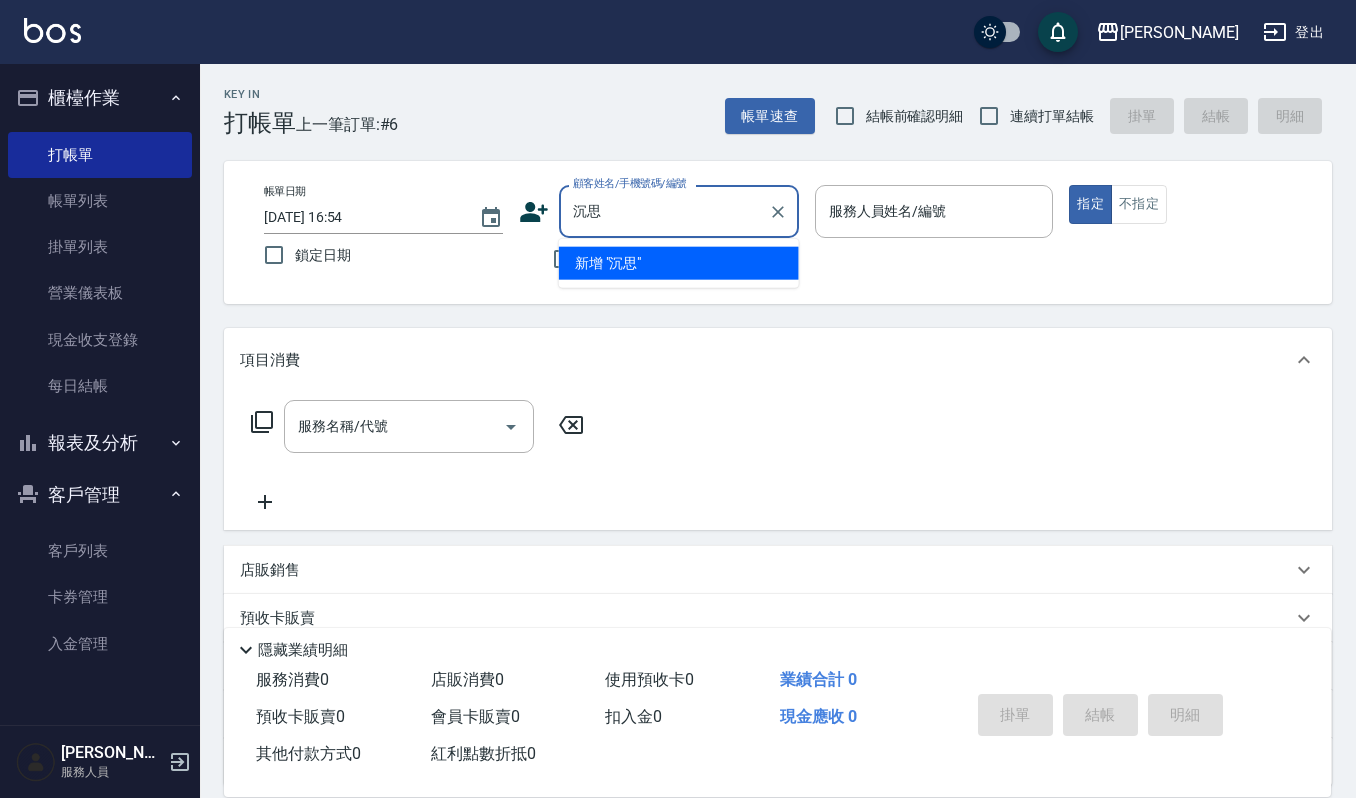 click on "沉思" at bounding box center [664, 211] 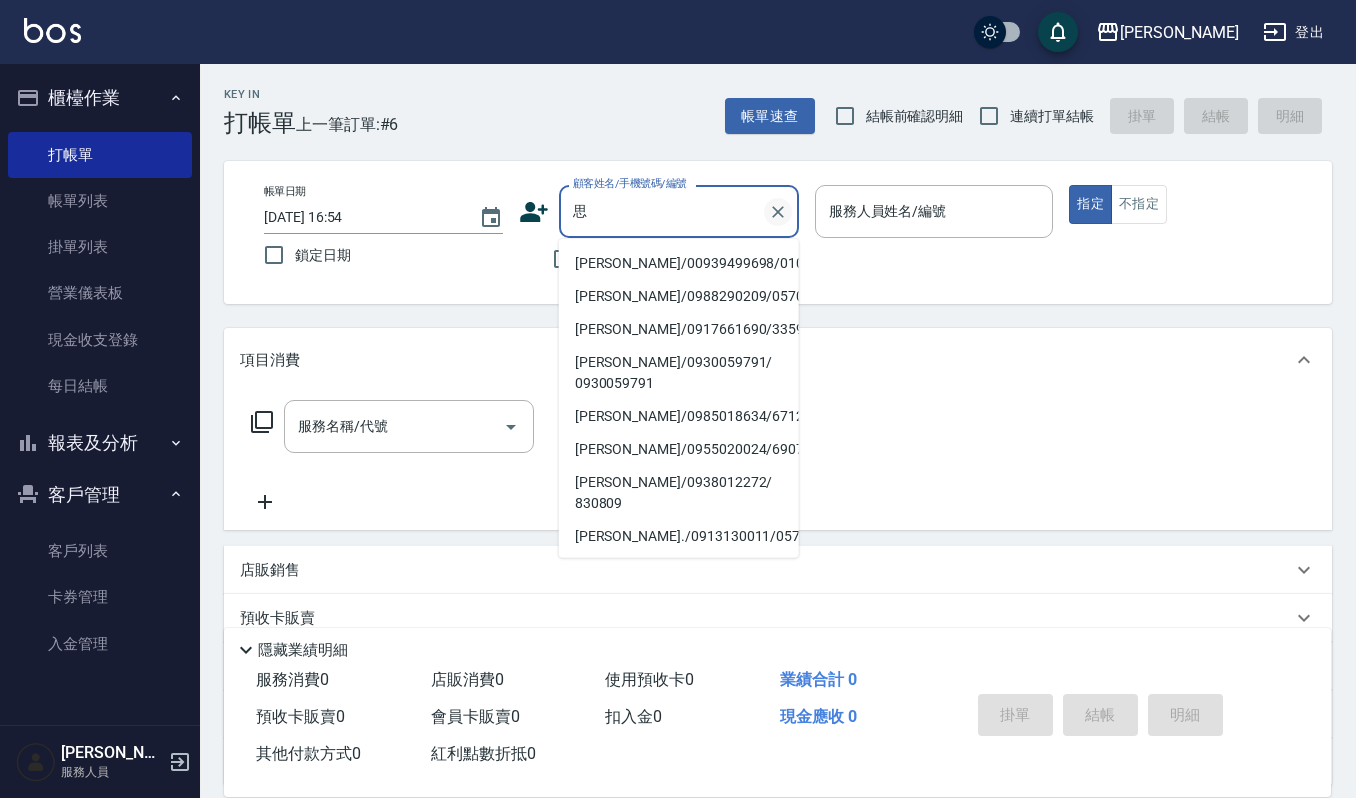 click 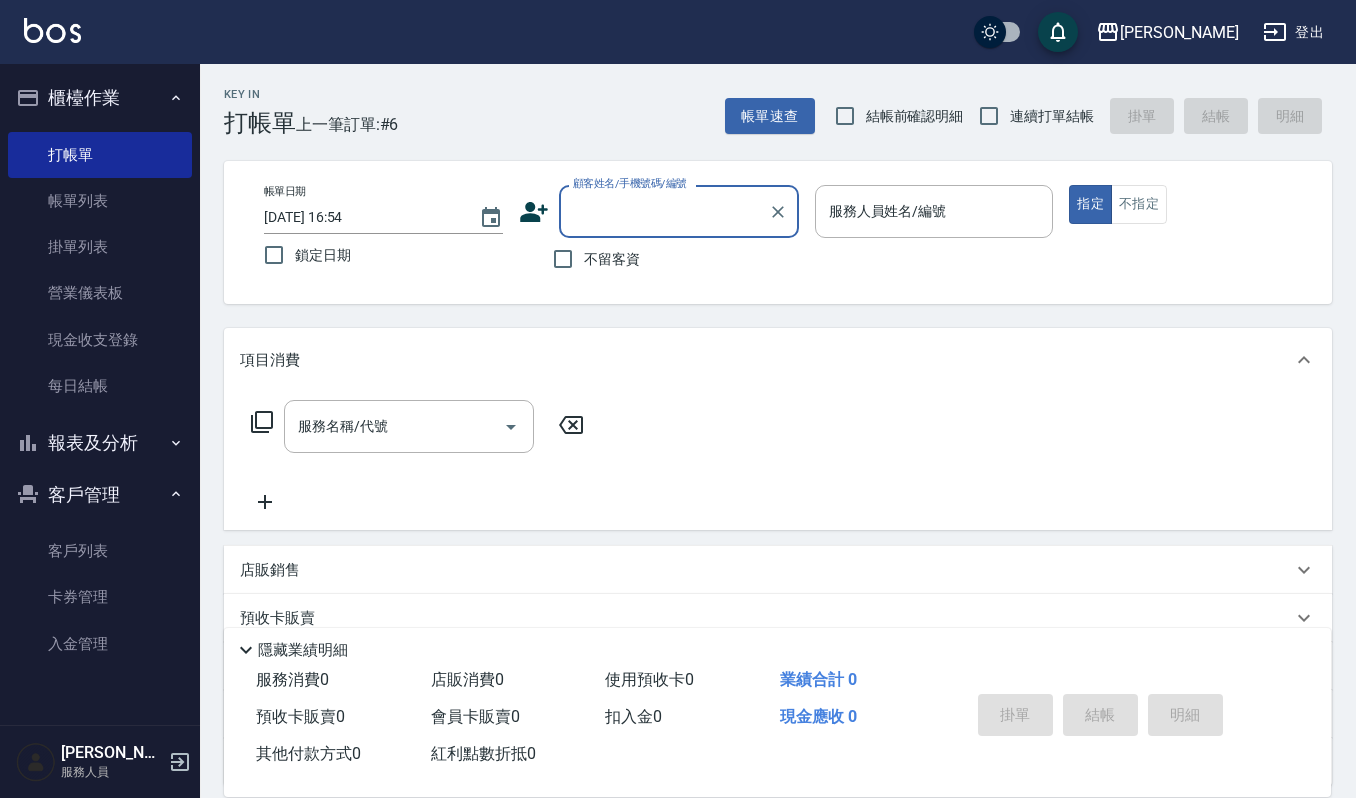 click on "顧客姓名/手機號碼/編號" at bounding box center [664, 211] 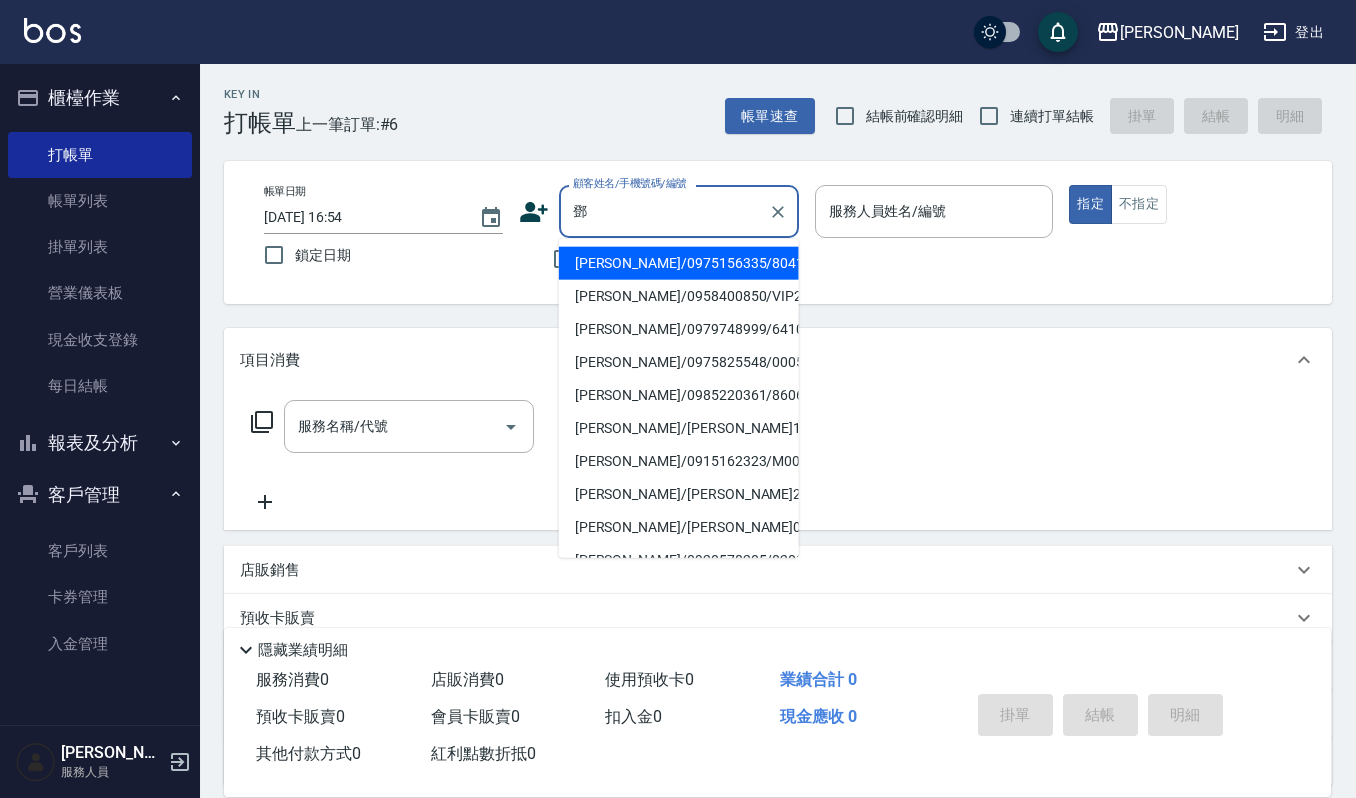 click on "鄧" at bounding box center [664, 211] 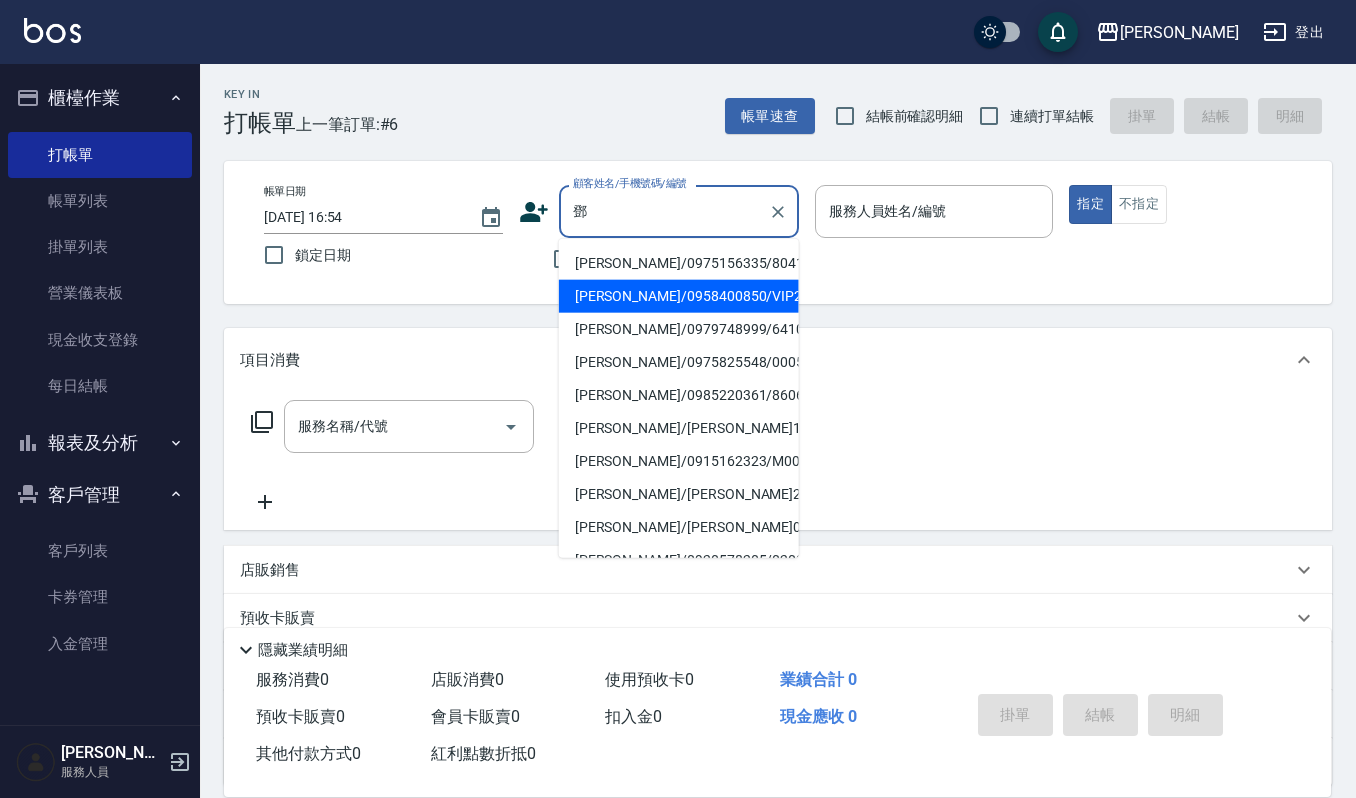 click on "鄧慧珍/0958400850/VIP2400" at bounding box center (679, 296) 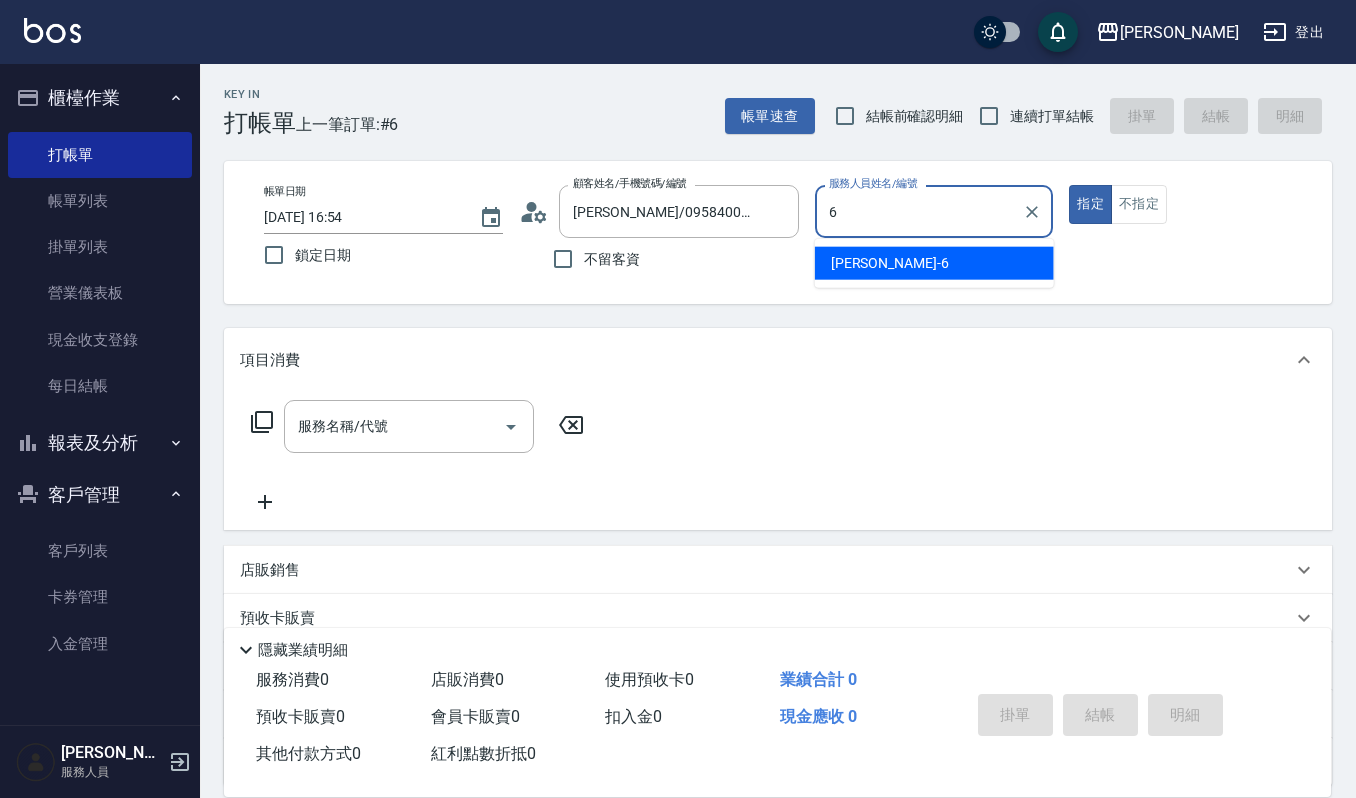 type on "Joalin-6" 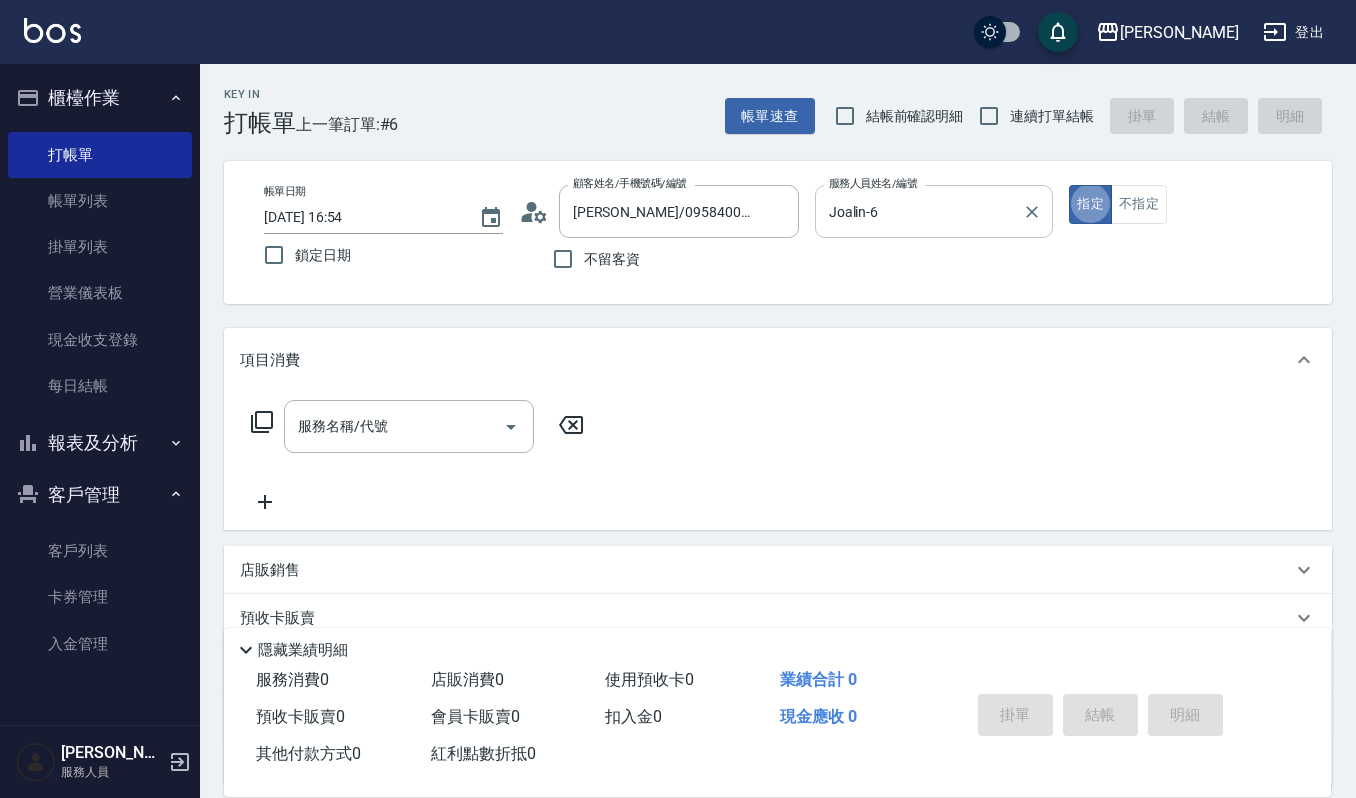 type on "true" 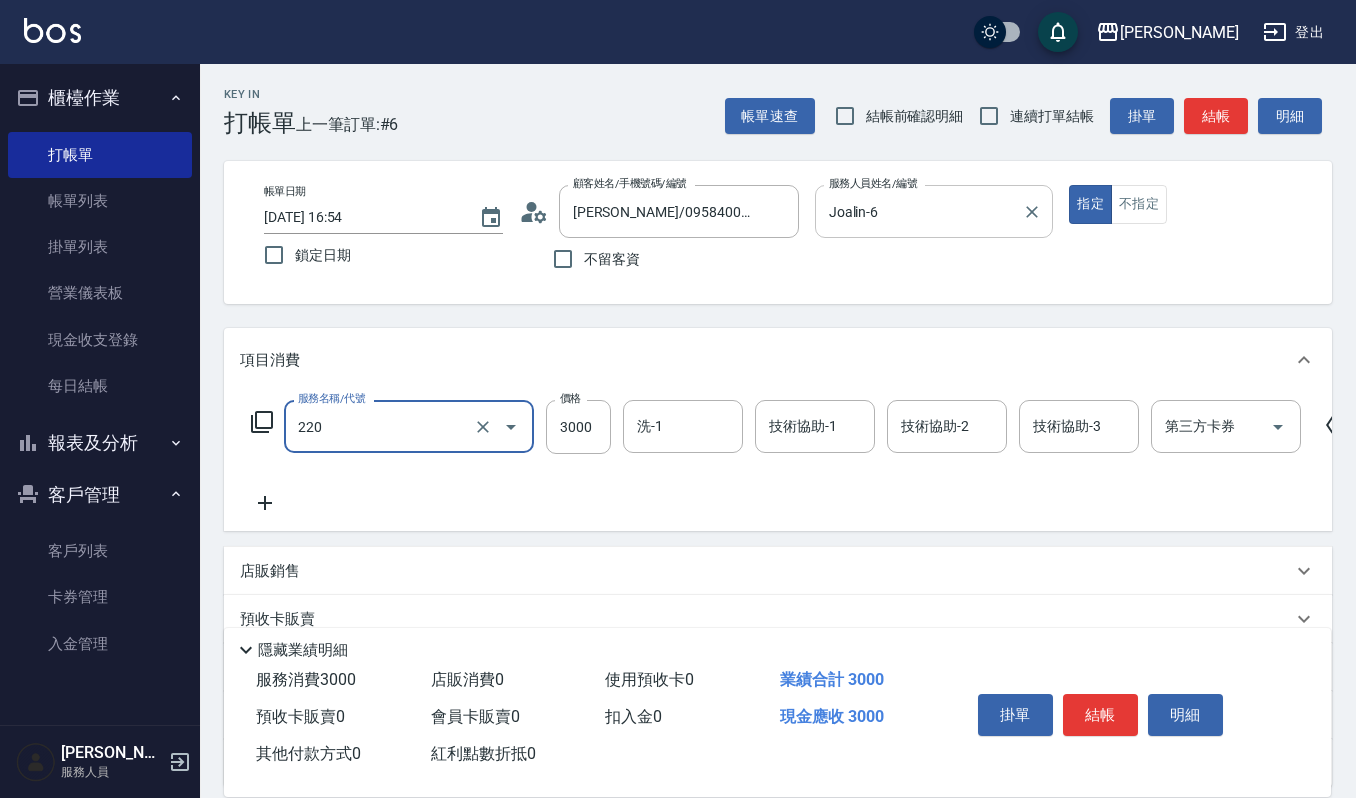 type on "溫朔燙(220)" 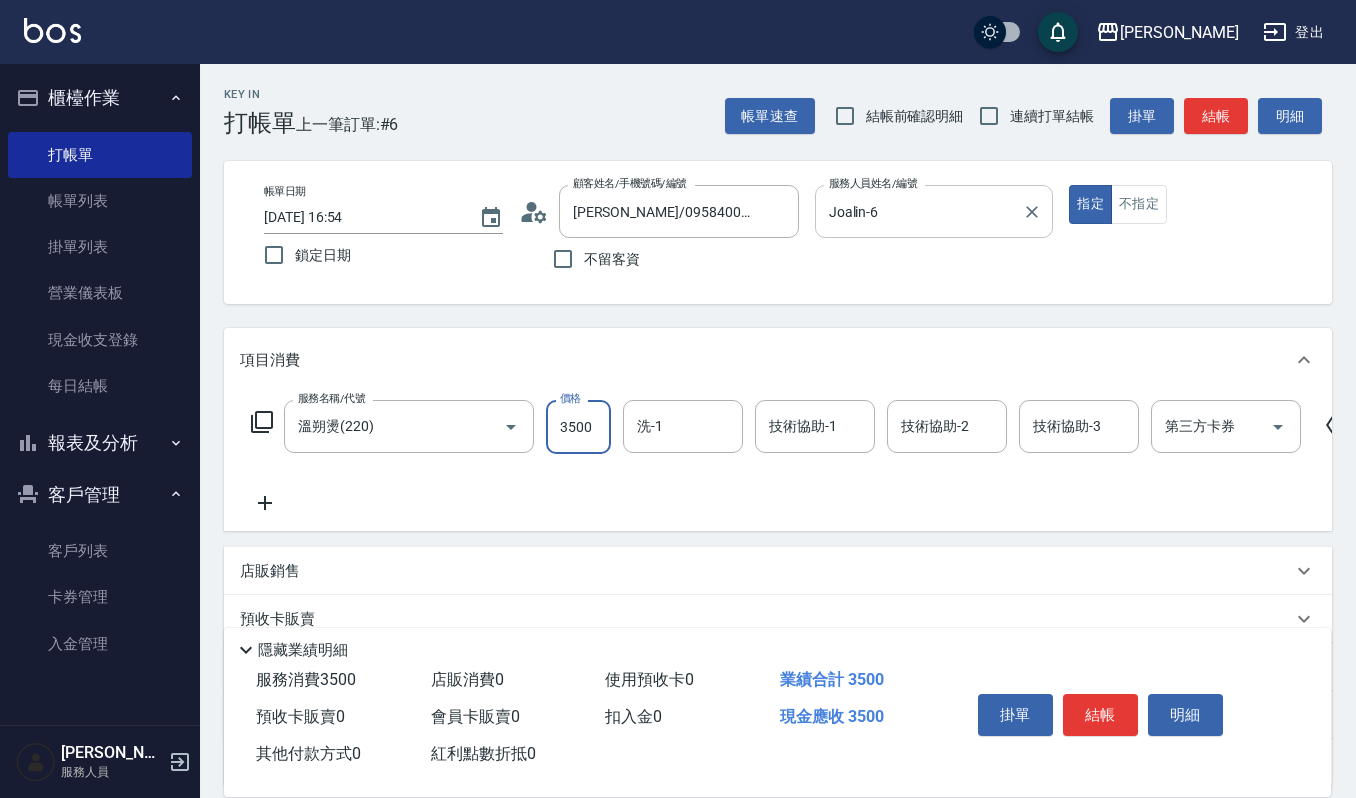 type on "3500" 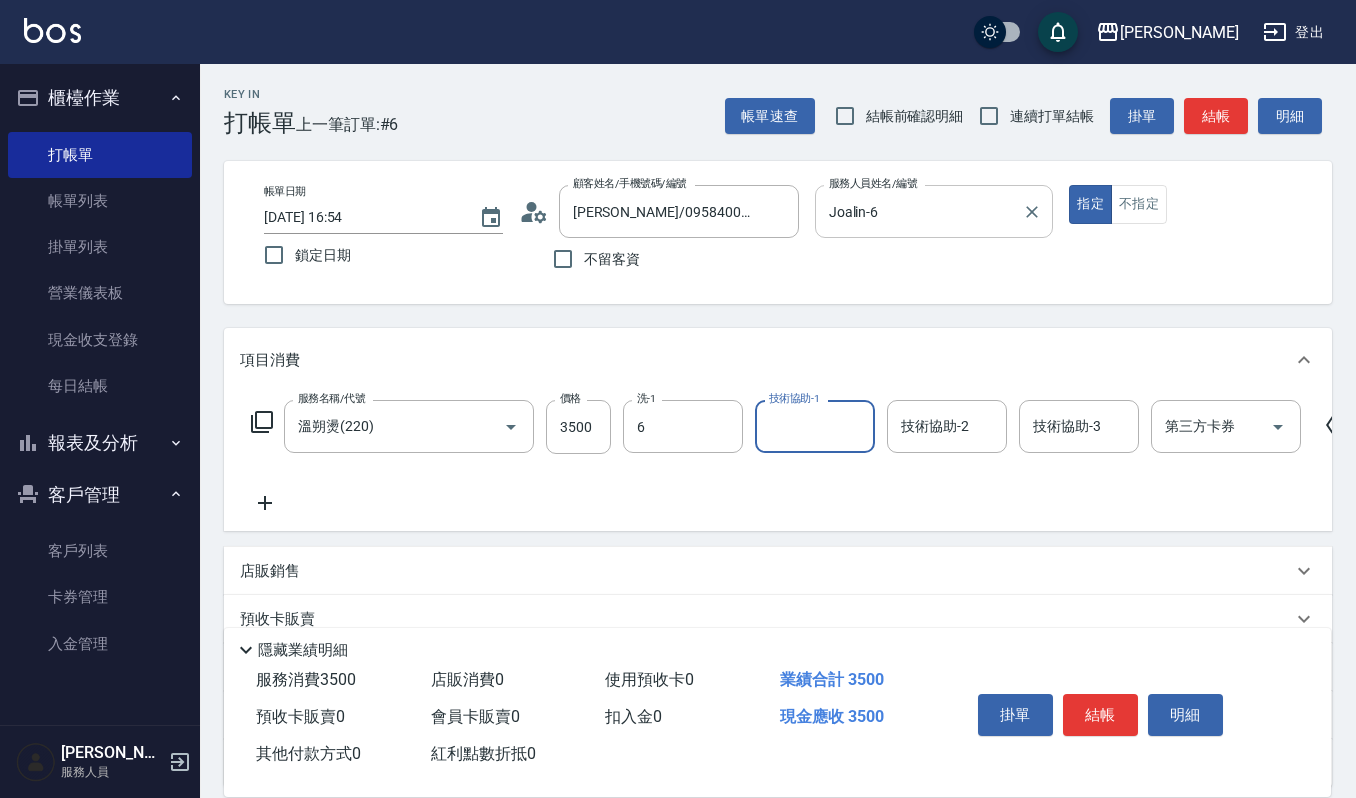 type on "Joalin-6" 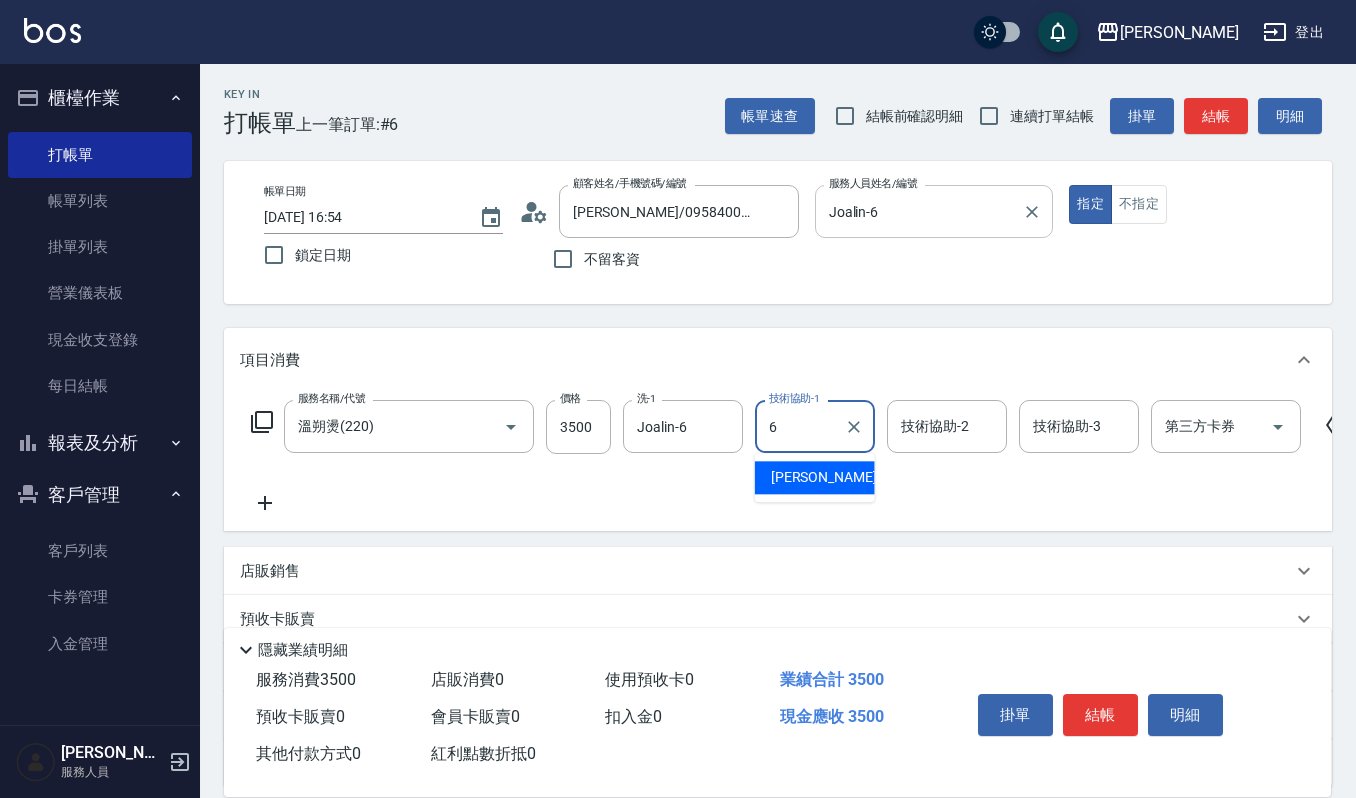 type on "Joalin-6" 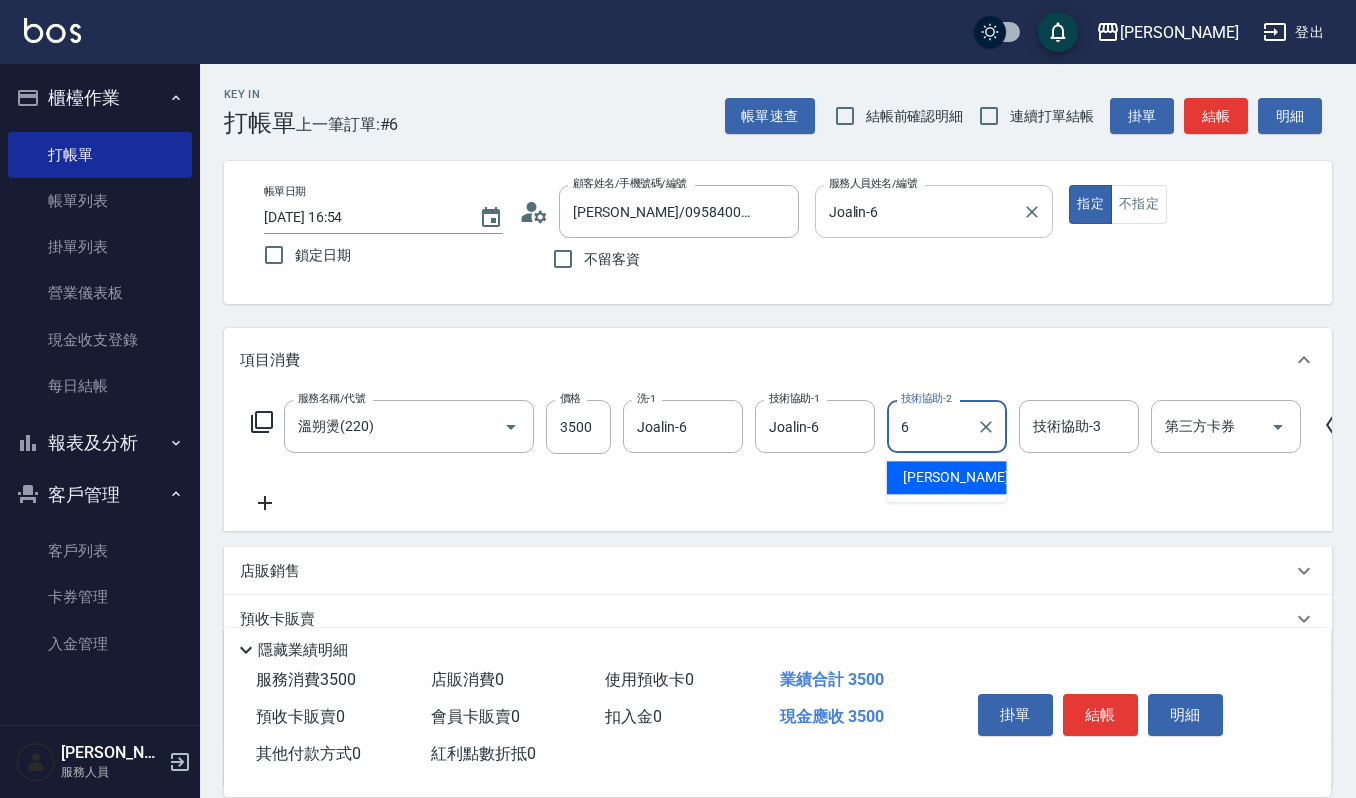 type on "Joalin-6" 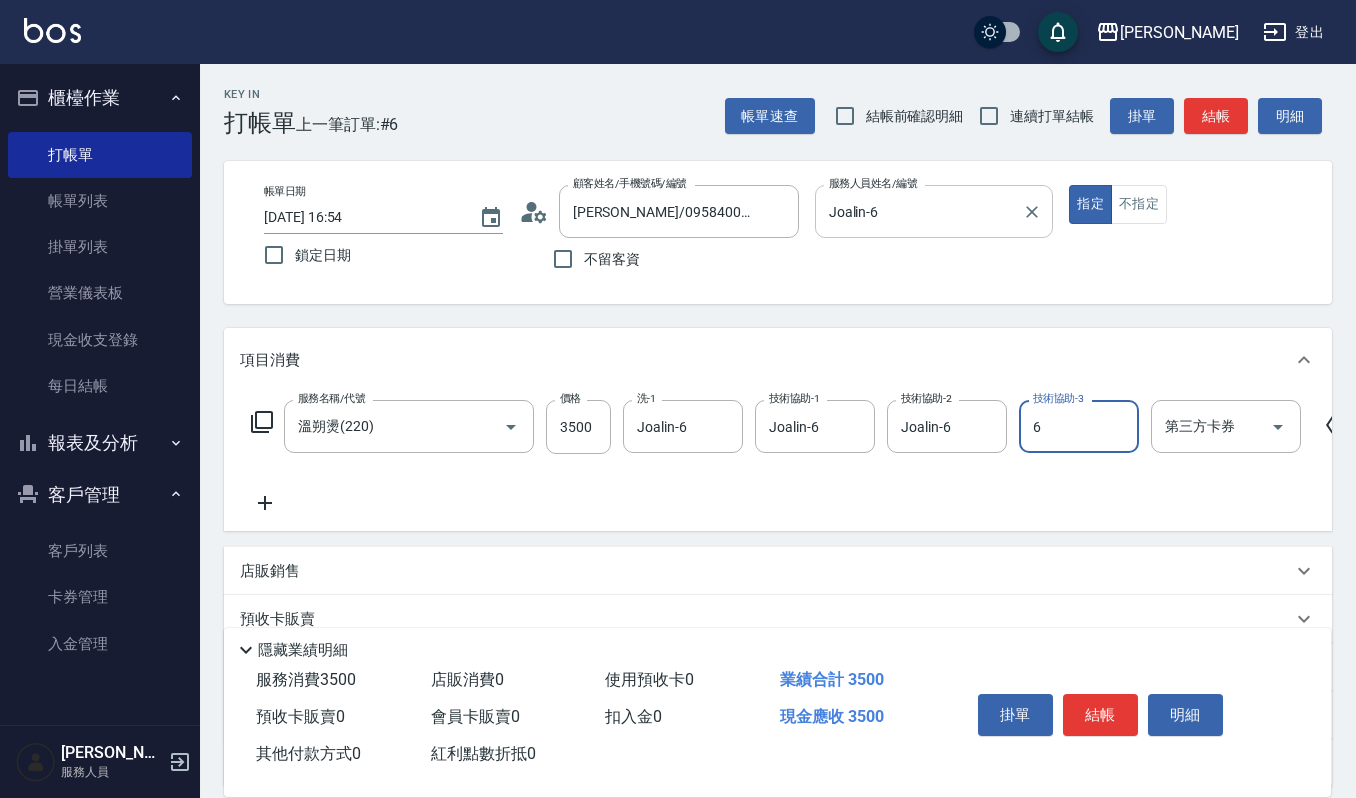 type on "Joalin-6" 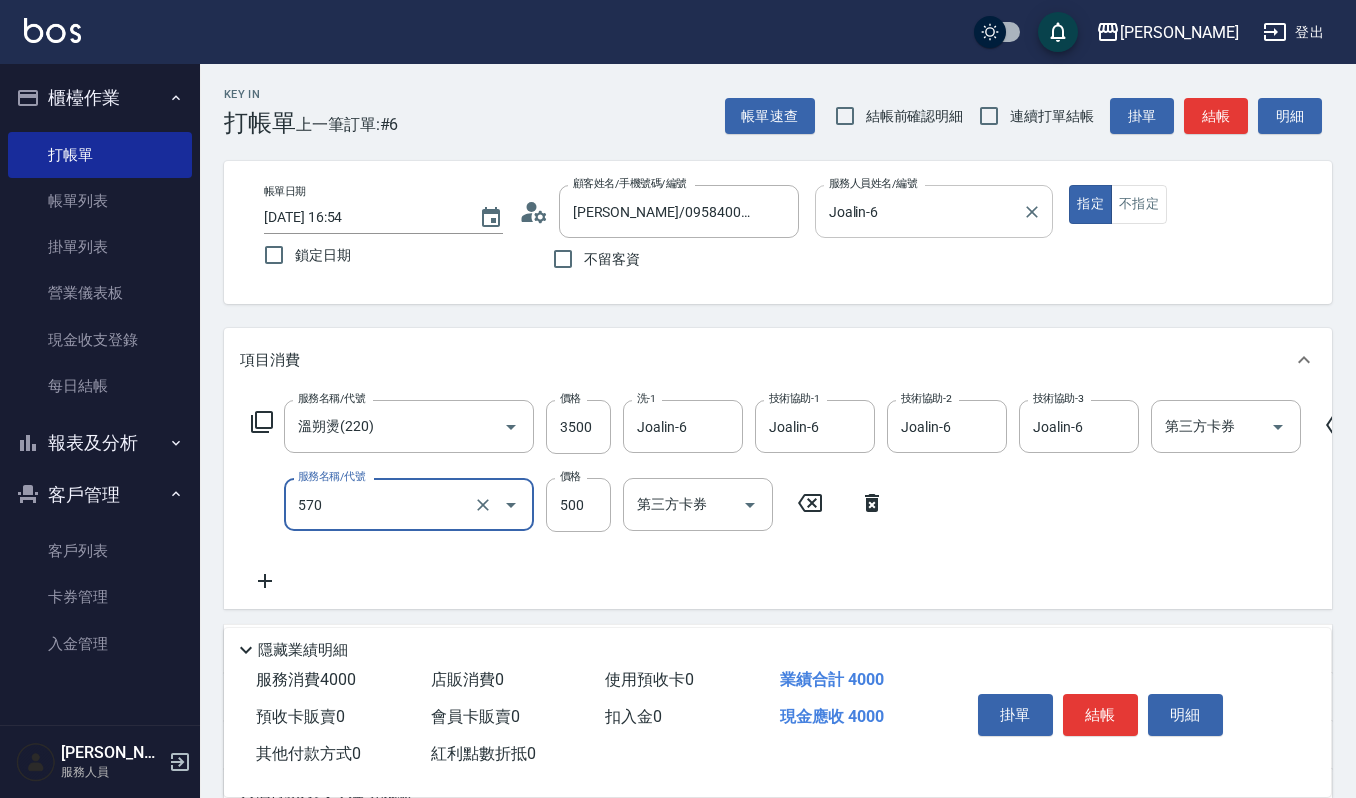 type on "(設計師自備)藍色小精靈(570)" 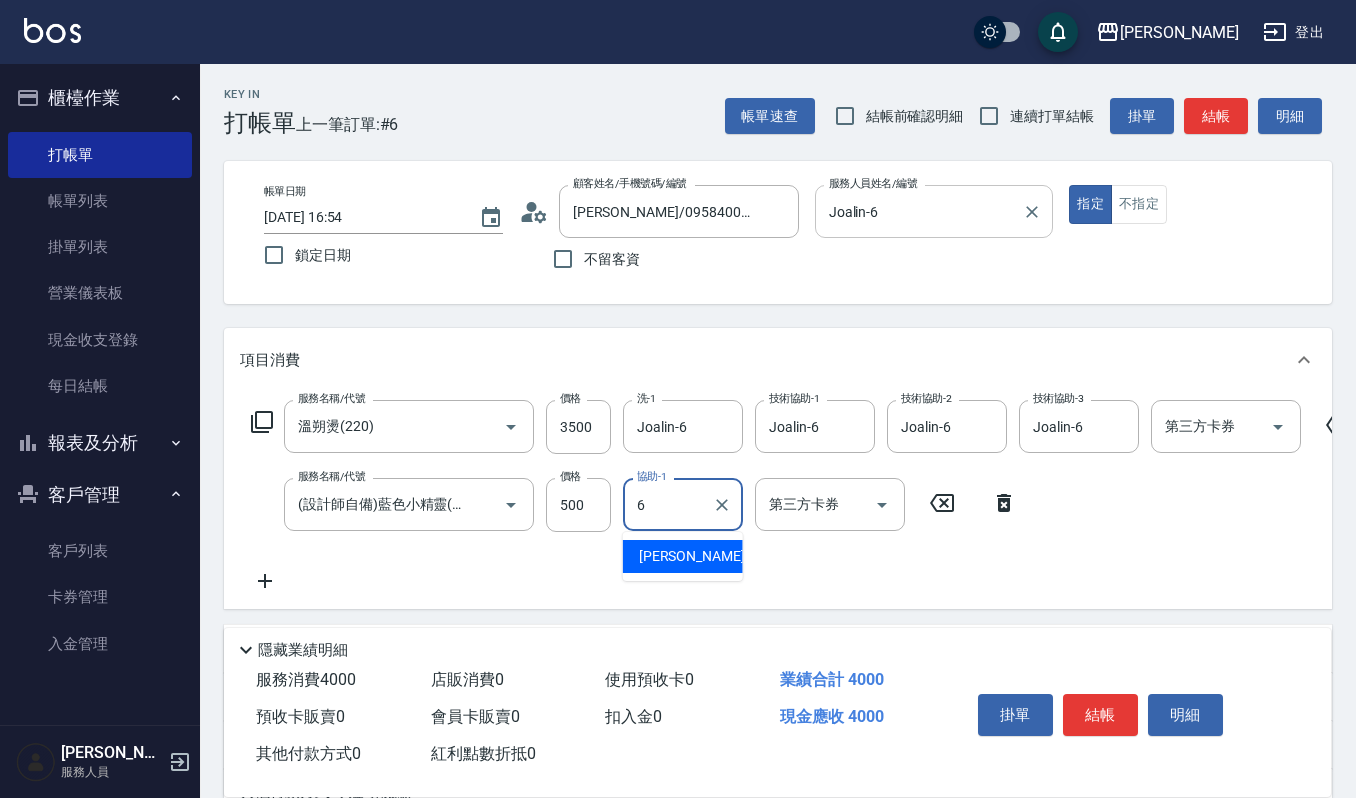 type on "Joalin-6" 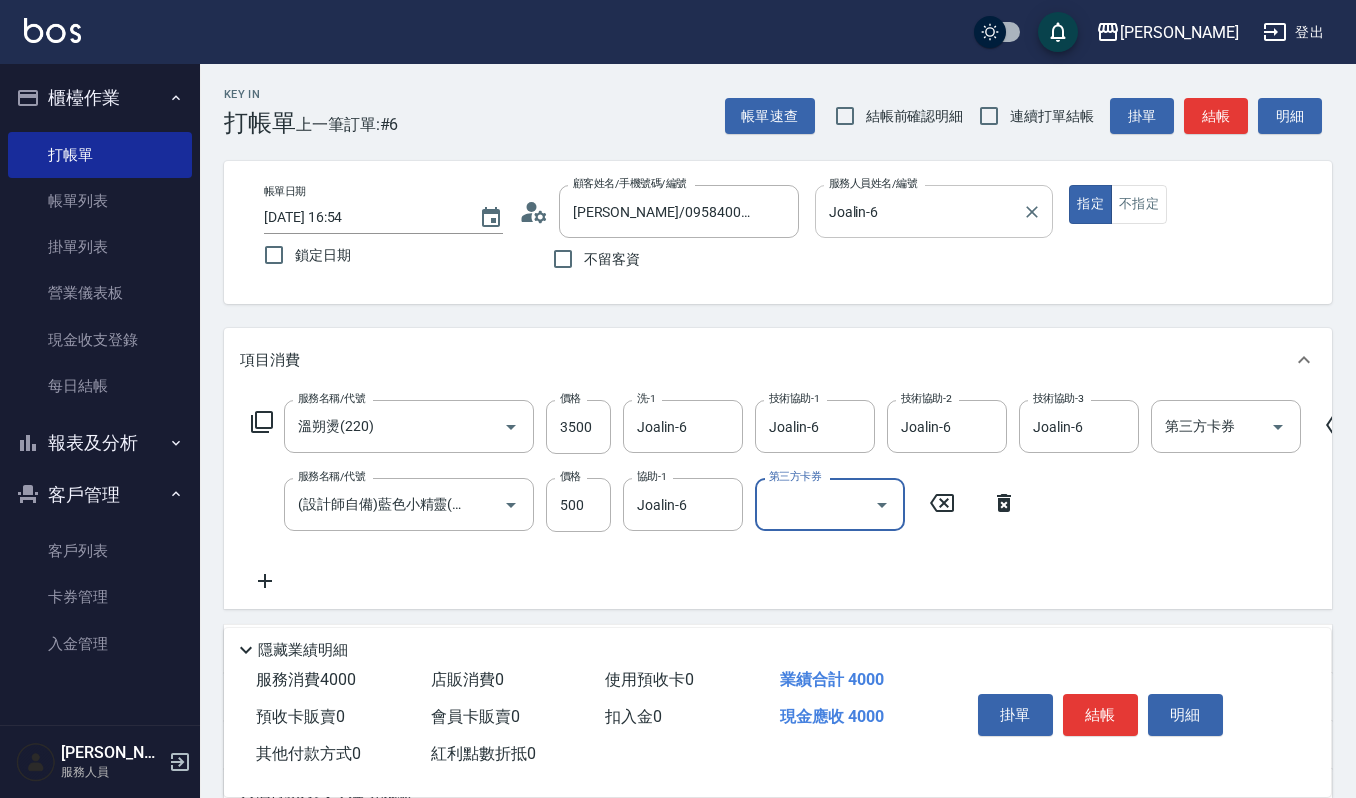scroll, scrollTop: 0, scrollLeft: 0, axis: both 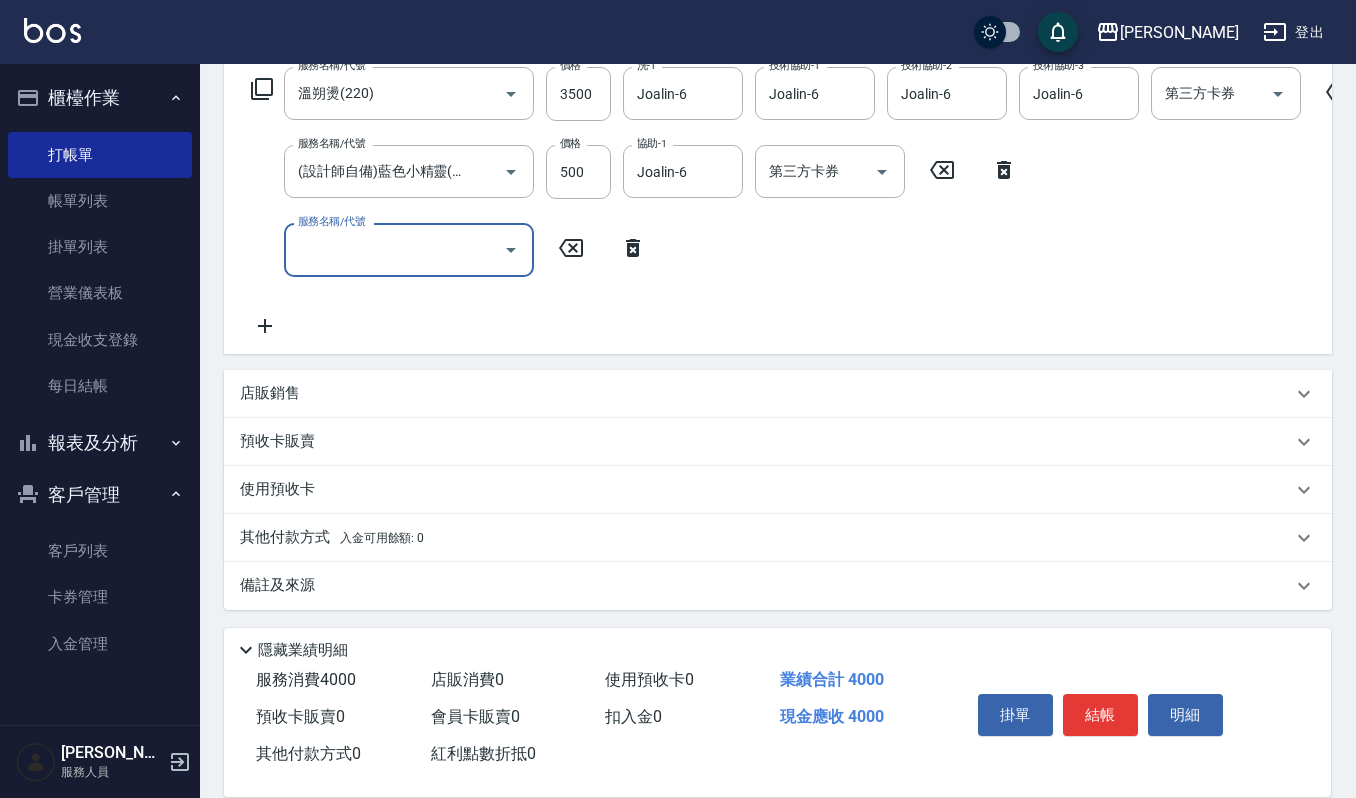 click on "店販銷售" at bounding box center [270, 393] 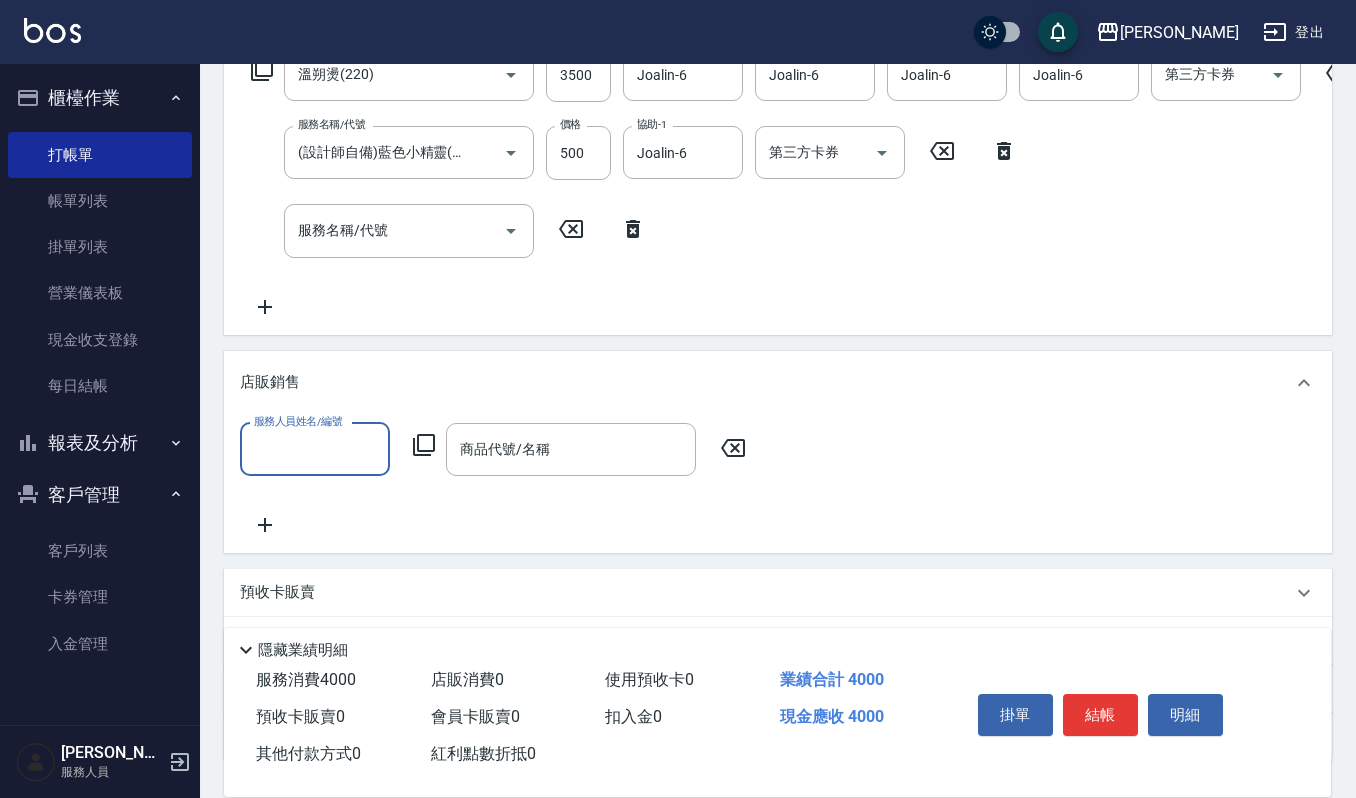 scroll, scrollTop: 0, scrollLeft: 0, axis: both 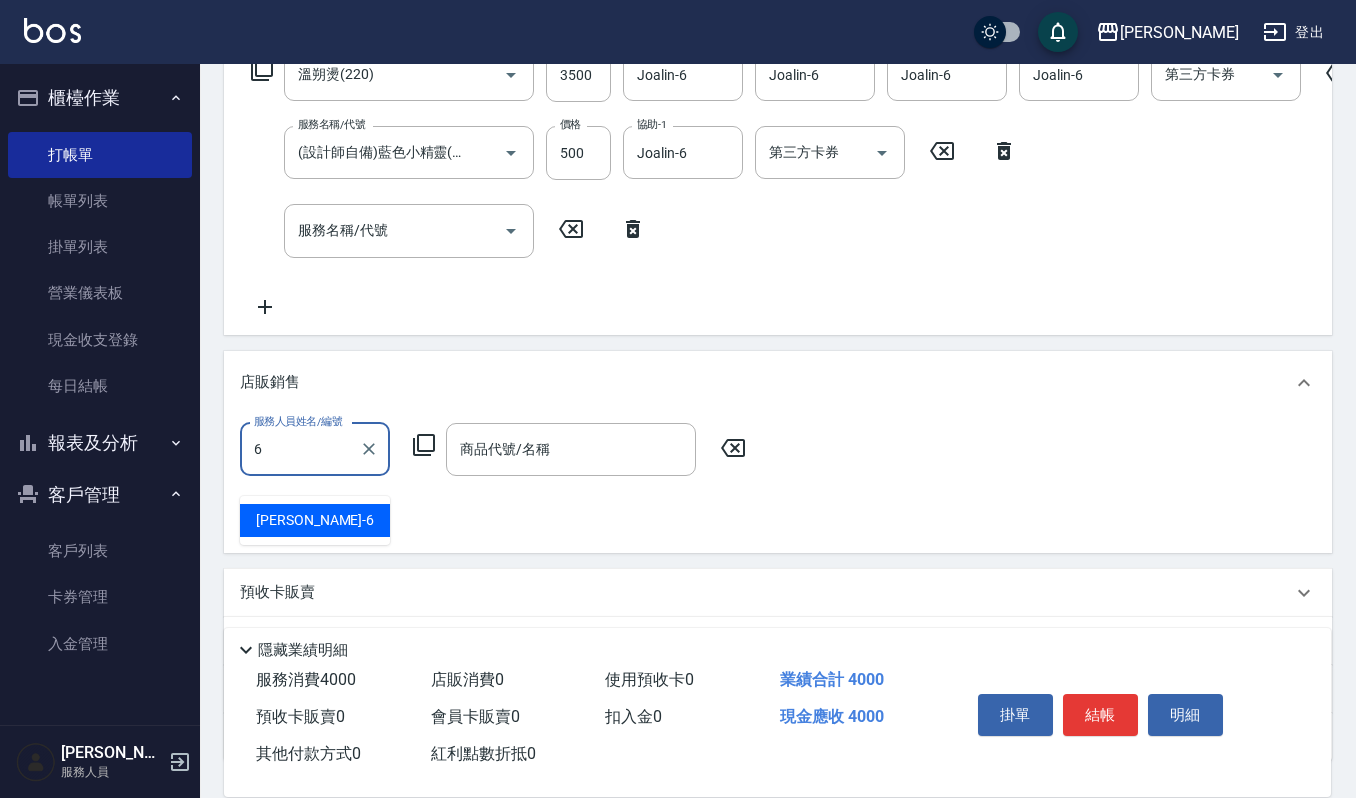 type on "Joalin-6" 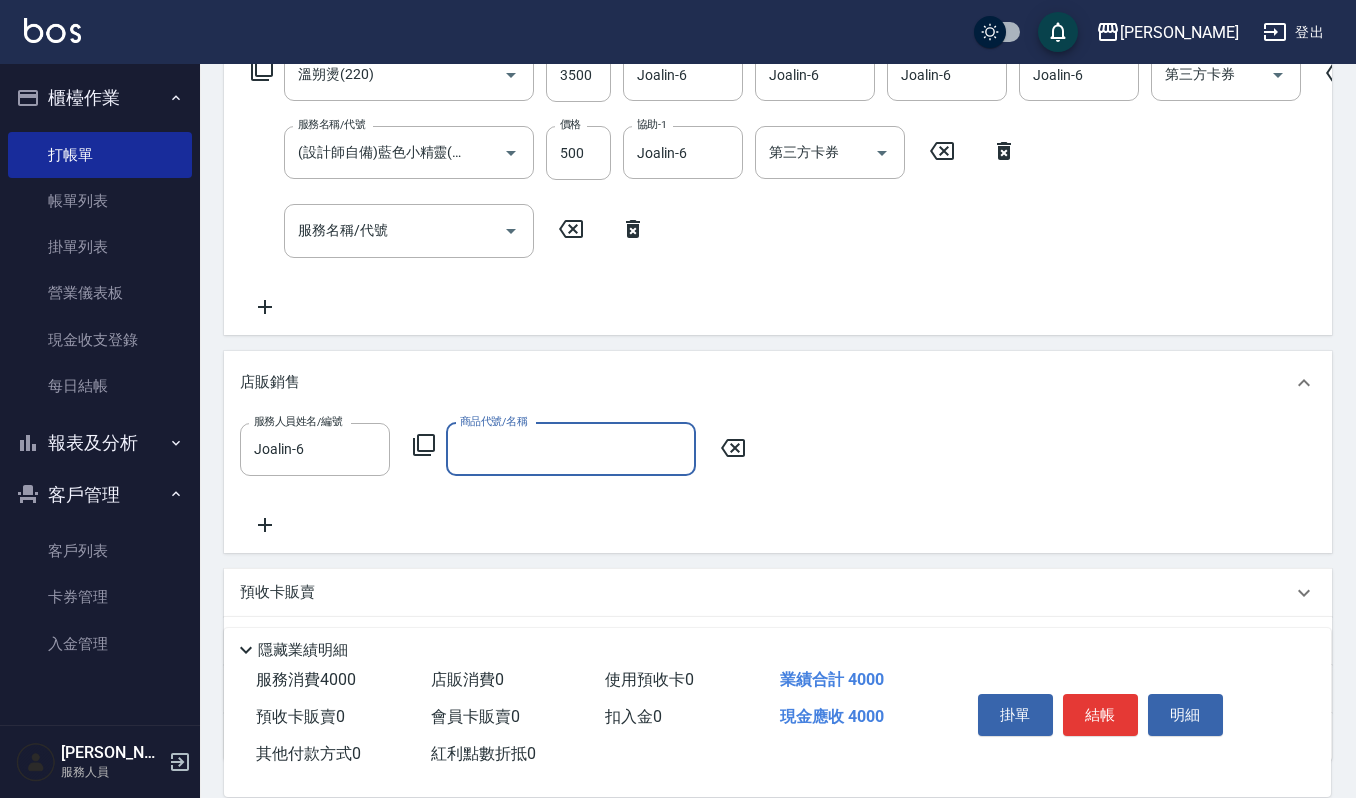 click on "商品代號/名稱" at bounding box center (571, 449) 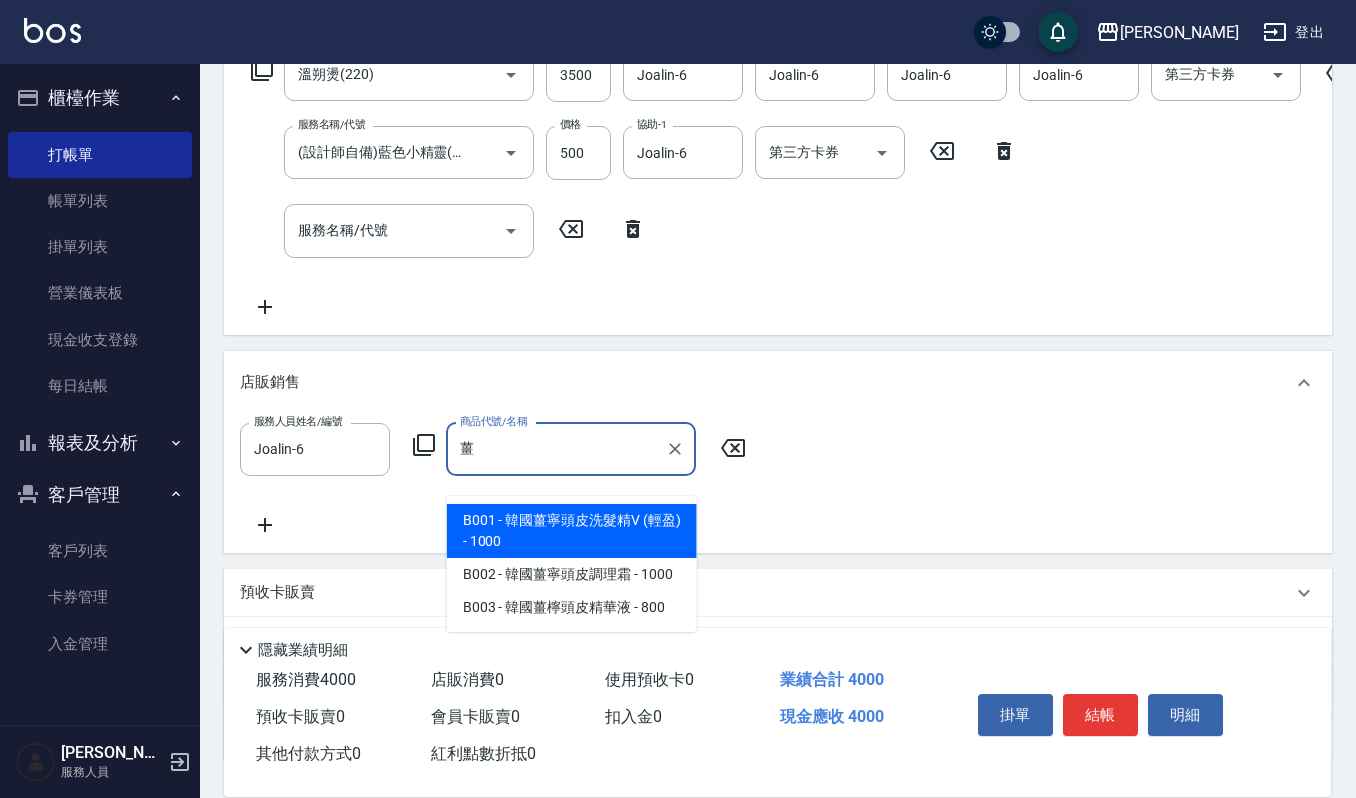 click on "B001 - 韓國薑寧頭皮洗髮精V (輕盈) - 1000" at bounding box center [572, 531] 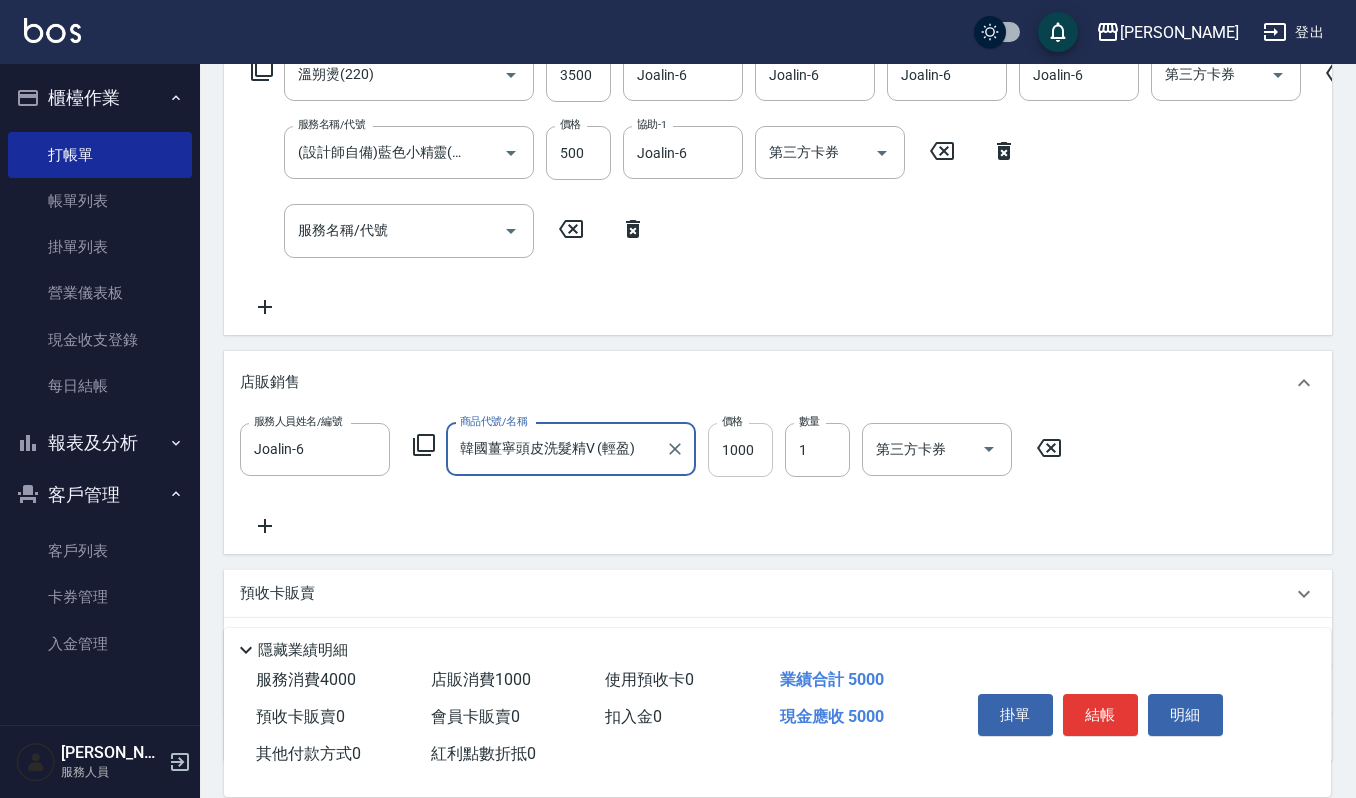 type on "韓國薑寧頭皮洗髮精V (輕盈)" 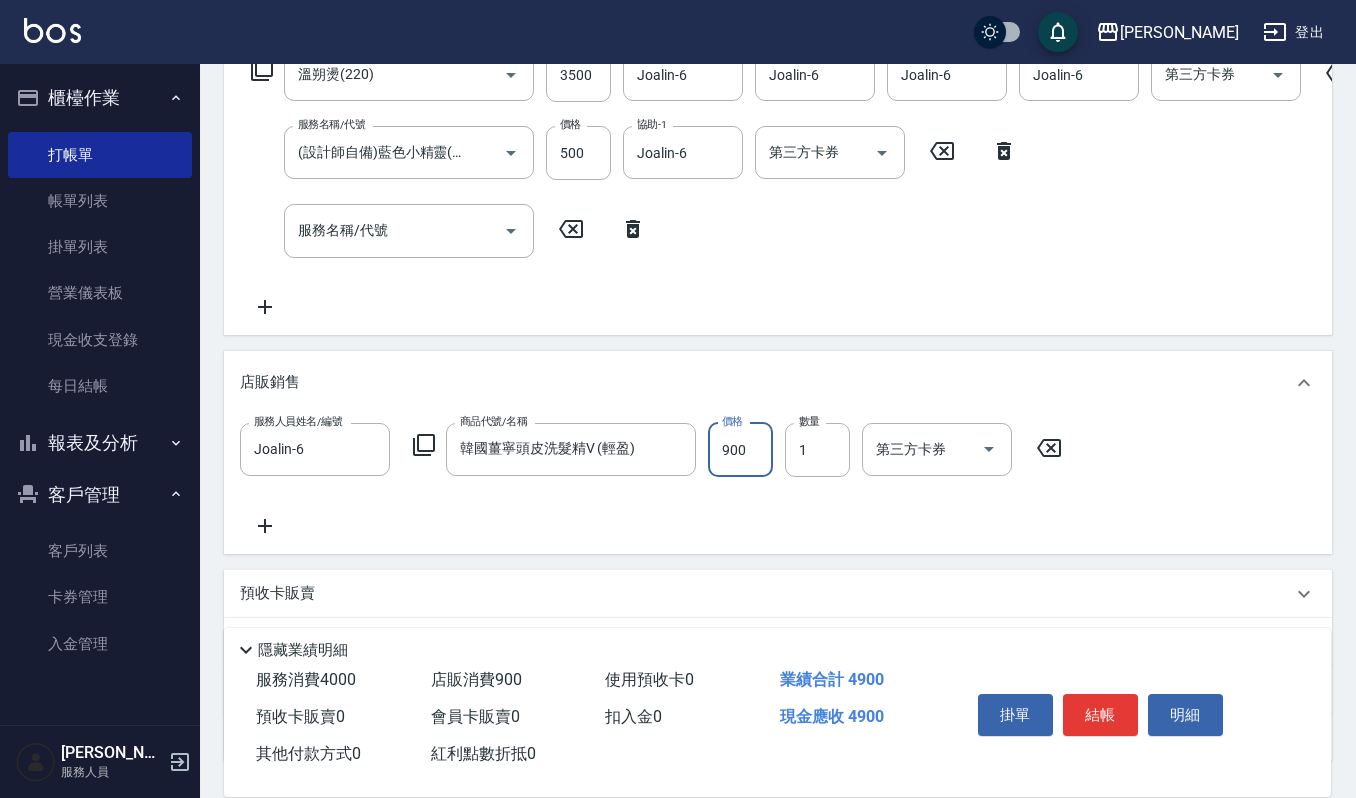 type on "900" 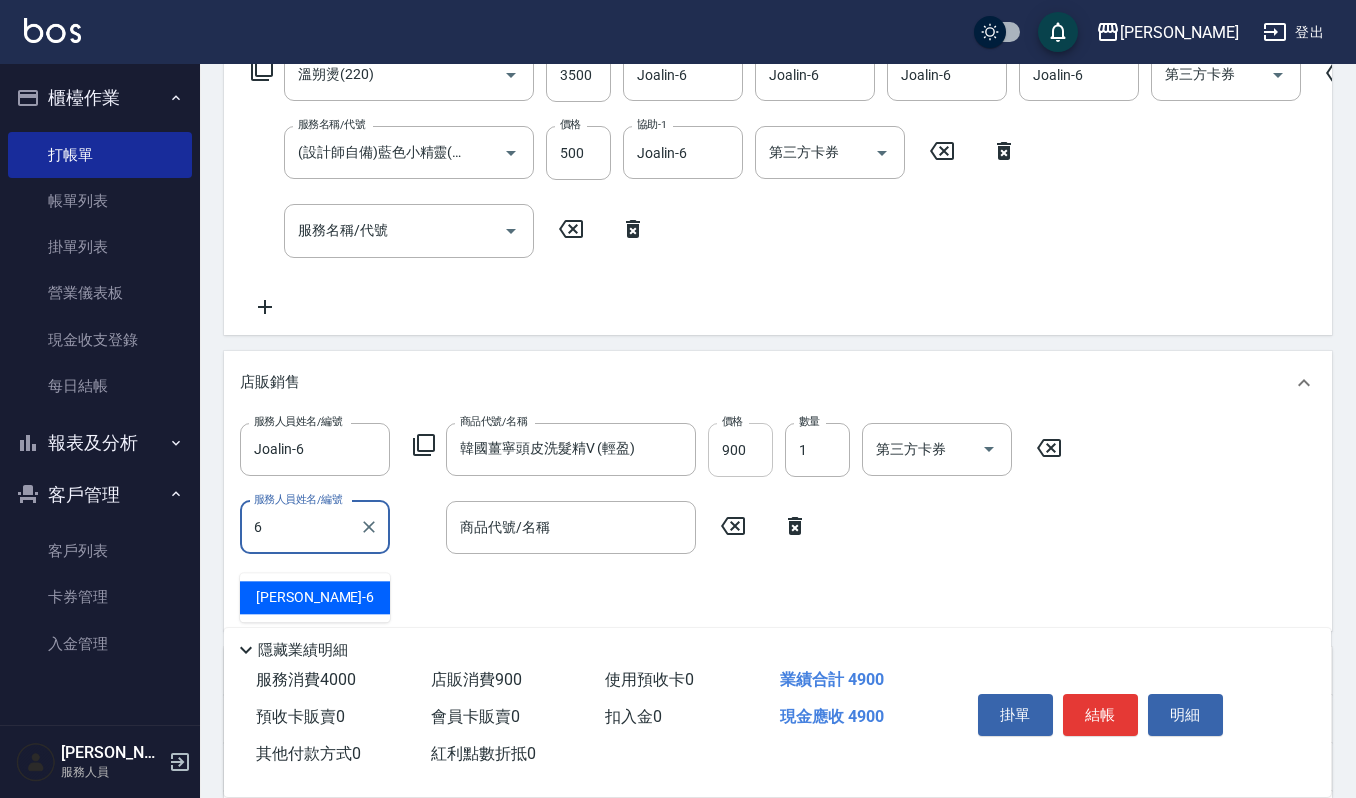 type on "Joalin-6" 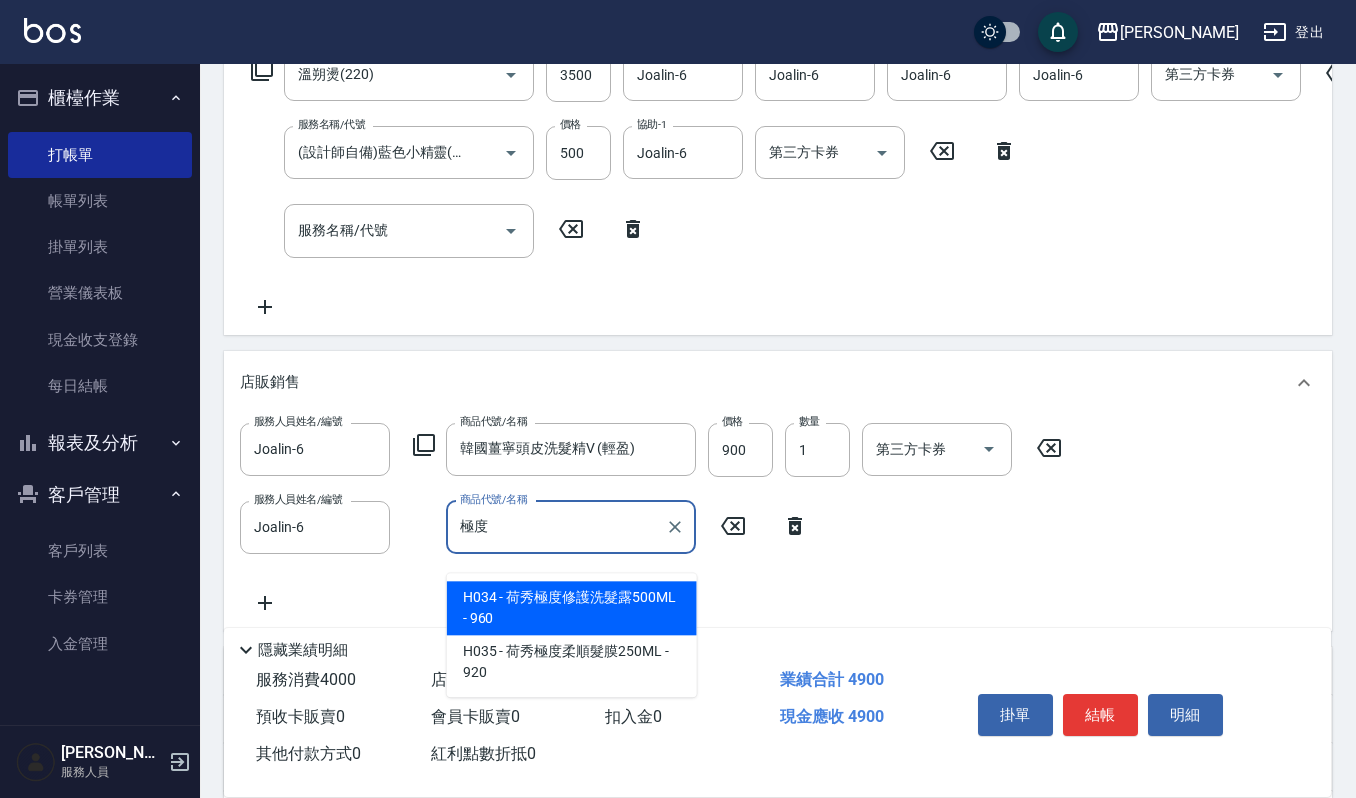 click on "H034 - 荷秀極度修護洗髮露500ML - 960" at bounding box center [572, 608] 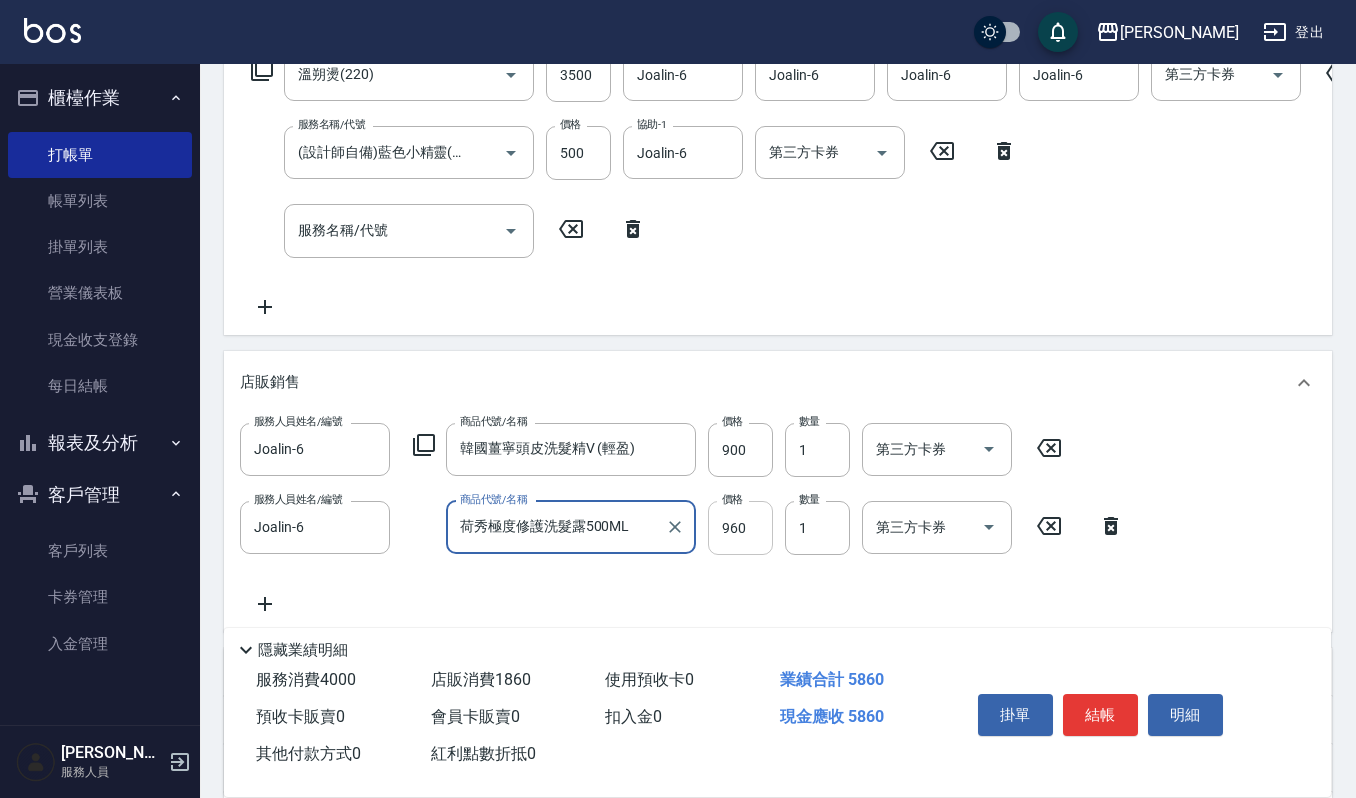 type on "荷秀極度修護洗髮露500ML" 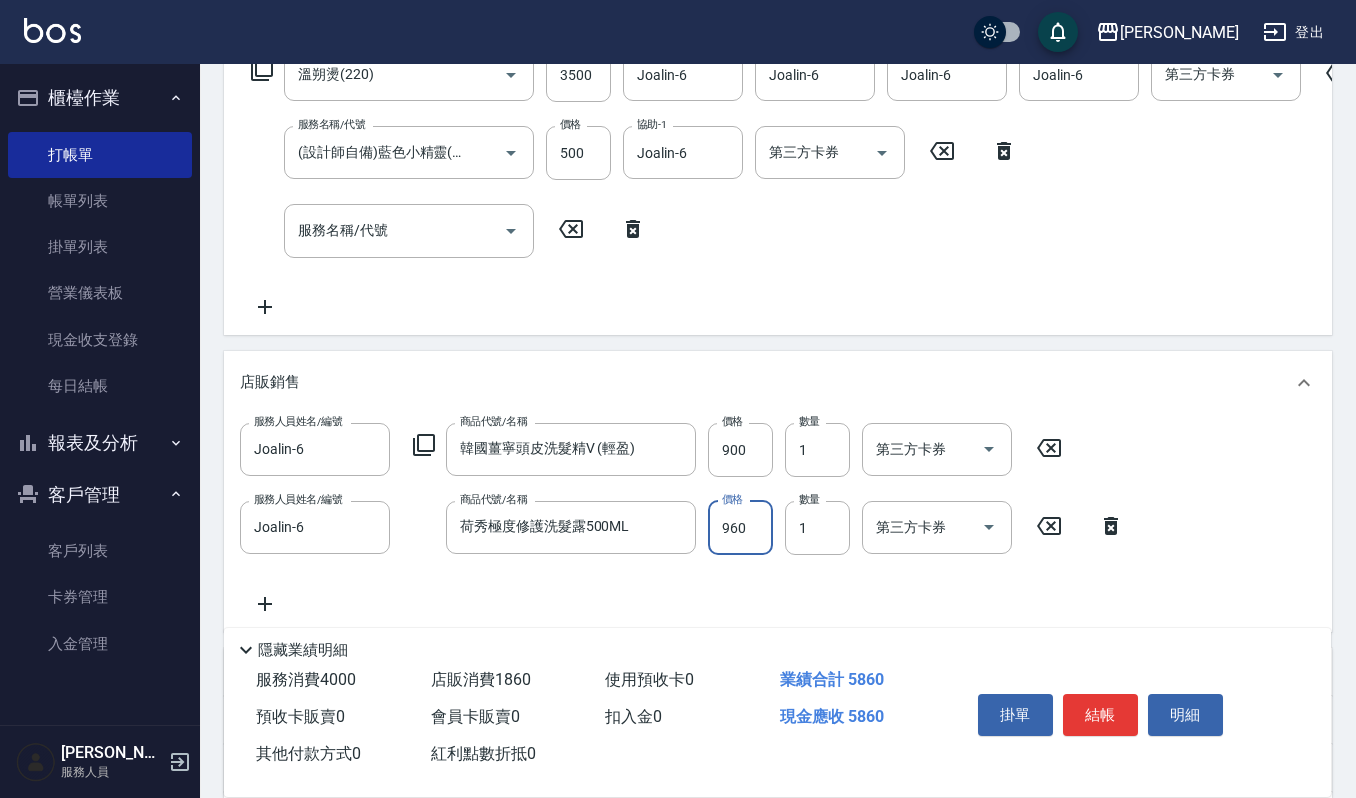 click on "960" at bounding box center [740, 528] 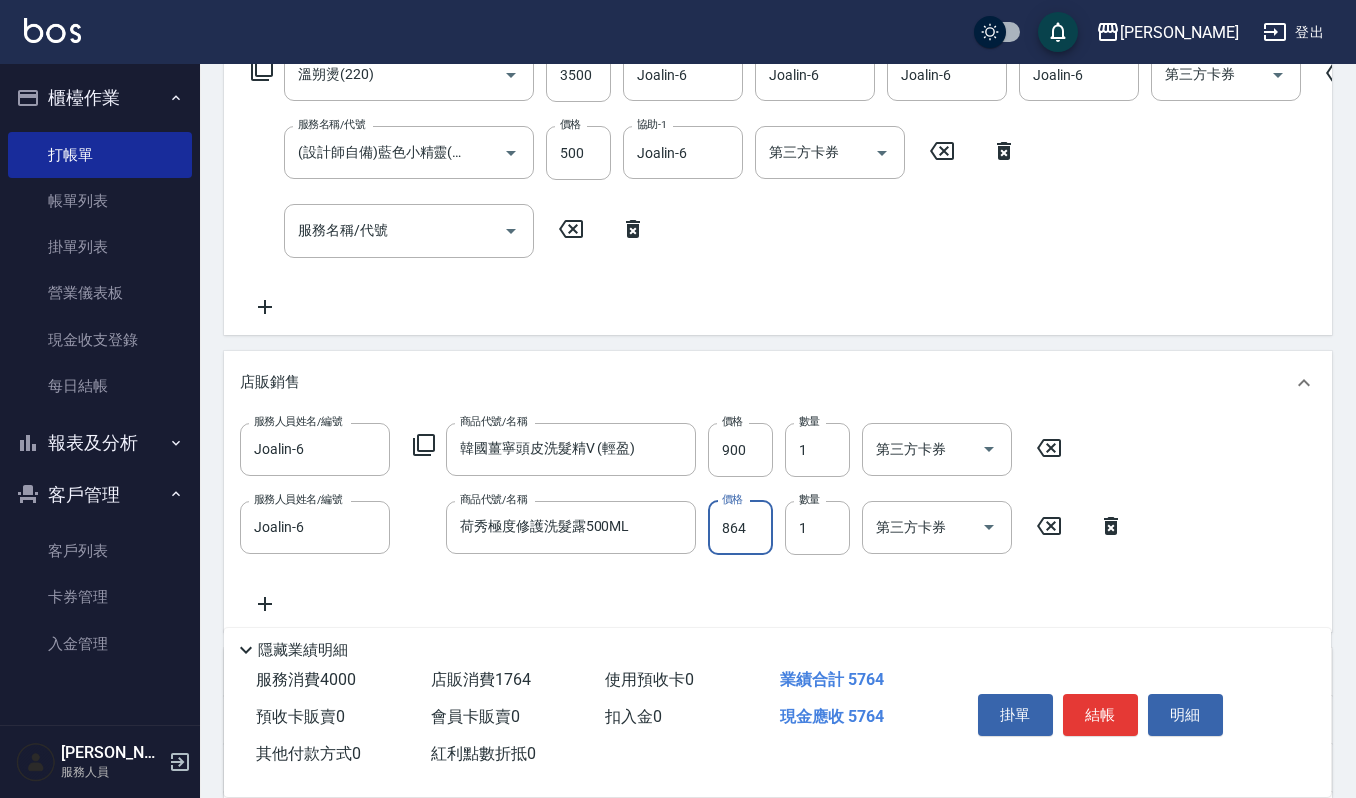 type on "864" 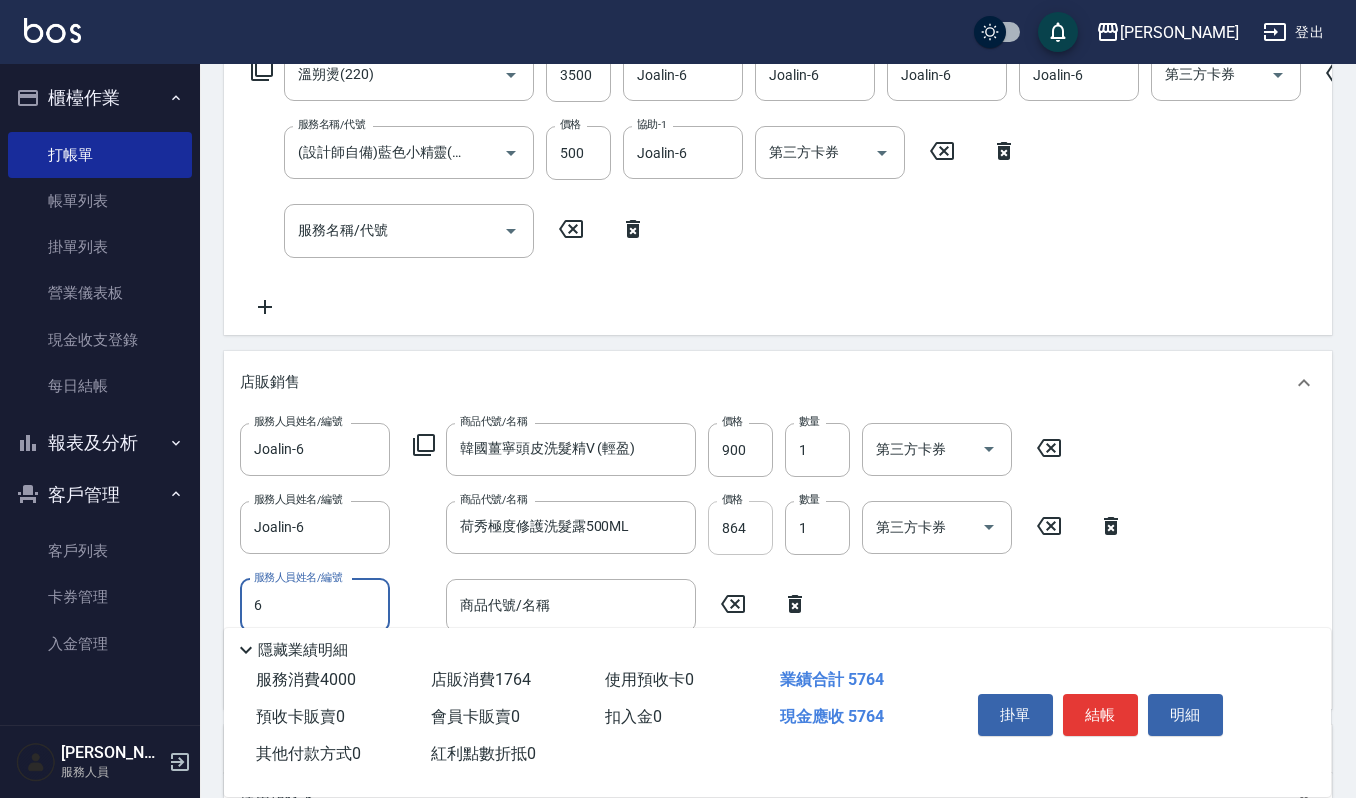 type on "Joalin-6" 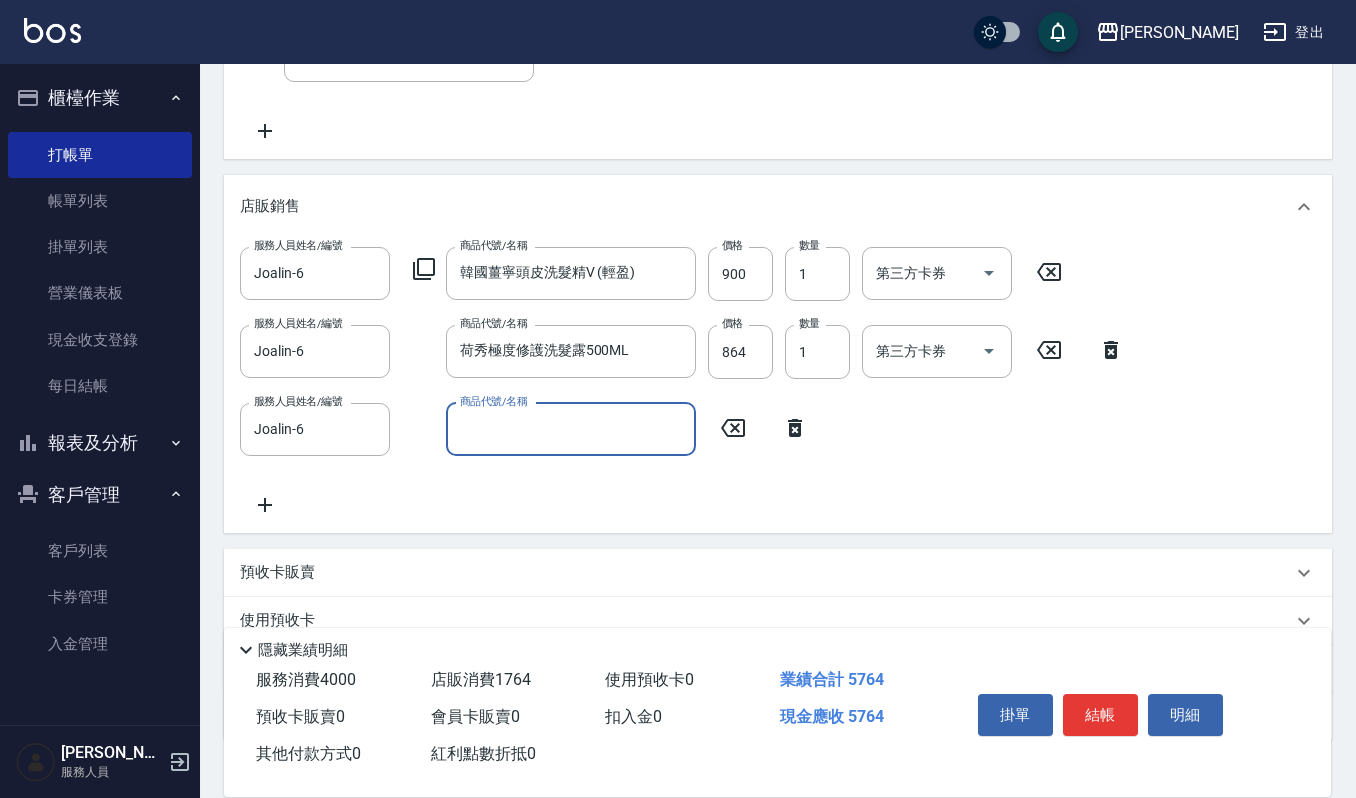 scroll, scrollTop: 549, scrollLeft: 0, axis: vertical 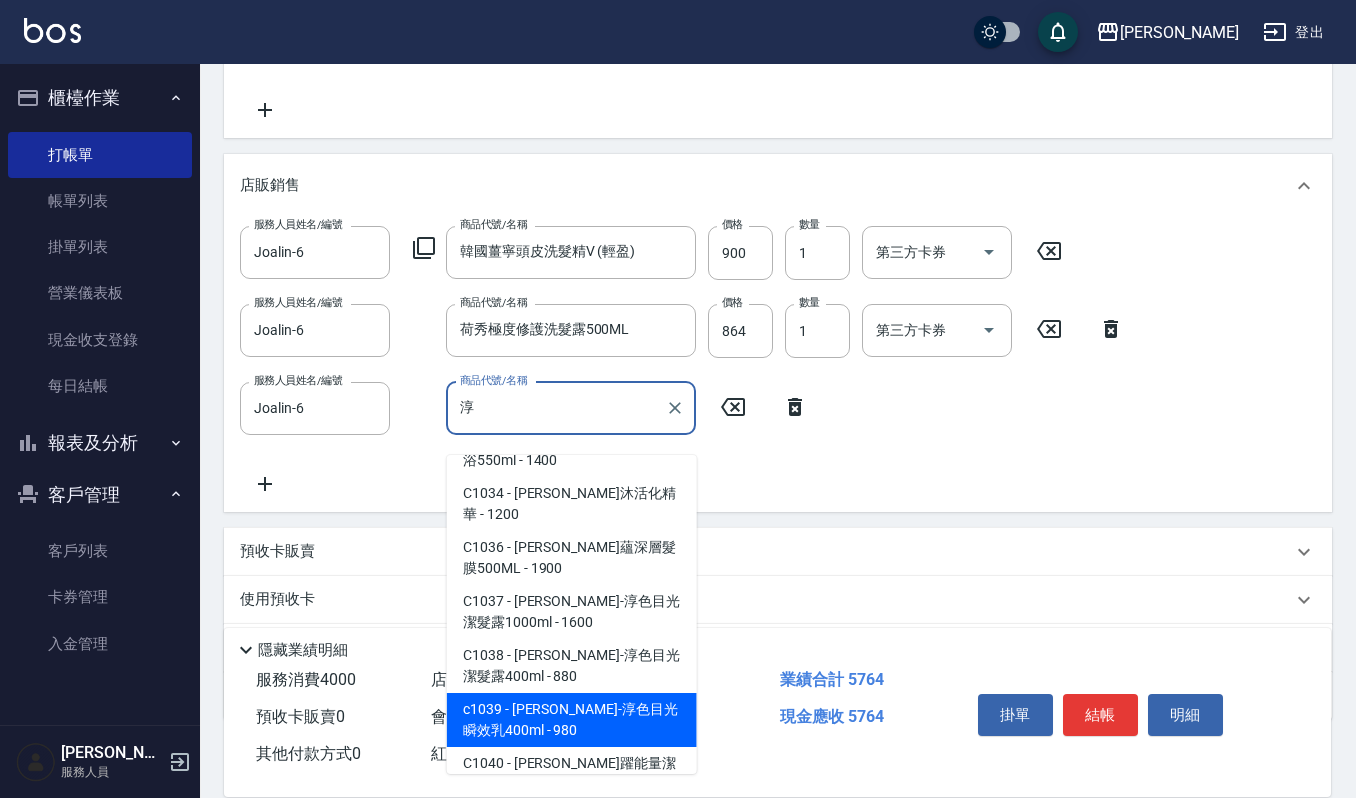 click on "c1039 - 蔻蕾-淳色目光瞬效乳400ml - 980" at bounding box center [572, 720] 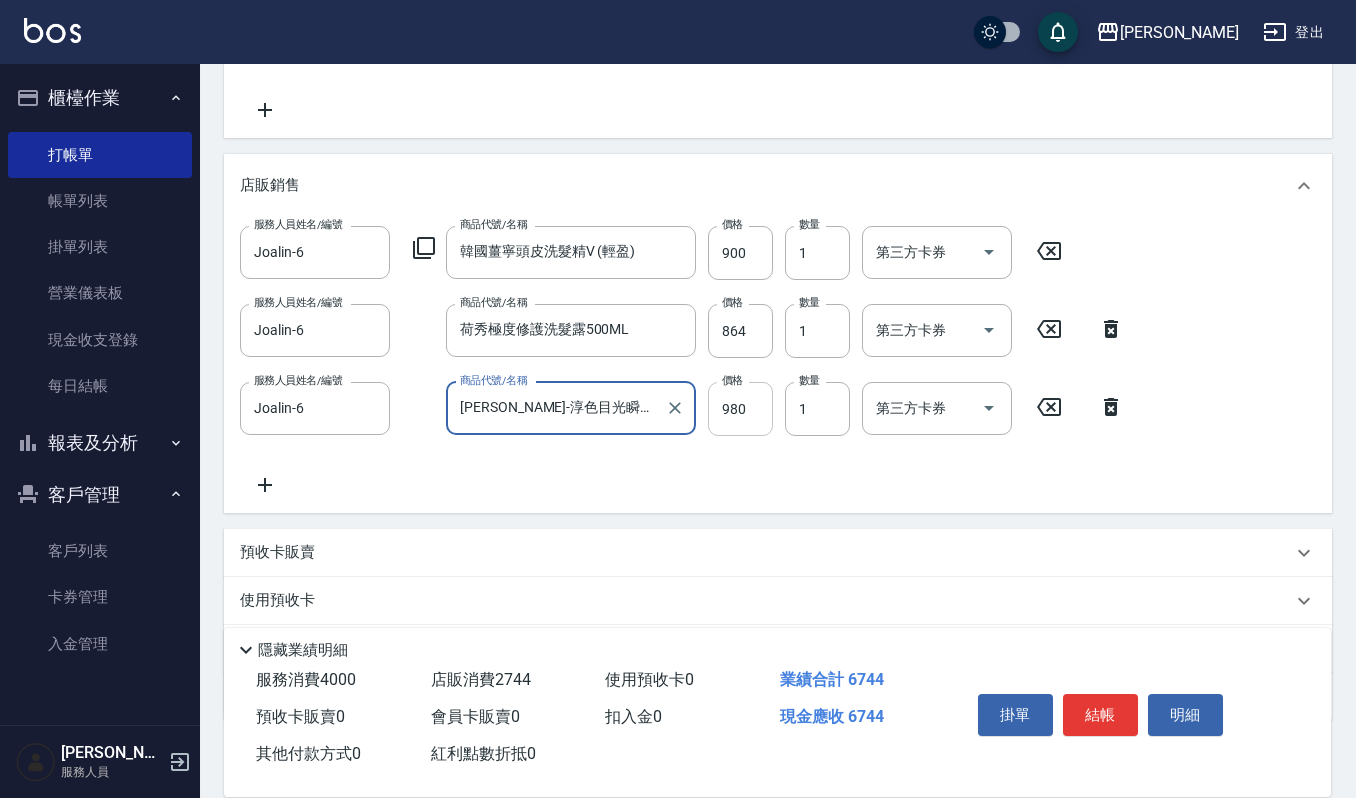 type on "蔻蕾-淳色目光瞬效乳400ml" 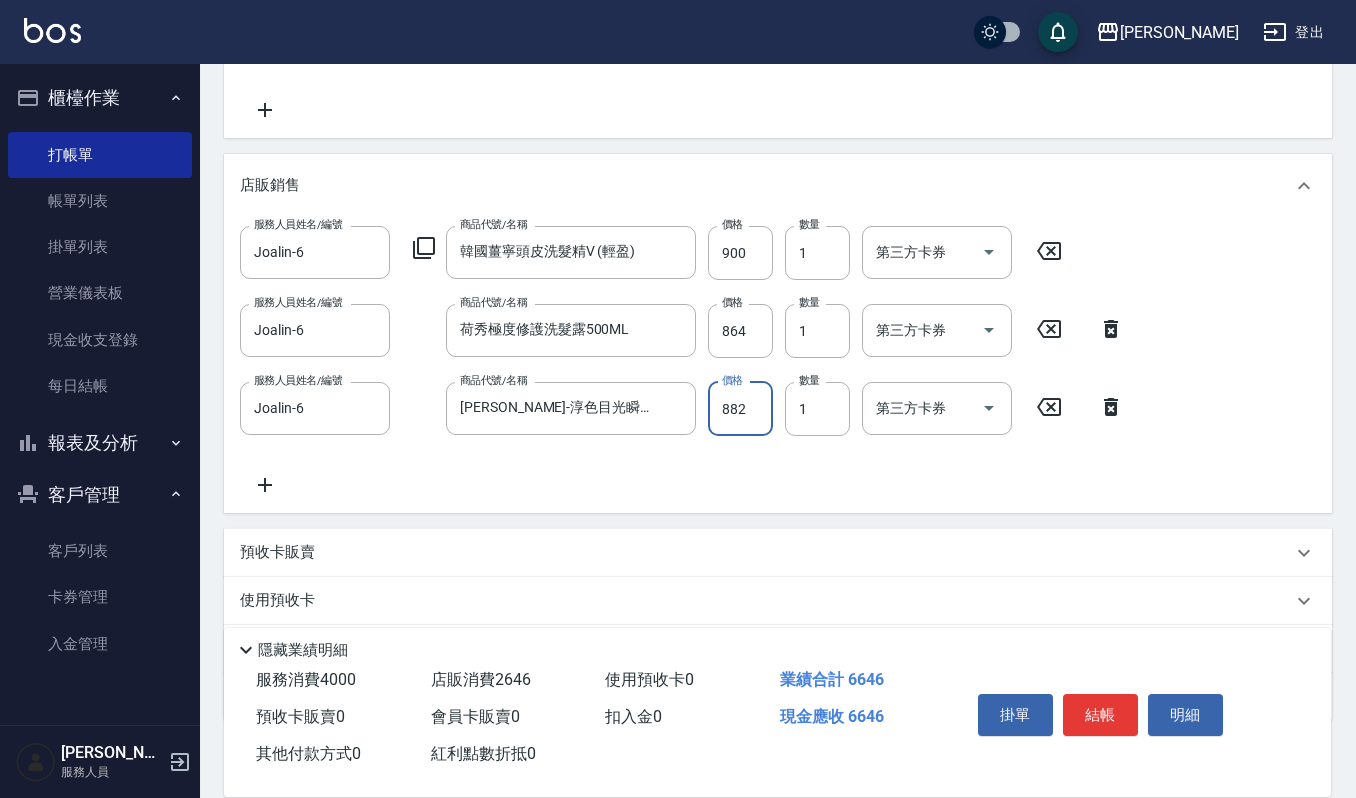 type on "882" 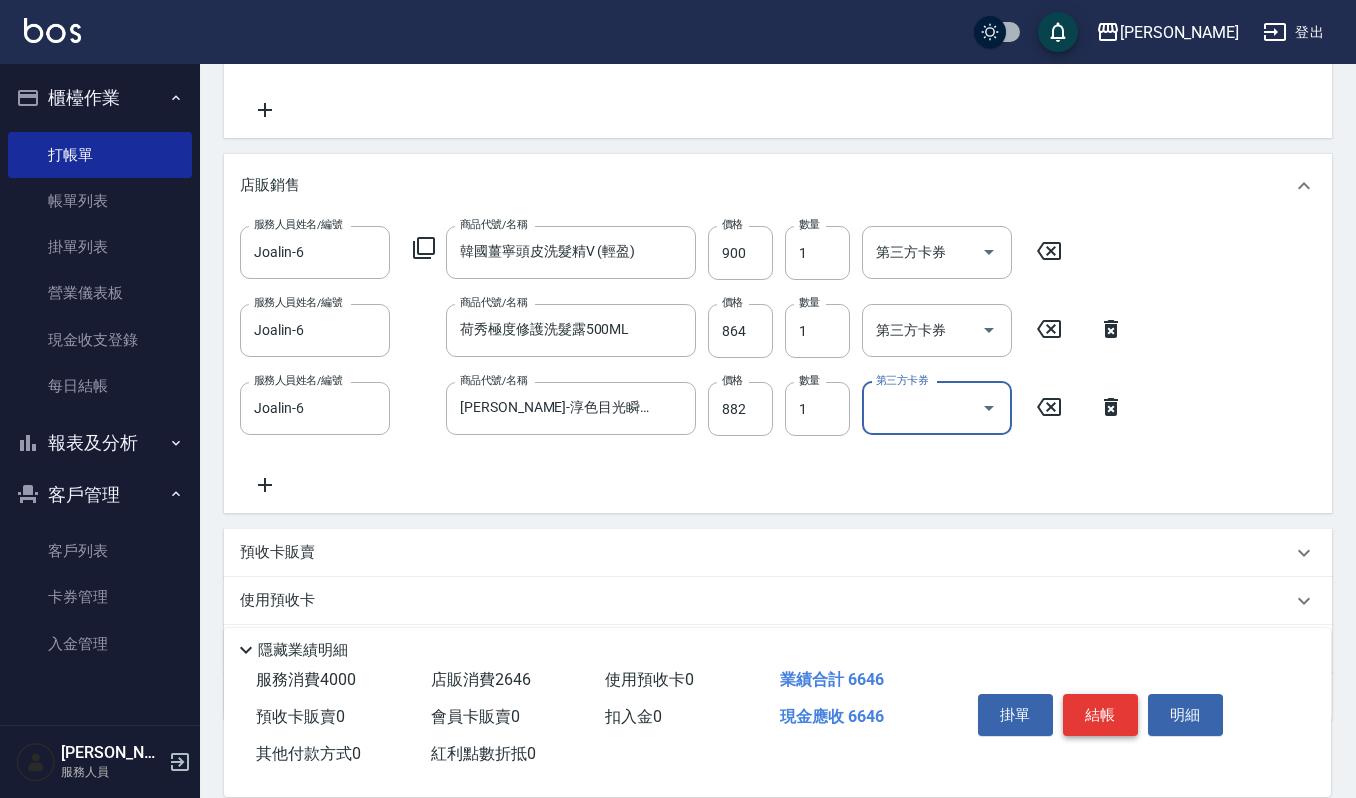 click on "結帳" at bounding box center (1100, 715) 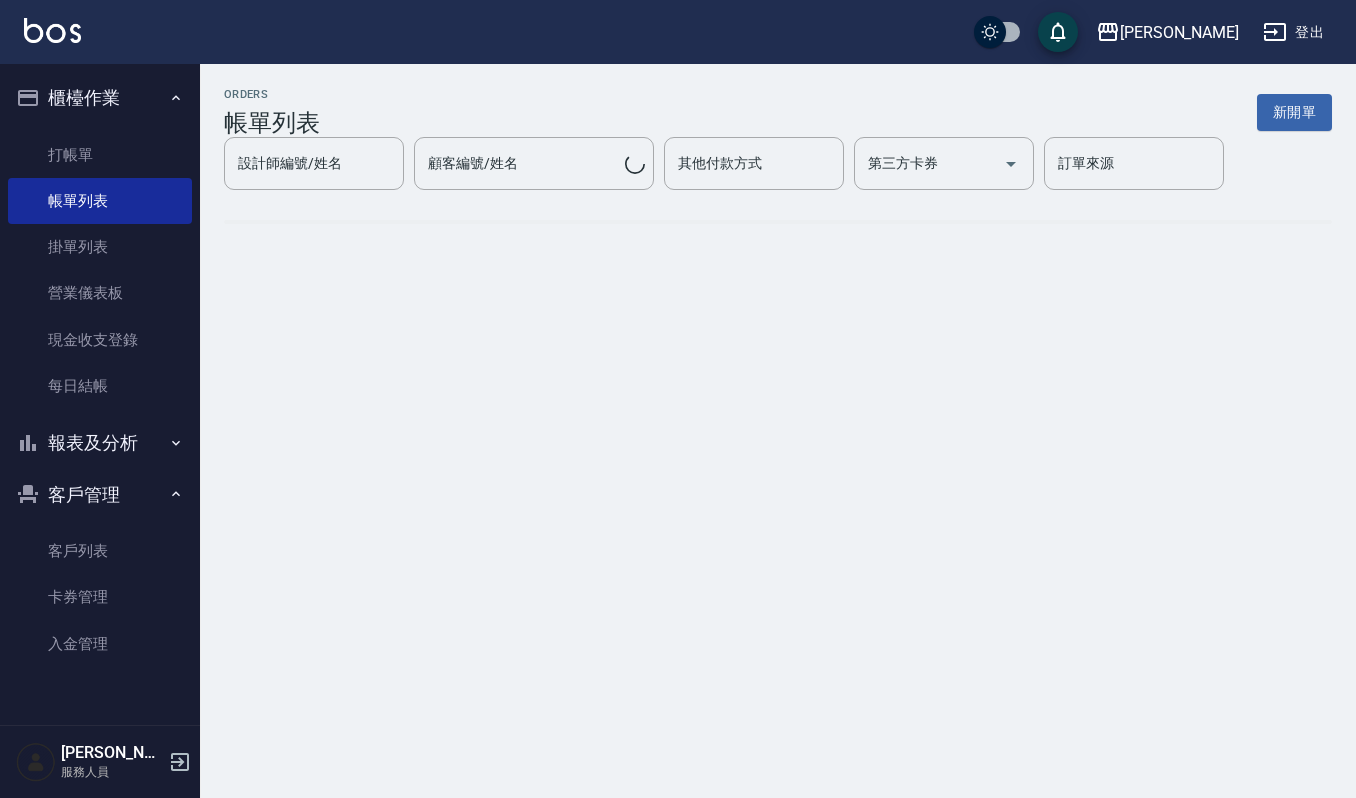 scroll, scrollTop: 0, scrollLeft: 0, axis: both 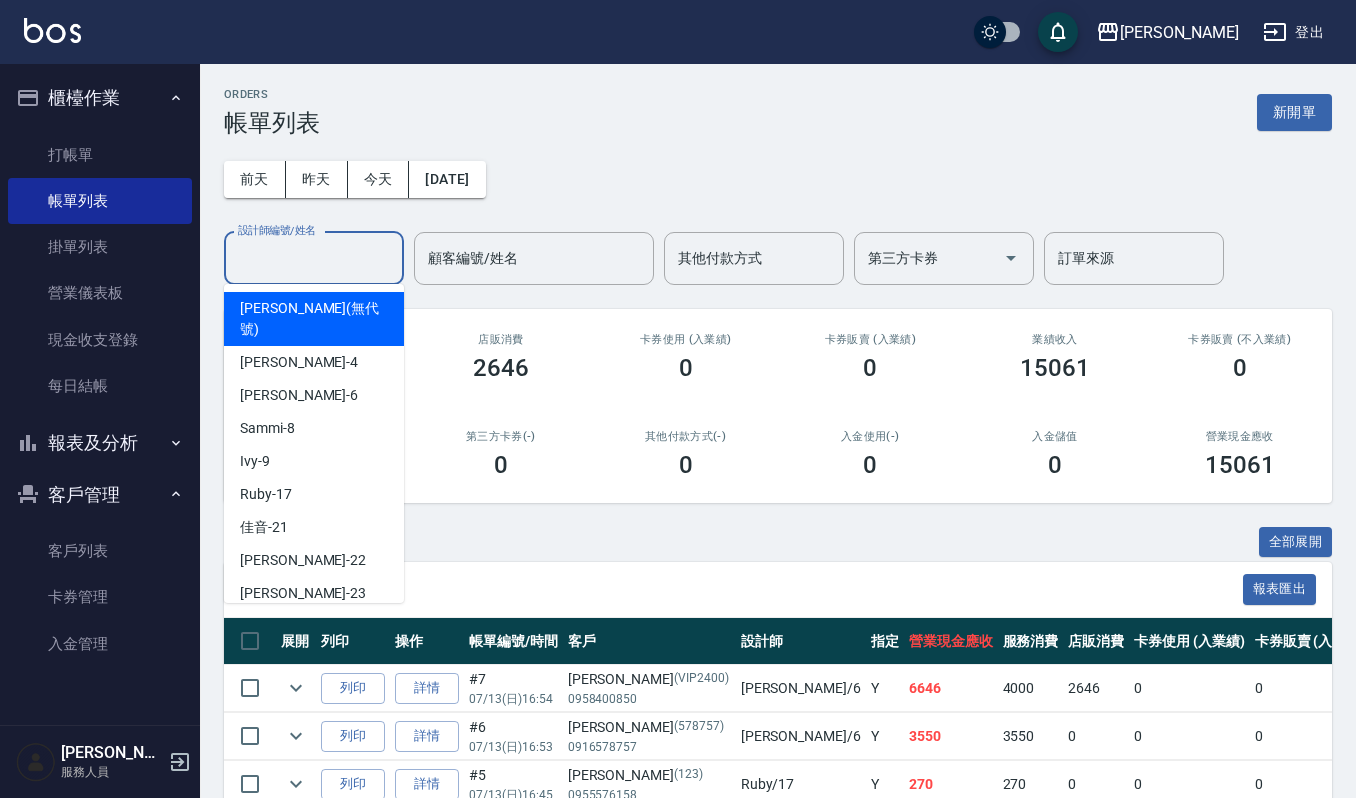 click on "設計師編號/姓名" at bounding box center [314, 258] 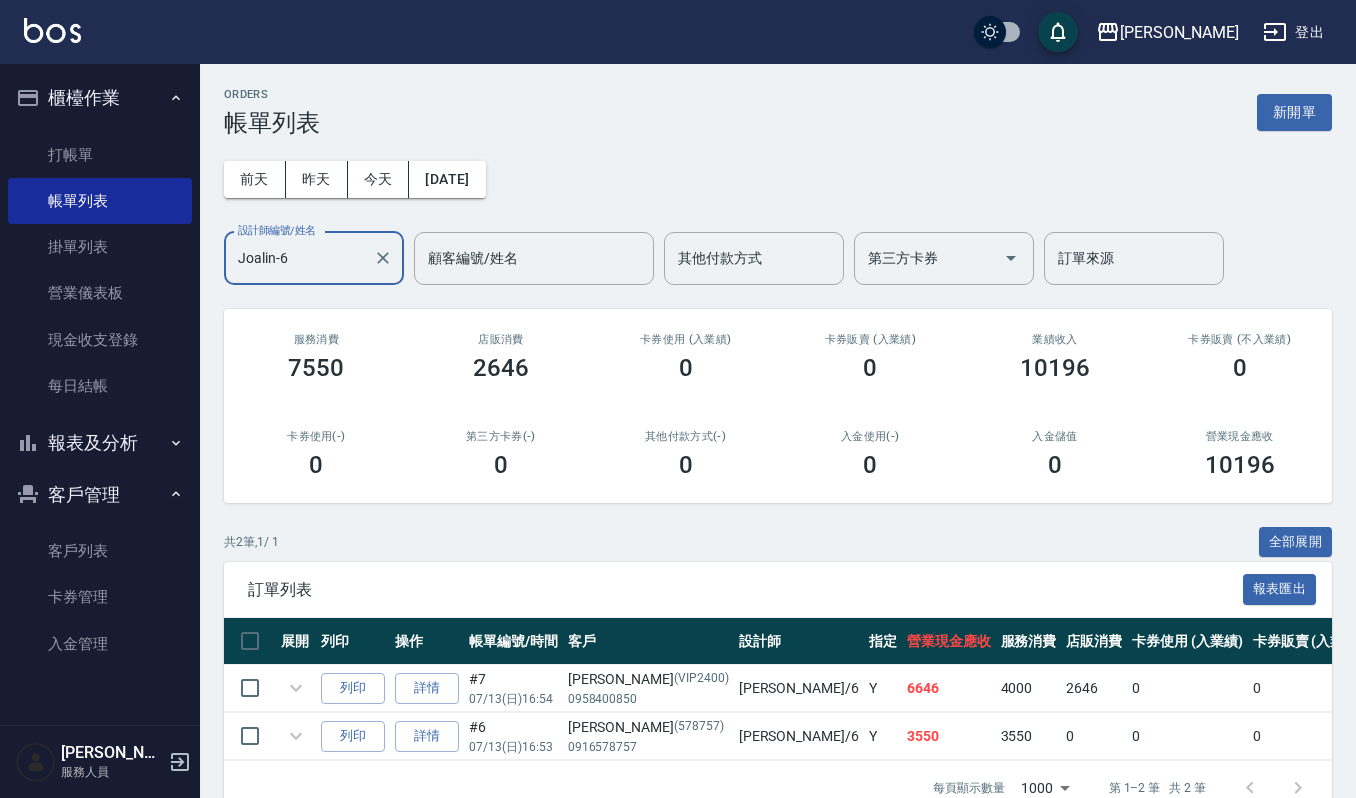 type on "Joalin-6" 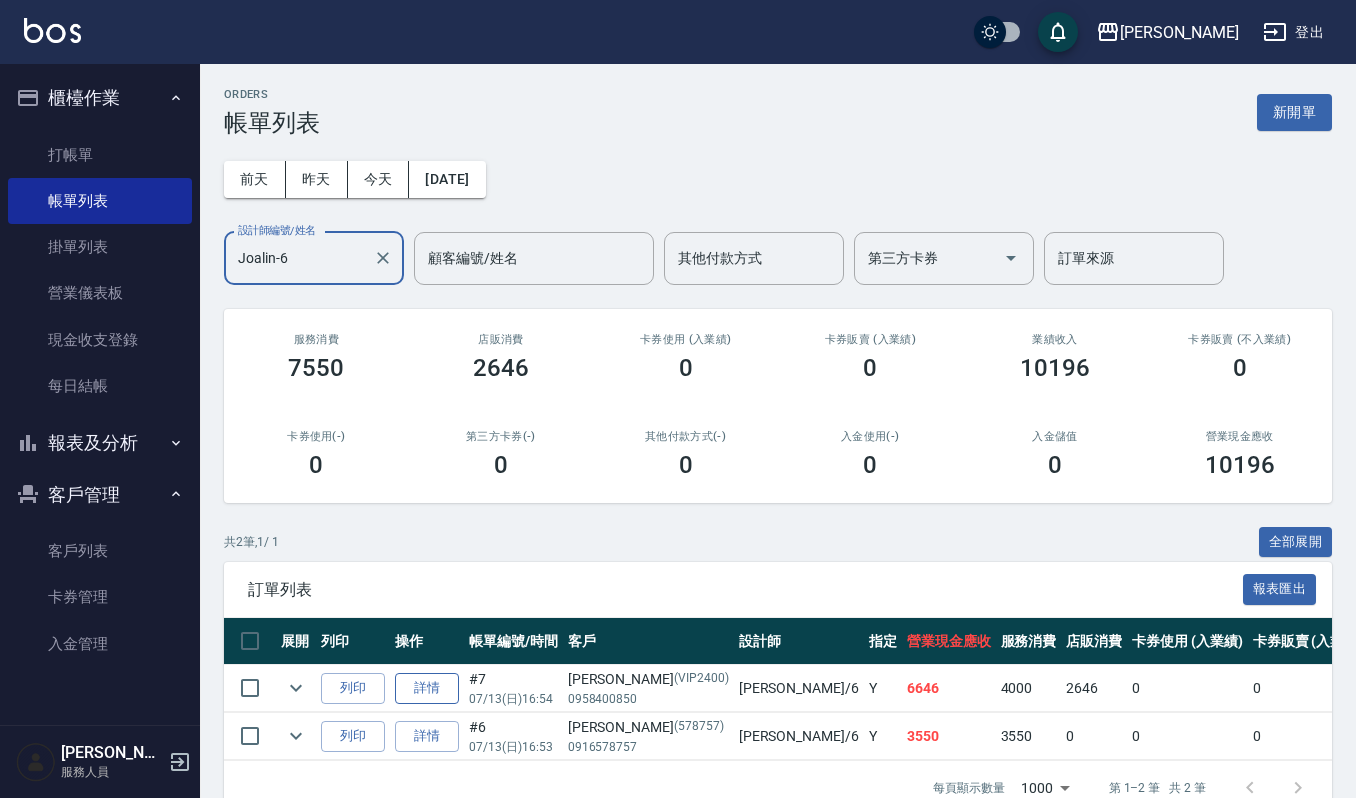 click on "詳情" at bounding box center [427, 688] 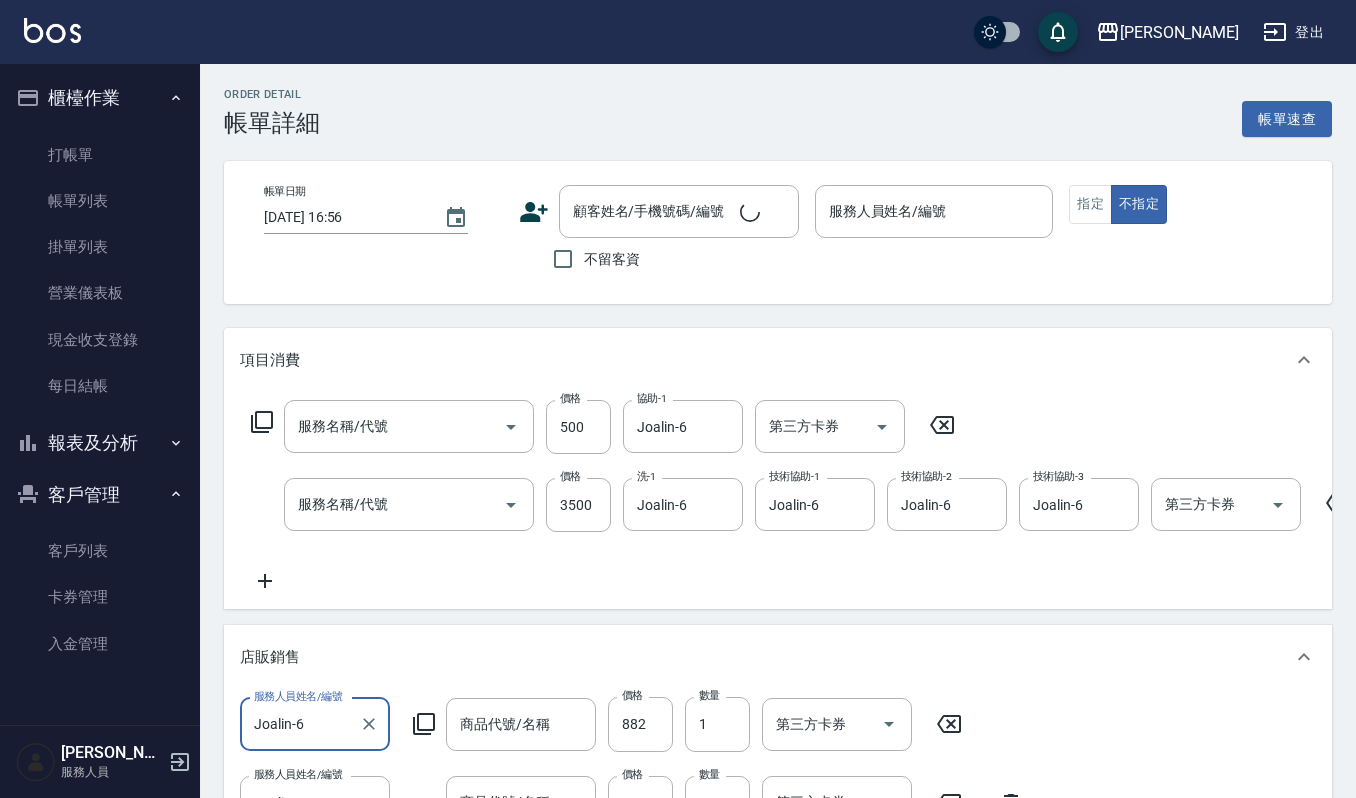 scroll, scrollTop: 0, scrollLeft: 0, axis: both 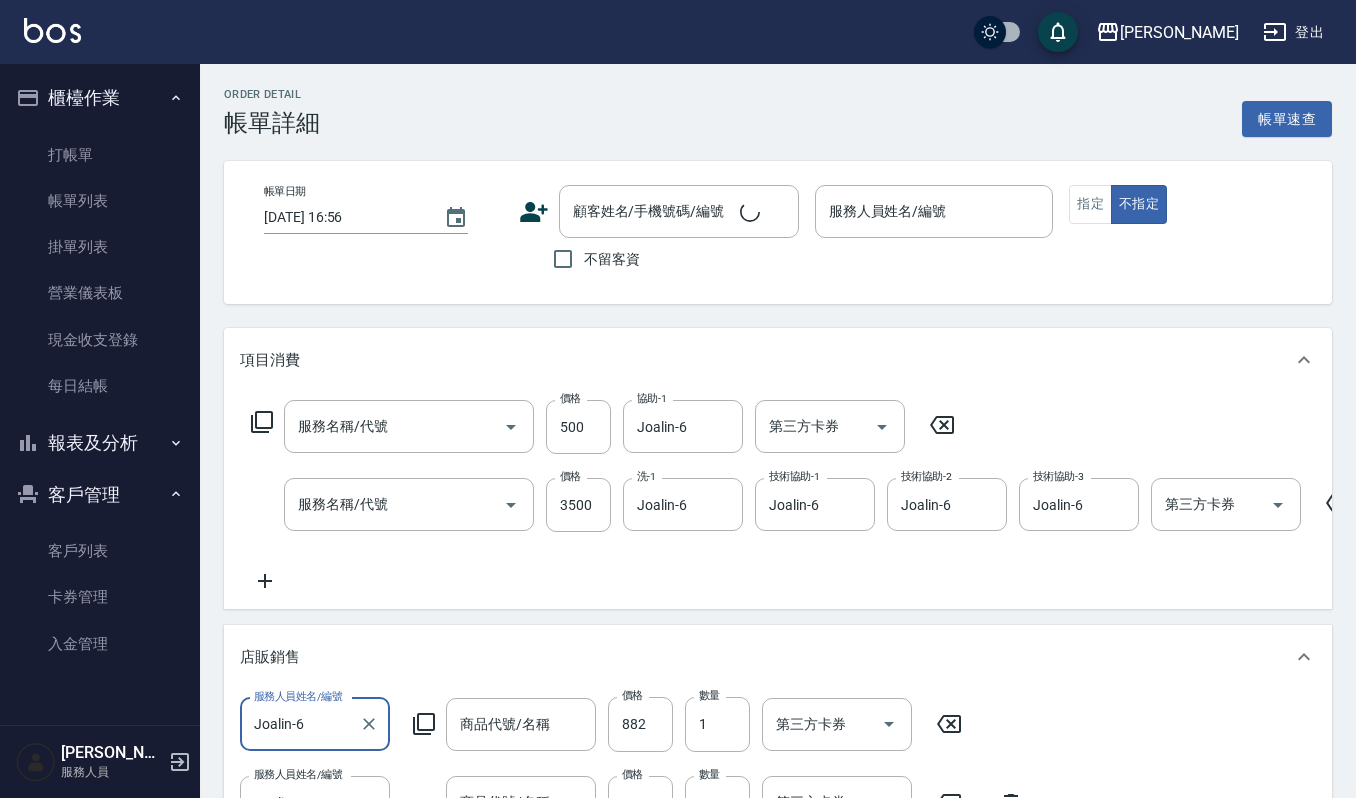 type on "荷秀極度修護洗髮露500ML" 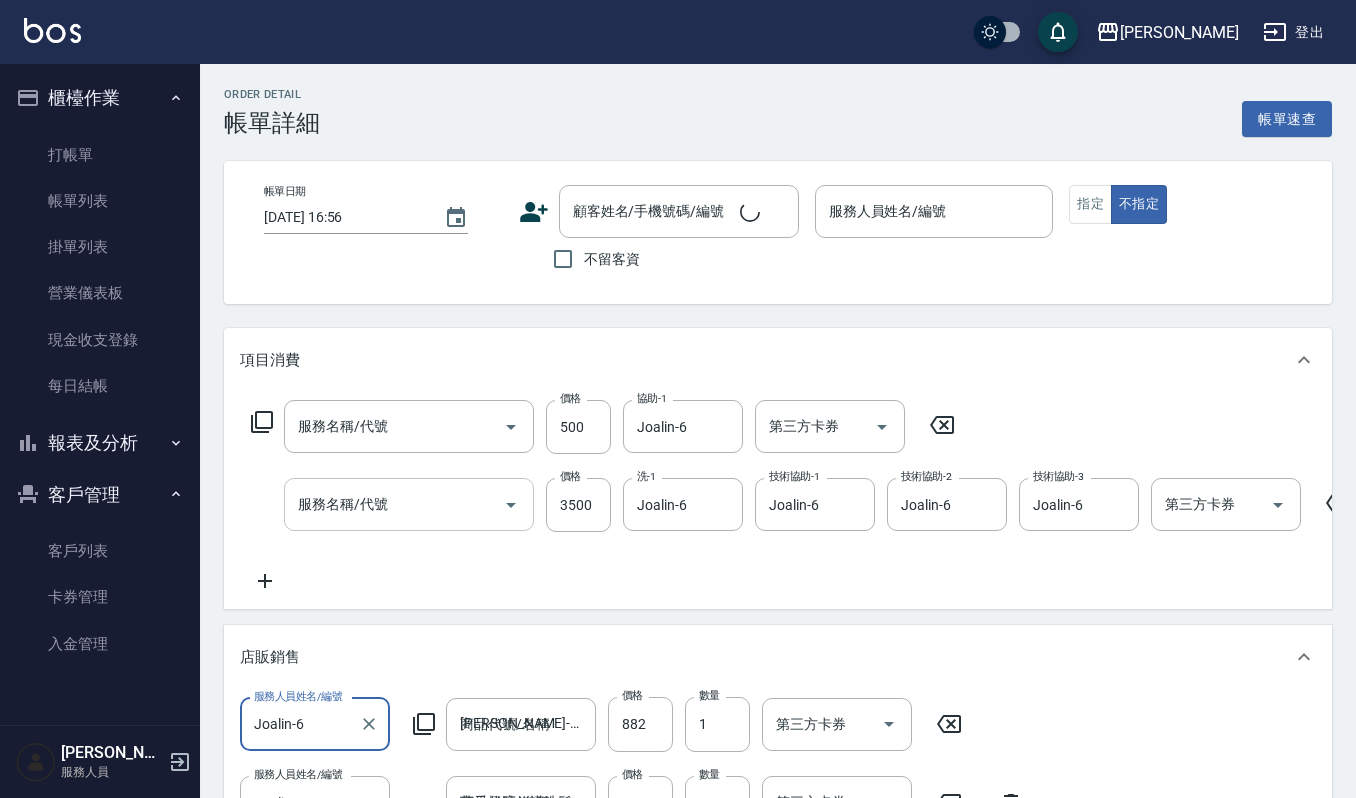 type on "2025/07/13 16:54" 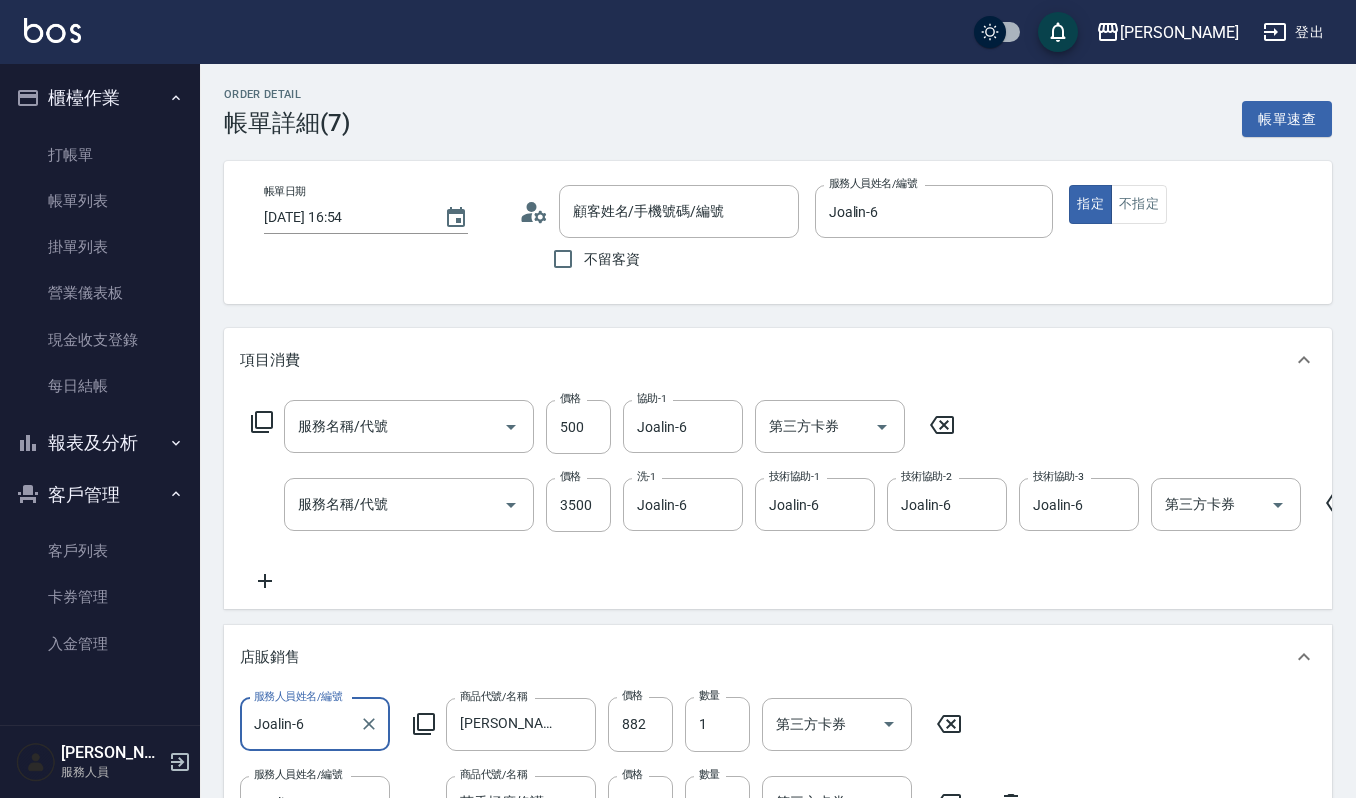 type on "(設計師自備)藍色小精靈(570)" 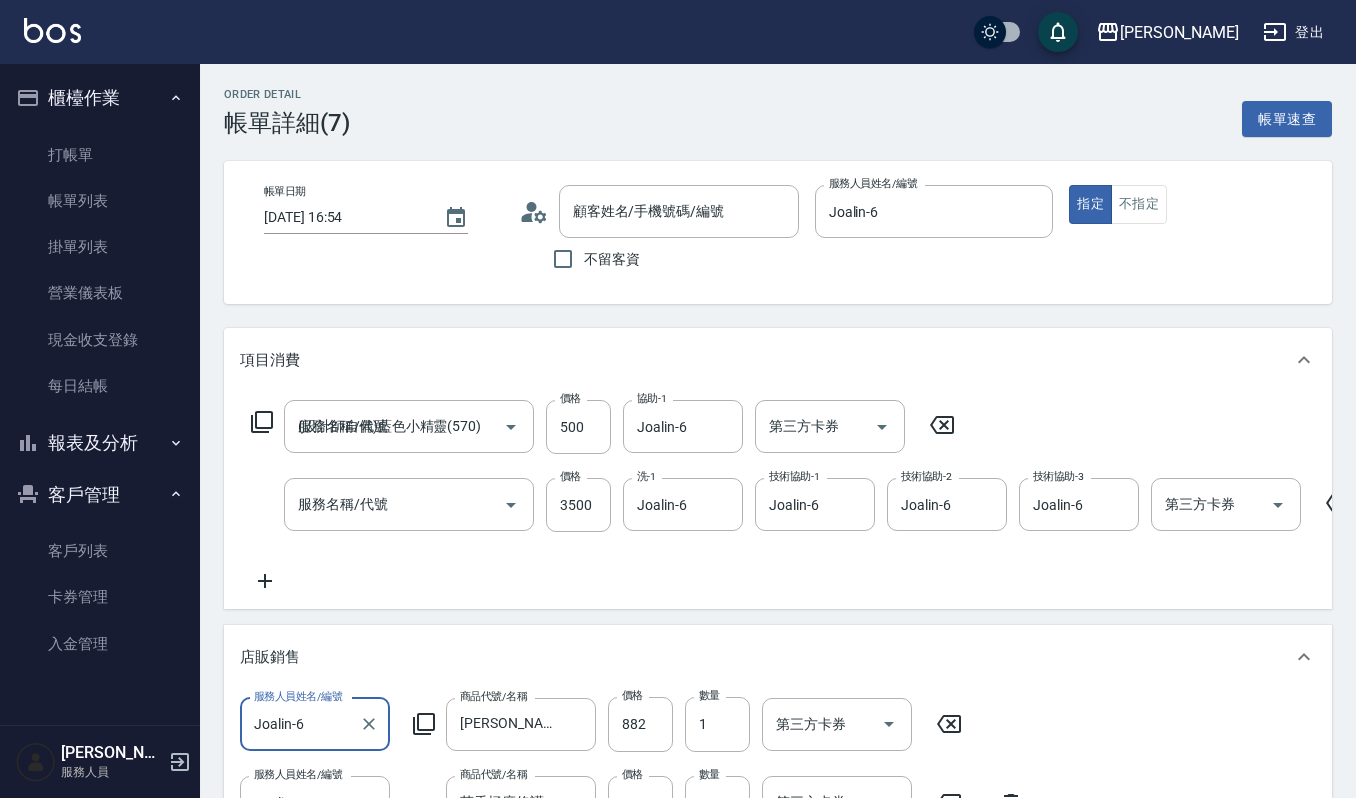 type on "溫朔燙(220)" 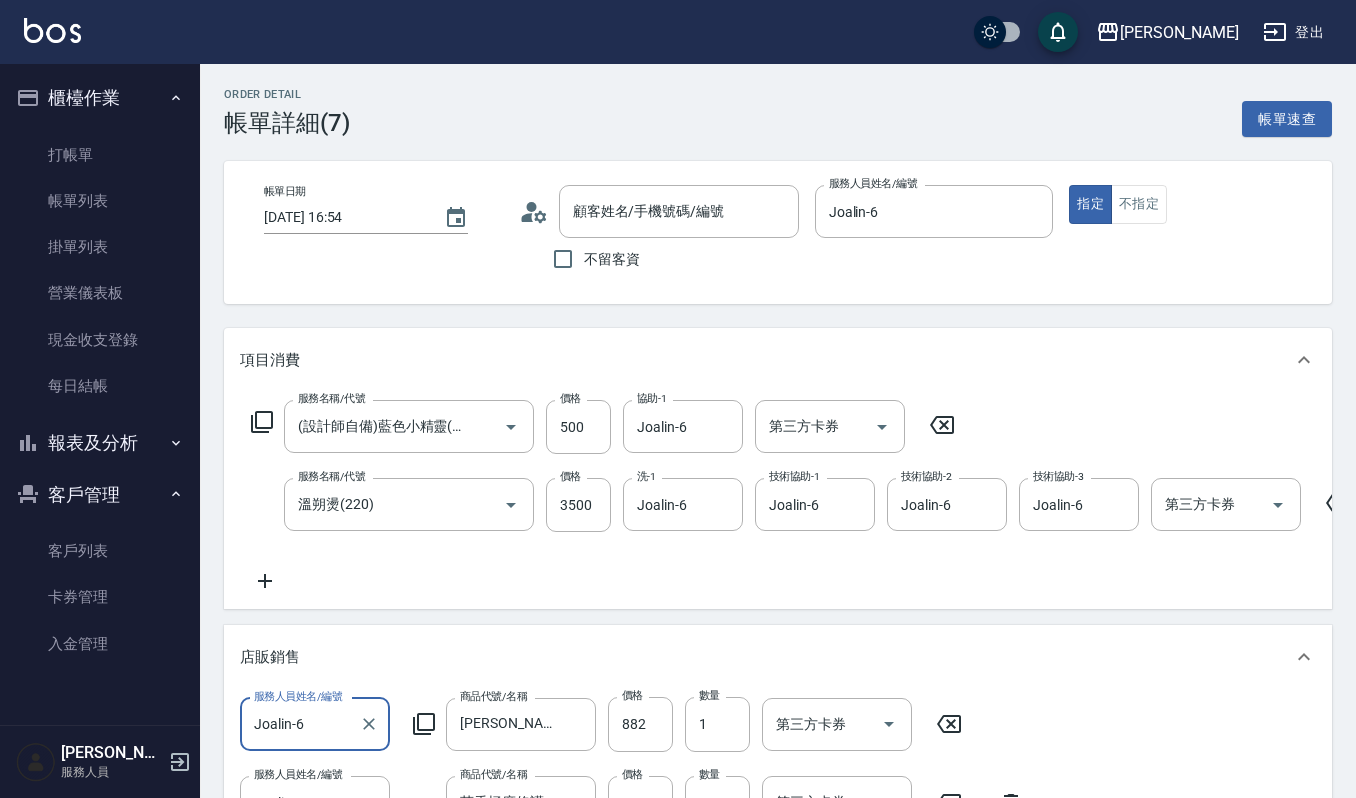 type on "鄧慧珍/0958400850/VIP2400" 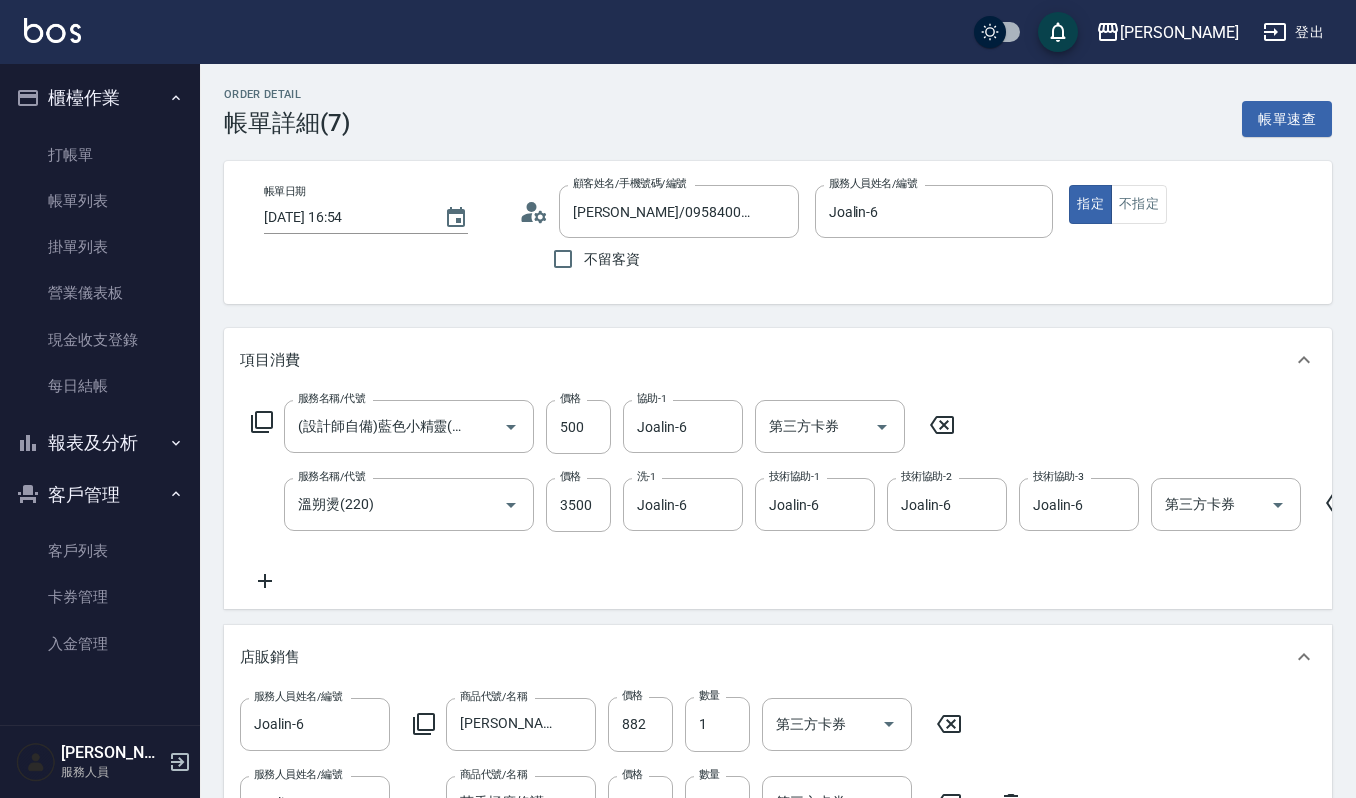 click 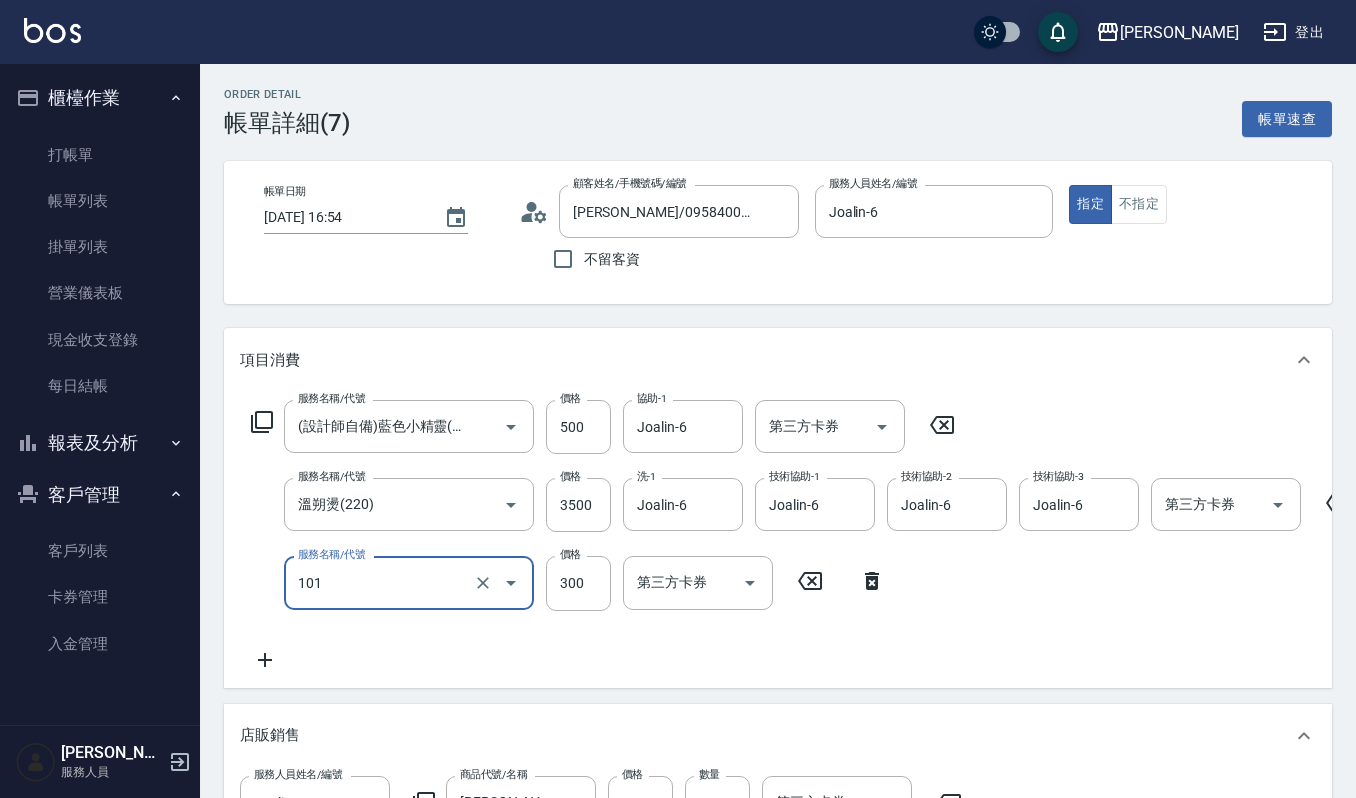 type on "一般洗髮(101)" 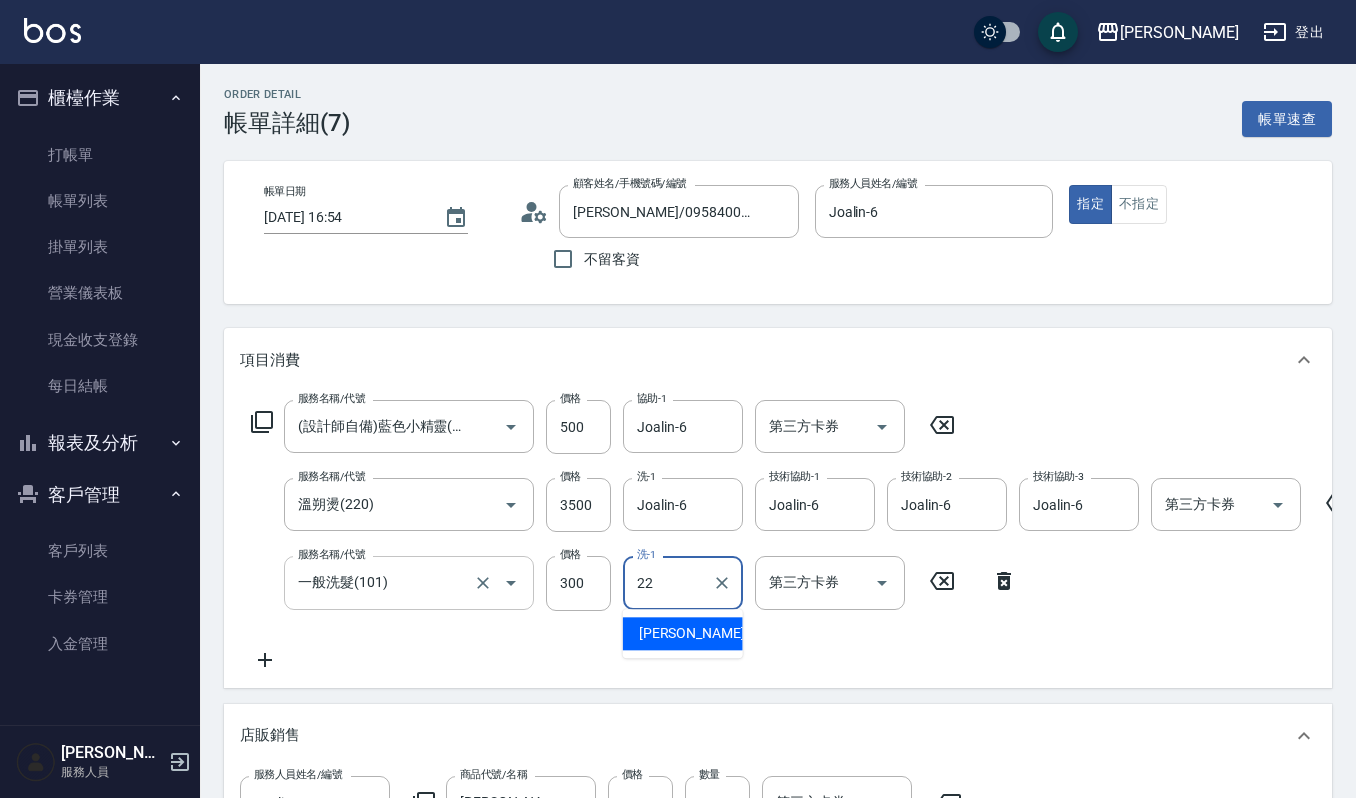 type on "宜芳-22" 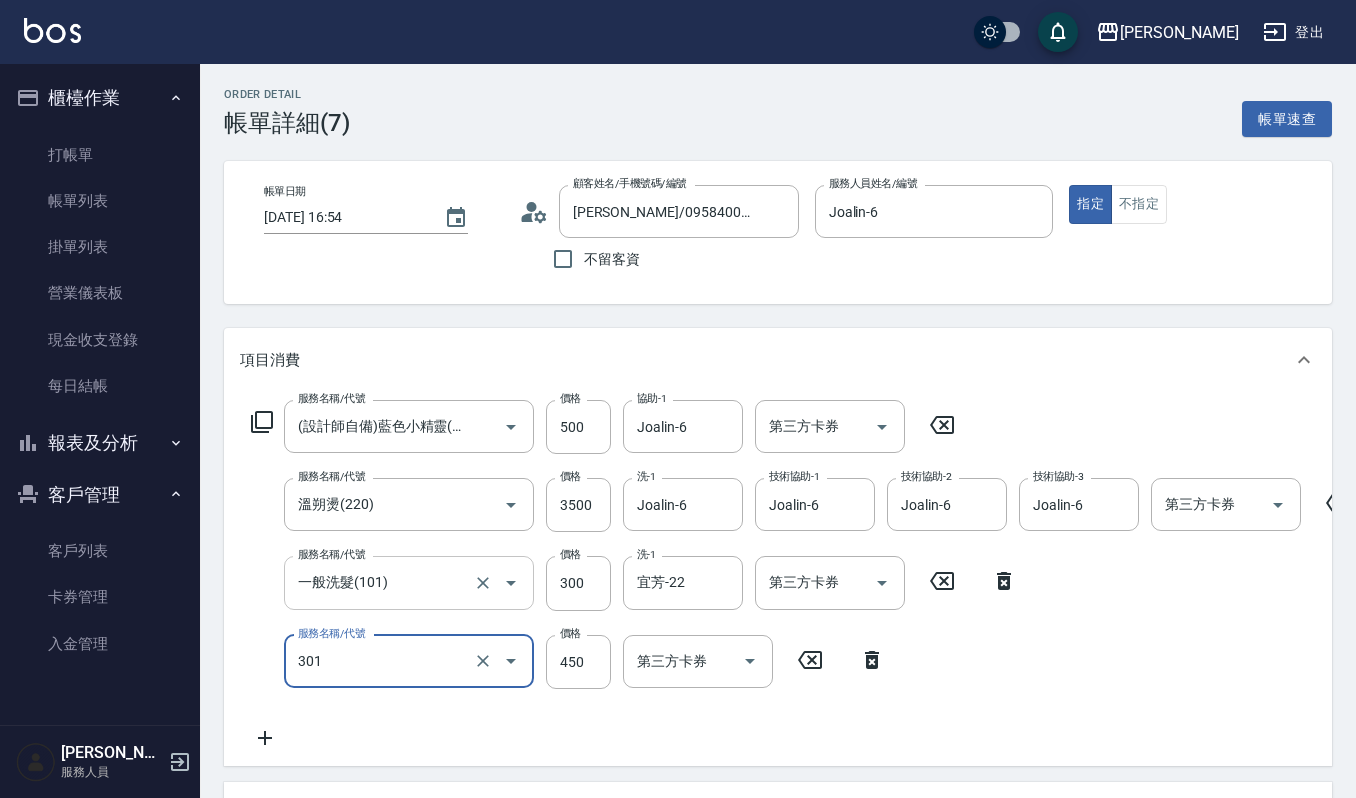 type on "創意剪髮(301)" 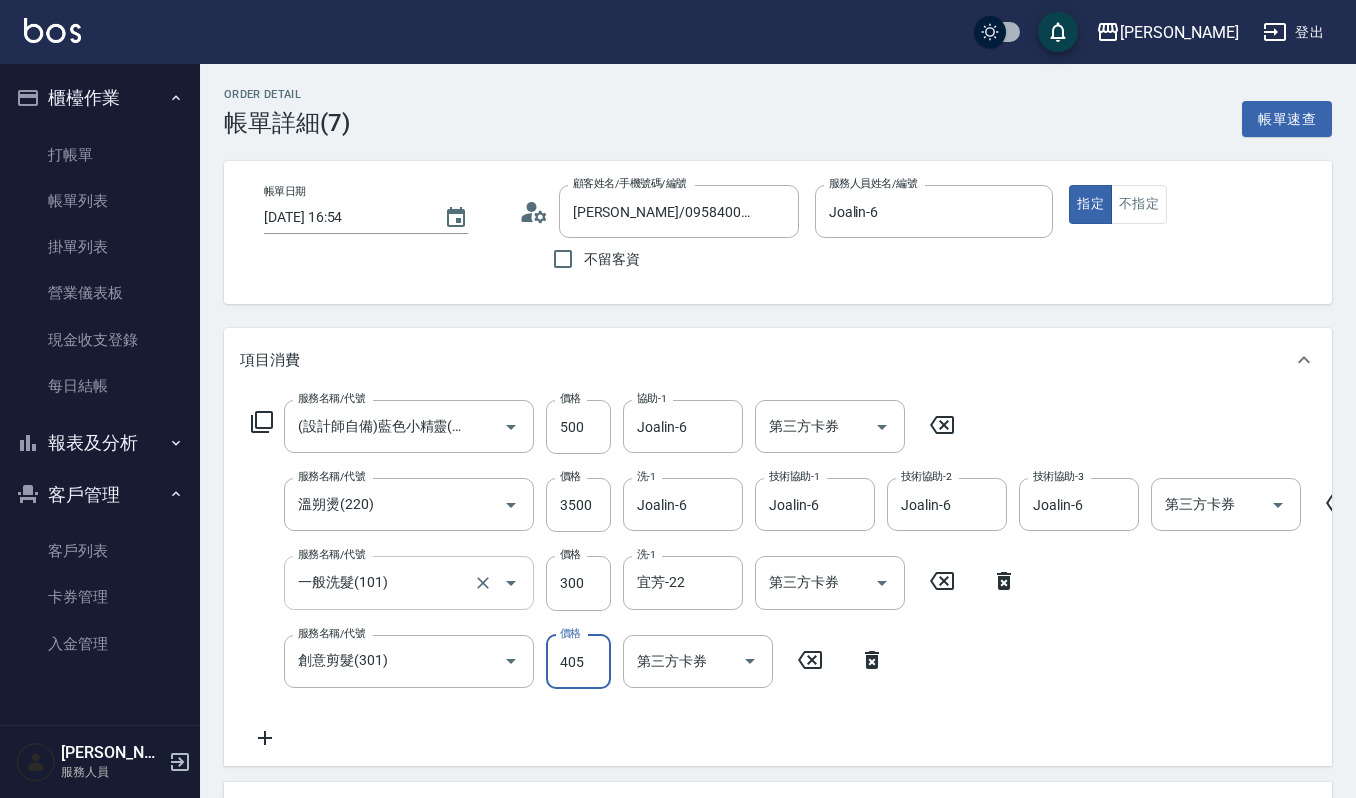 type on "405" 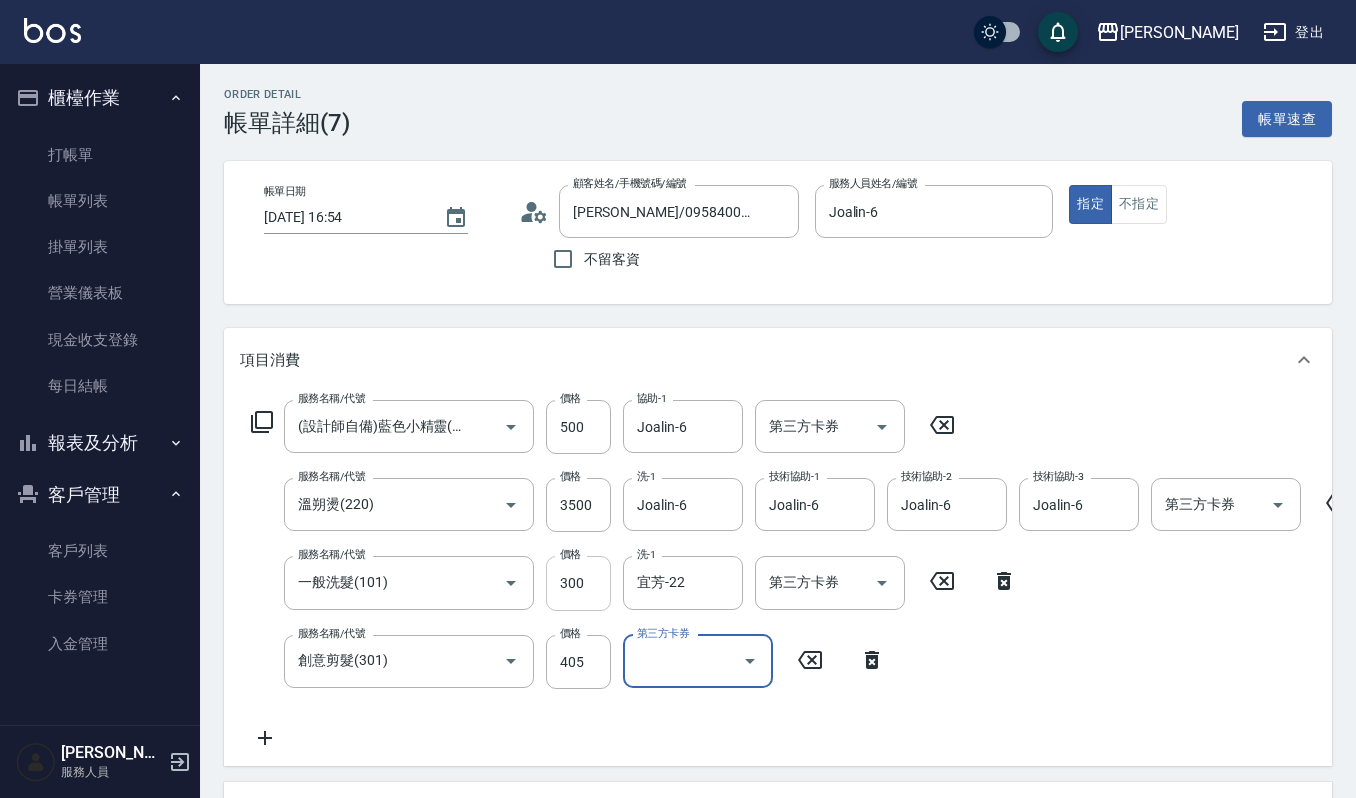 click on "300" at bounding box center (578, 583) 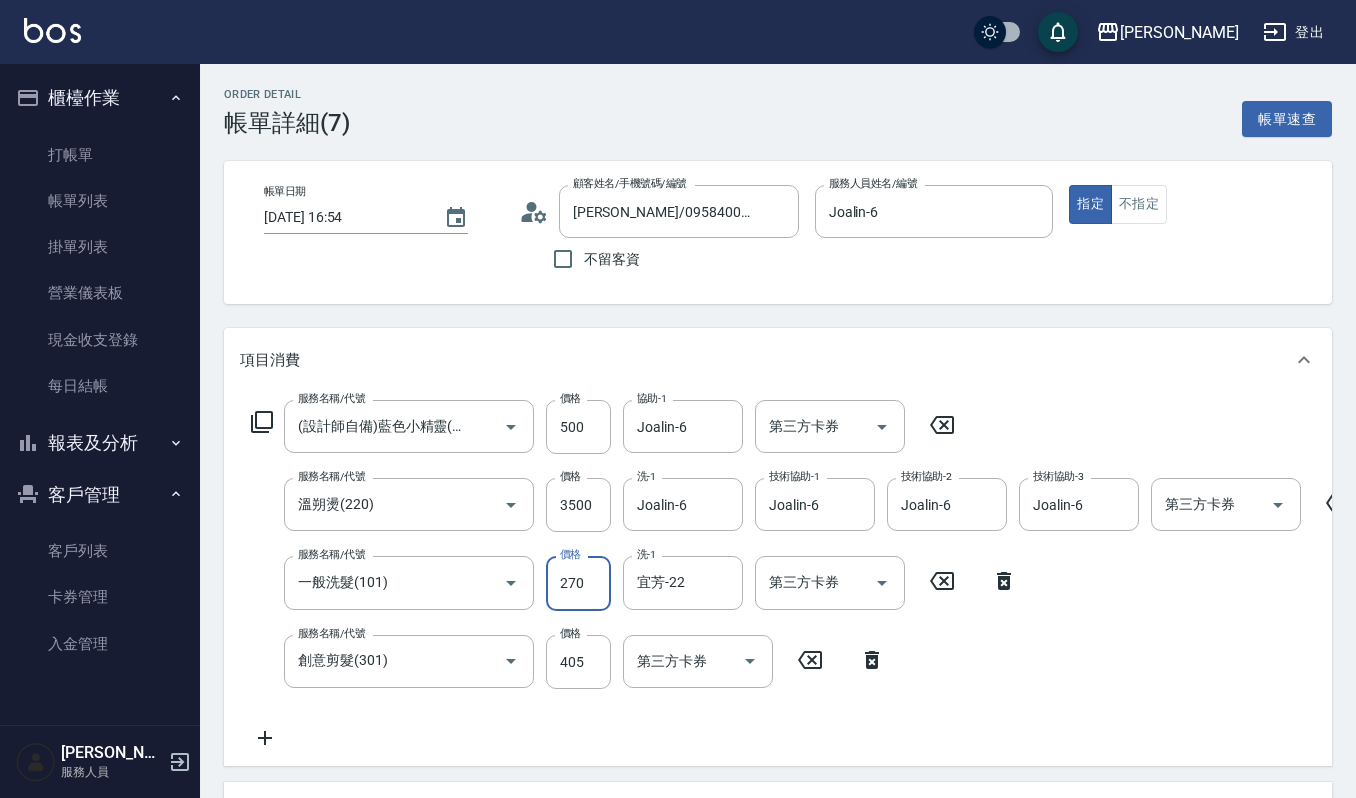 type on "270" 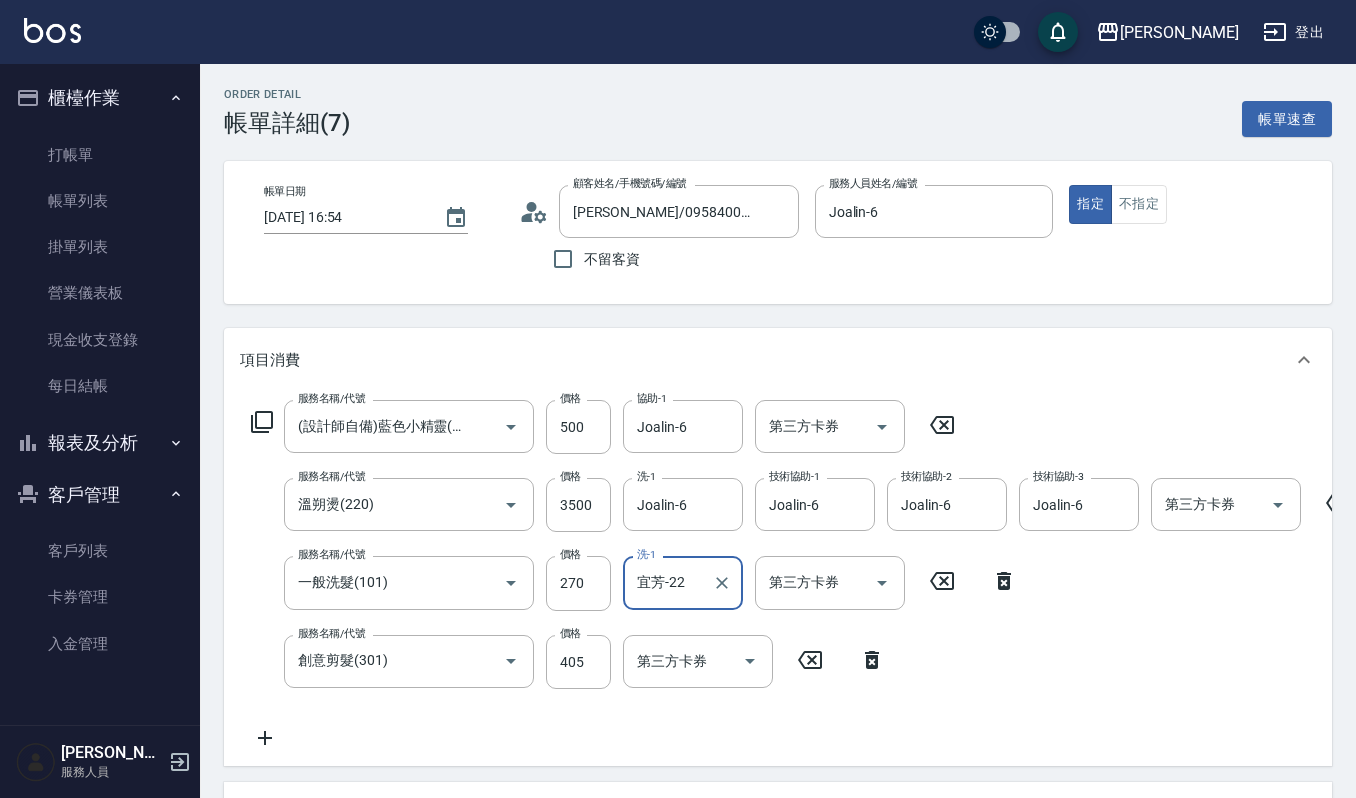 scroll, scrollTop: 698, scrollLeft: 0, axis: vertical 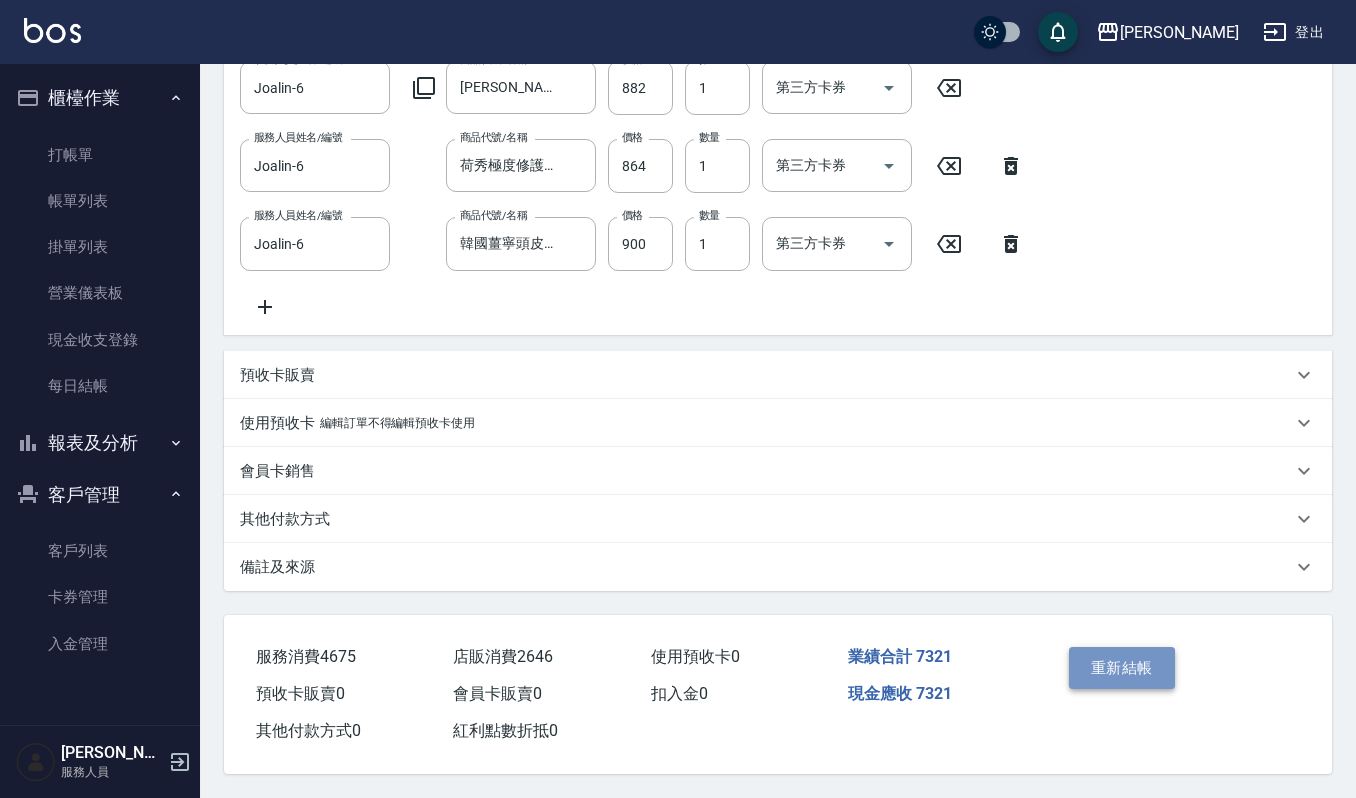 click on "重新結帳" at bounding box center [1122, 668] 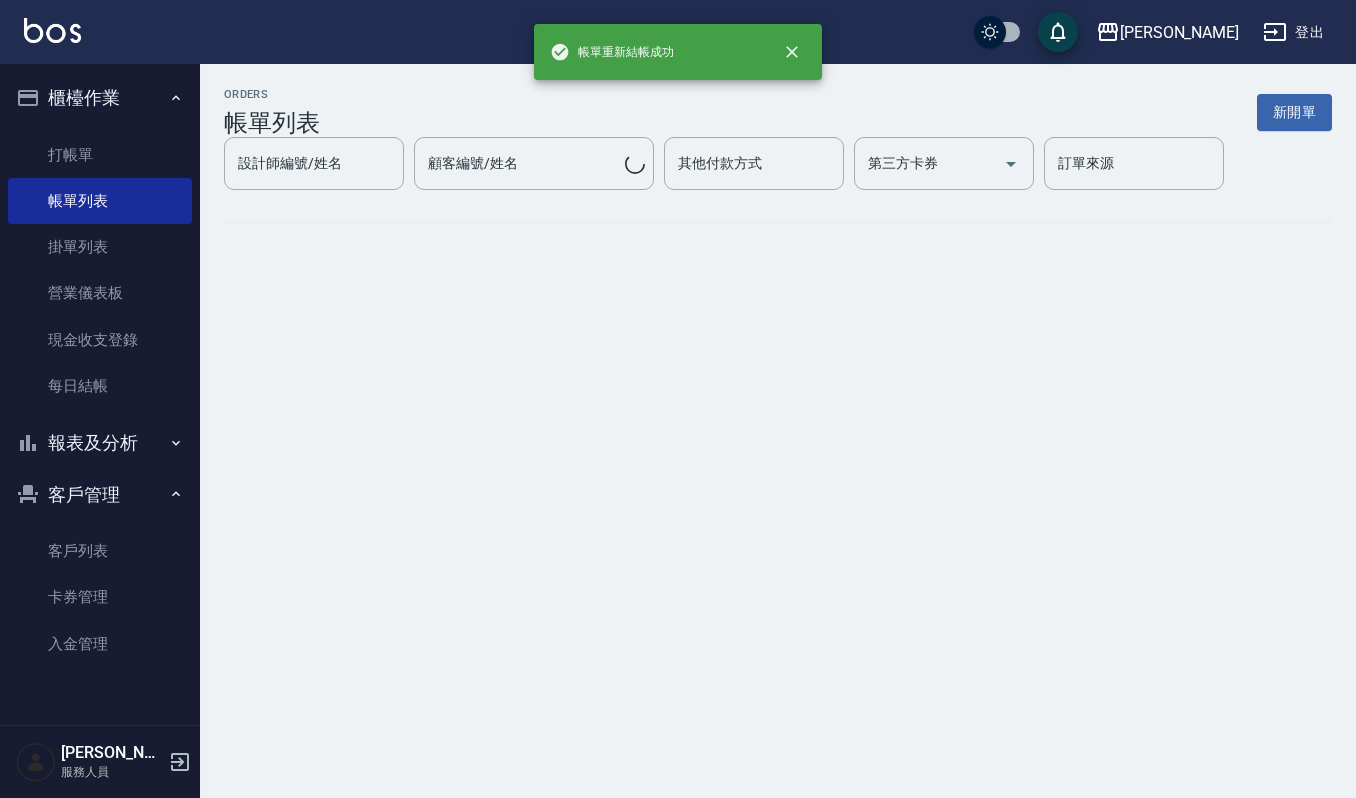 scroll, scrollTop: 0, scrollLeft: 0, axis: both 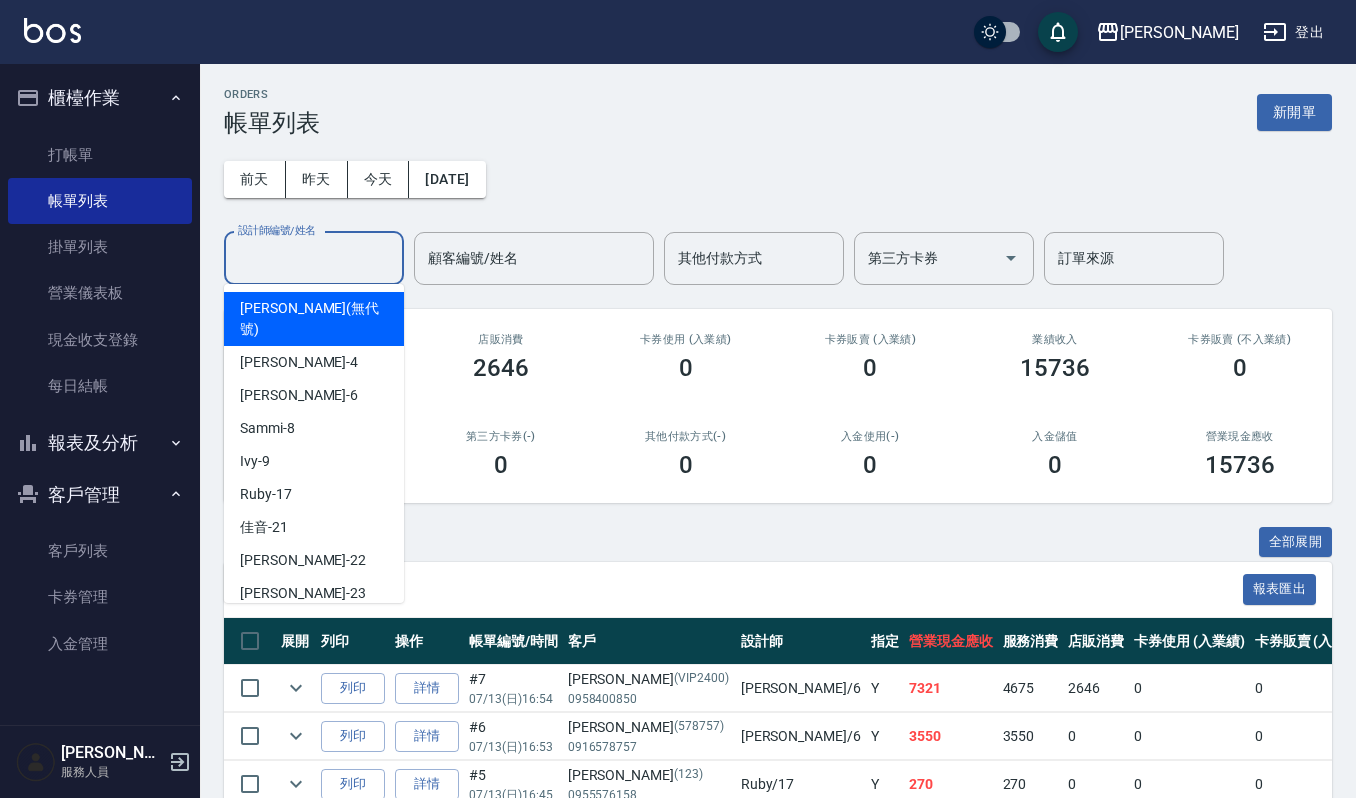 click on "設計師編號/姓名" at bounding box center (314, 258) 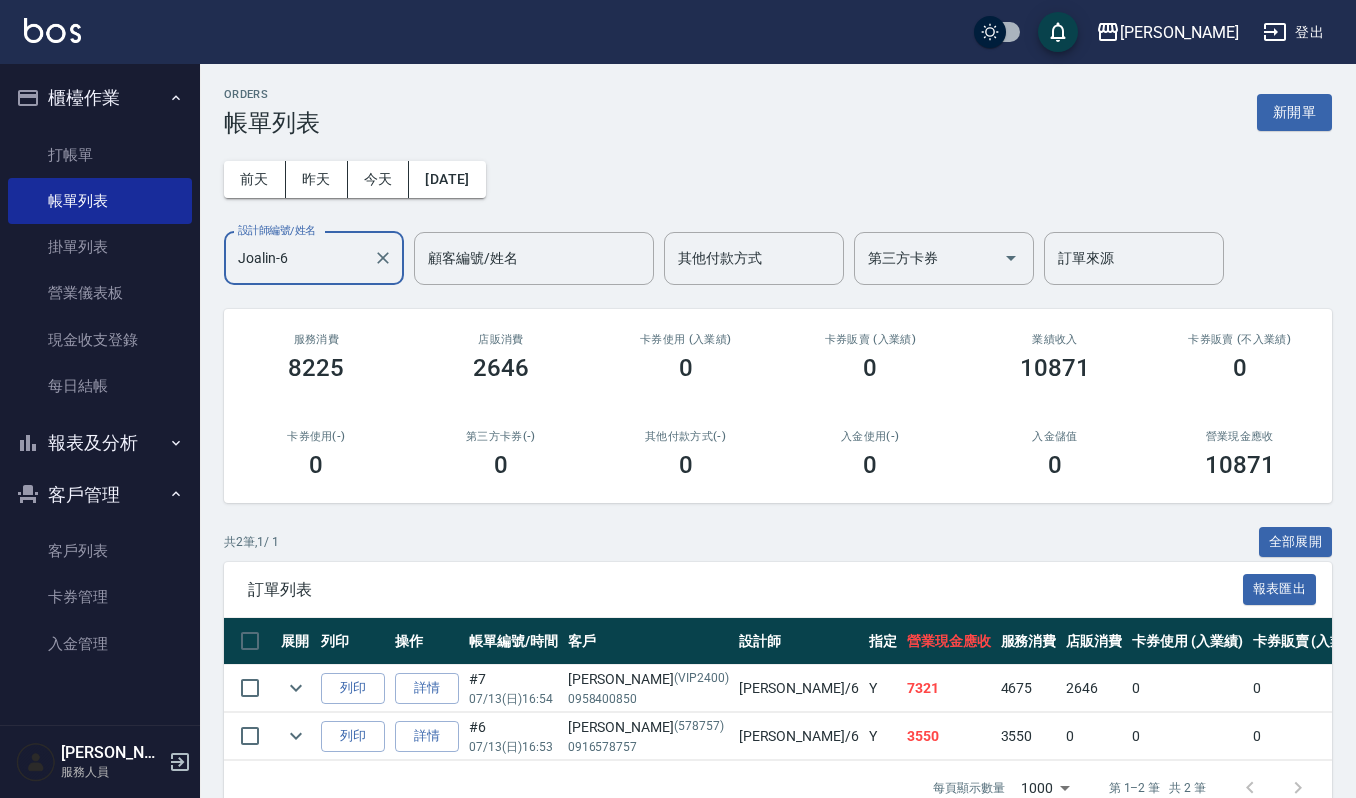 scroll, scrollTop: 62, scrollLeft: 0, axis: vertical 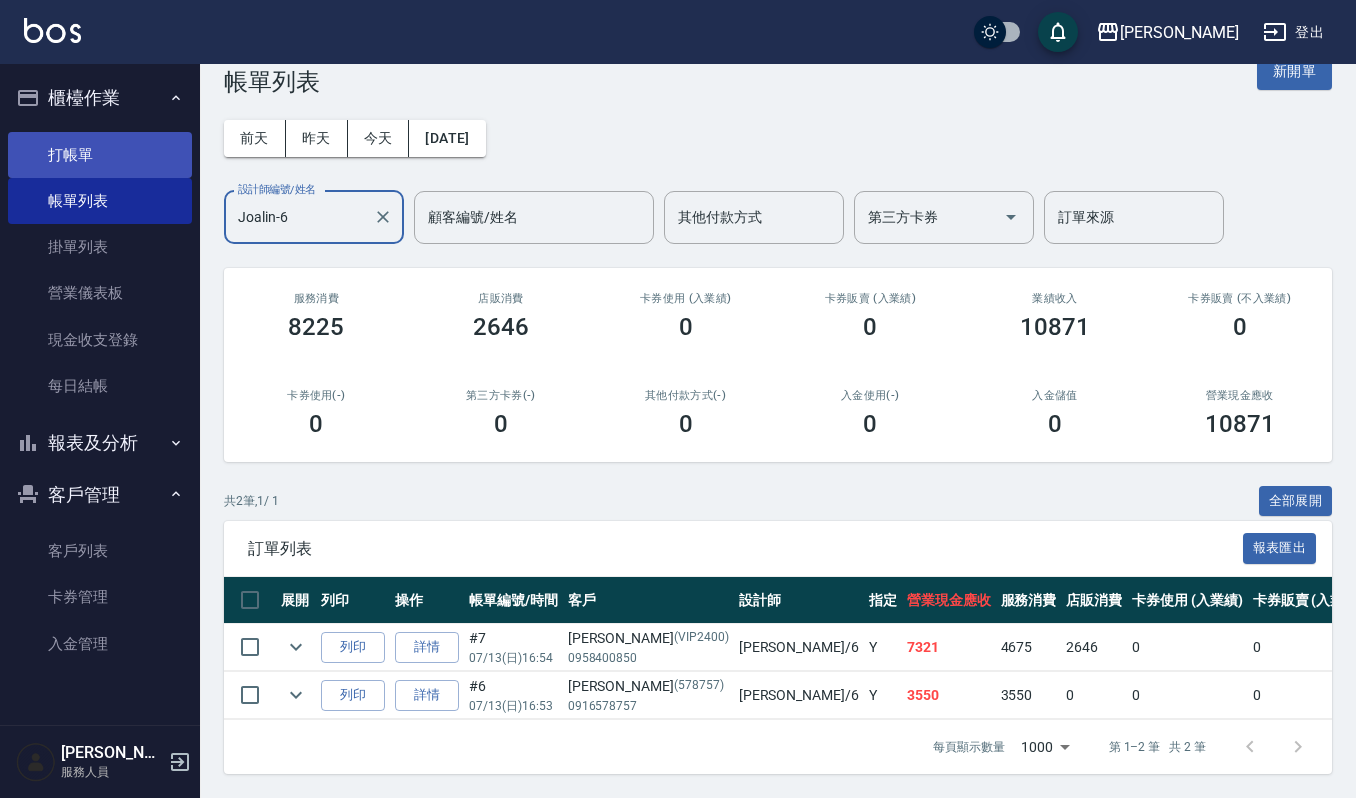 type on "Joalin-6" 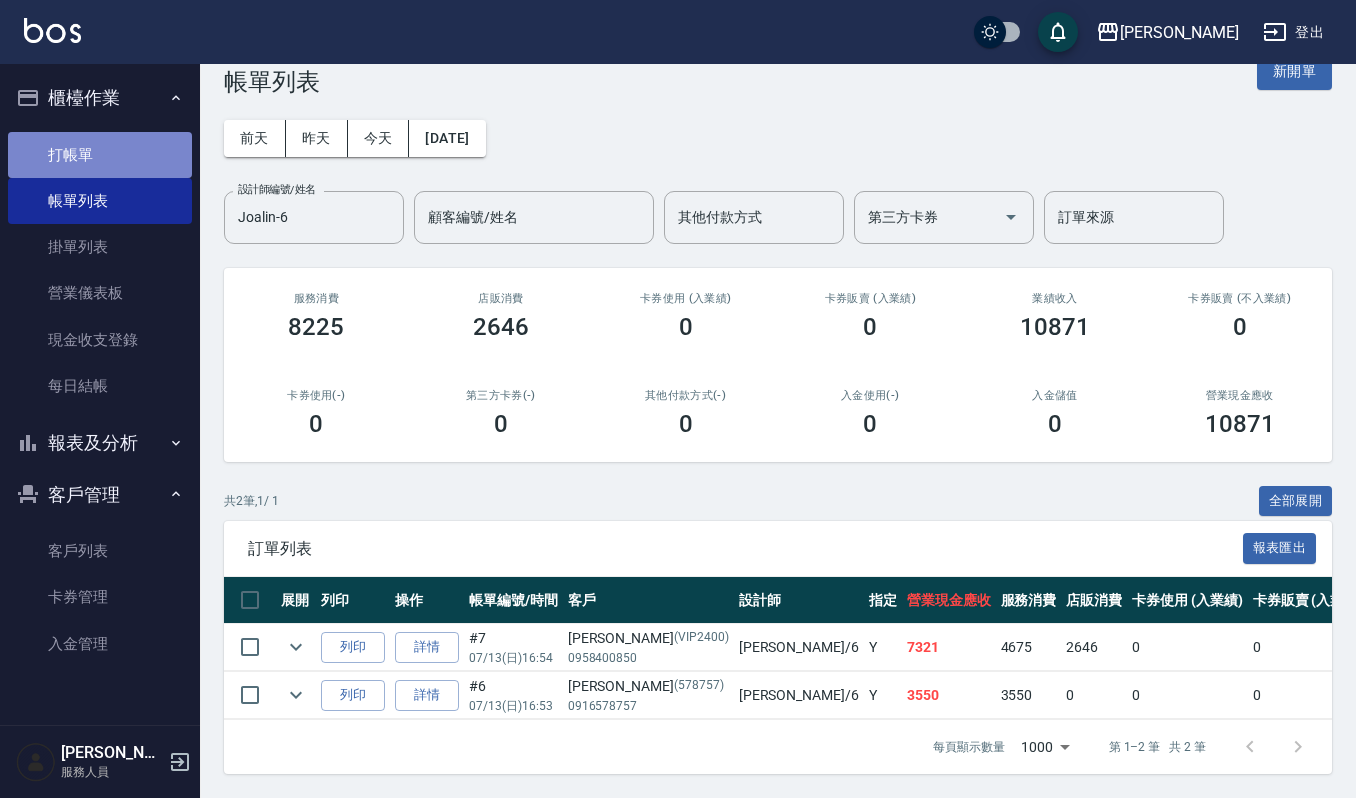 click on "打帳單" at bounding box center [100, 155] 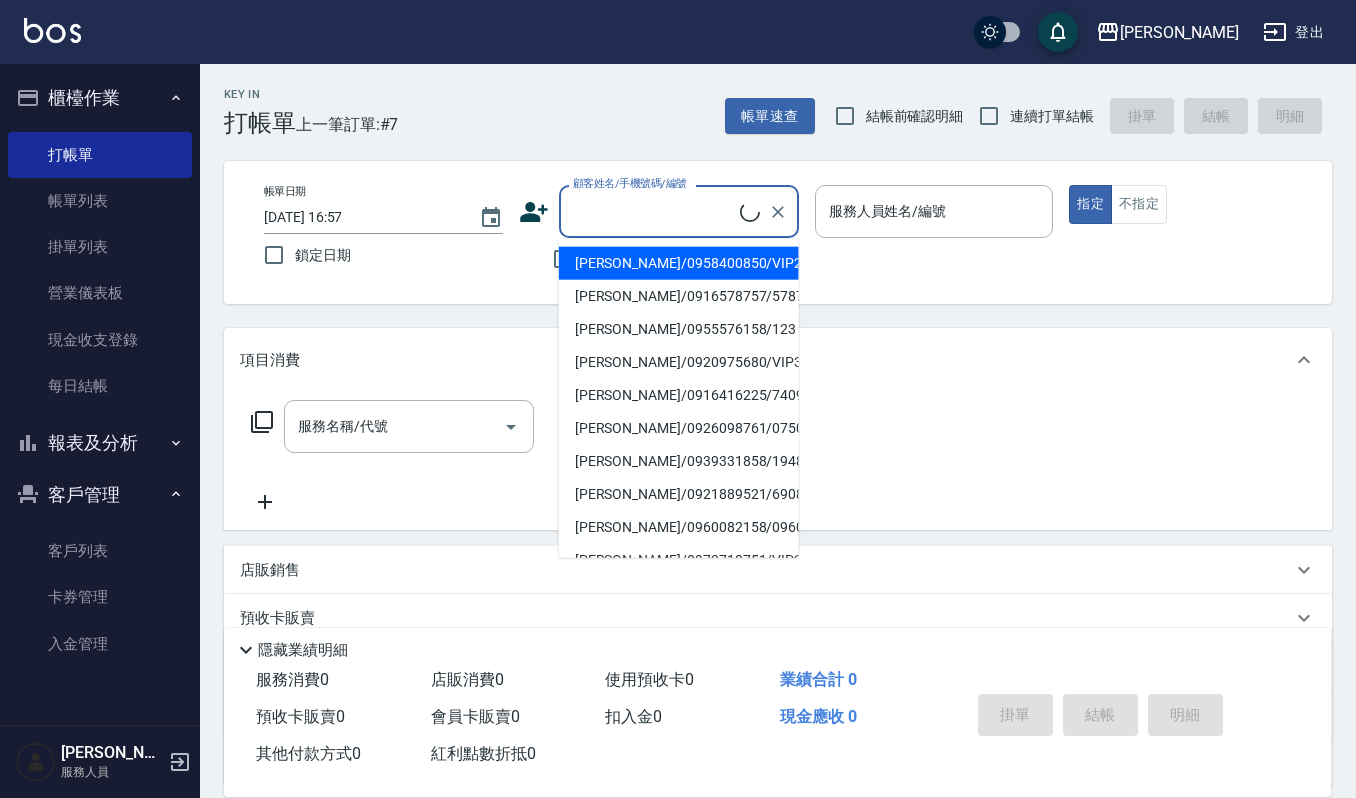 click on "顧客姓名/手機號碼/編號" at bounding box center [654, 211] 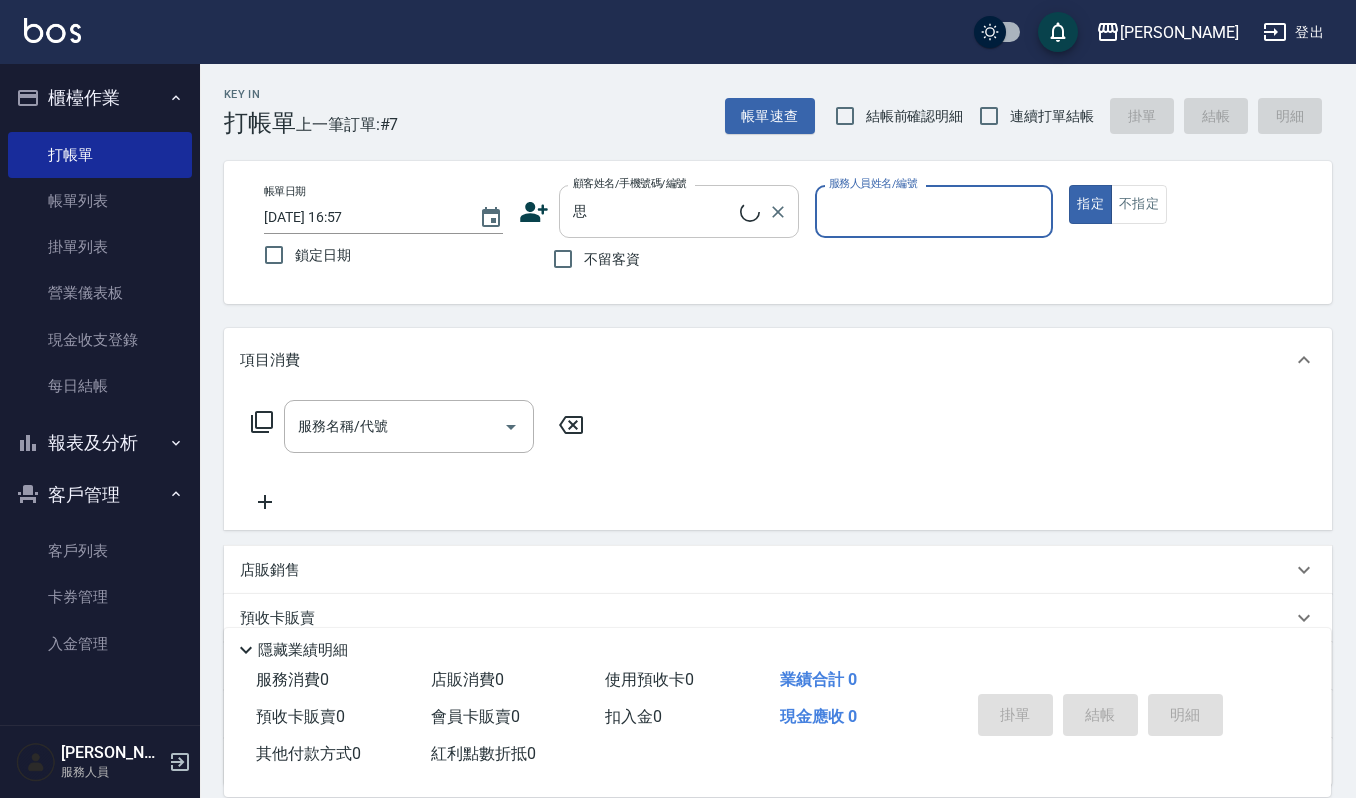 click on "思" at bounding box center (654, 211) 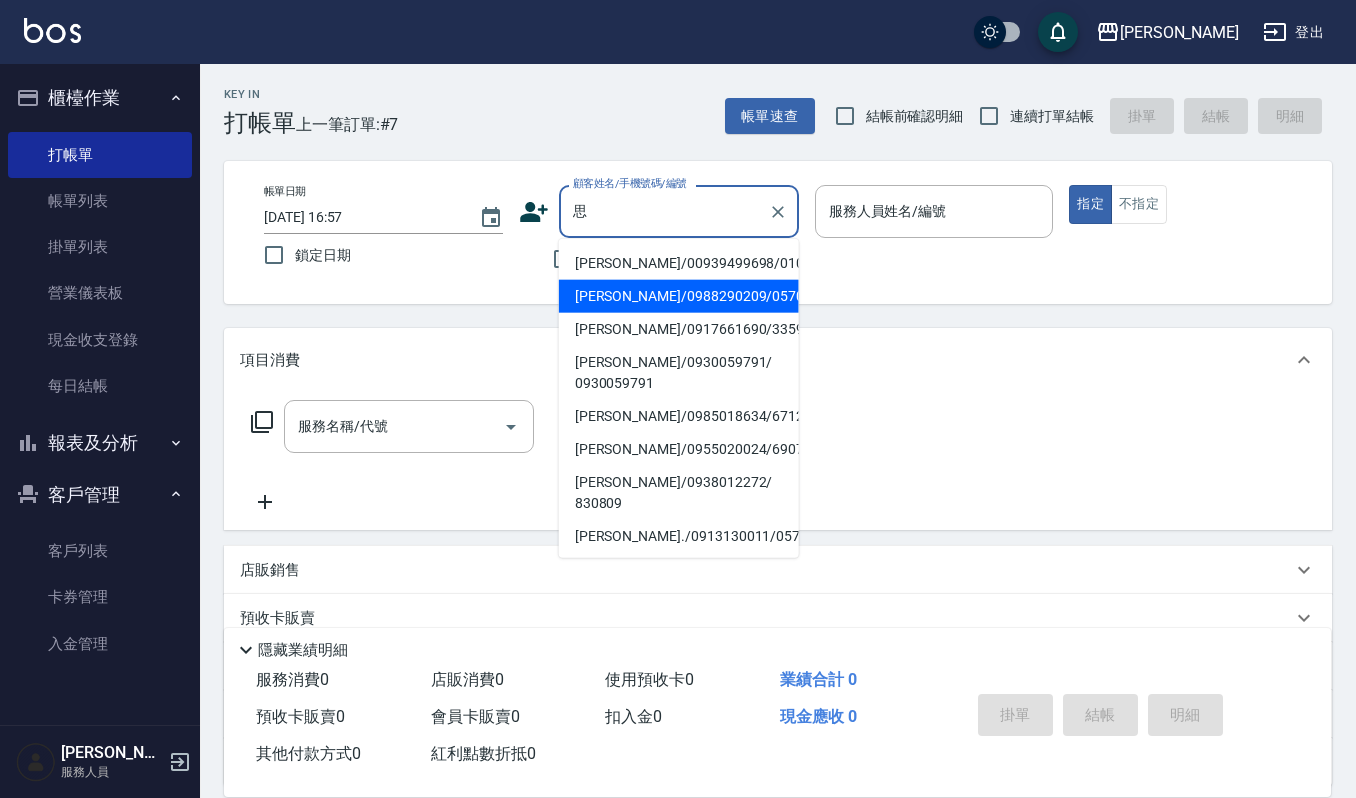 click on "陳思頻/0988290209/05709" at bounding box center [679, 296] 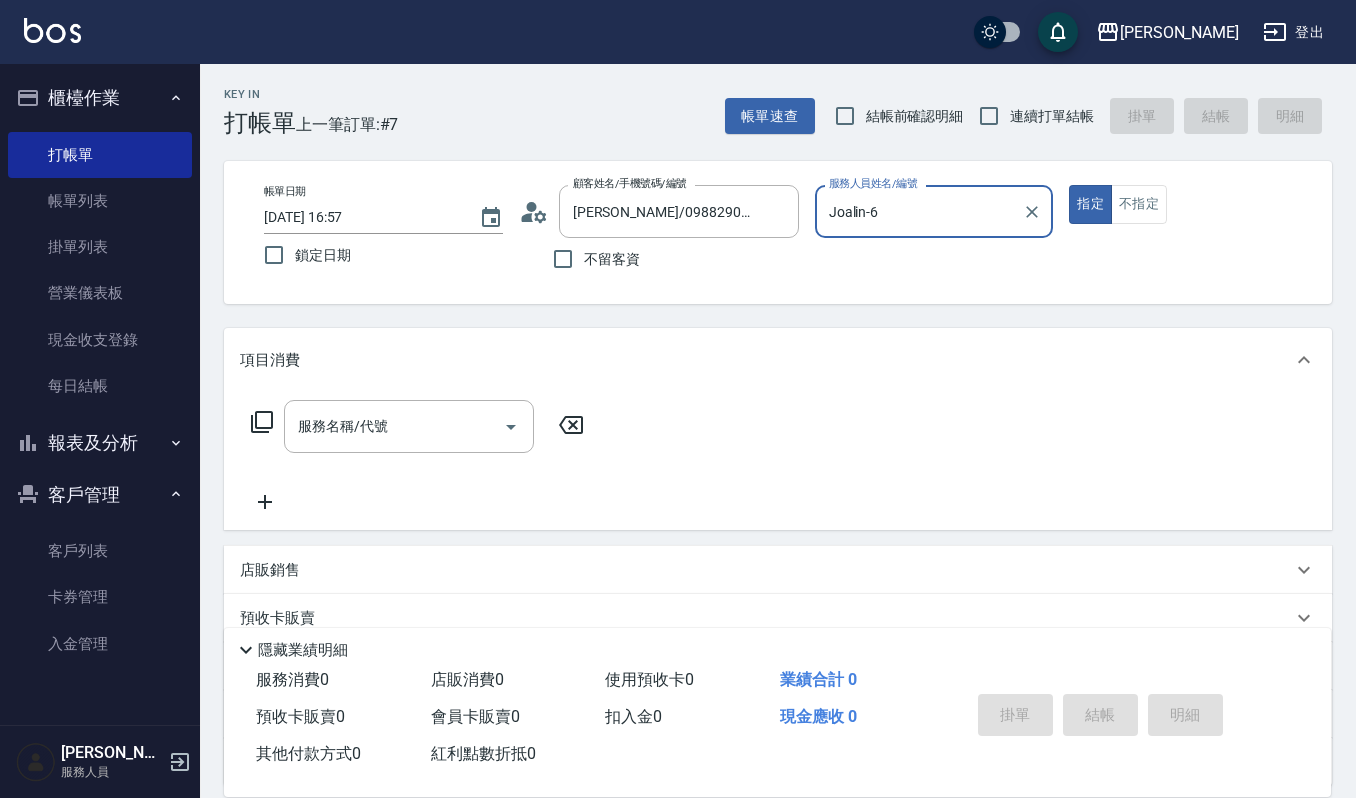 type on "Joalin-6" 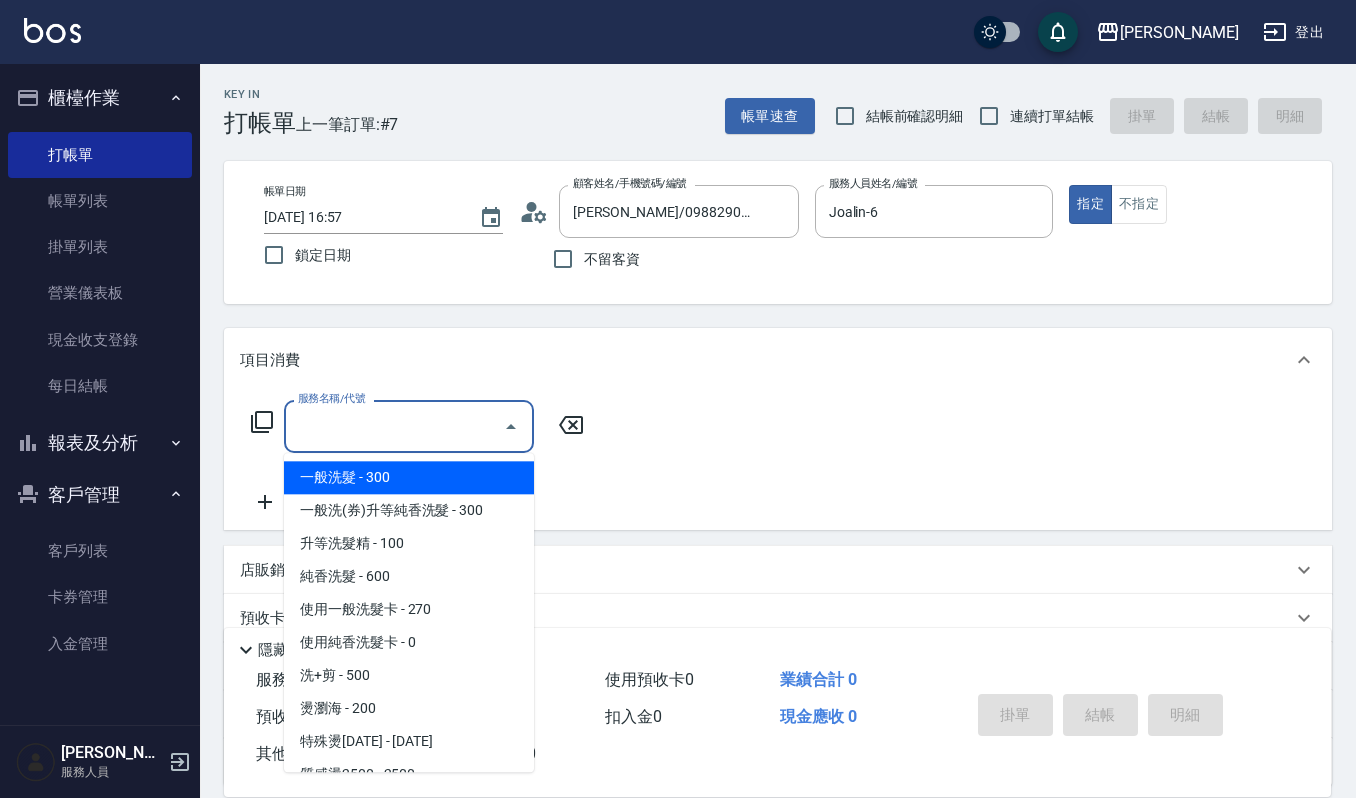 click on "服務名稱/代號" at bounding box center [394, 426] 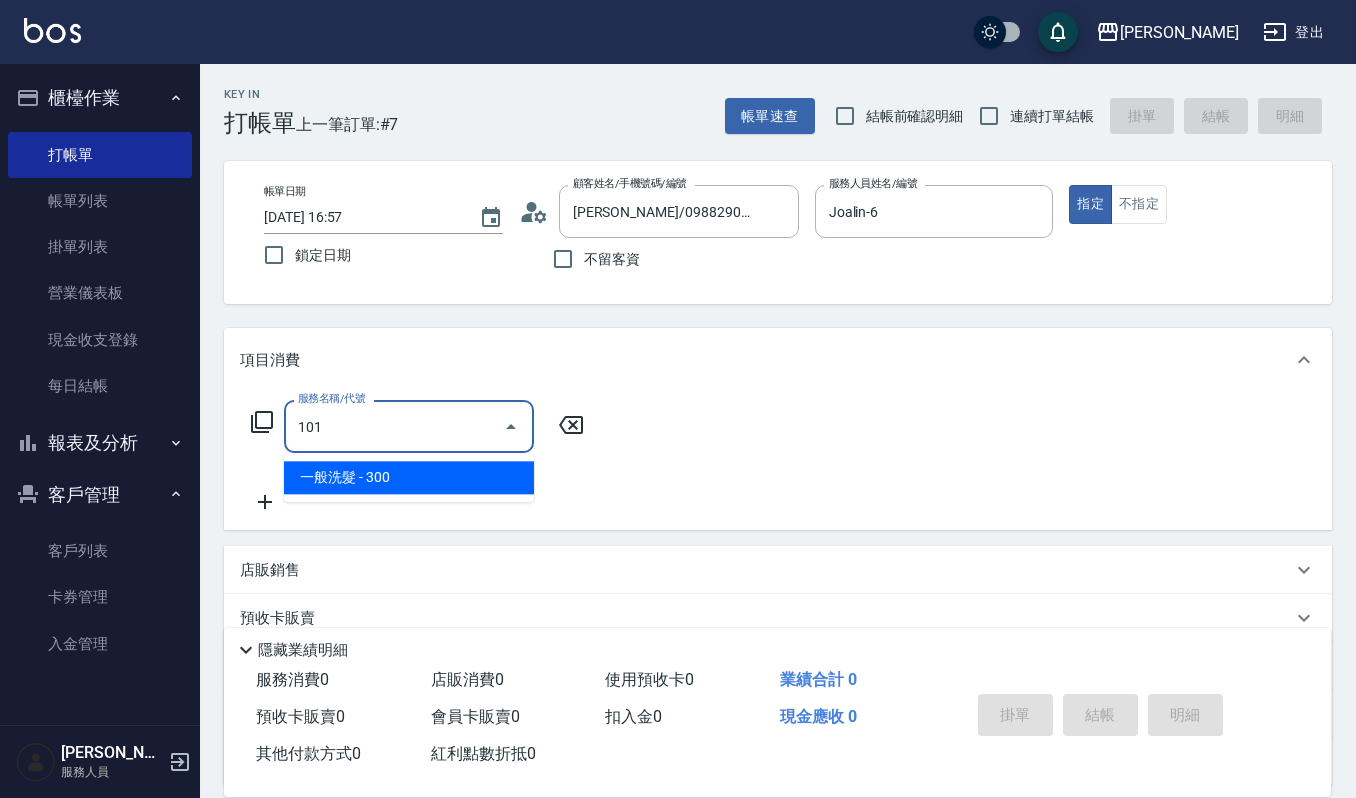 type on "一般洗髮(101)" 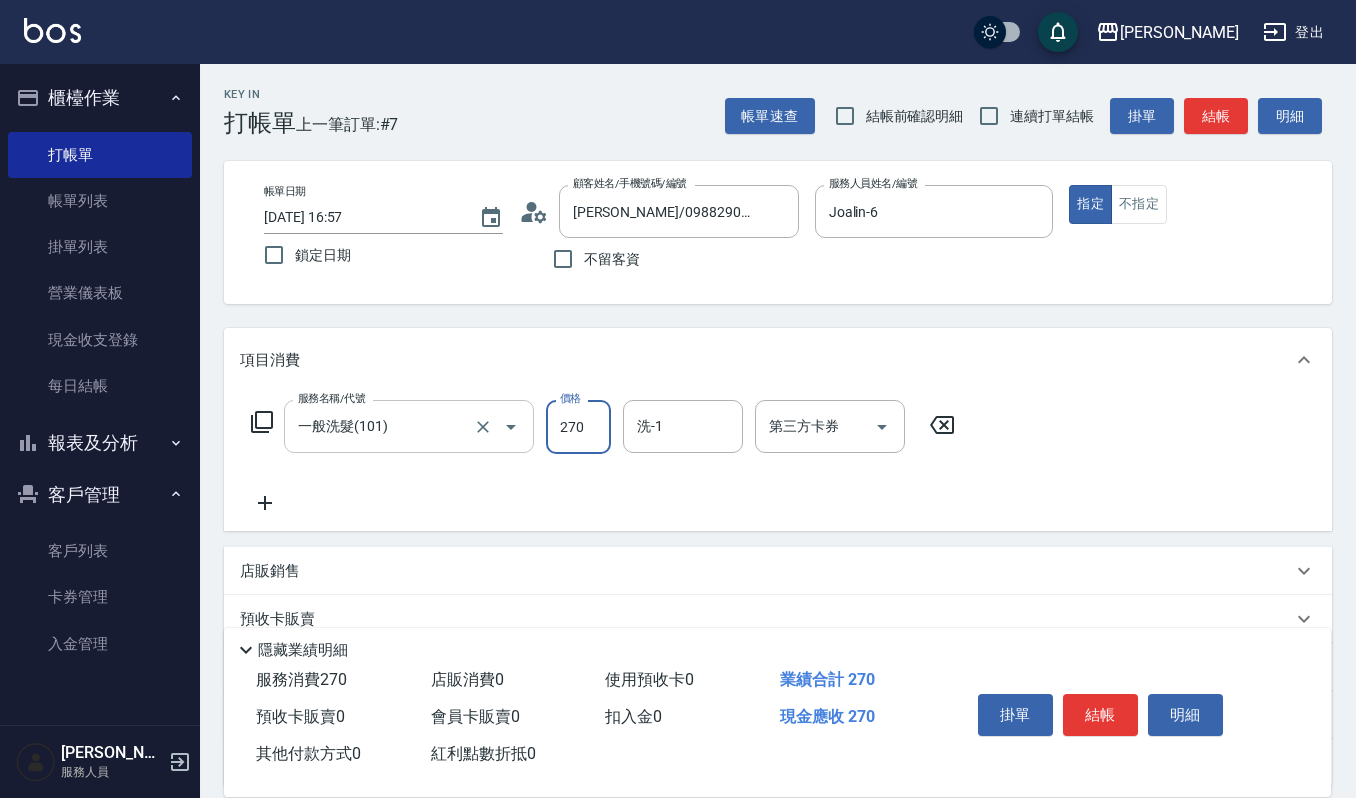 type on "270" 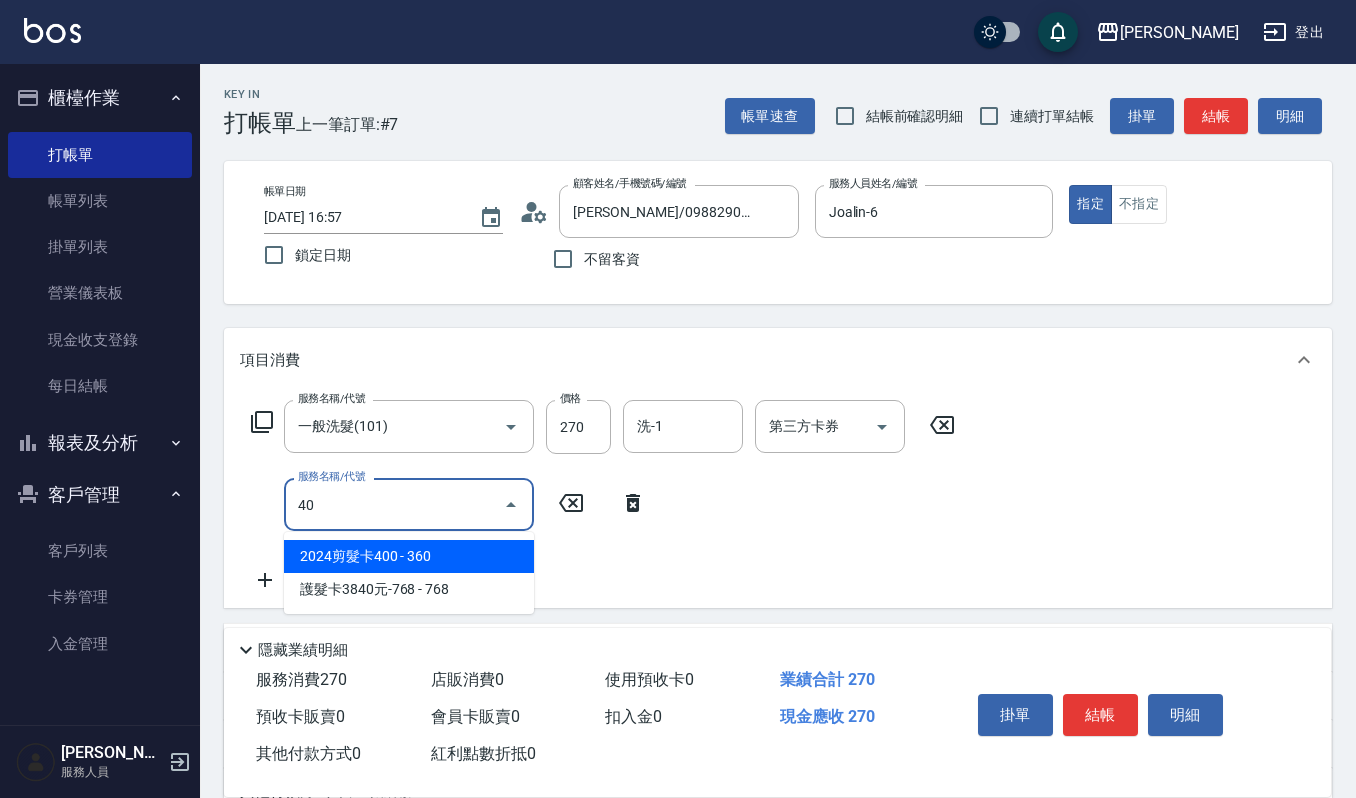 type on "4" 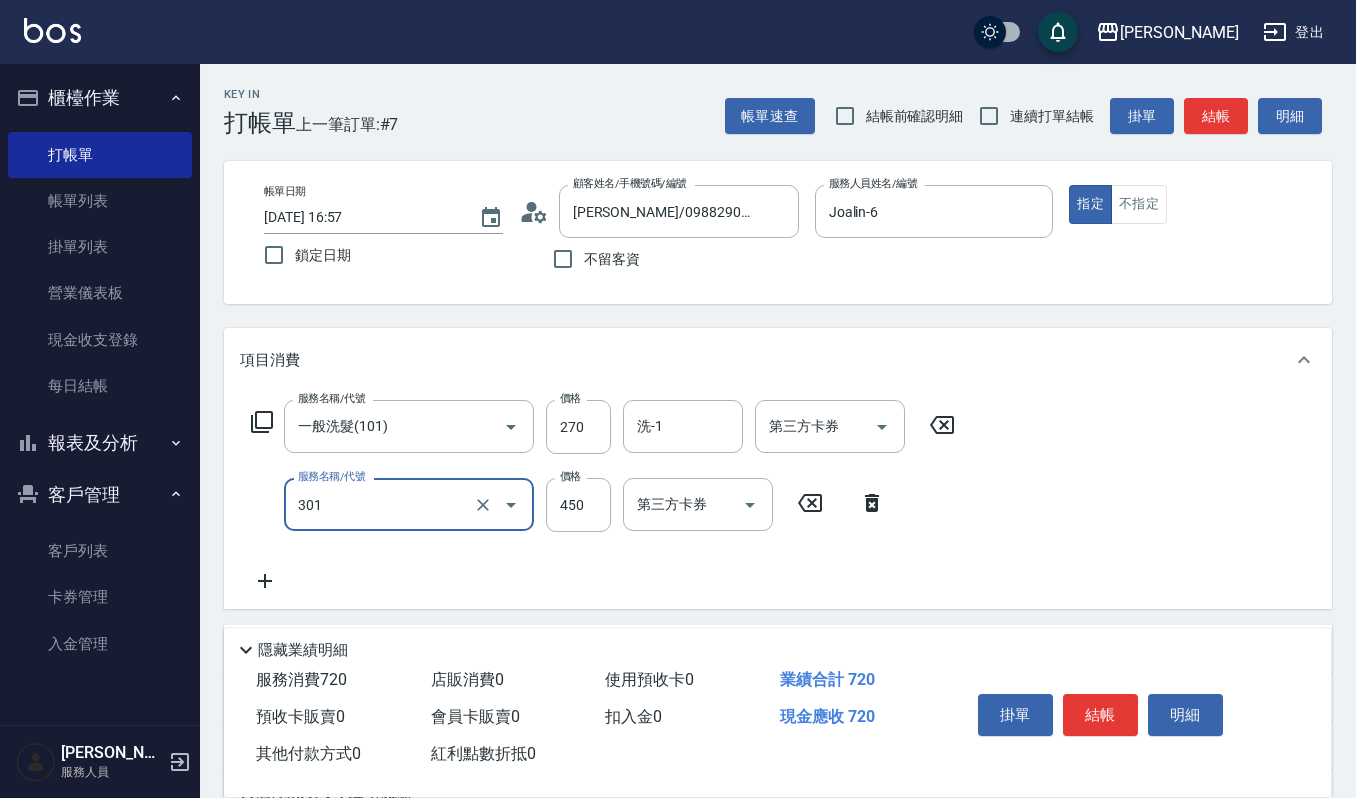 type on "創意剪髮(301)" 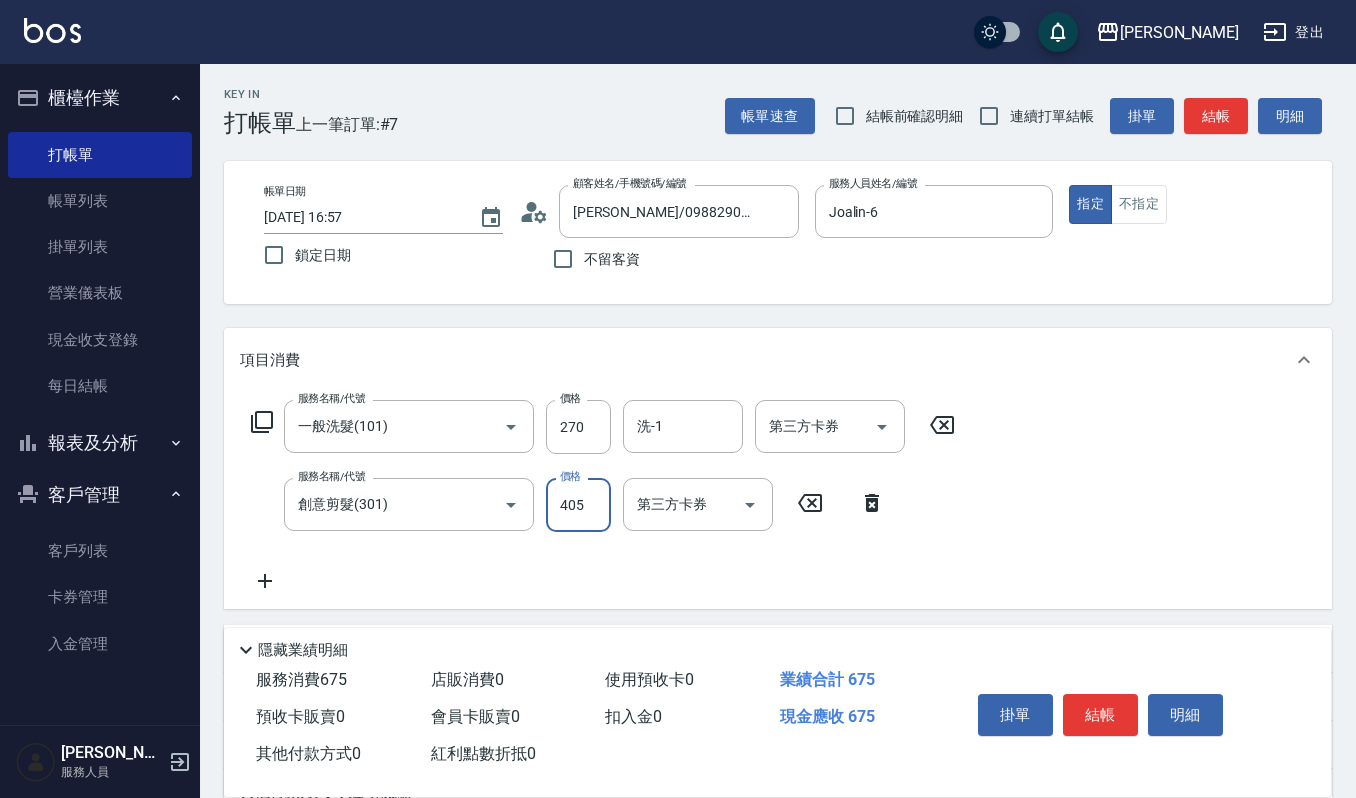 type on "405" 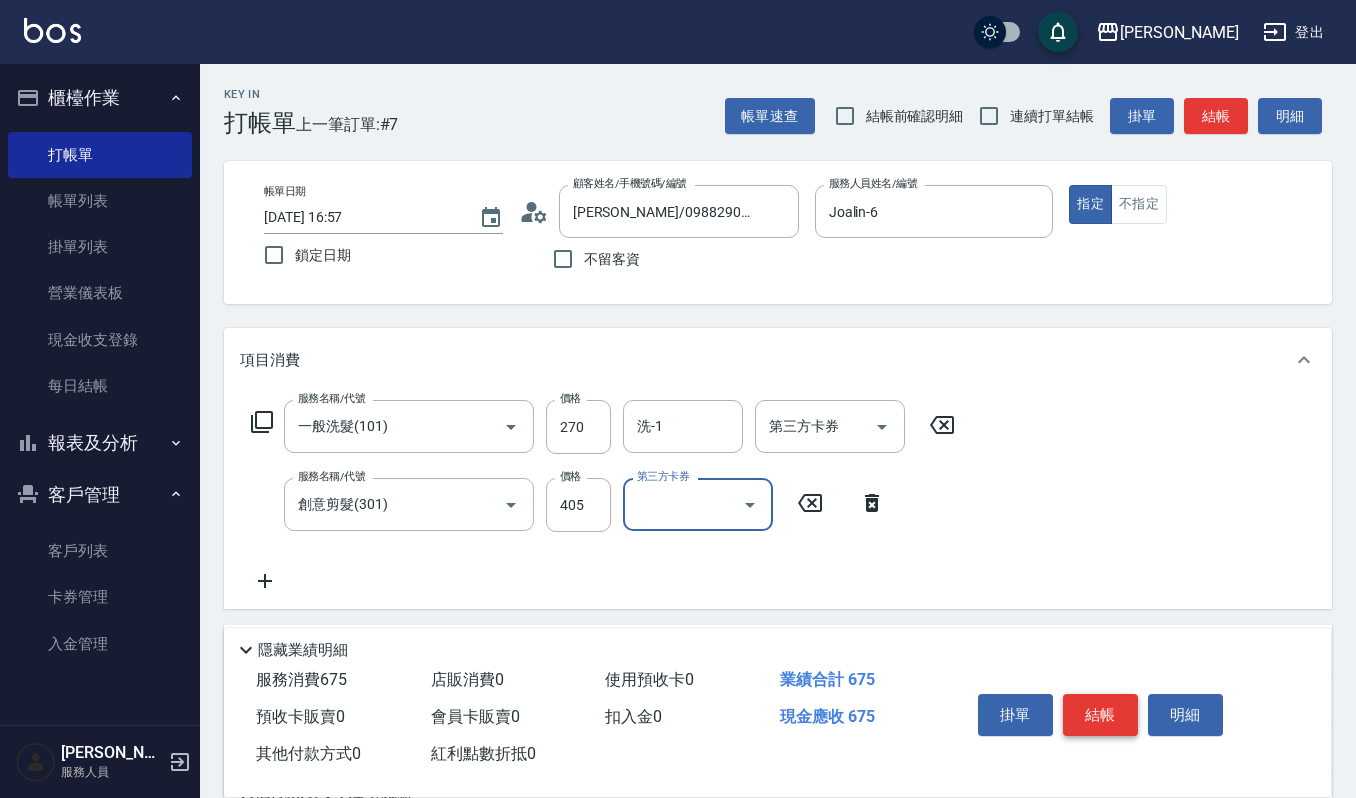 click on "結帳" at bounding box center (1100, 715) 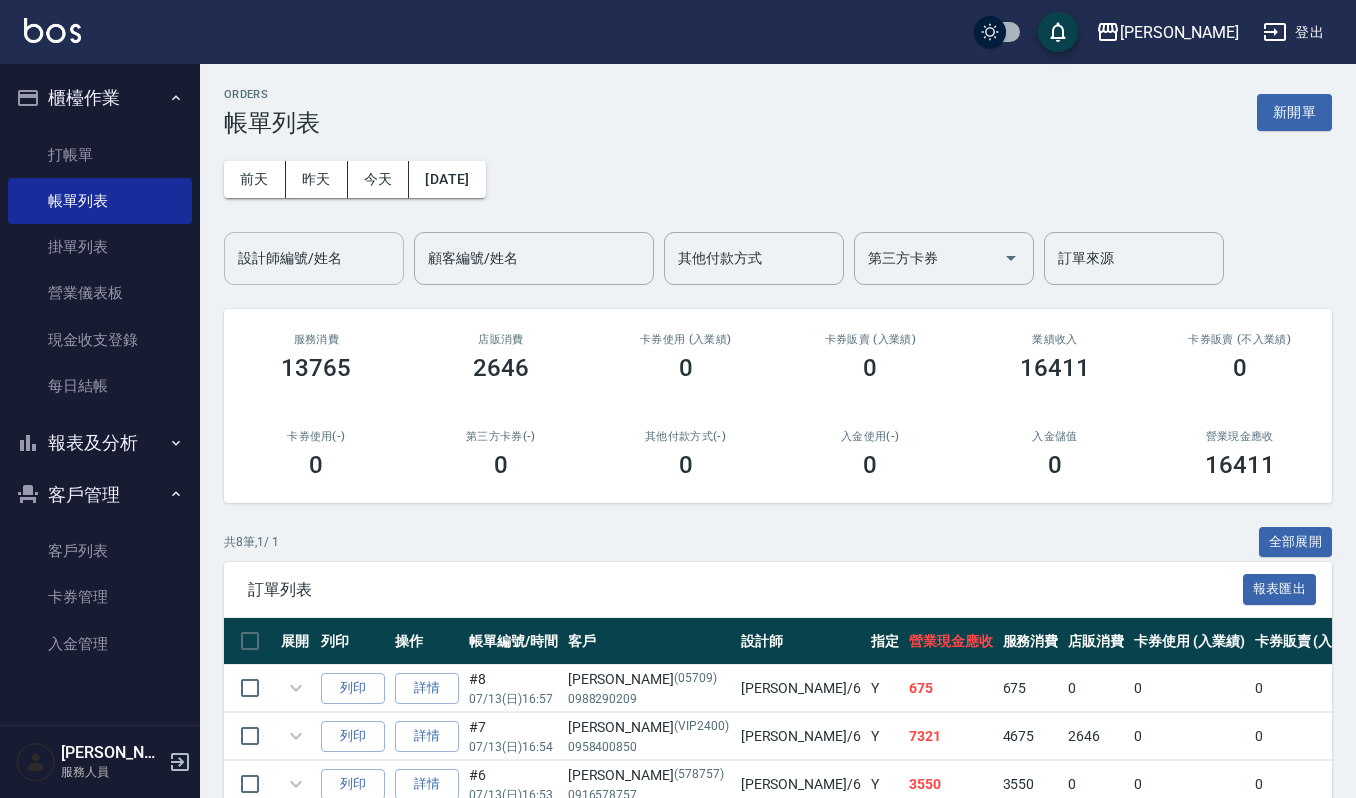click on "設計師編號/姓名" at bounding box center (314, 258) 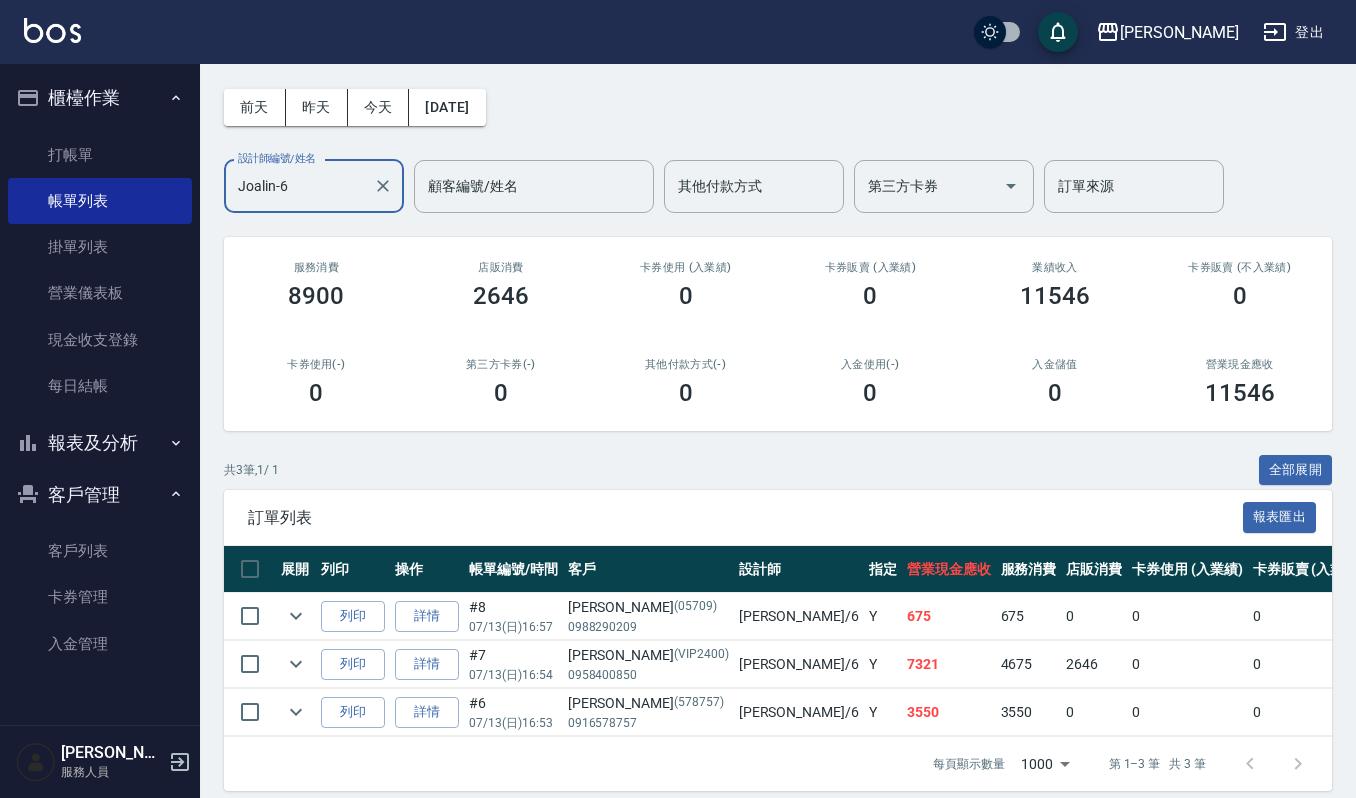 scroll, scrollTop: 110, scrollLeft: 0, axis: vertical 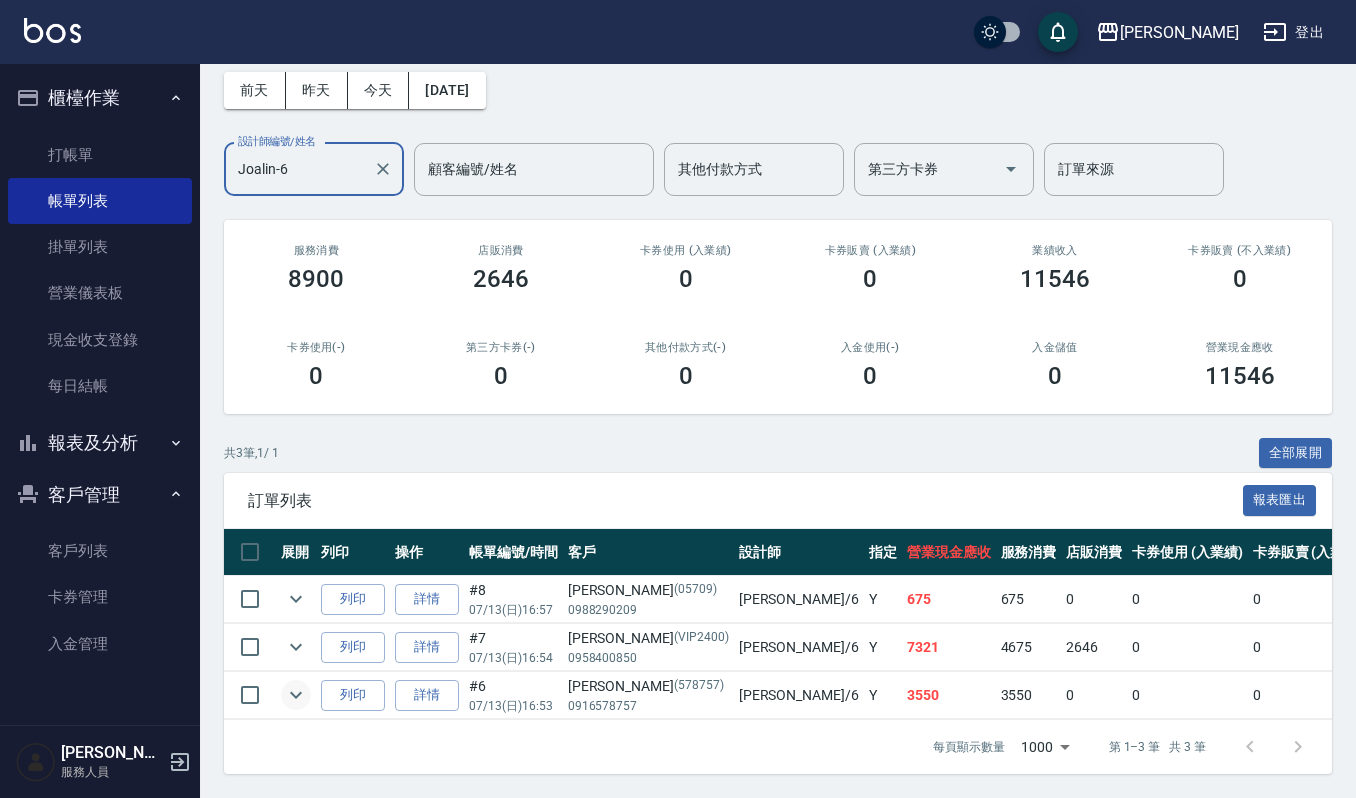 type on "Joalin-6" 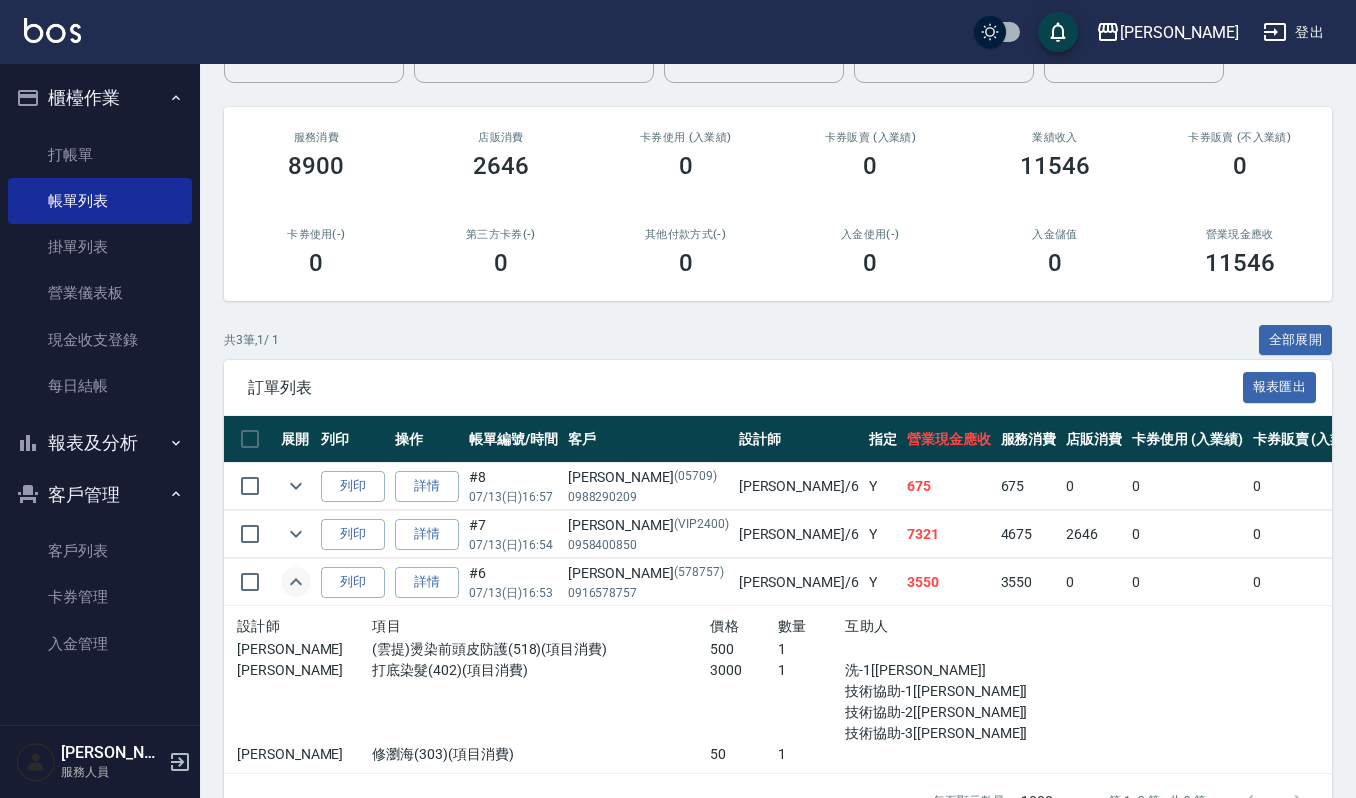 scroll, scrollTop: 277, scrollLeft: 0, axis: vertical 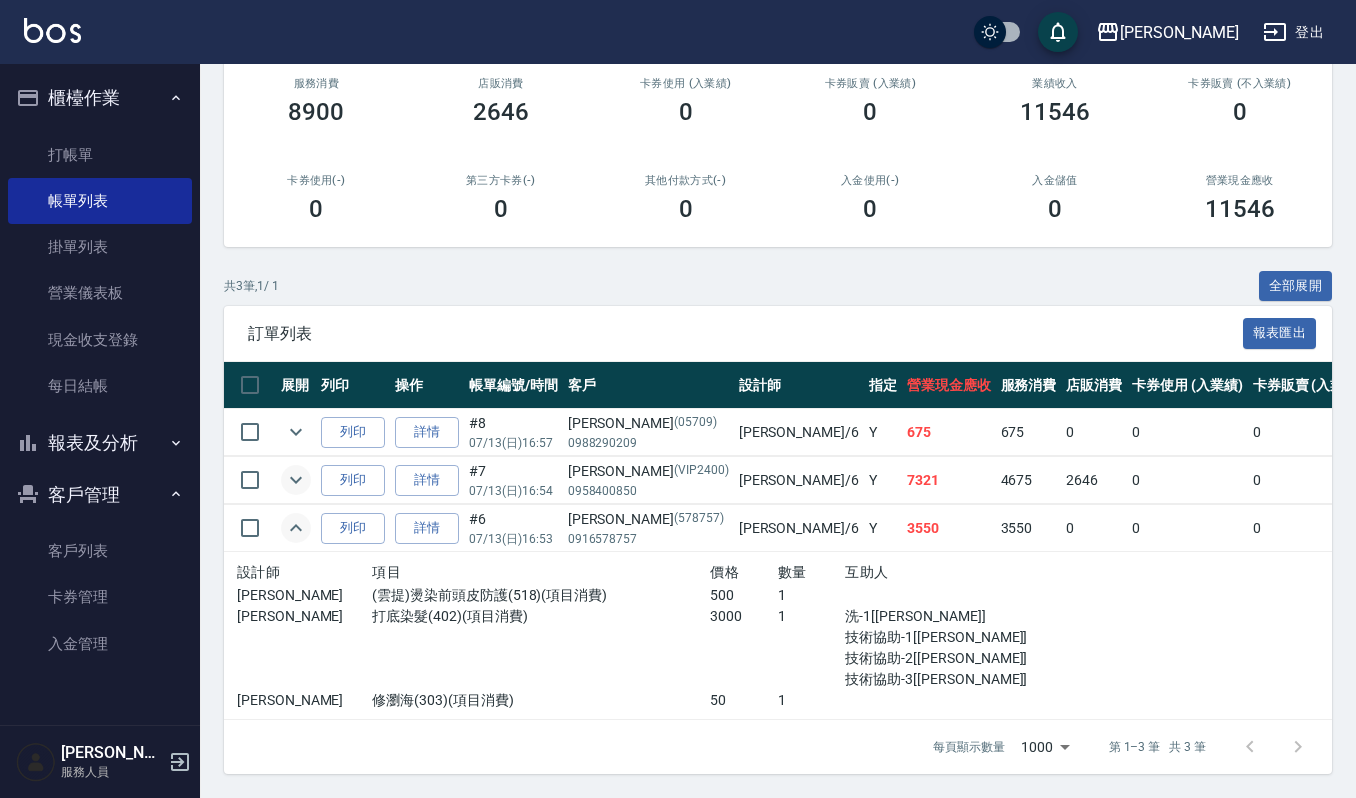 click 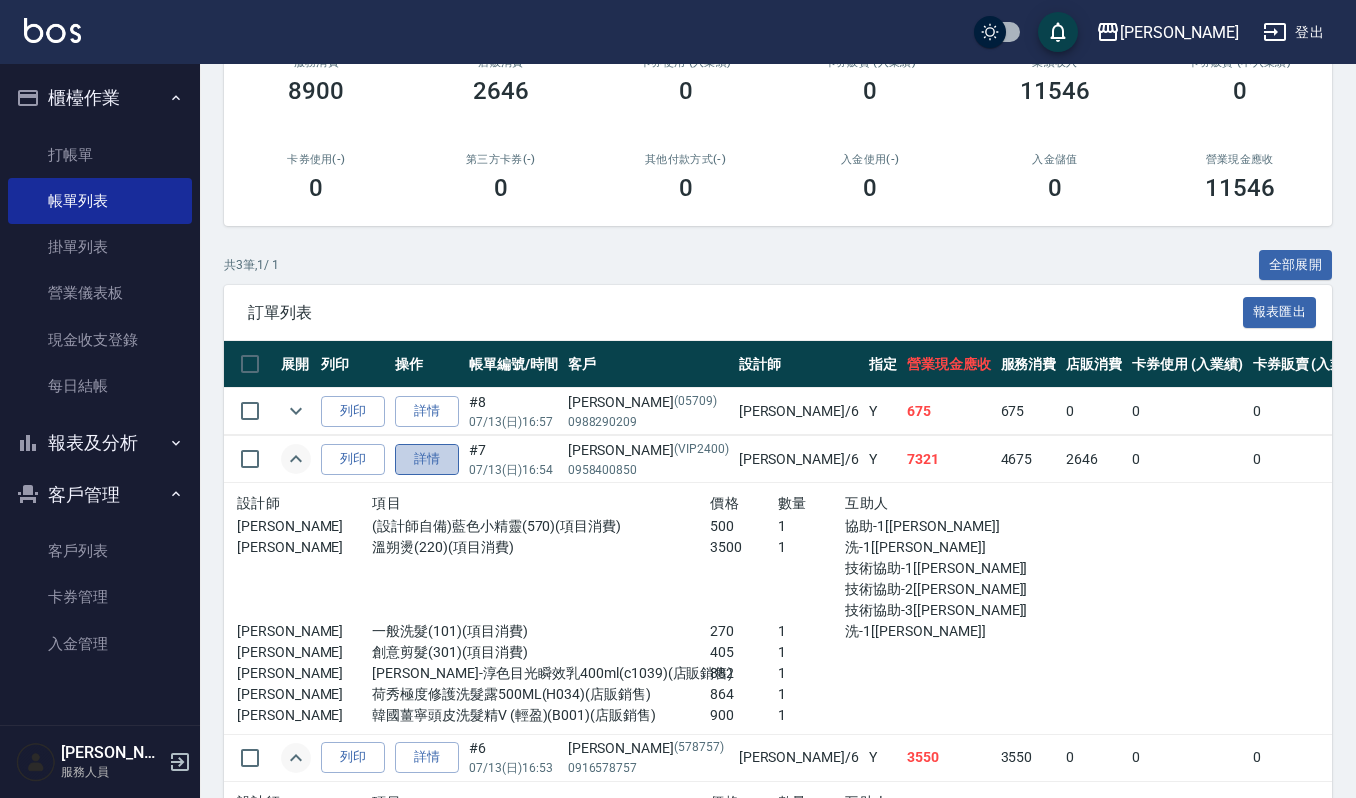 click on "詳情" at bounding box center (427, 459) 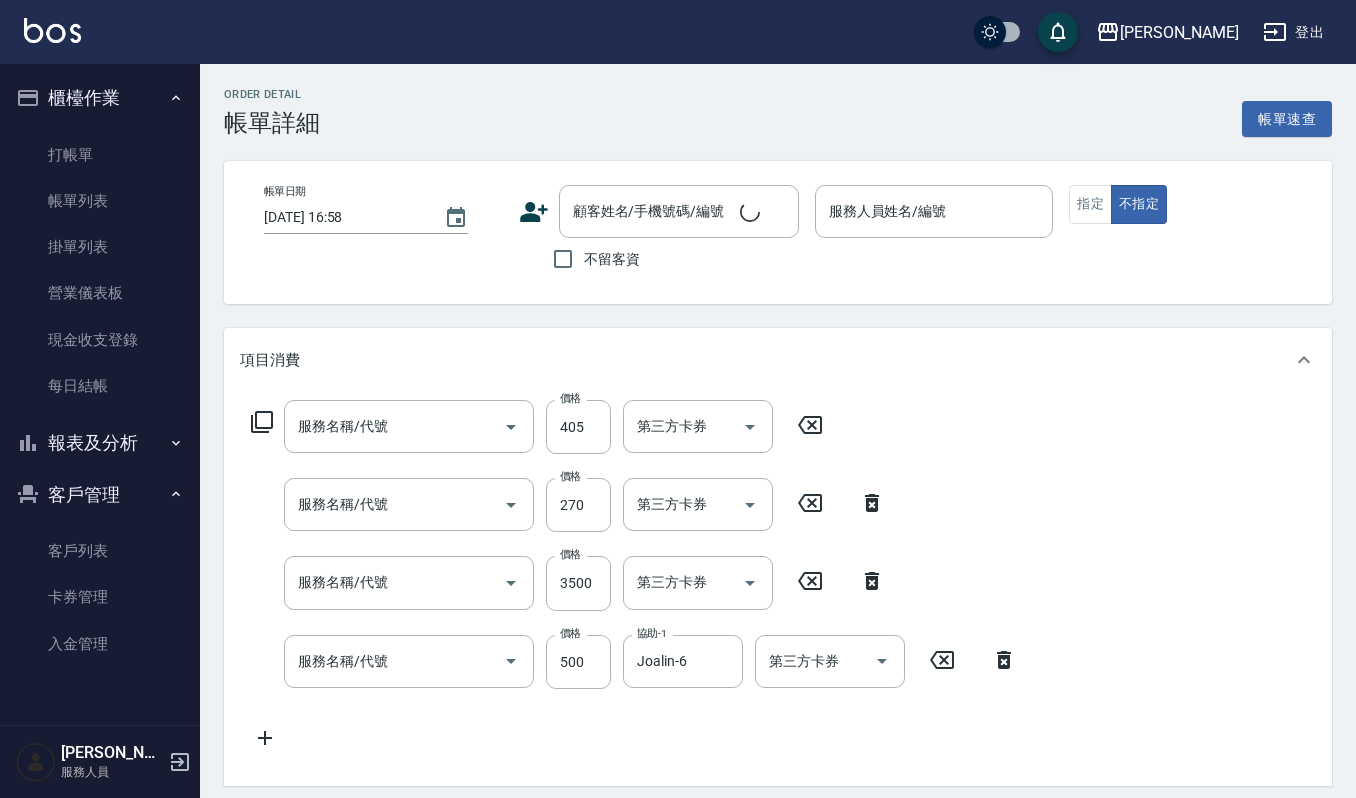 type on "2025/07/13 16:54" 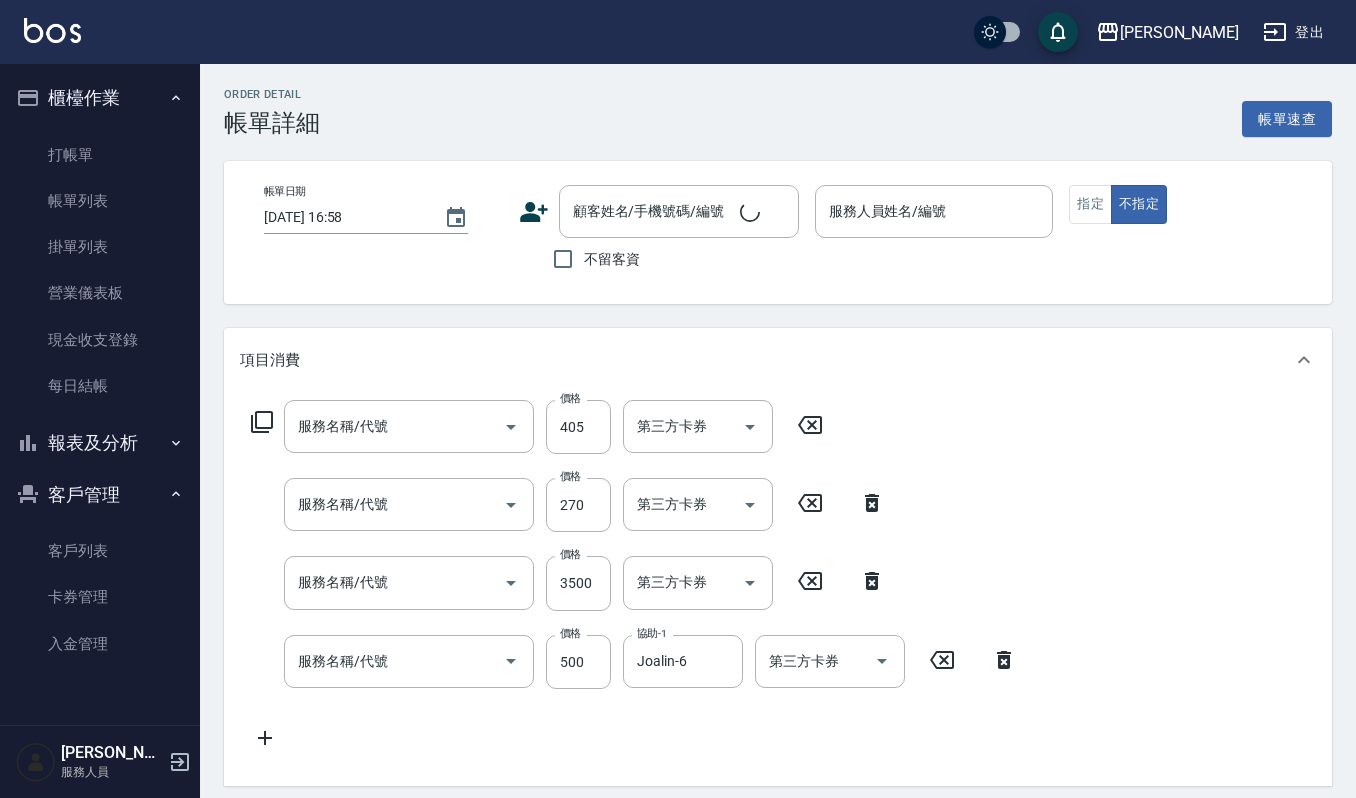 type on "Joalin-6" 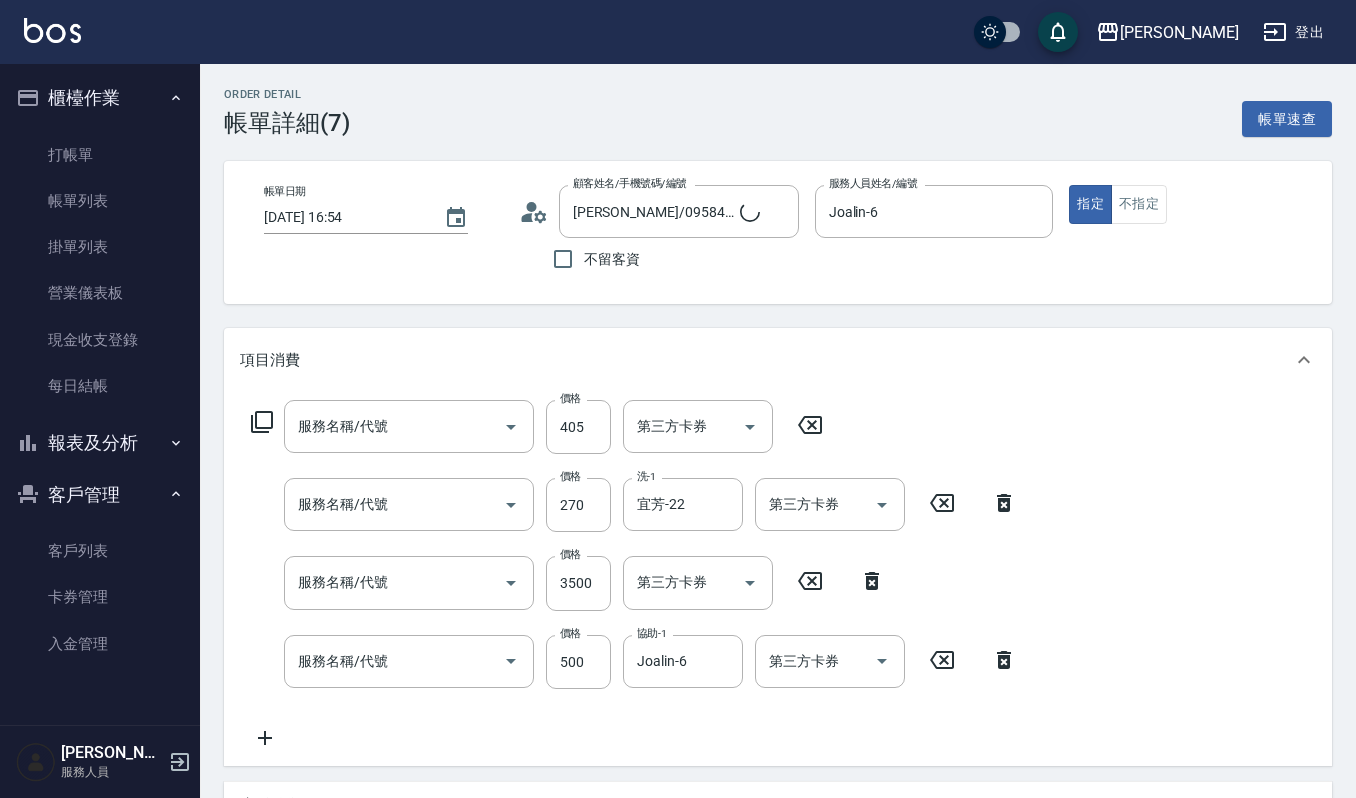 type on "鄧慧珍/0958400850/VIP2400" 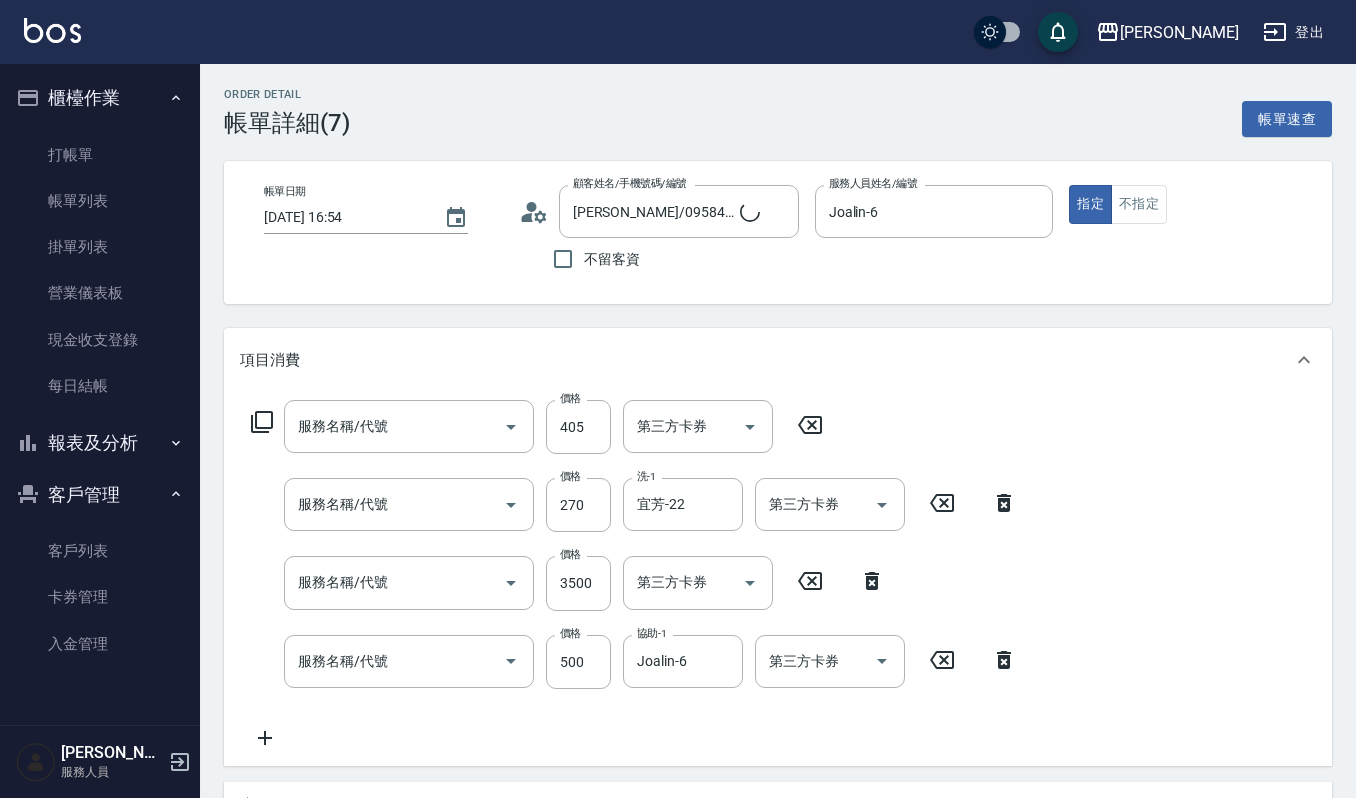 scroll, scrollTop: 430, scrollLeft: 0, axis: vertical 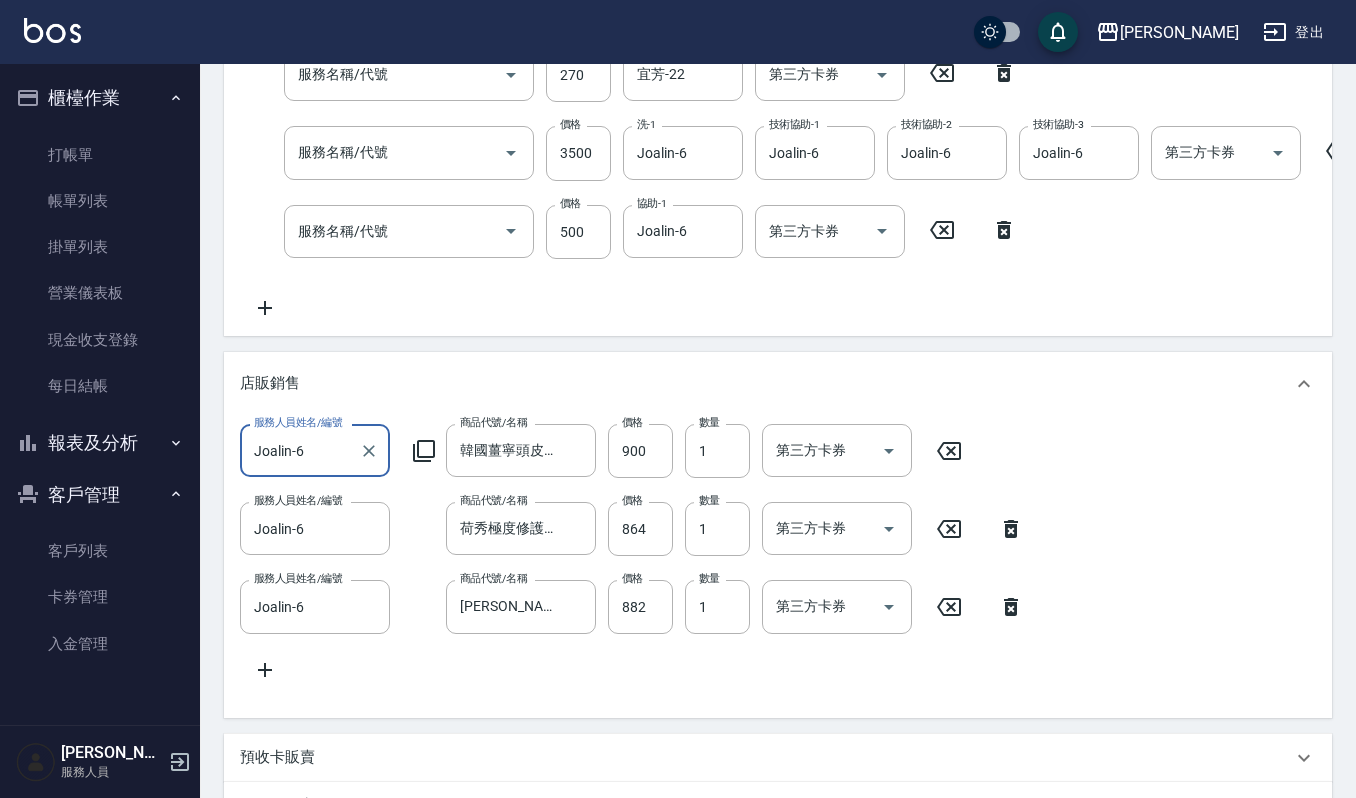 type on "創意剪髮(301)" 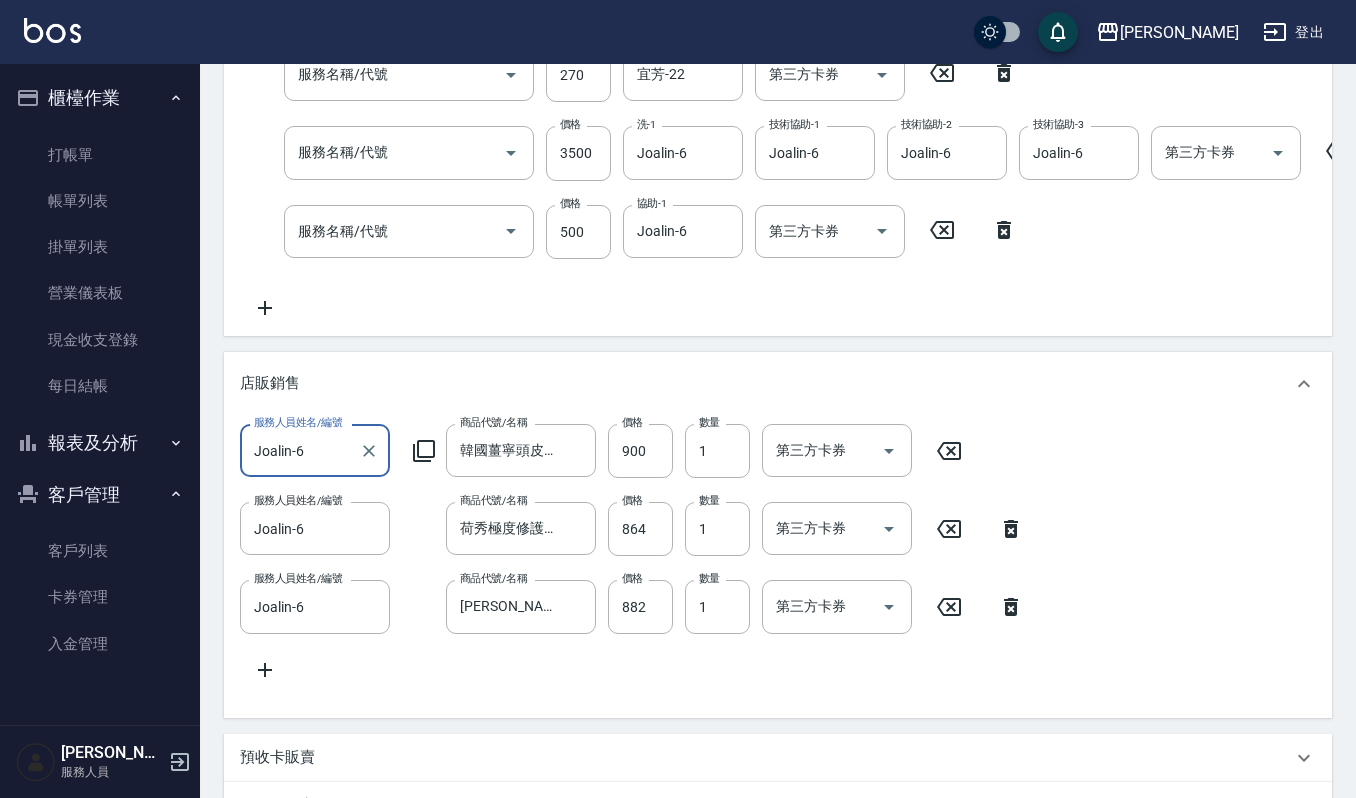 type on "一般洗髮(101)" 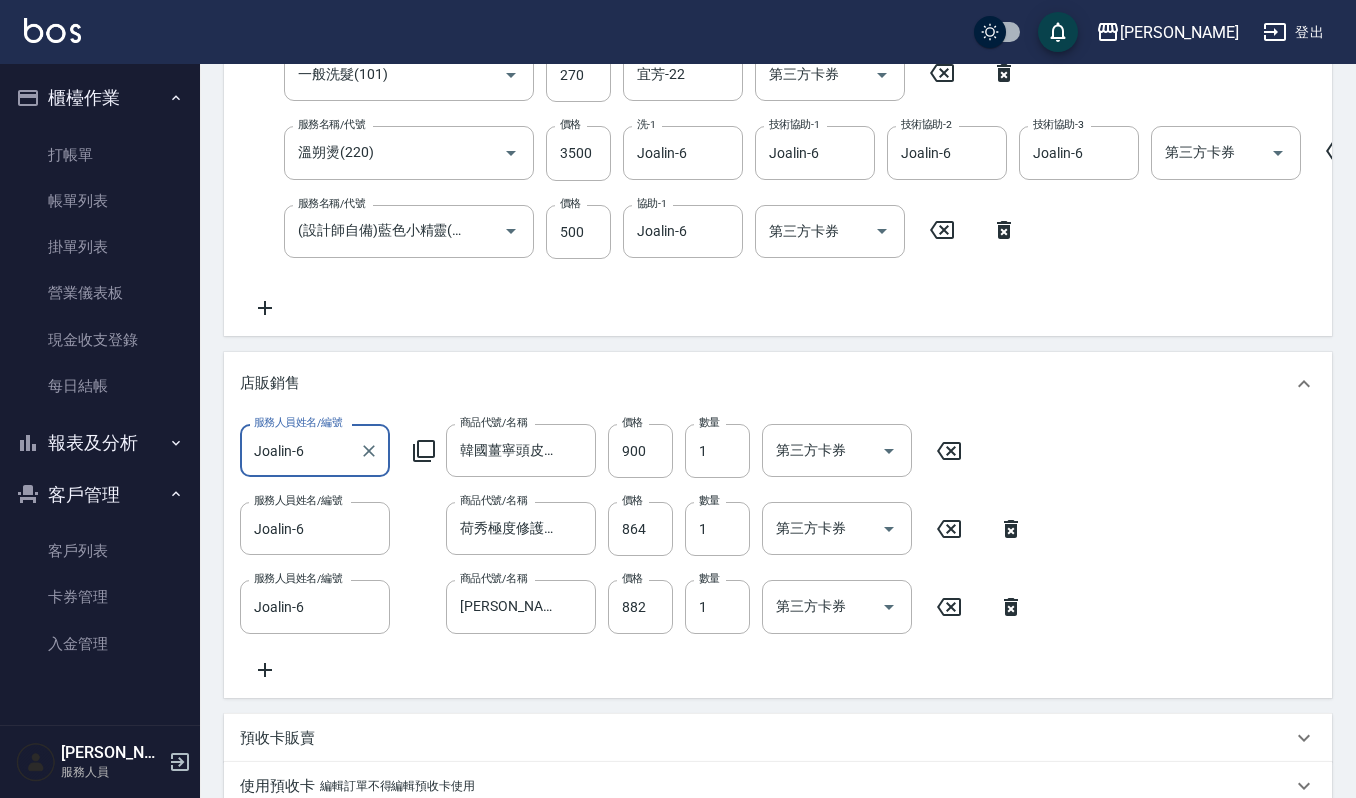 scroll, scrollTop: 0, scrollLeft: 0, axis: both 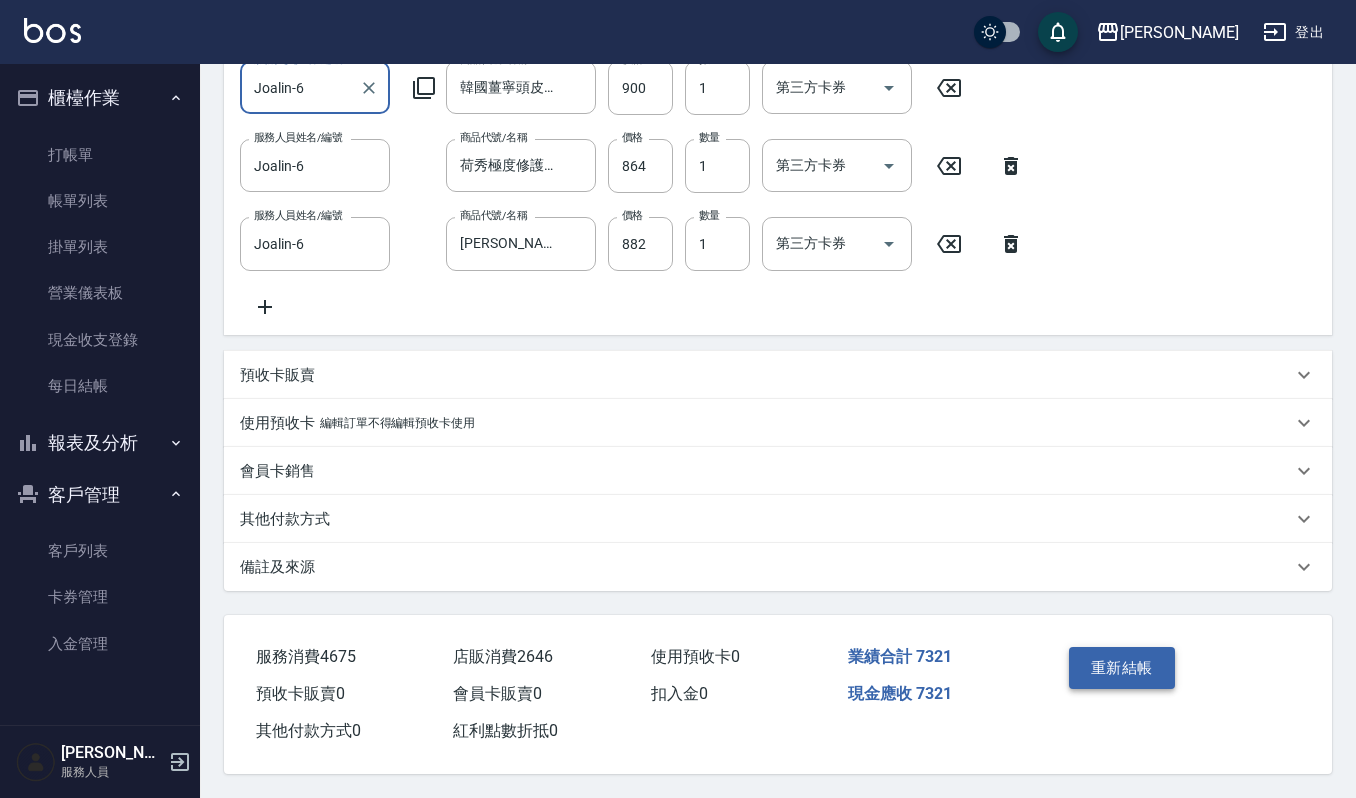 click on "重新結帳" at bounding box center (1122, 668) 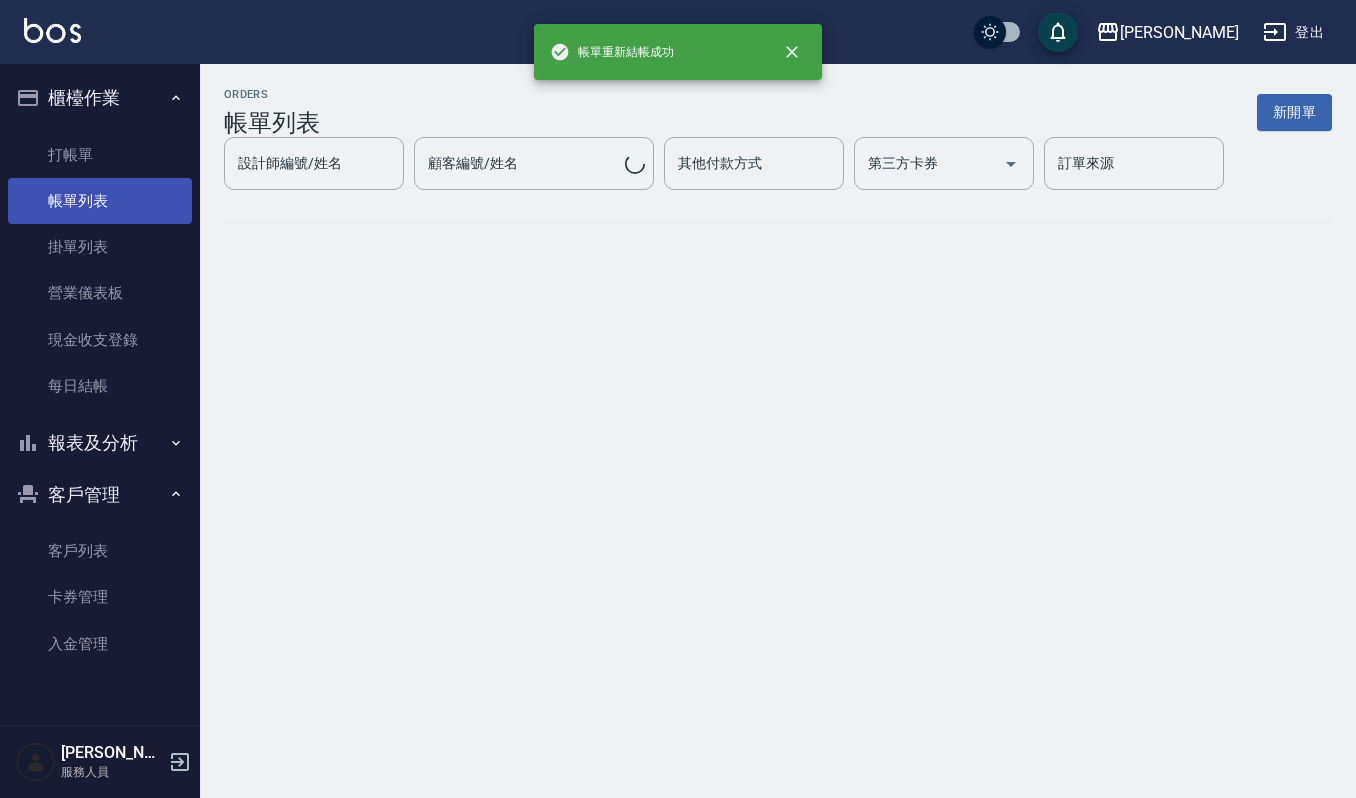 scroll, scrollTop: 0, scrollLeft: 0, axis: both 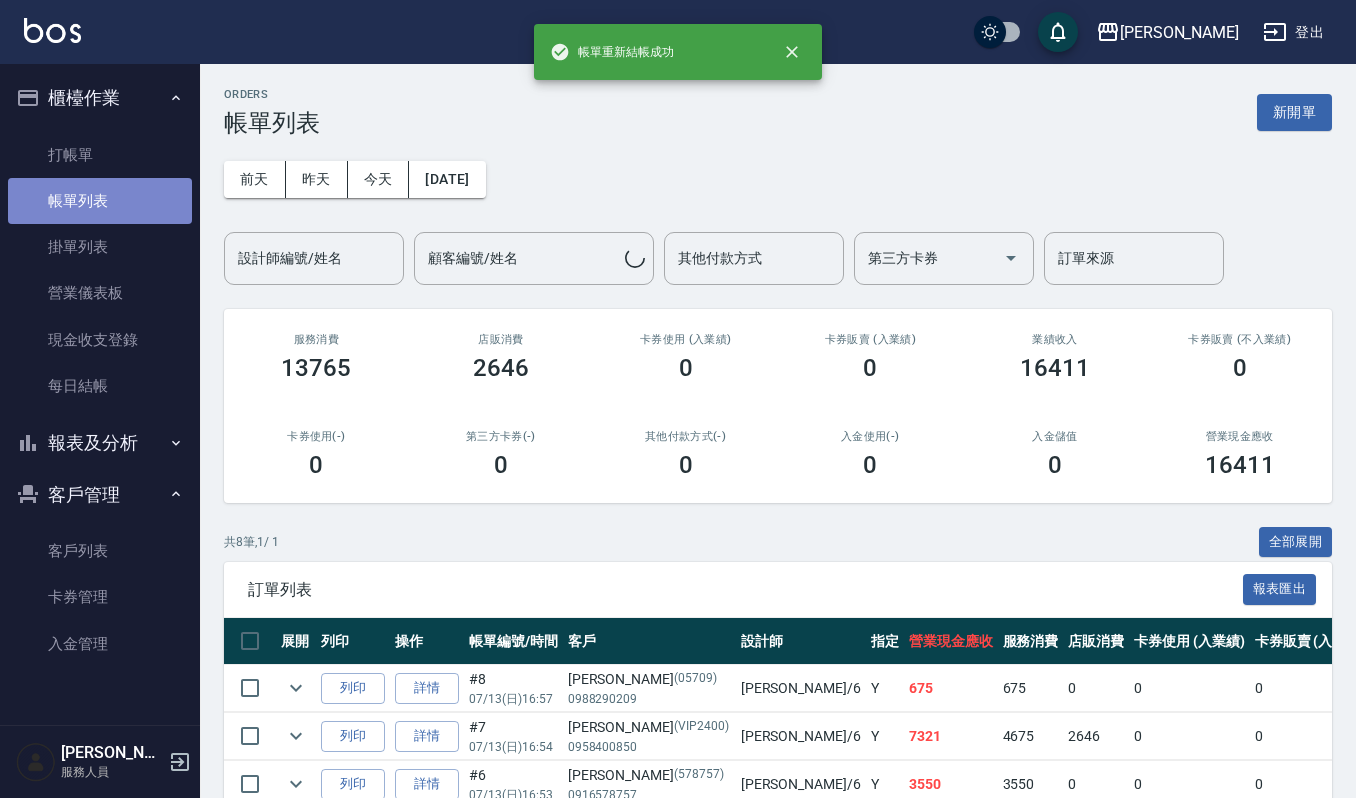 click on "帳單列表" at bounding box center (100, 201) 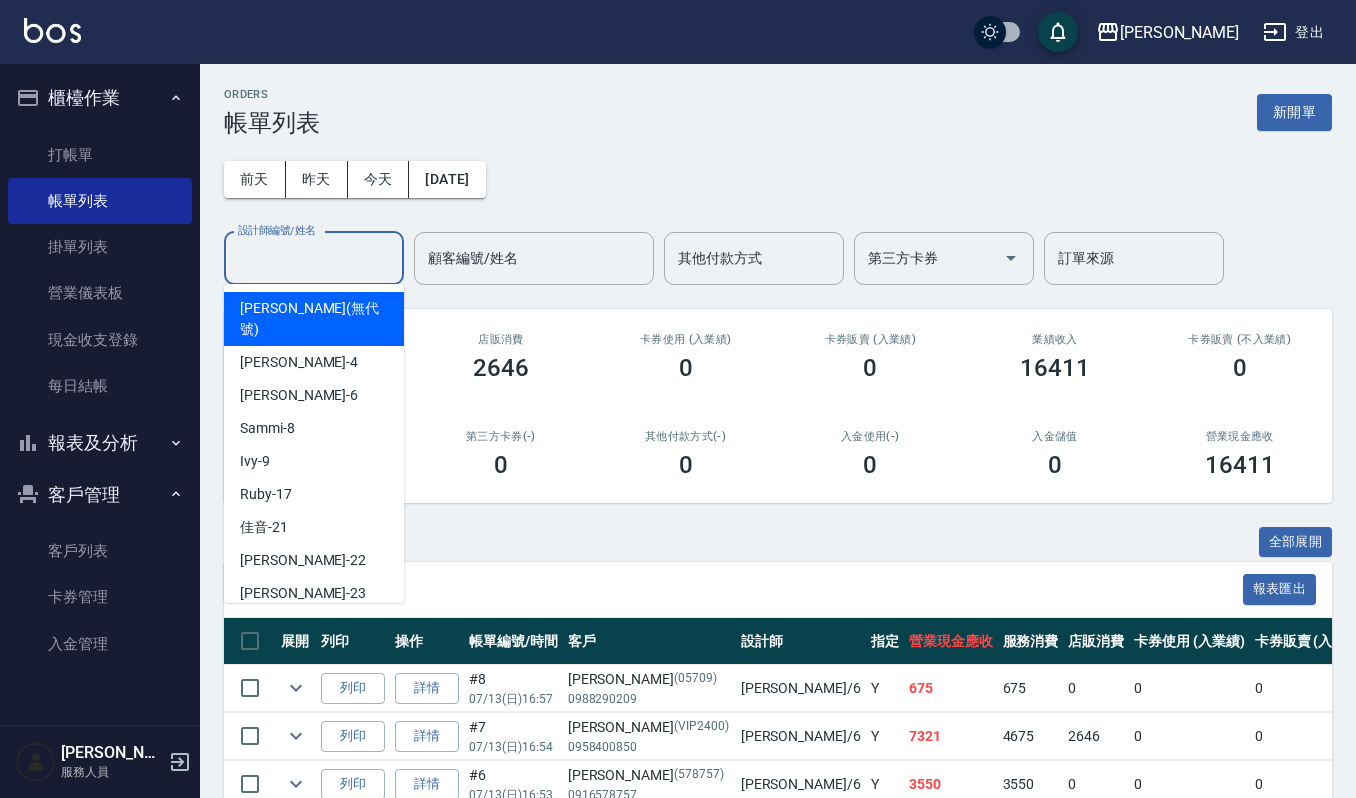click on "設計師編號/姓名" at bounding box center [314, 258] 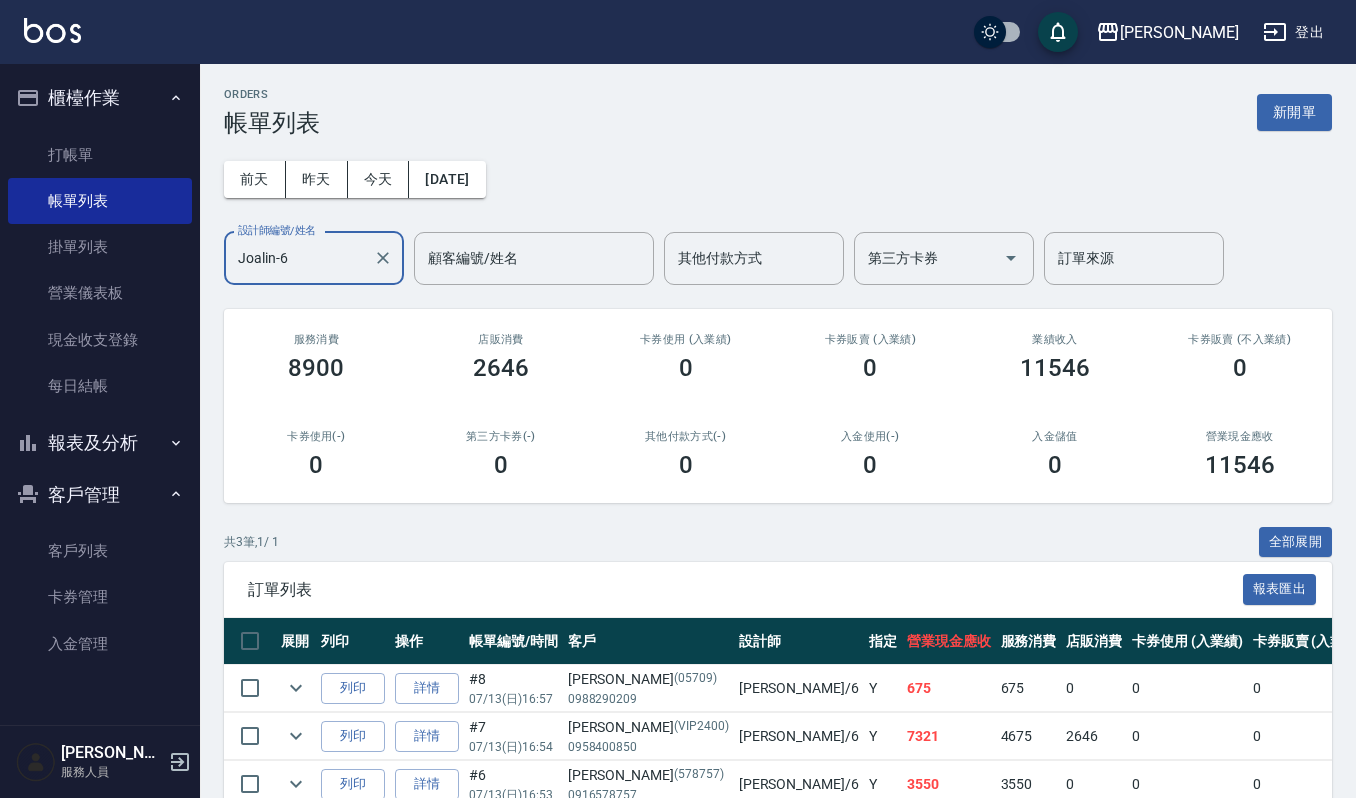 scroll, scrollTop: 110, scrollLeft: 0, axis: vertical 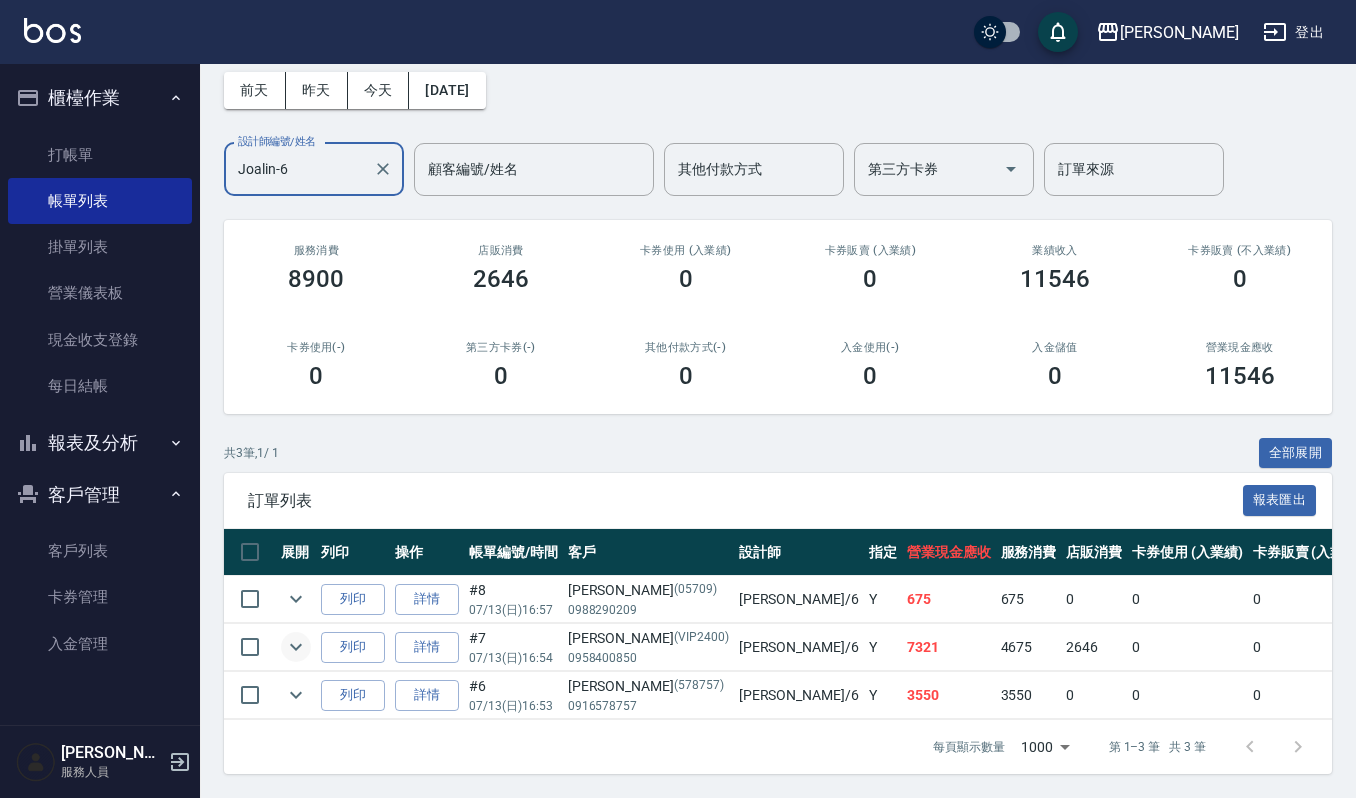 type on "Joalin-6" 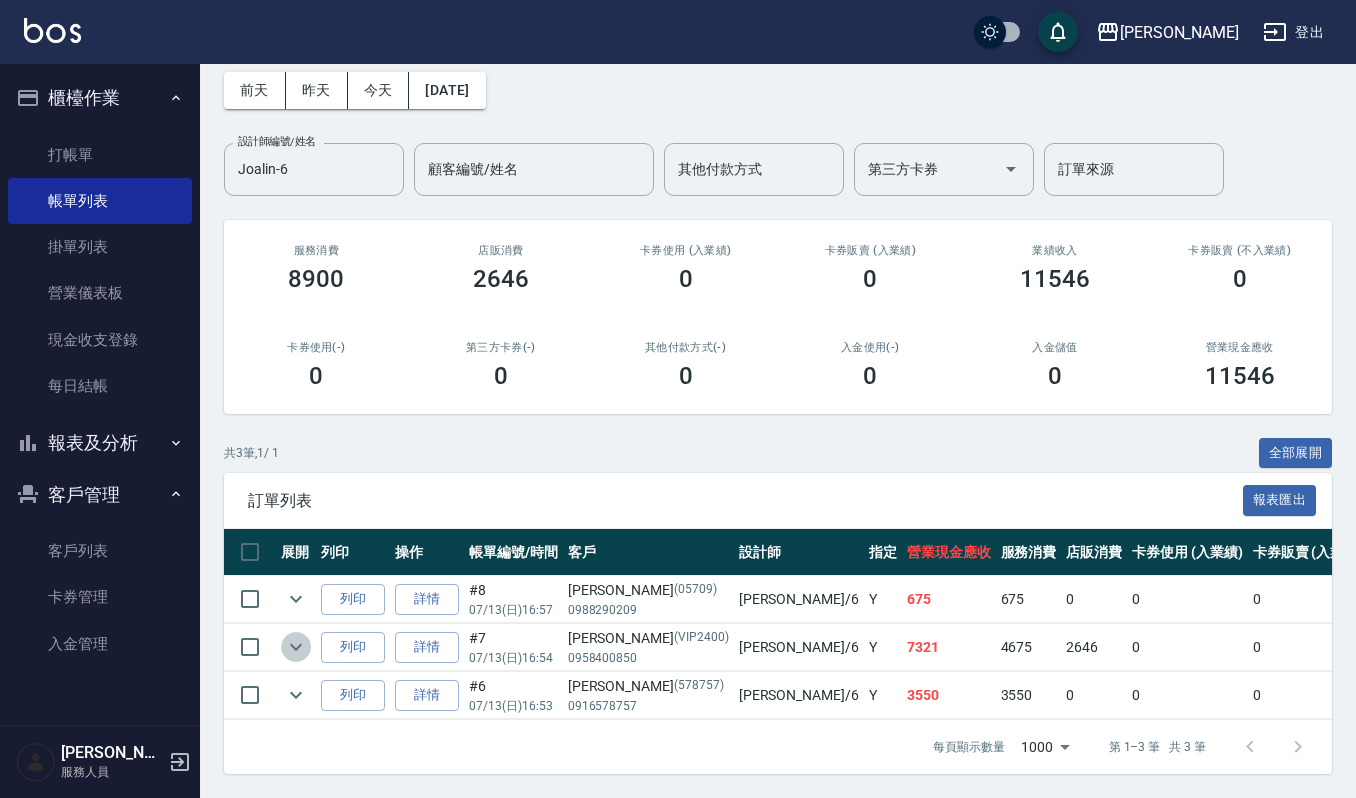 click 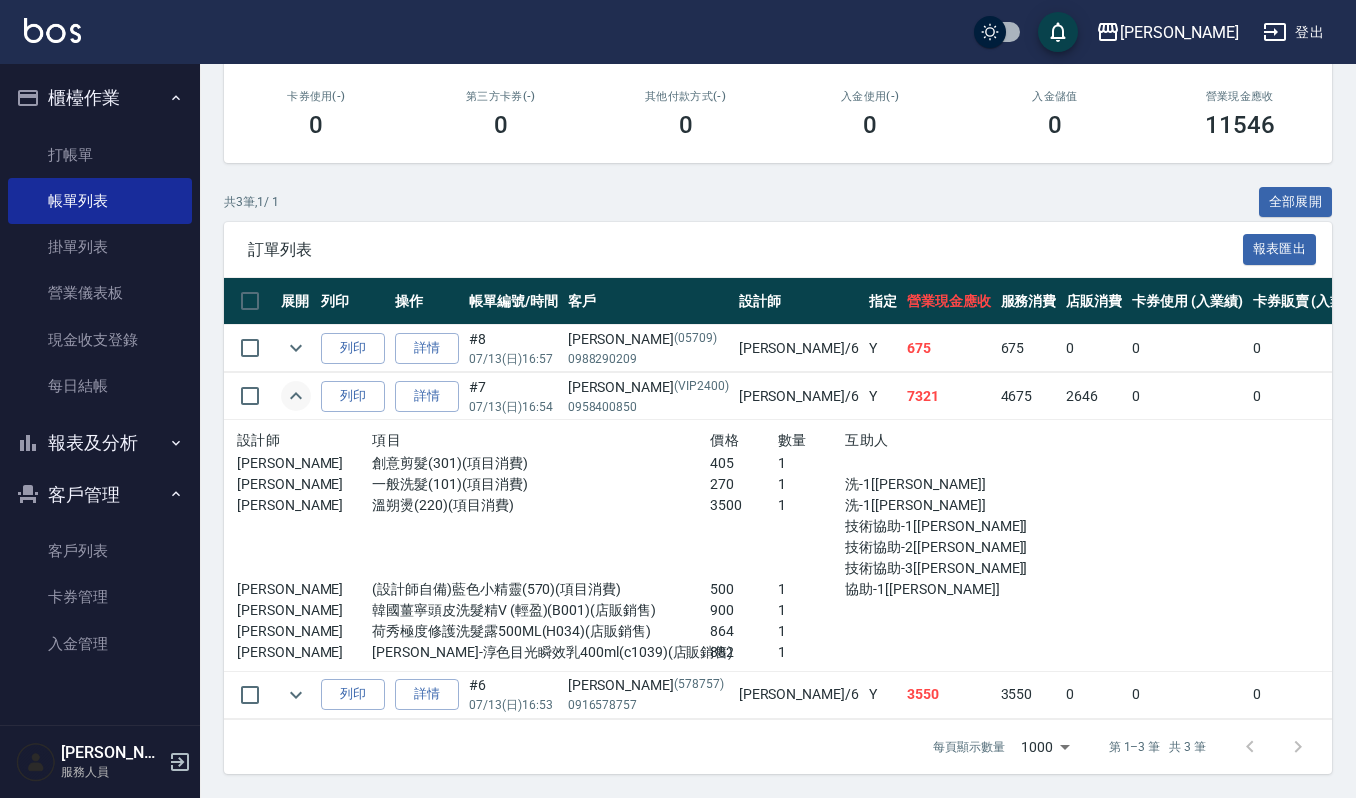 scroll, scrollTop: 361, scrollLeft: 0, axis: vertical 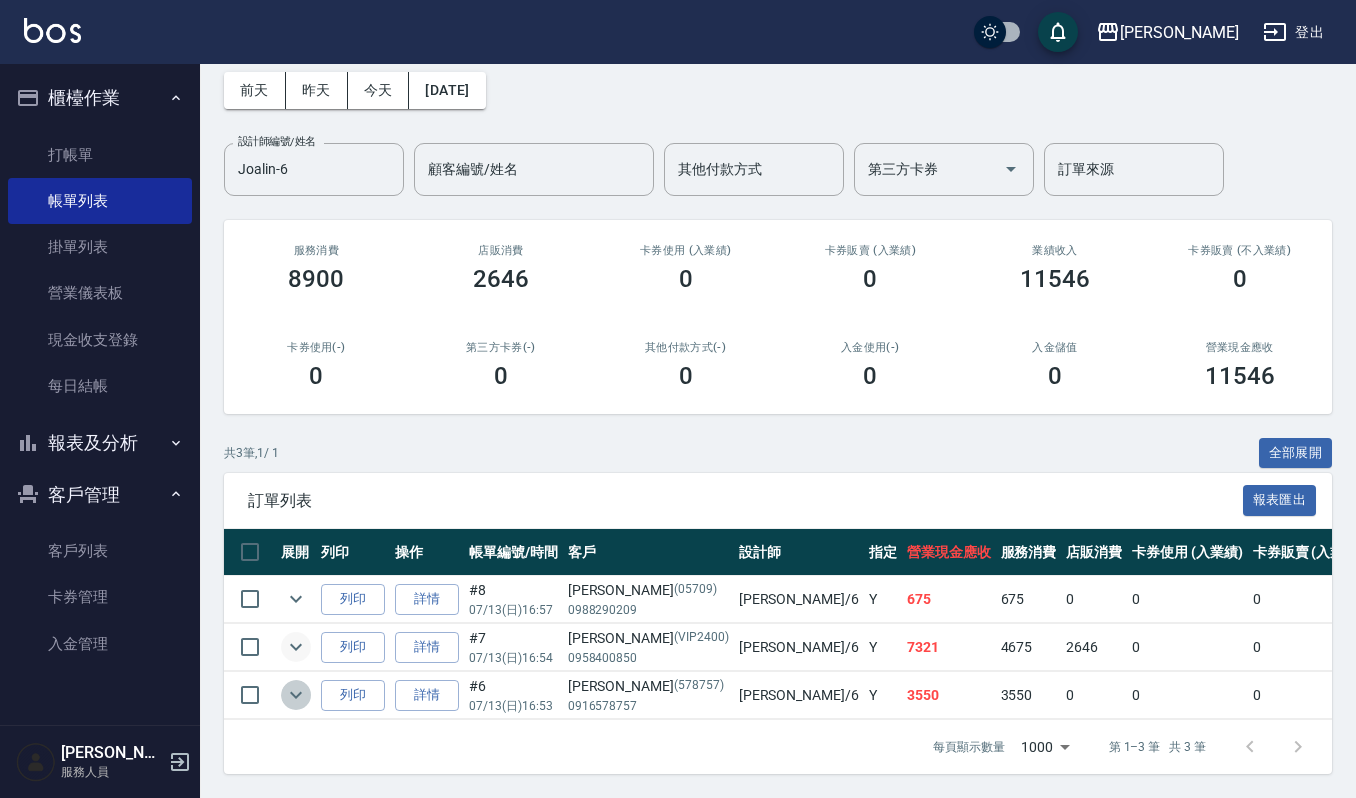 click 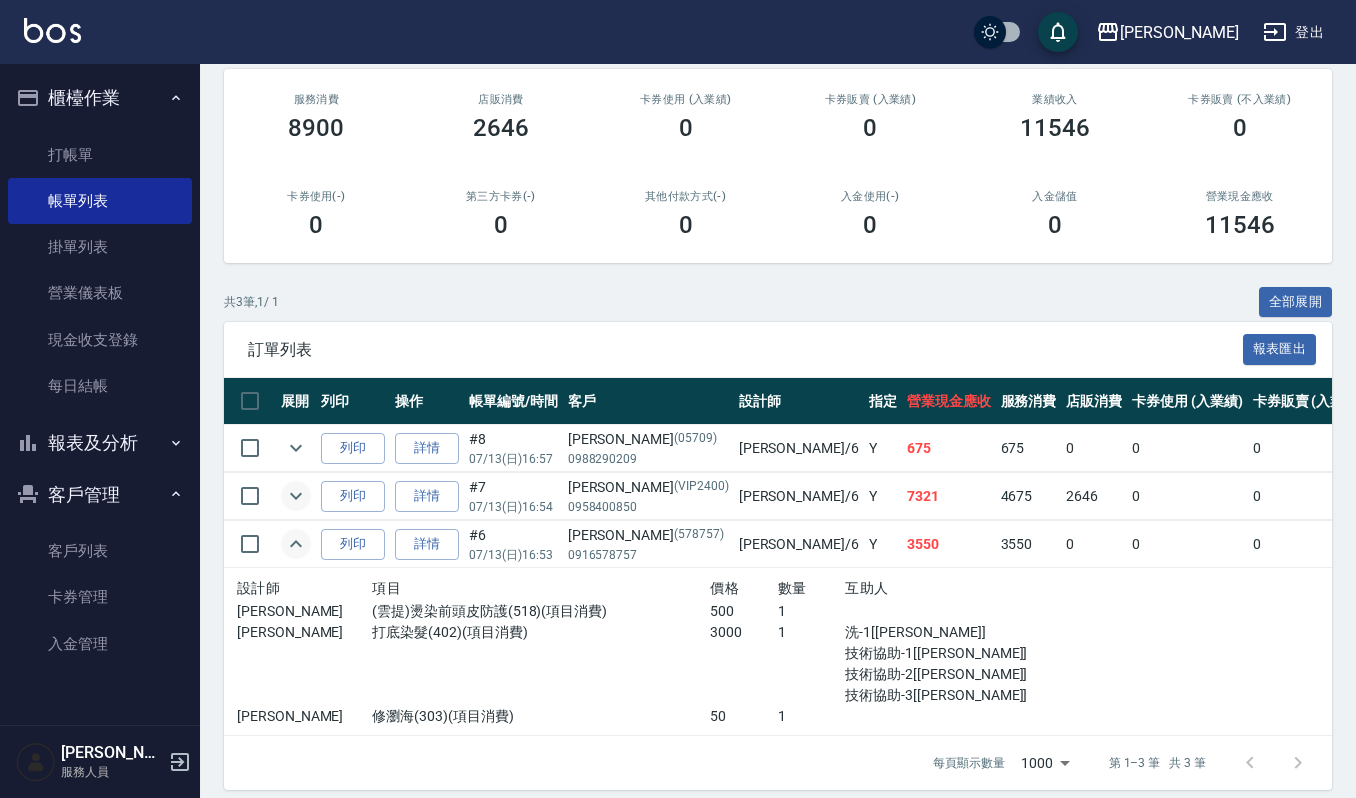 scroll, scrollTop: 277, scrollLeft: 0, axis: vertical 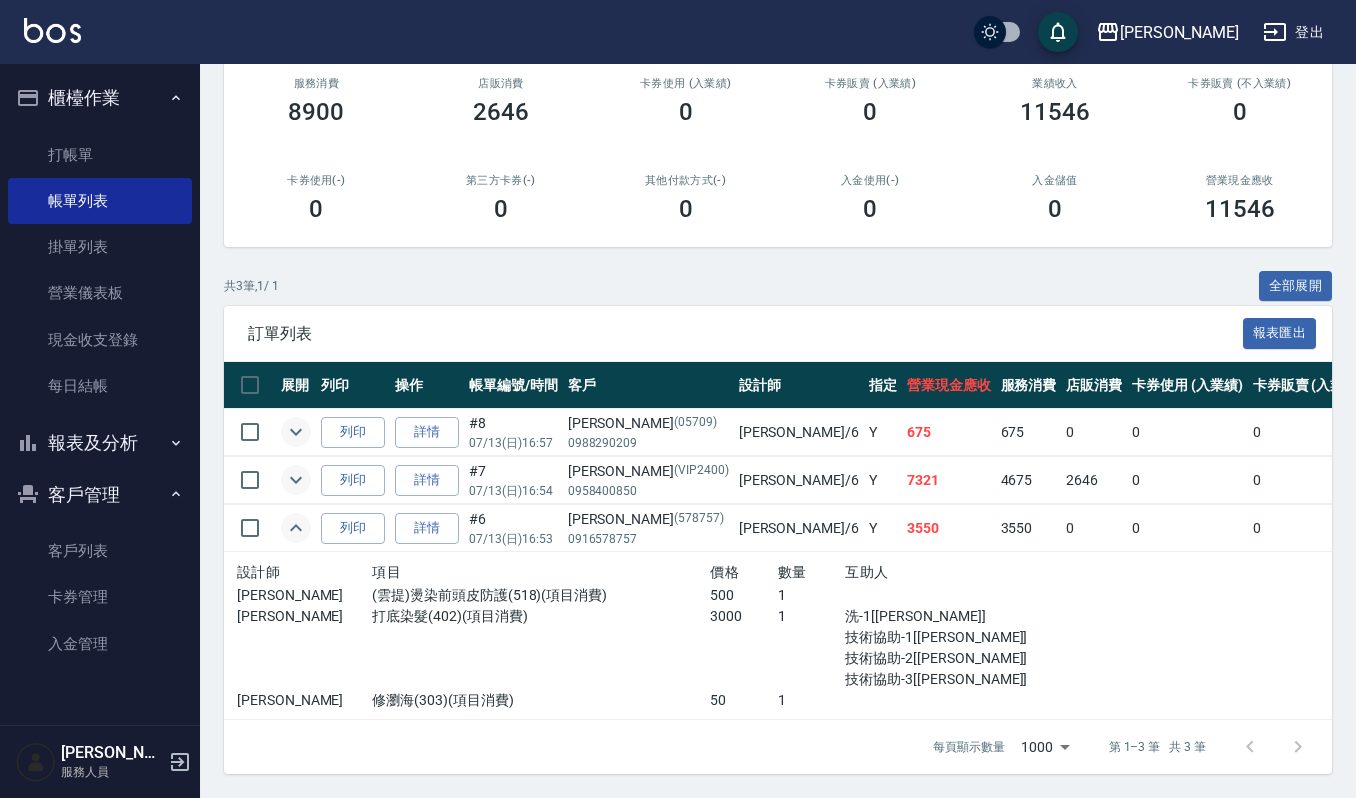 click 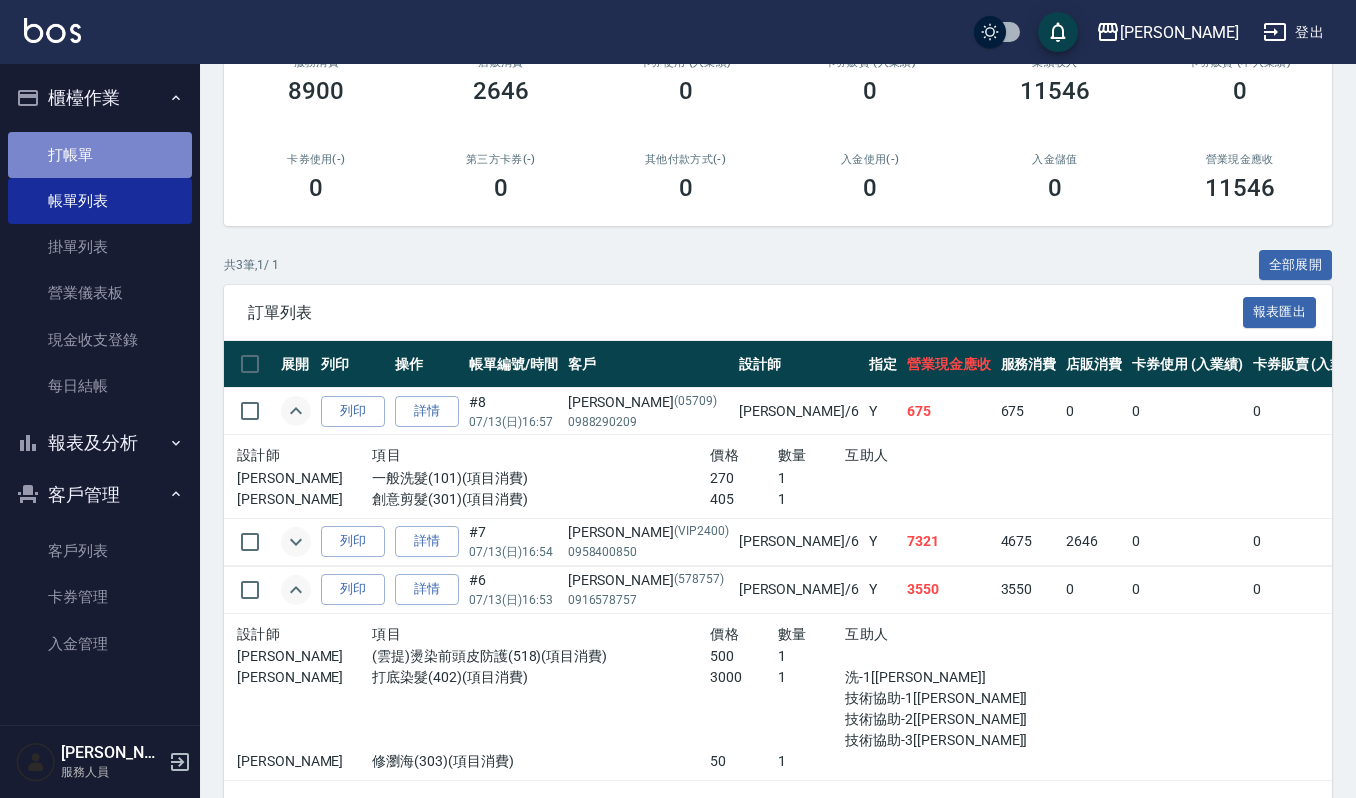 click on "打帳單" at bounding box center [100, 155] 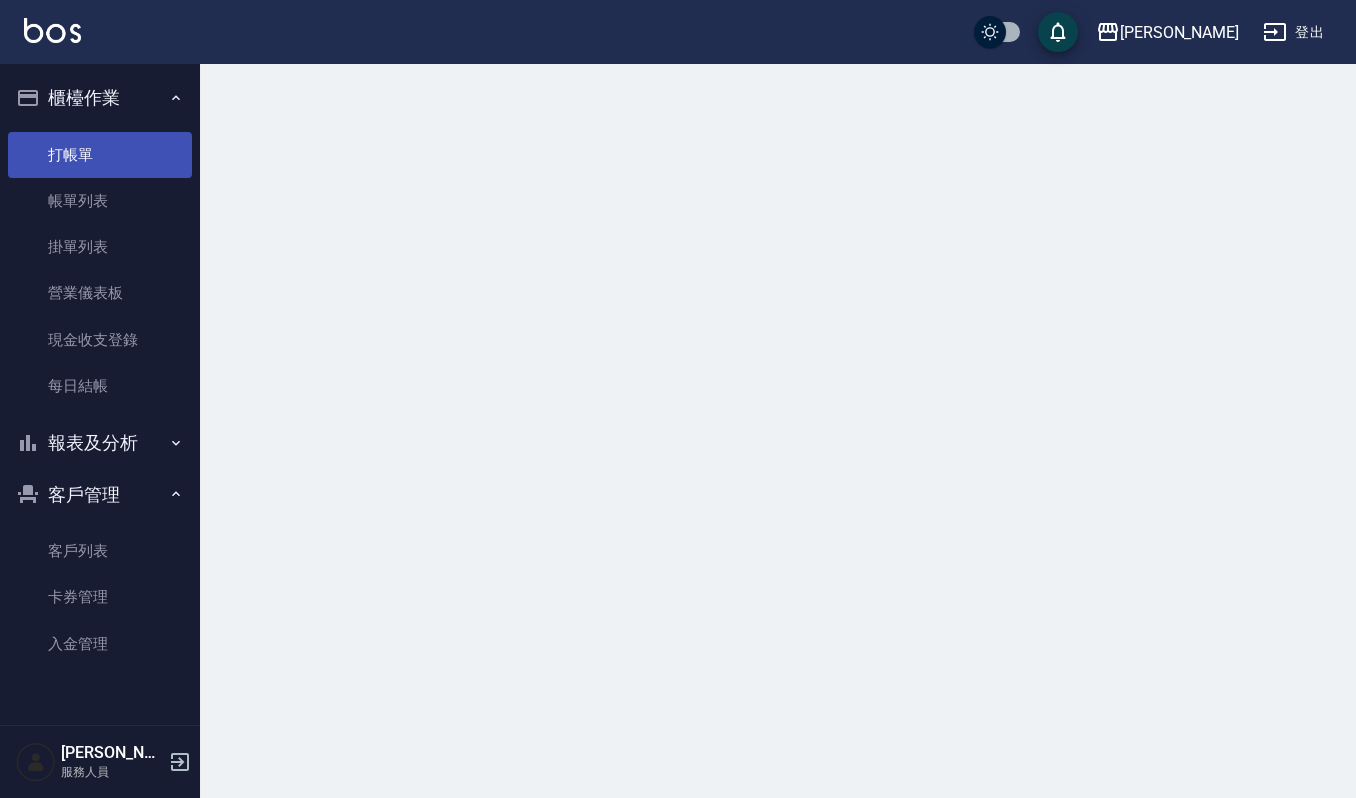 scroll, scrollTop: 0, scrollLeft: 0, axis: both 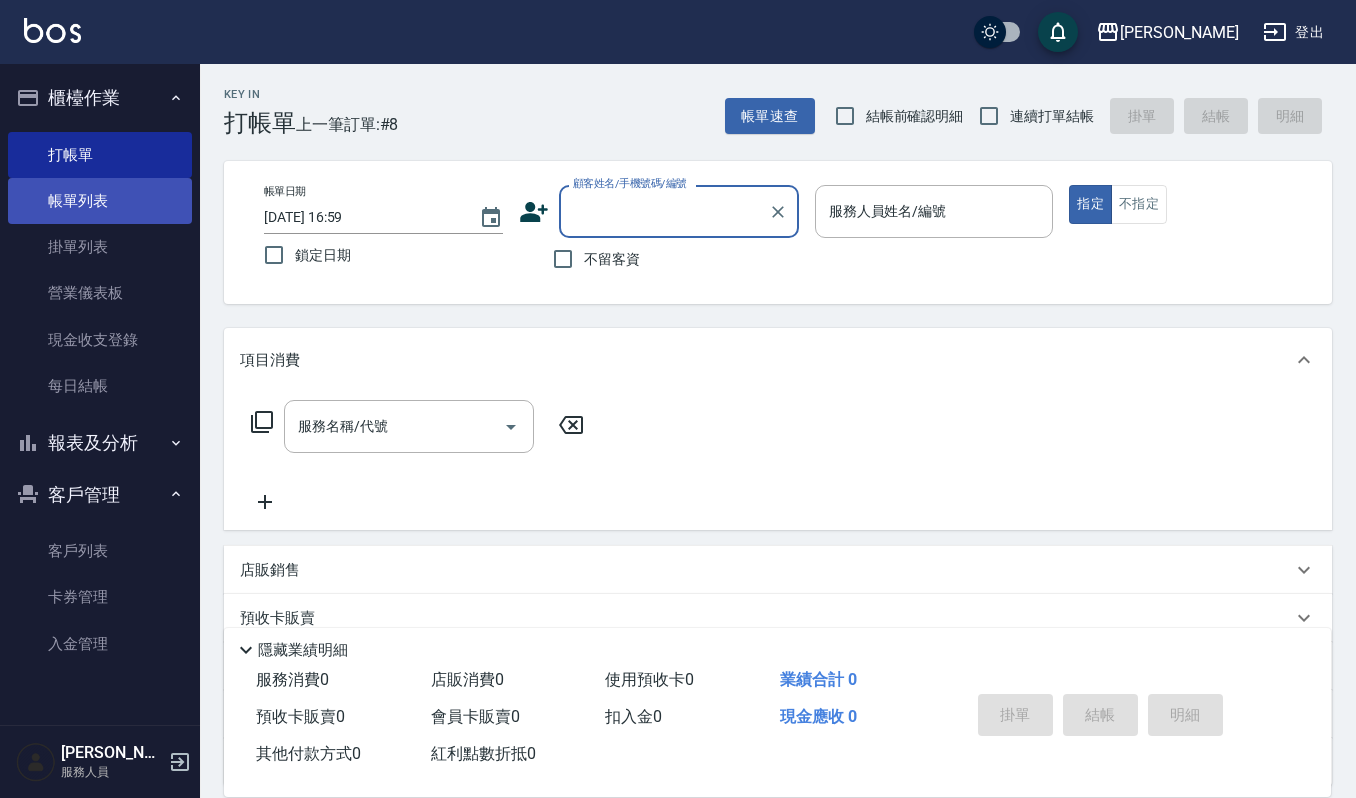 click on "帳單列表" at bounding box center [100, 201] 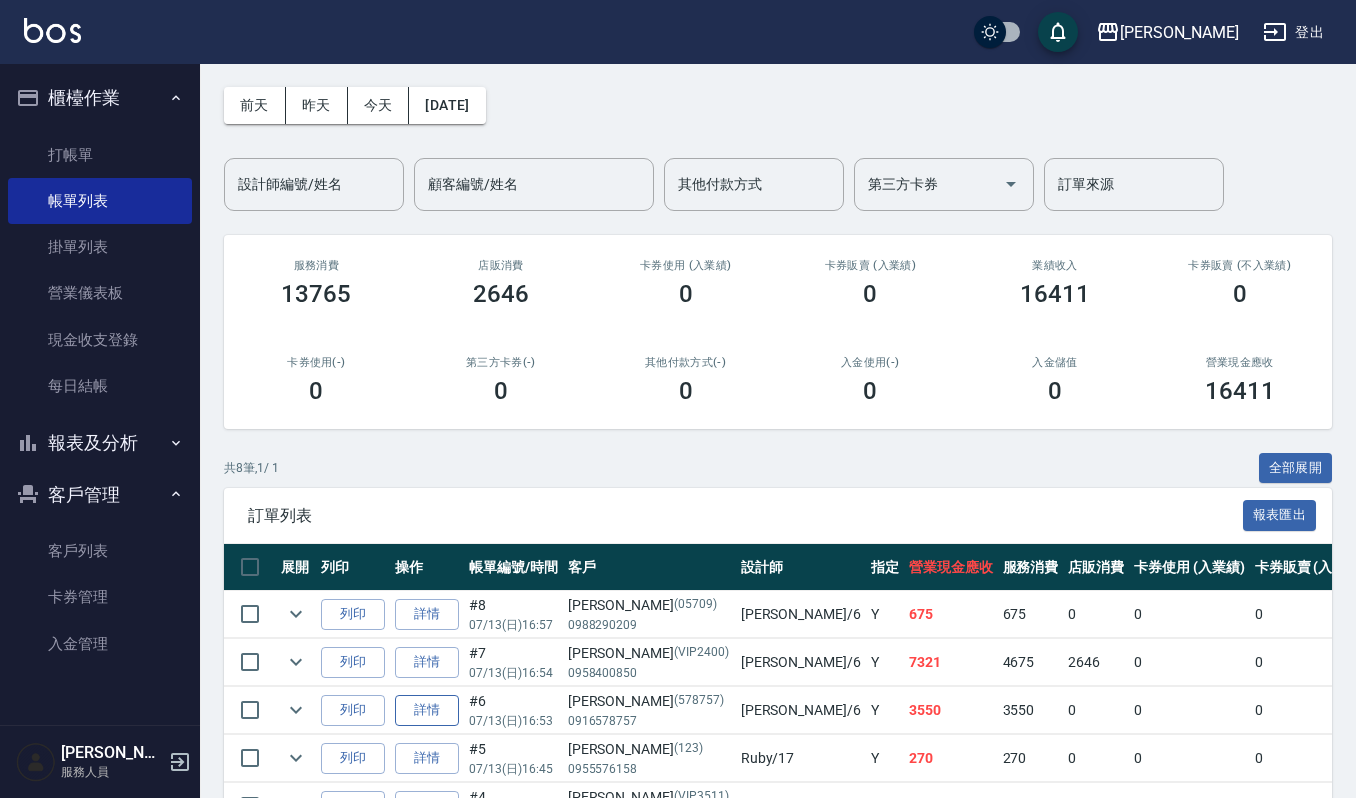 scroll, scrollTop: 133, scrollLeft: 0, axis: vertical 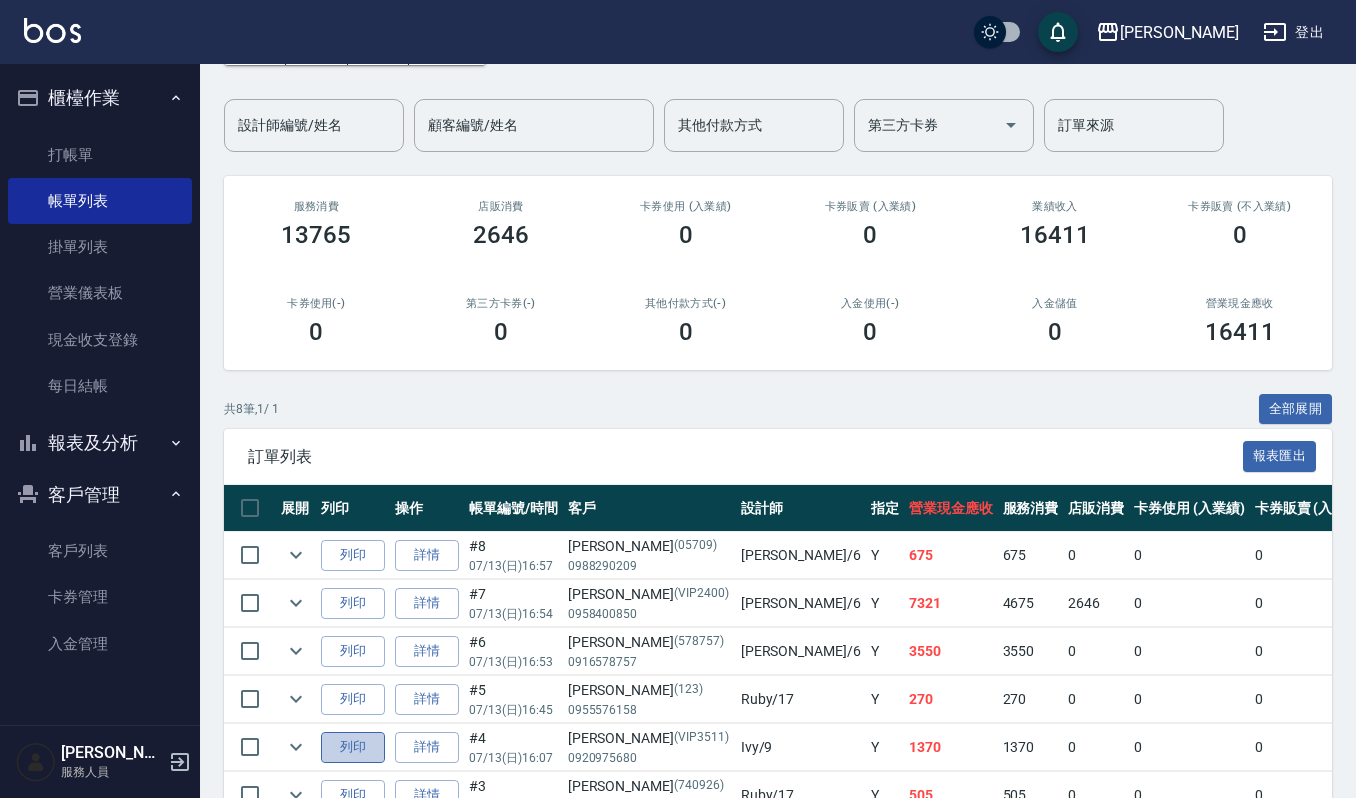 click on "列印" at bounding box center (353, 747) 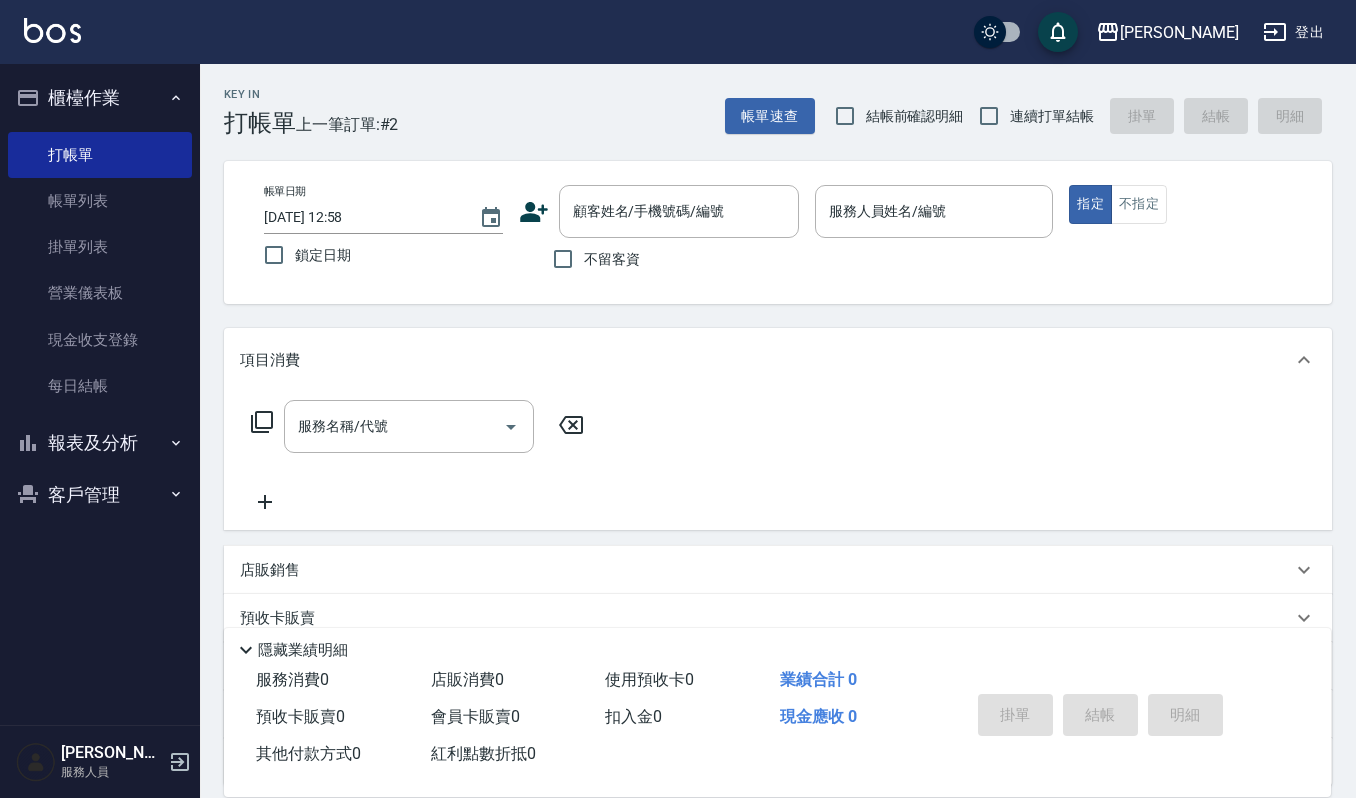 scroll, scrollTop: 0, scrollLeft: 0, axis: both 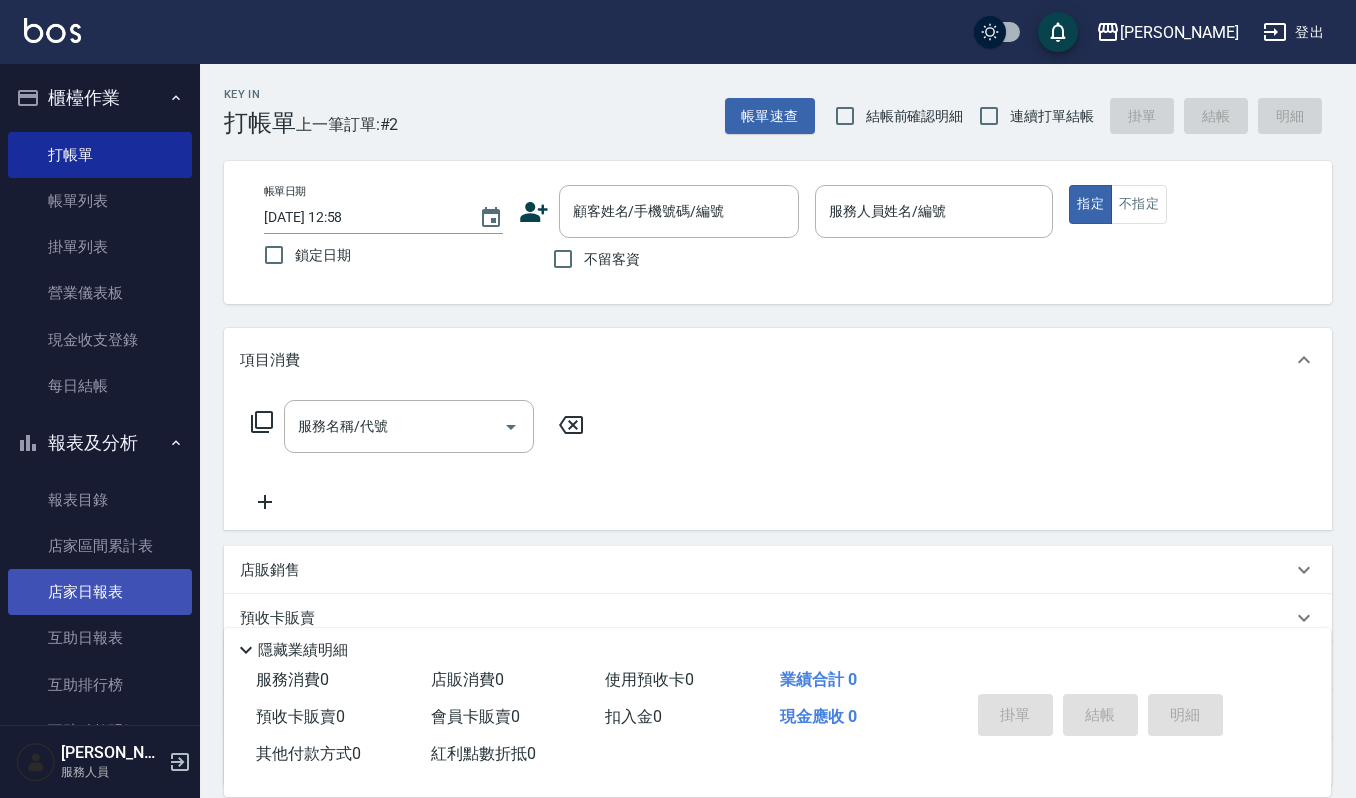 click on "店家日報表" at bounding box center [100, 592] 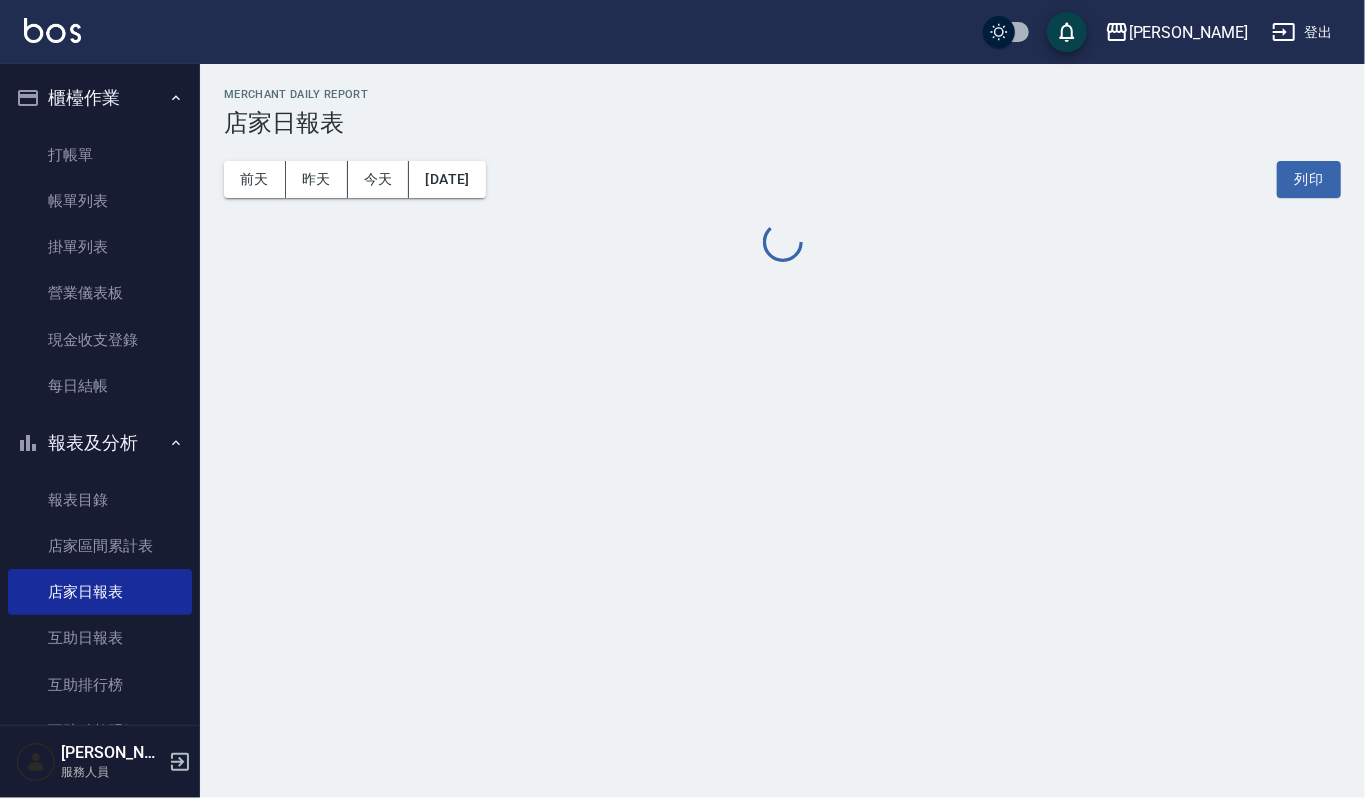 click on "打帳單 帳單列表 掛單列表 營業儀表板 現金收支登錄 每日結帳" at bounding box center [100, 271] 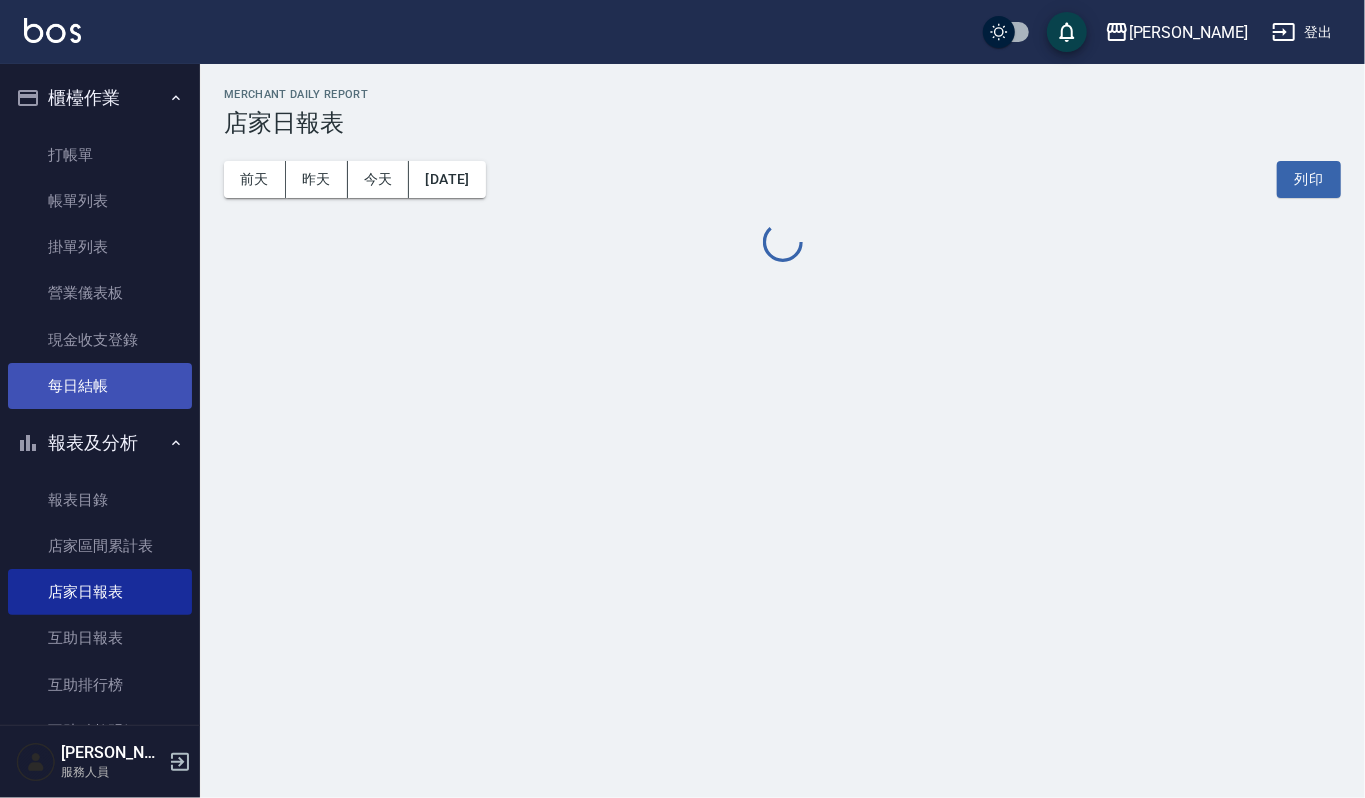 click on "每日結帳" at bounding box center [100, 386] 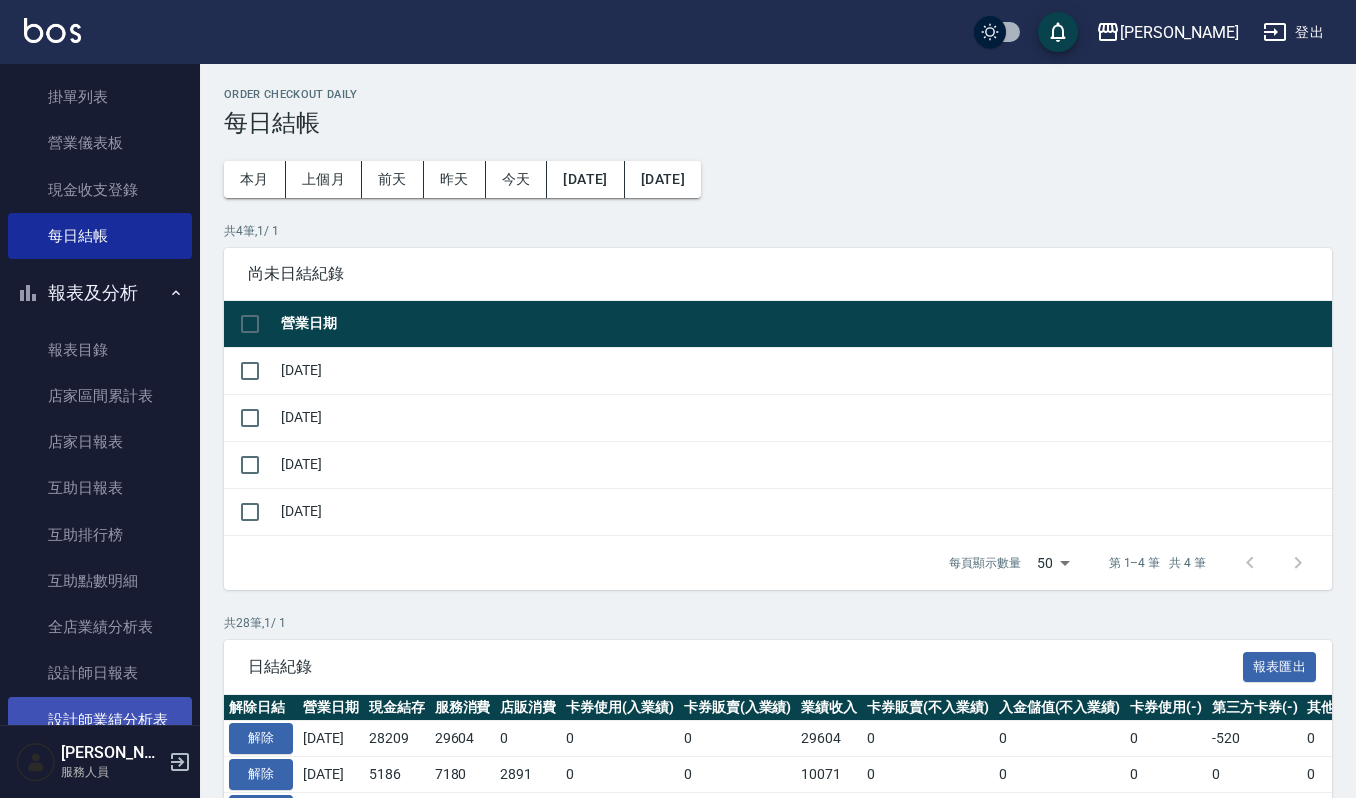 scroll, scrollTop: 266, scrollLeft: 0, axis: vertical 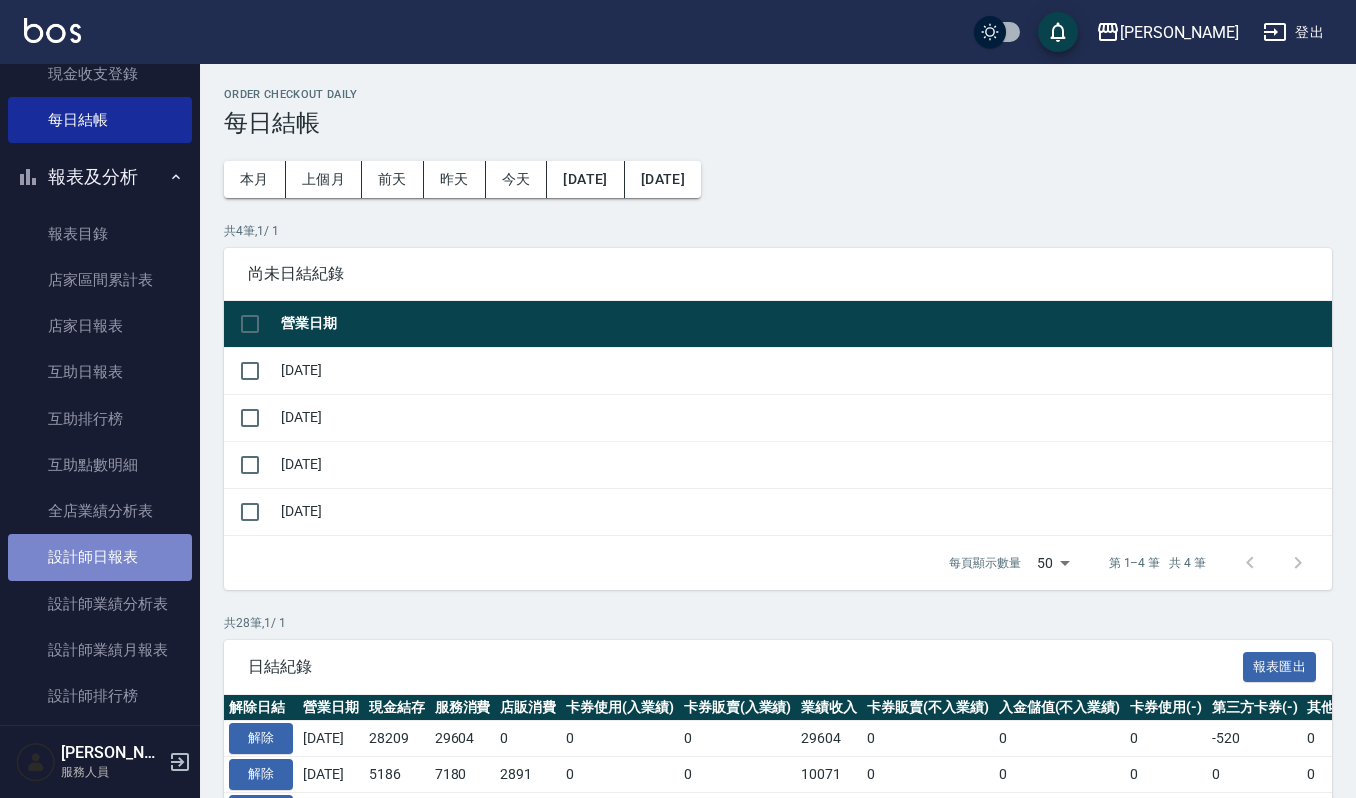 click on "設計師日報表" at bounding box center (100, 557) 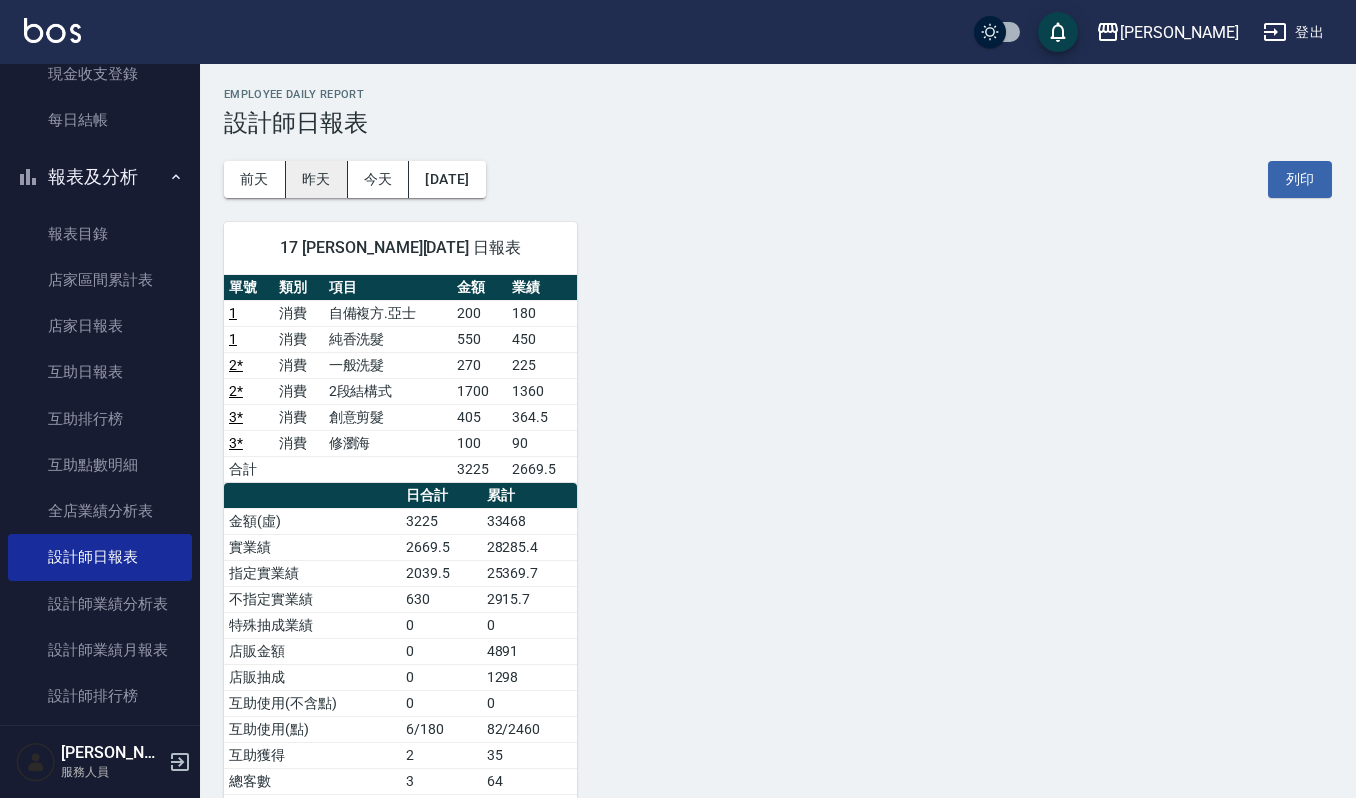 click on "昨天" at bounding box center (317, 179) 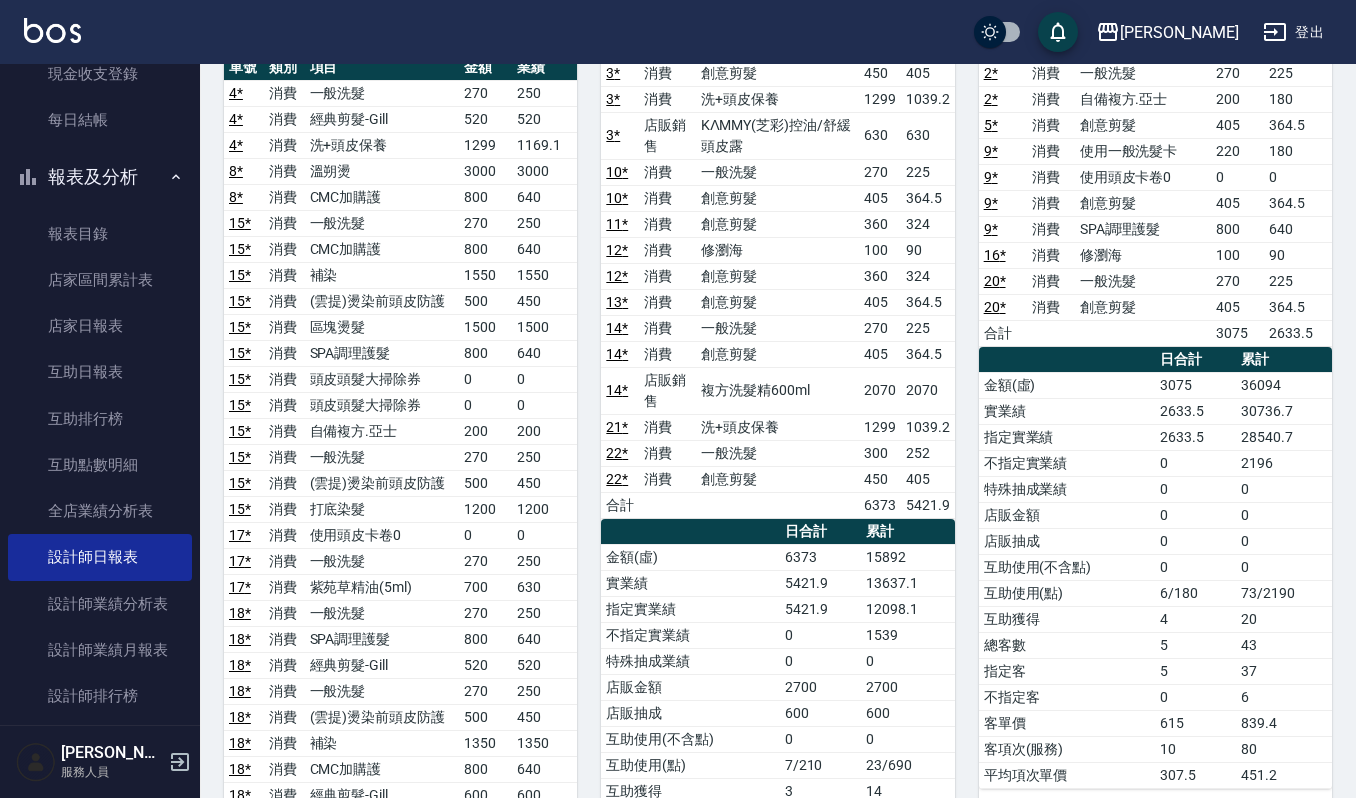 scroll, scrollTop: 533, scrollLeft: 0, axis: vertical 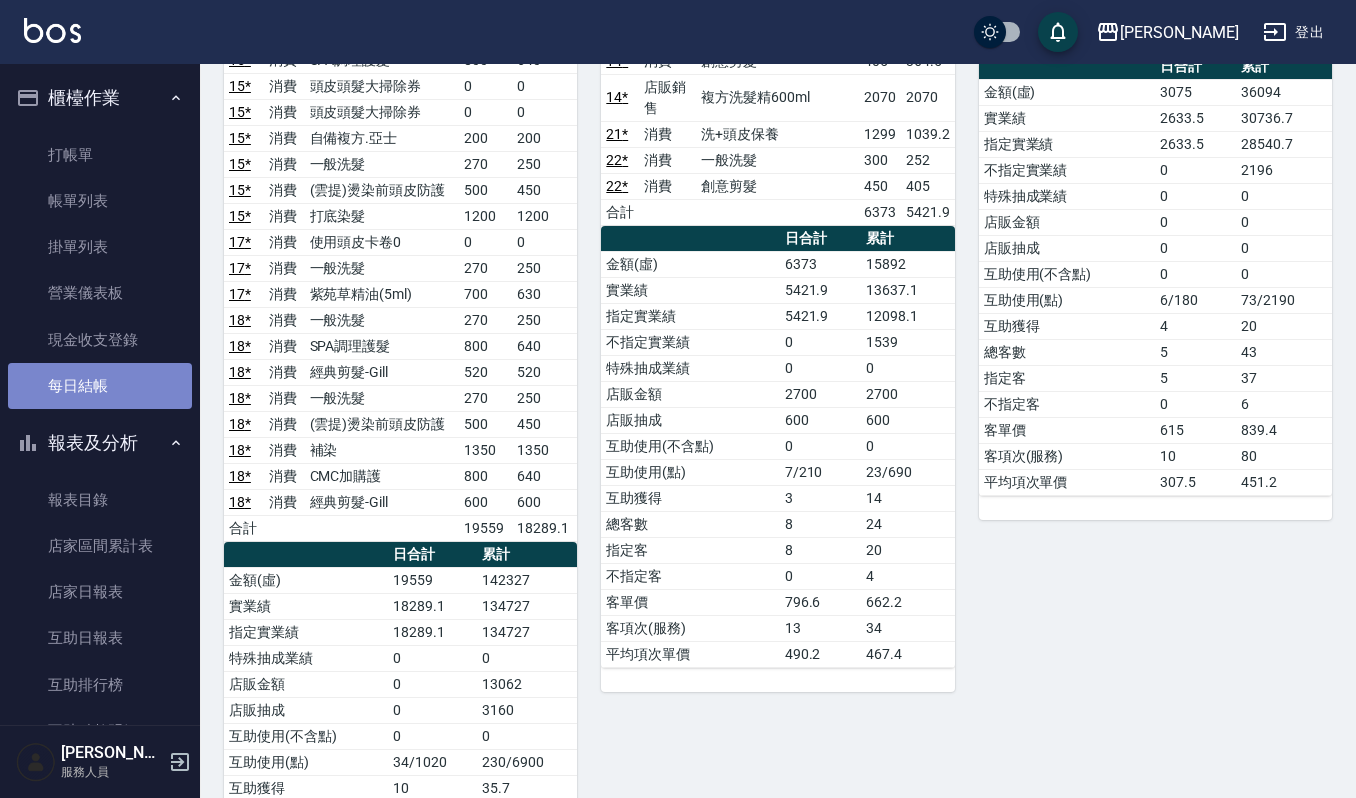 click on "每日結帳" at bounding box center [100, 386] 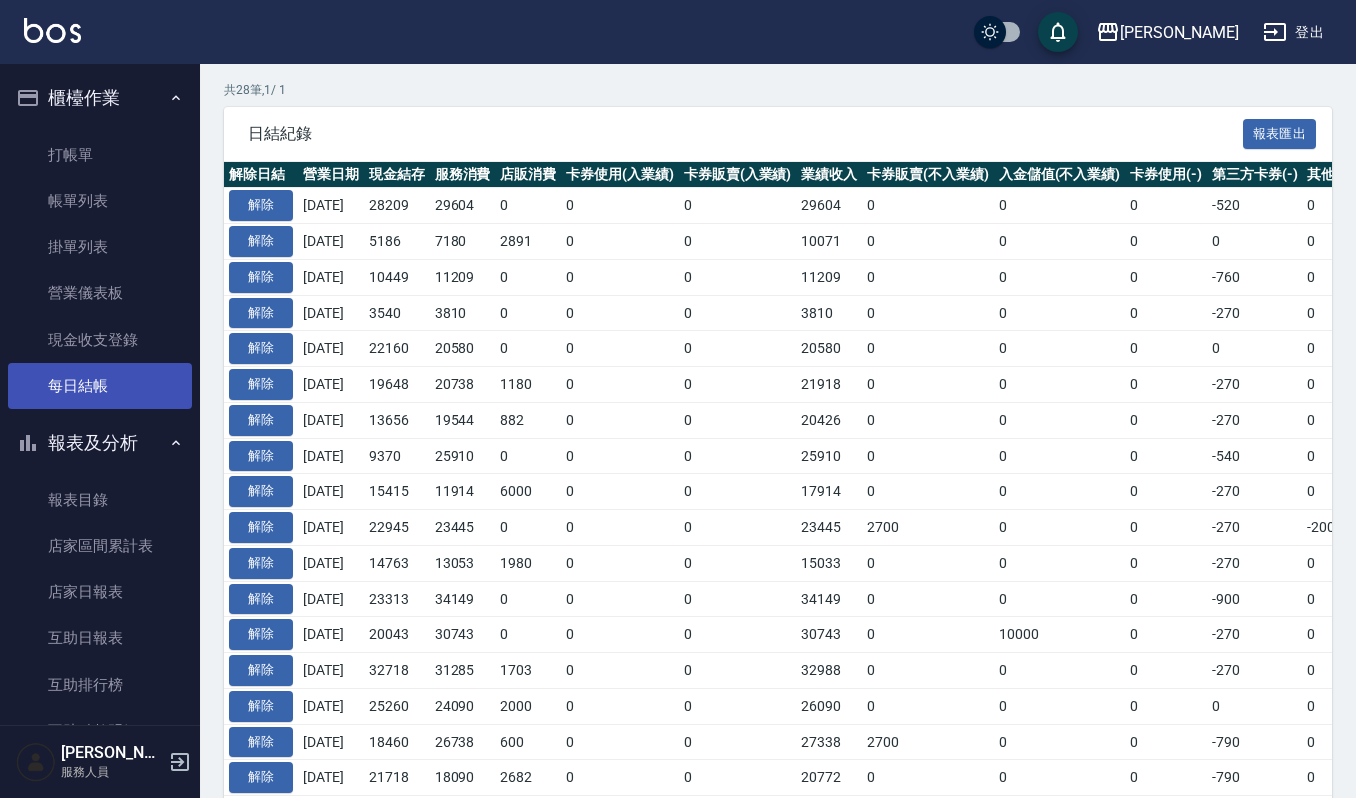 scroll, scrollTop: 0, scrollLeft: 0, axis: both 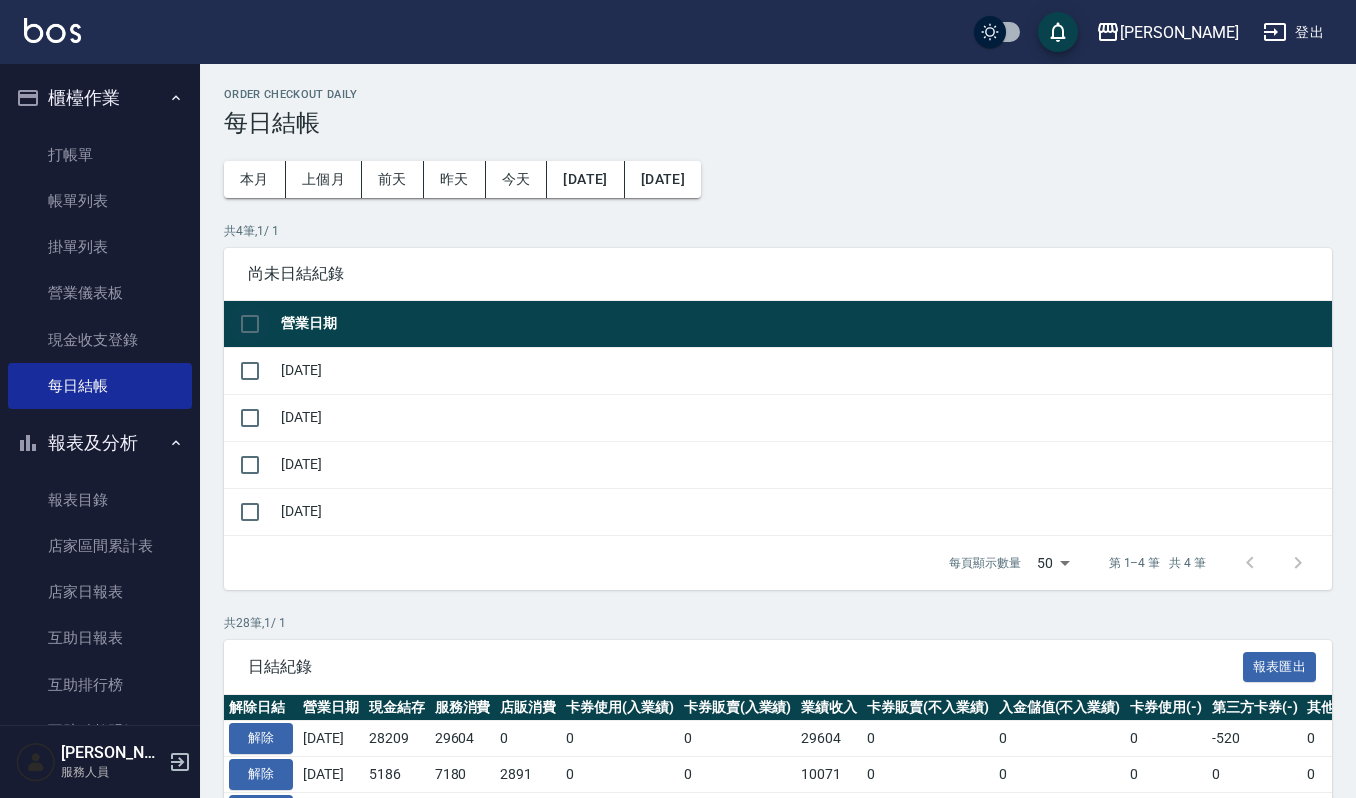 click at bounding box center (250, 324) 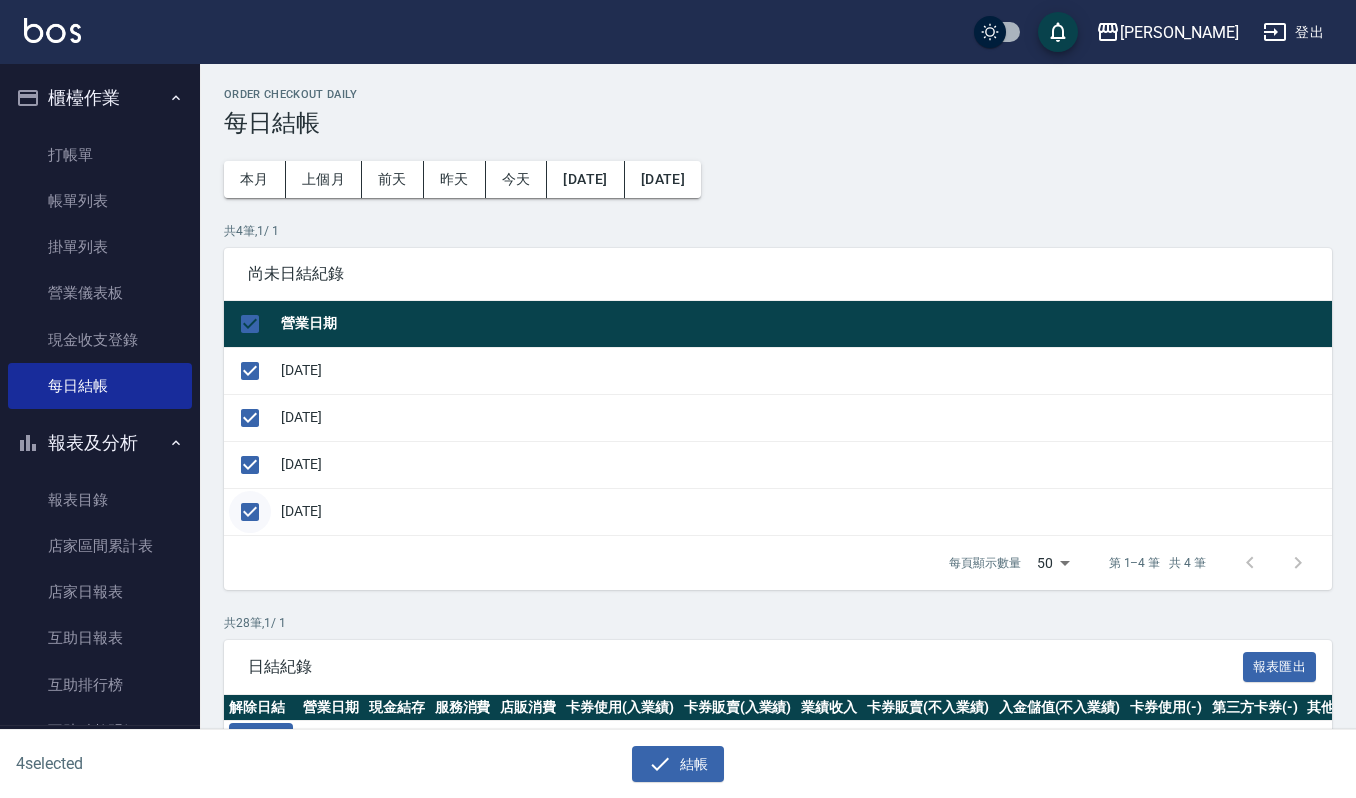 click at bounding box center [250, 512] 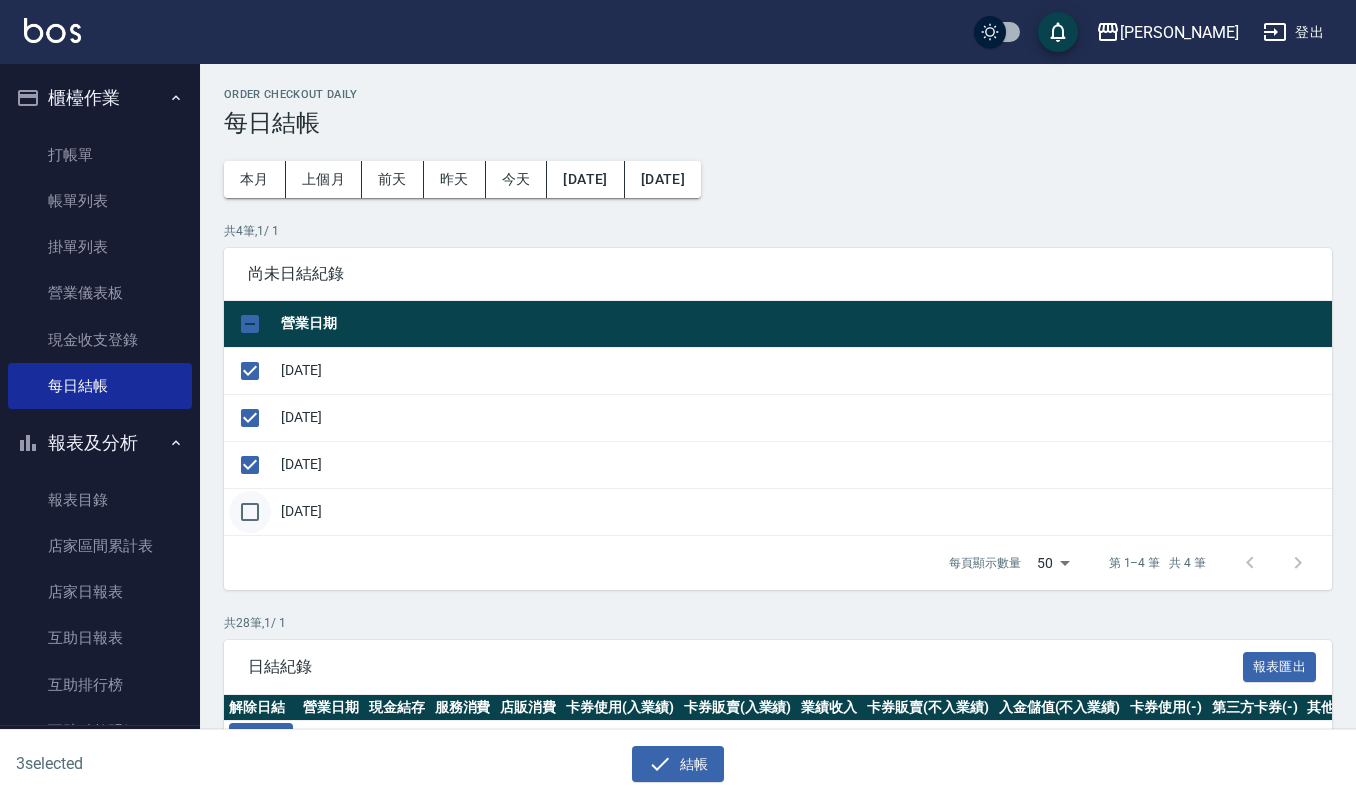 checkbox on "false" 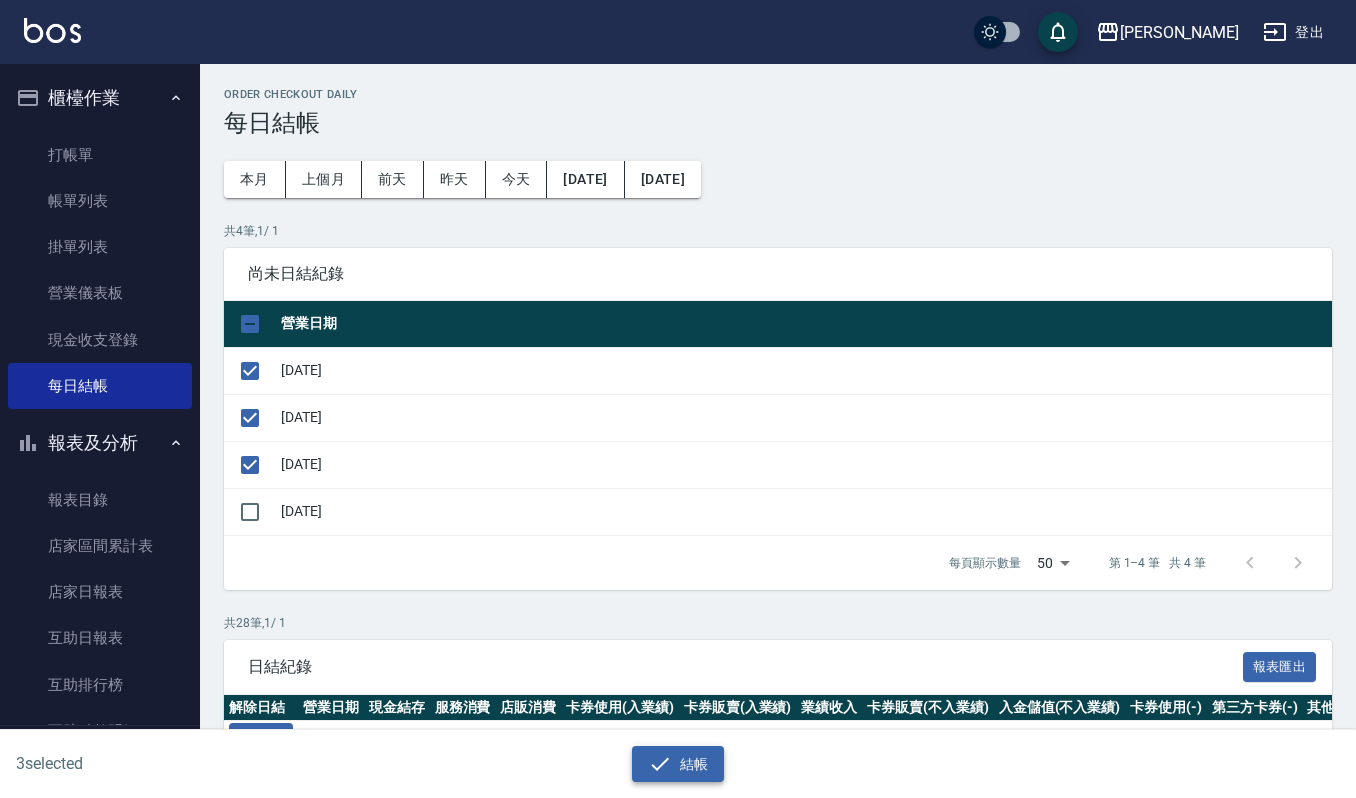 click on "結帳" at bounding box center (678, 764) 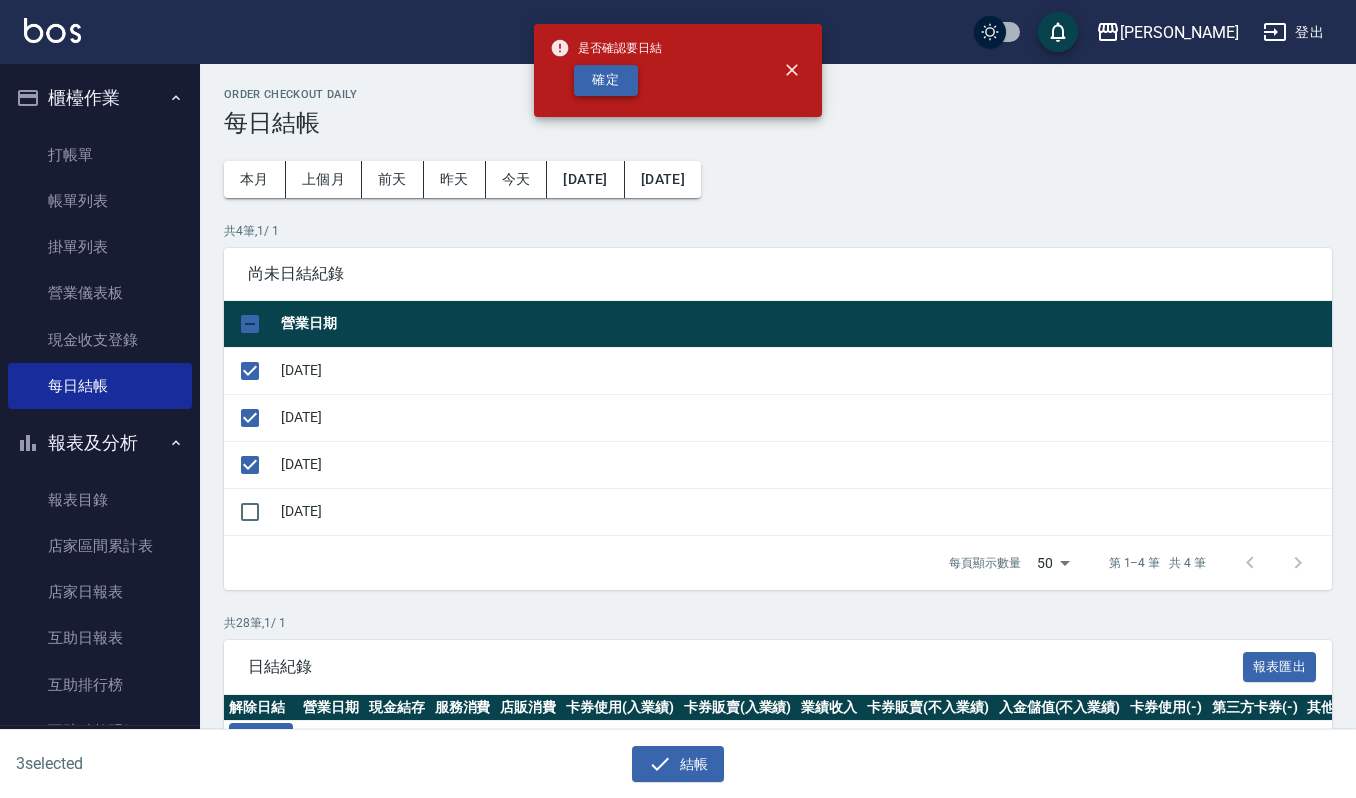 click on "確定" at bounding box center (606, 80) 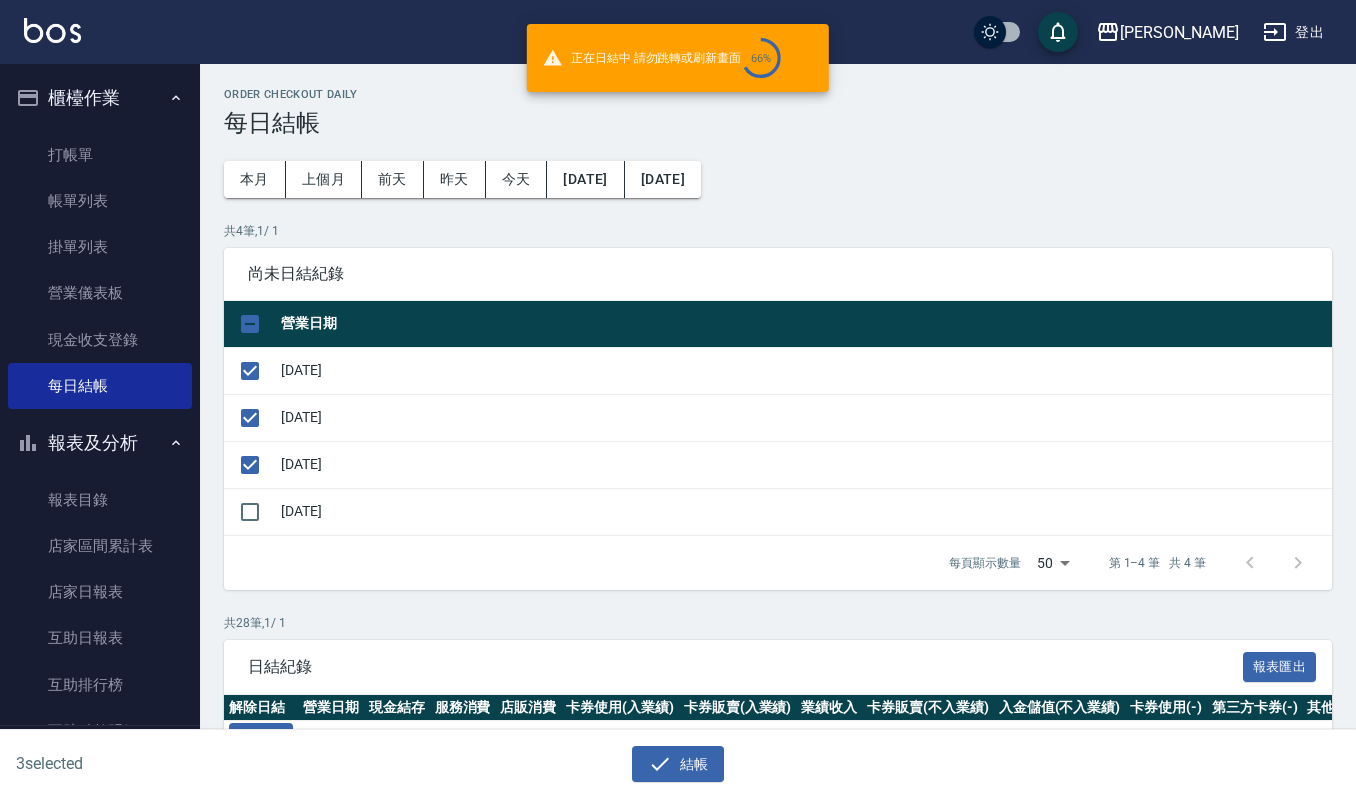 checkbox on "false" 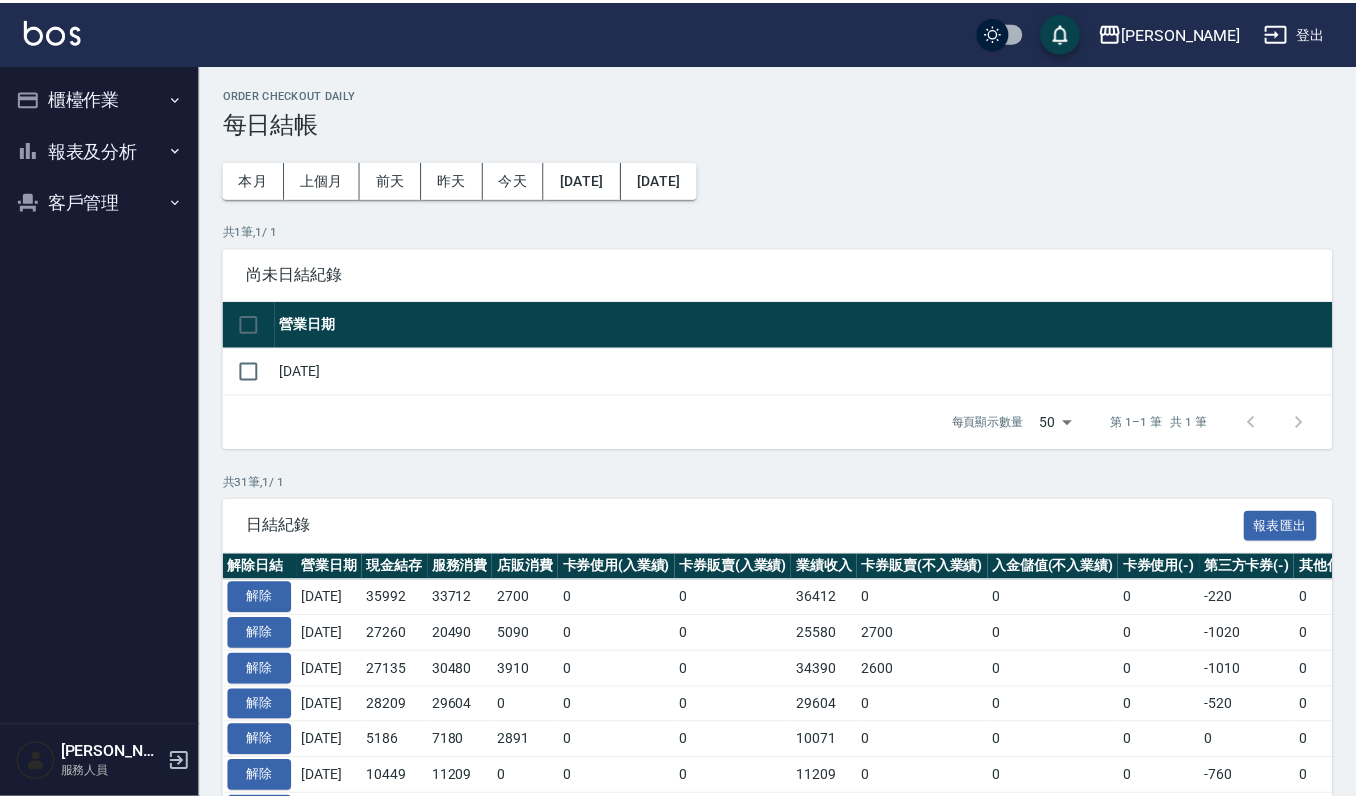 scroll, scrollTop: 0, scrollLeft: 0, axis: both 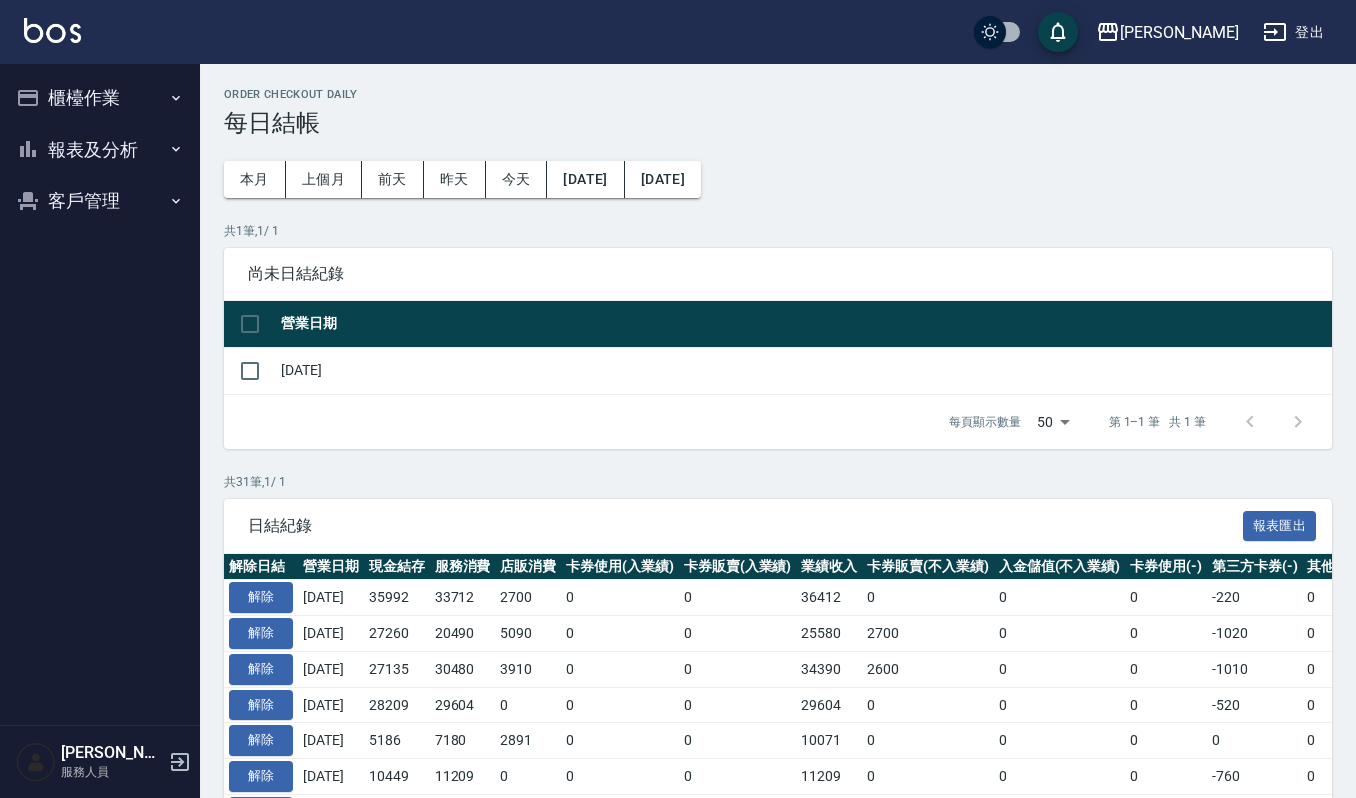 click on "櫃檯作業" at bounding box center [100, 98] 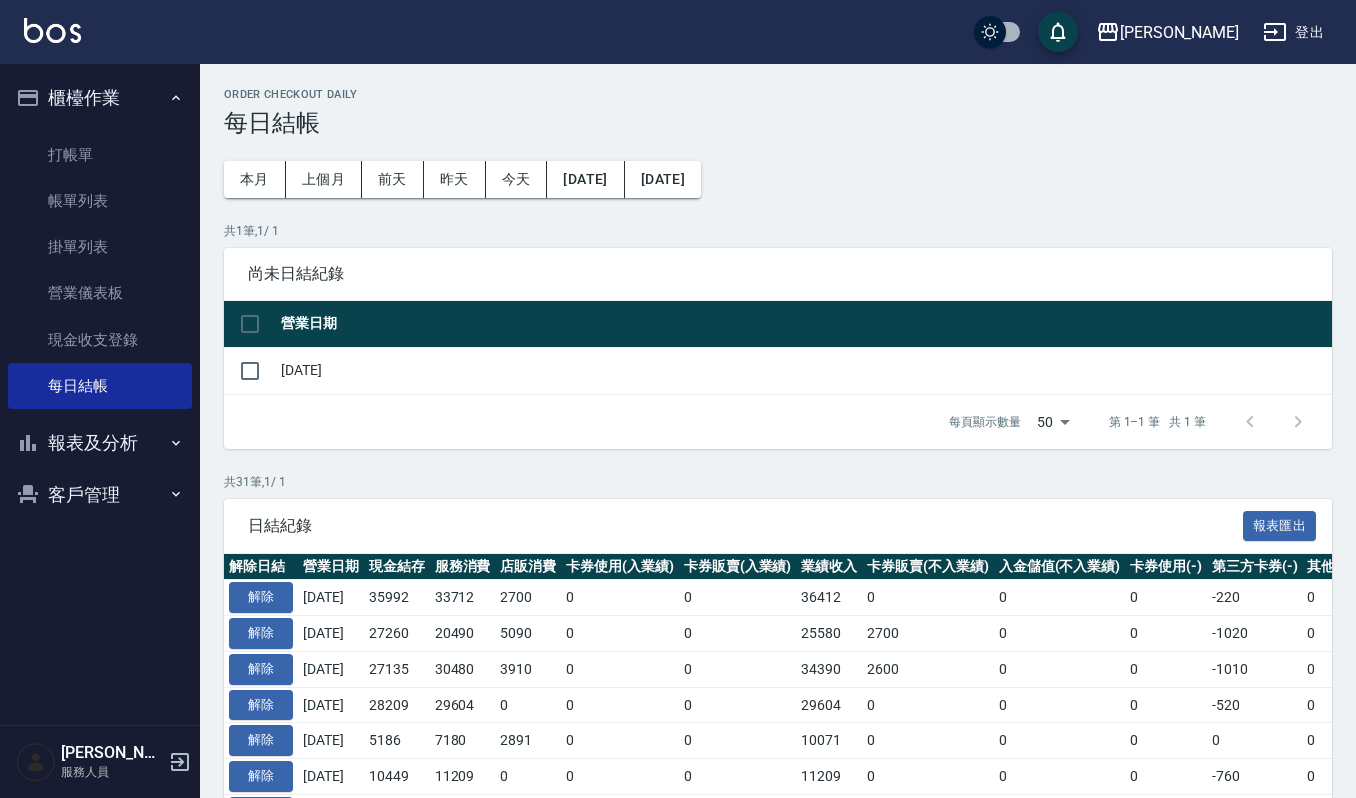 click on "客戶管理" at bounding box center [100, 495] 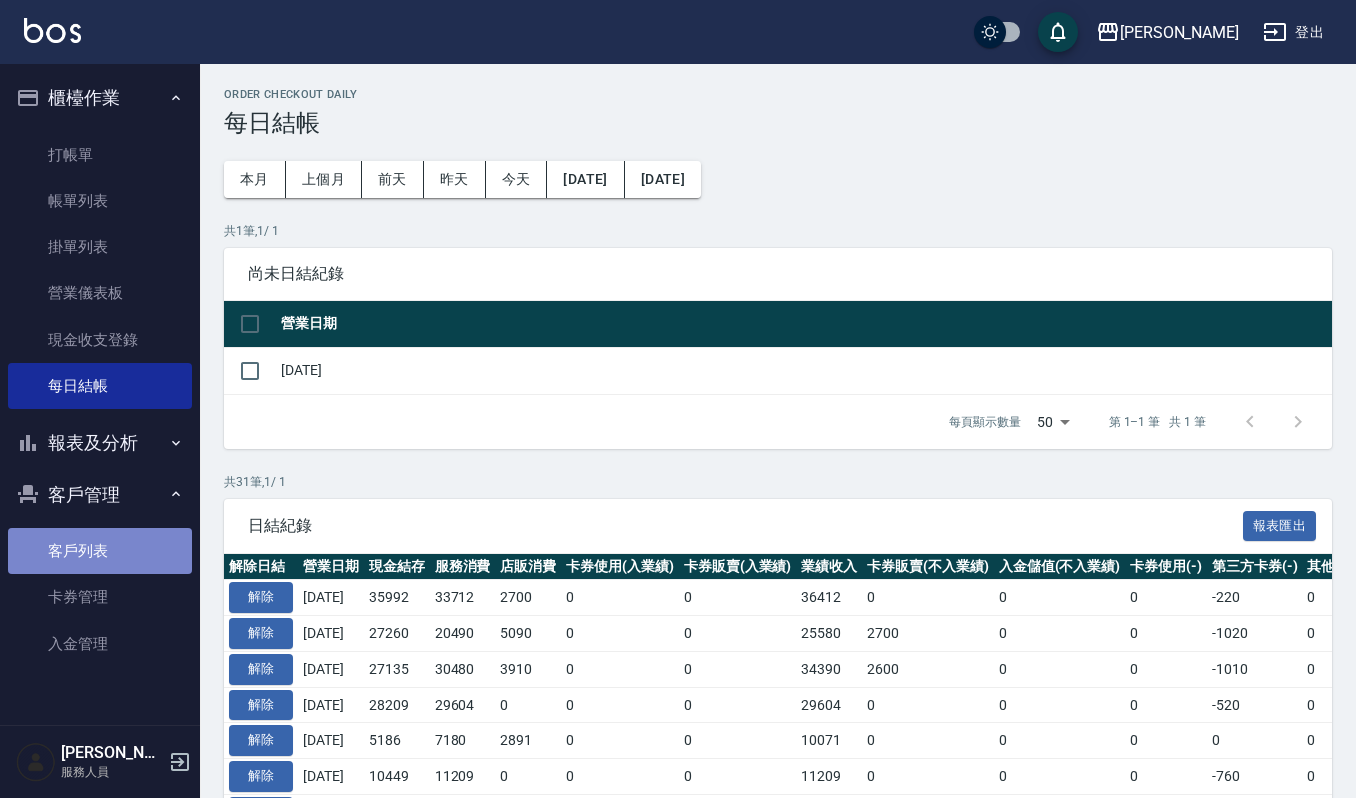 click on "客戶列表" at bounding box center [100, 551] 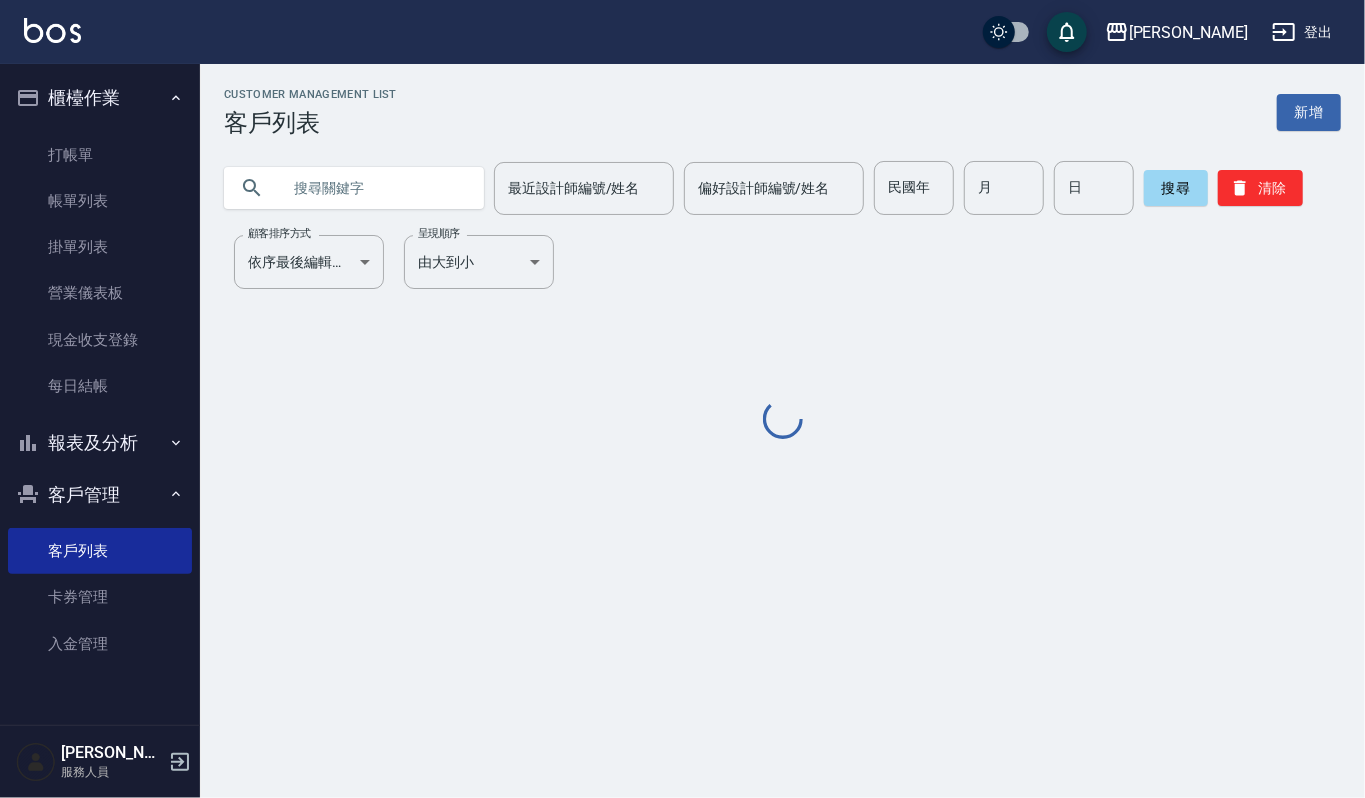 click at bounding box center [374, 188] 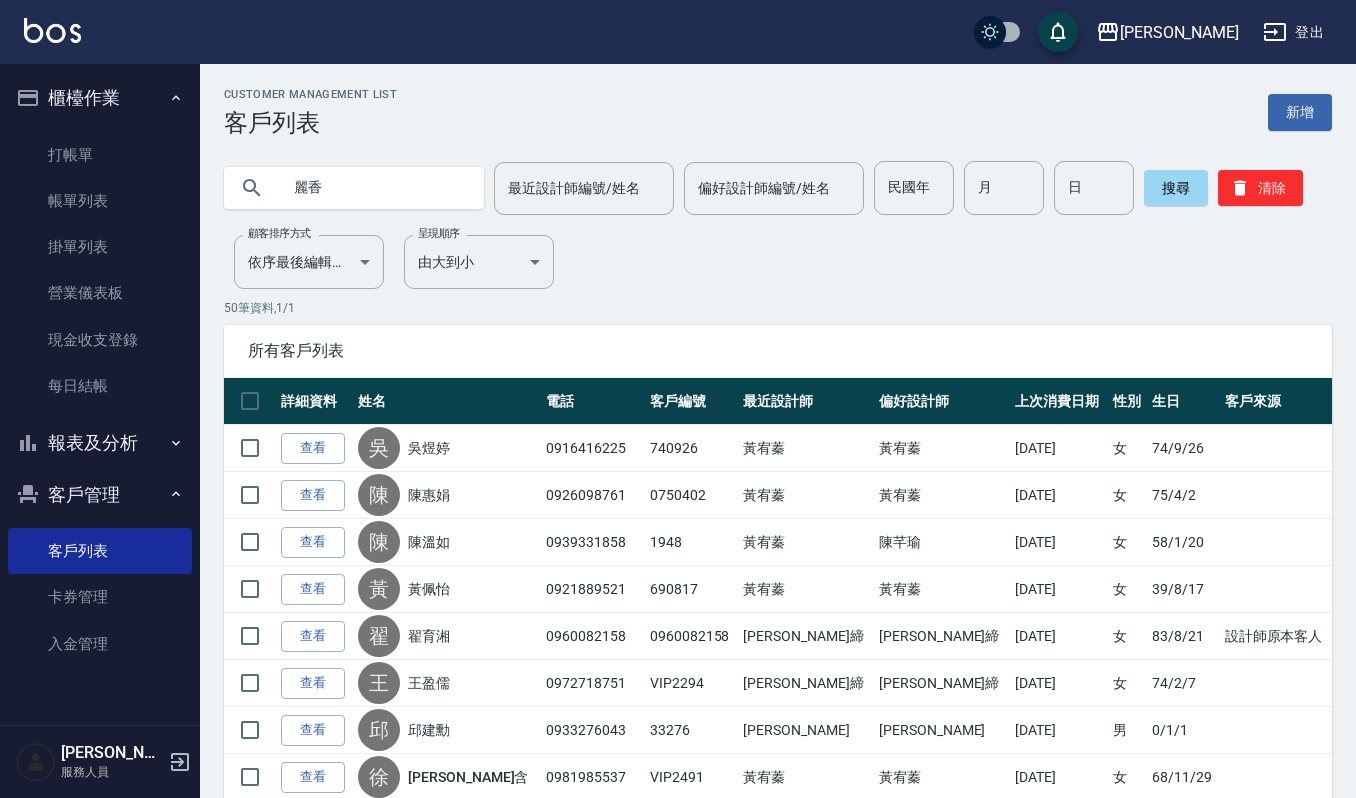 type on "麗香" 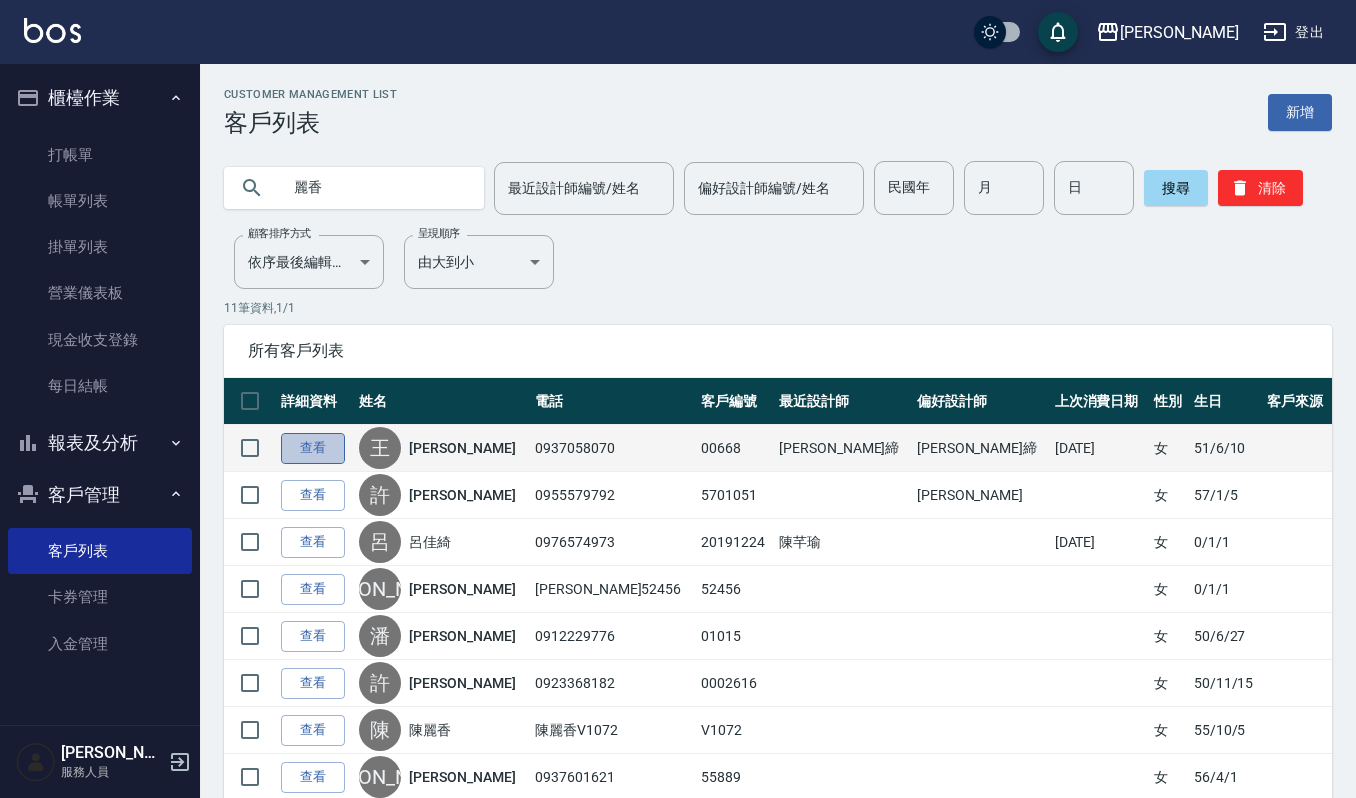 click on "查看" at bounding box center [313, 448] 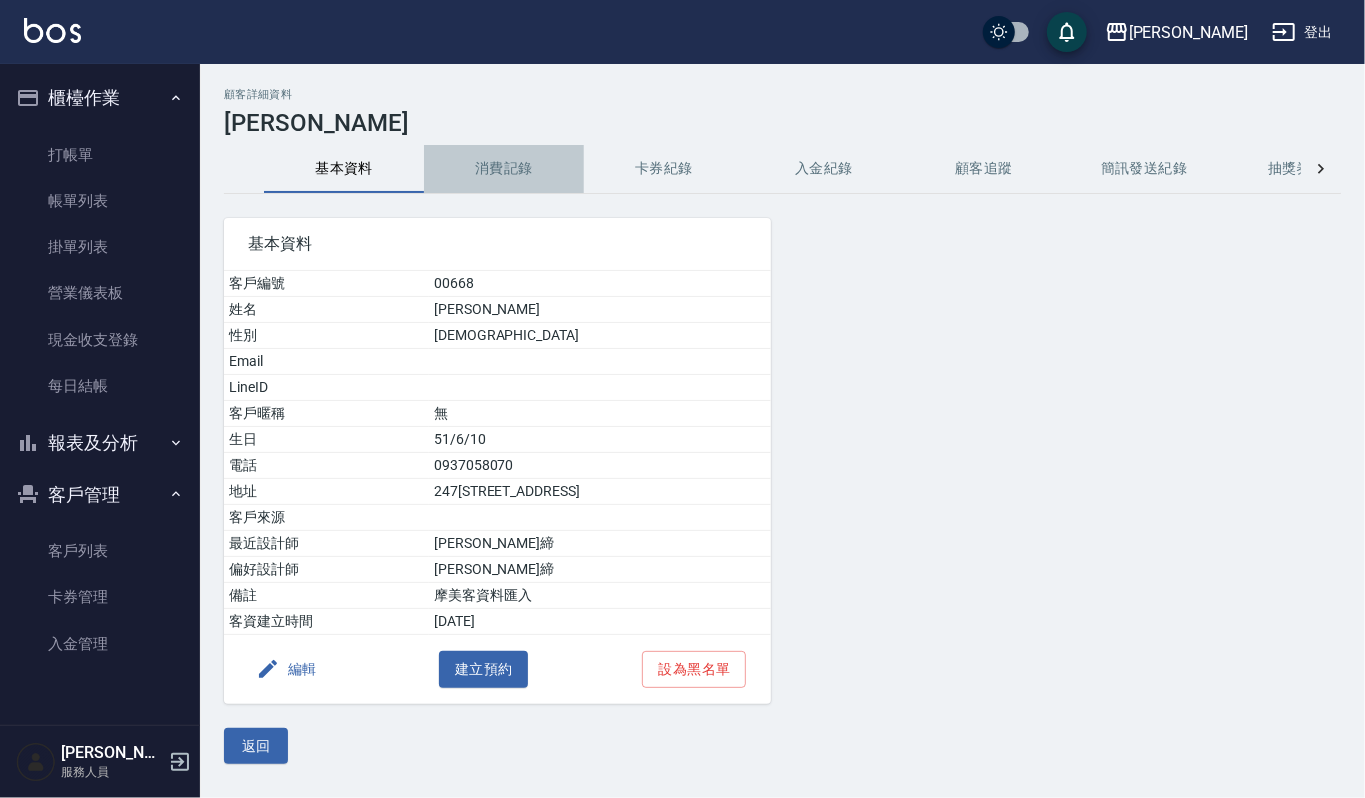click on "消費記錄" at bounding box center (504, 169) 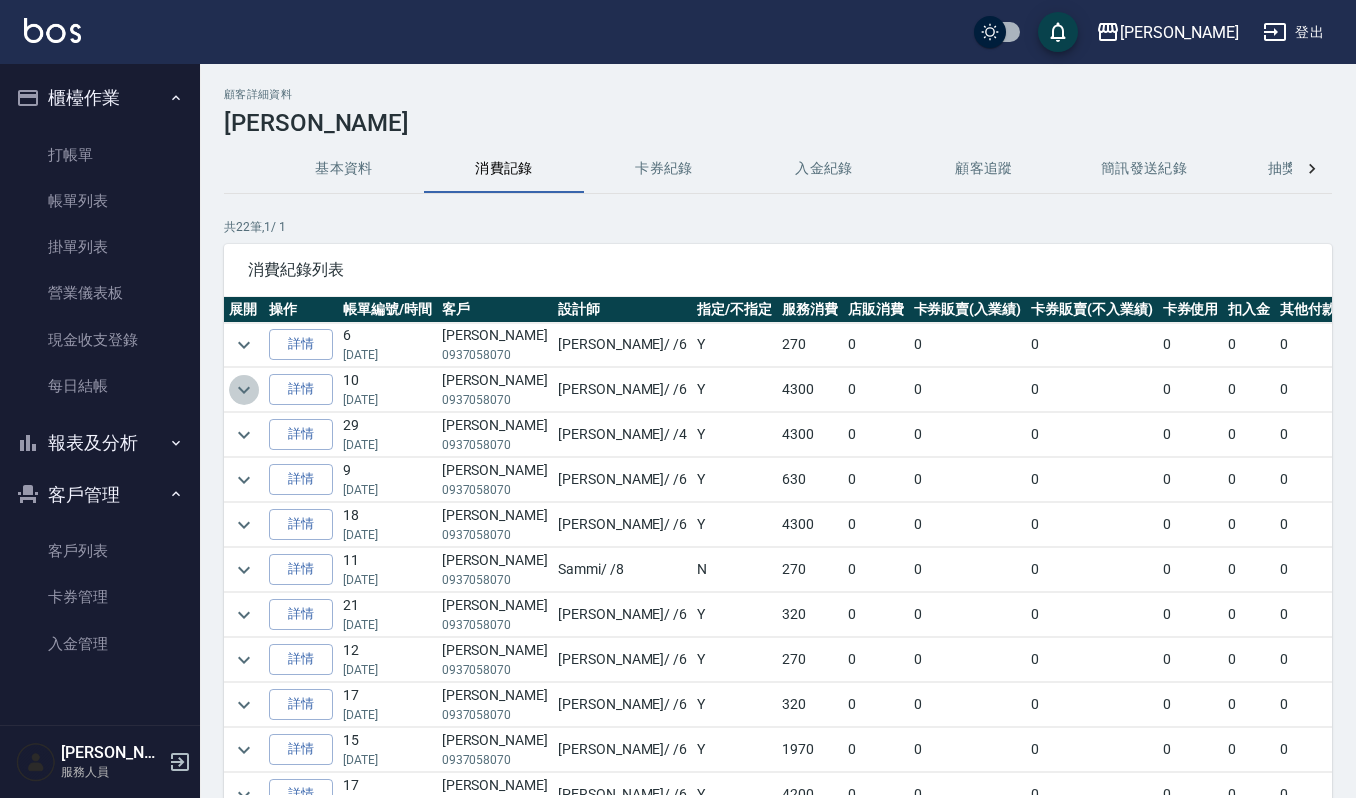 click 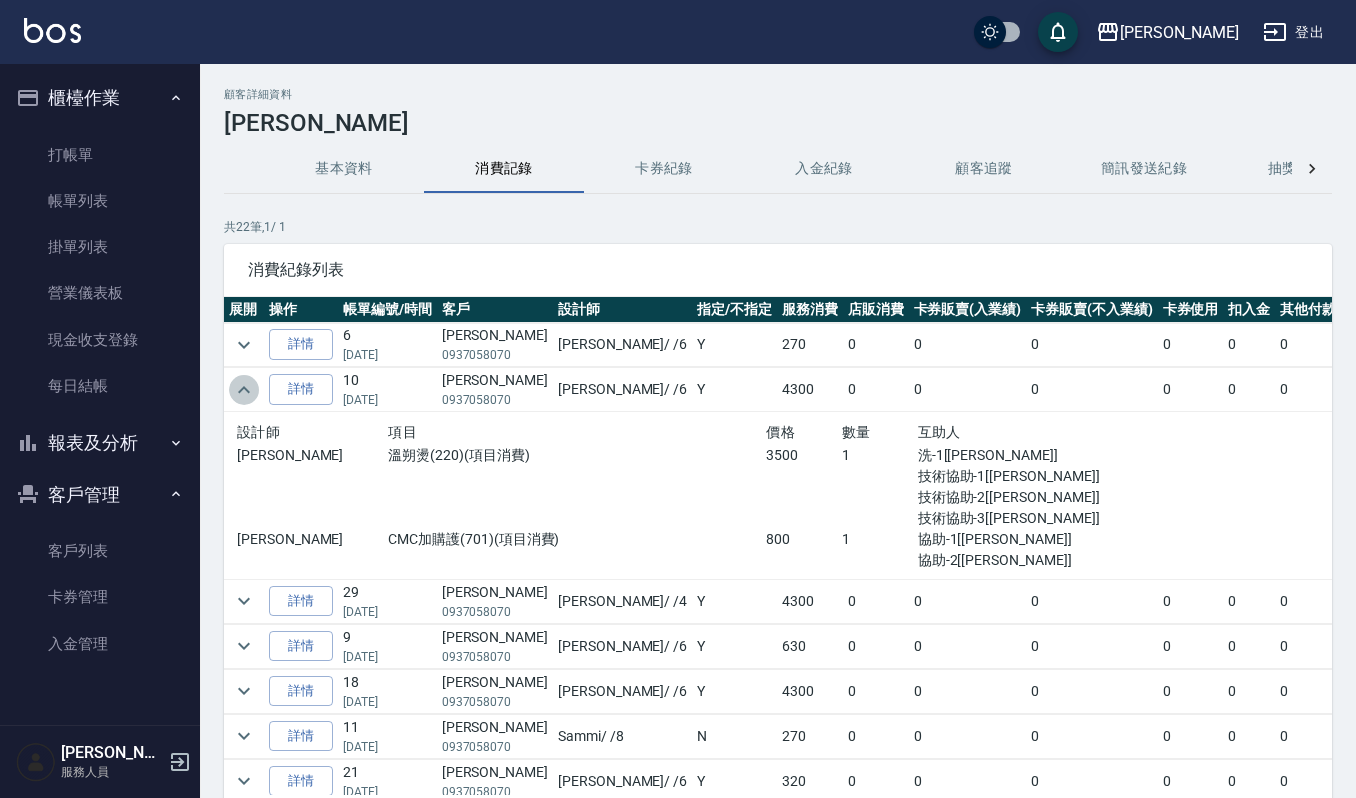 click 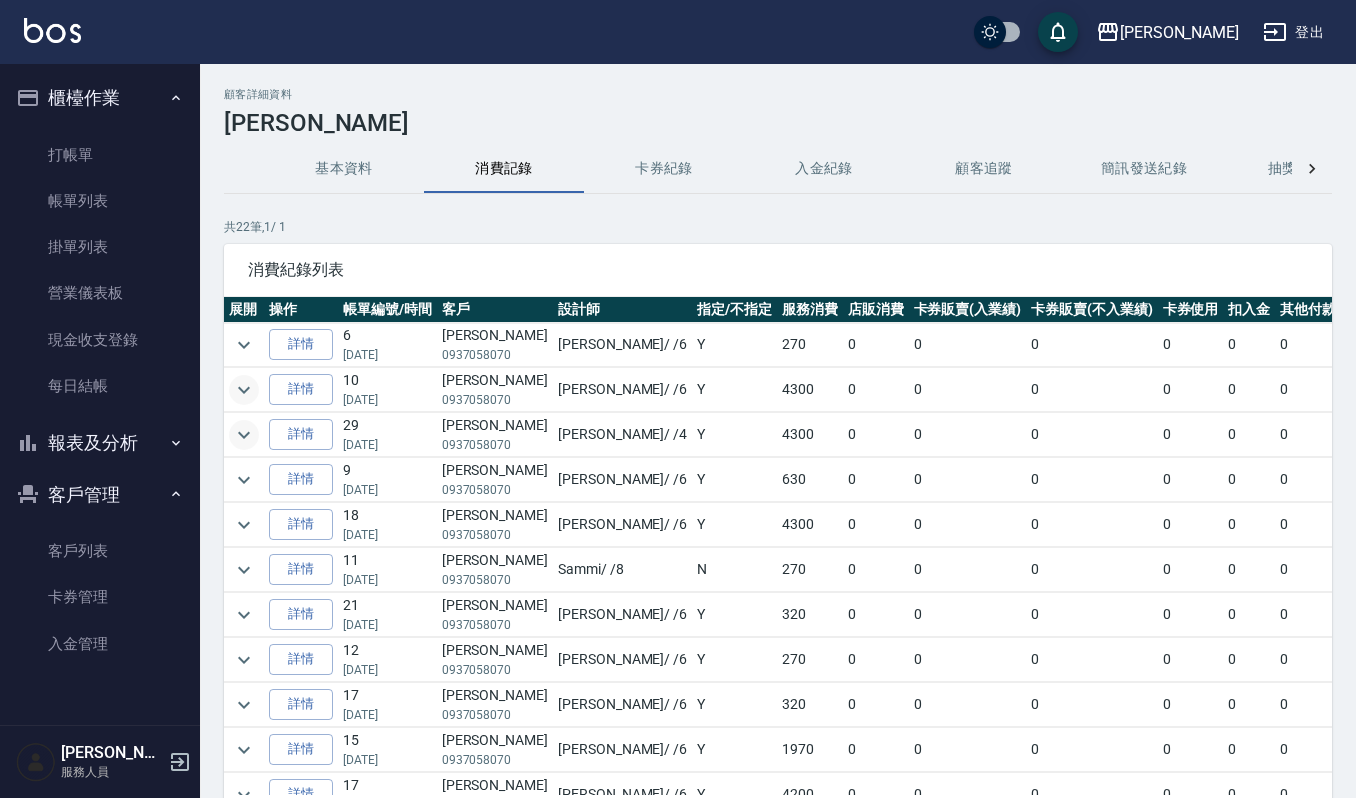 click 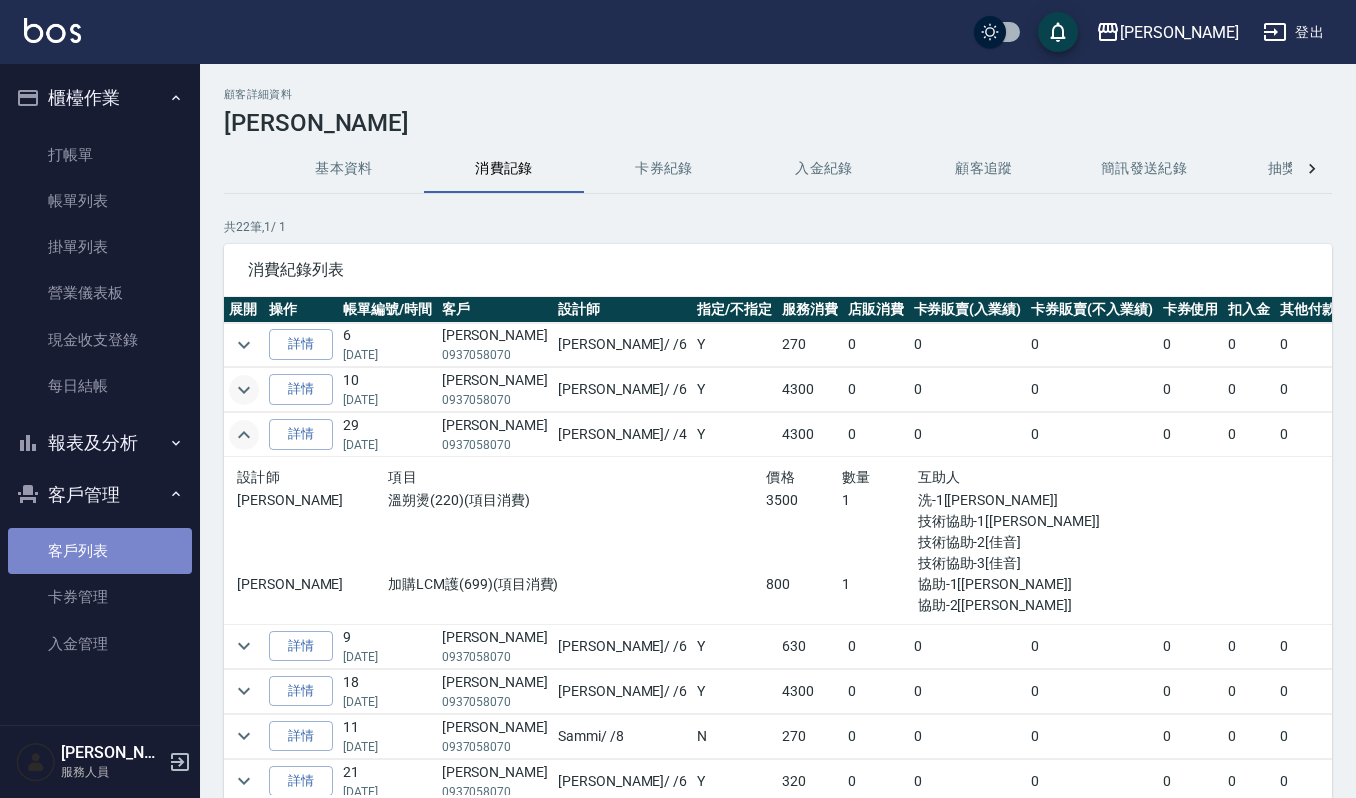 click on "客戶列表" at bounding box center (100, 551) 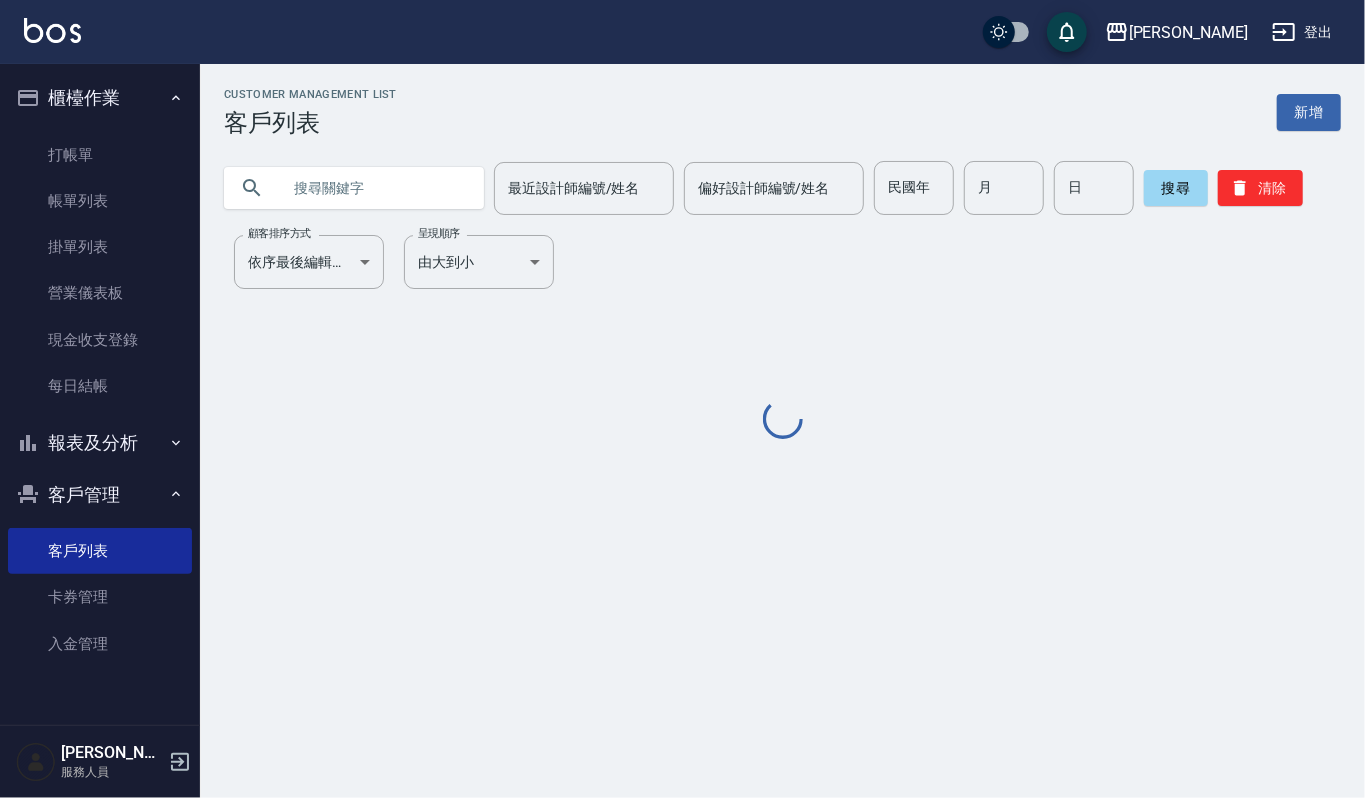 click at bounding box center [374, 188] 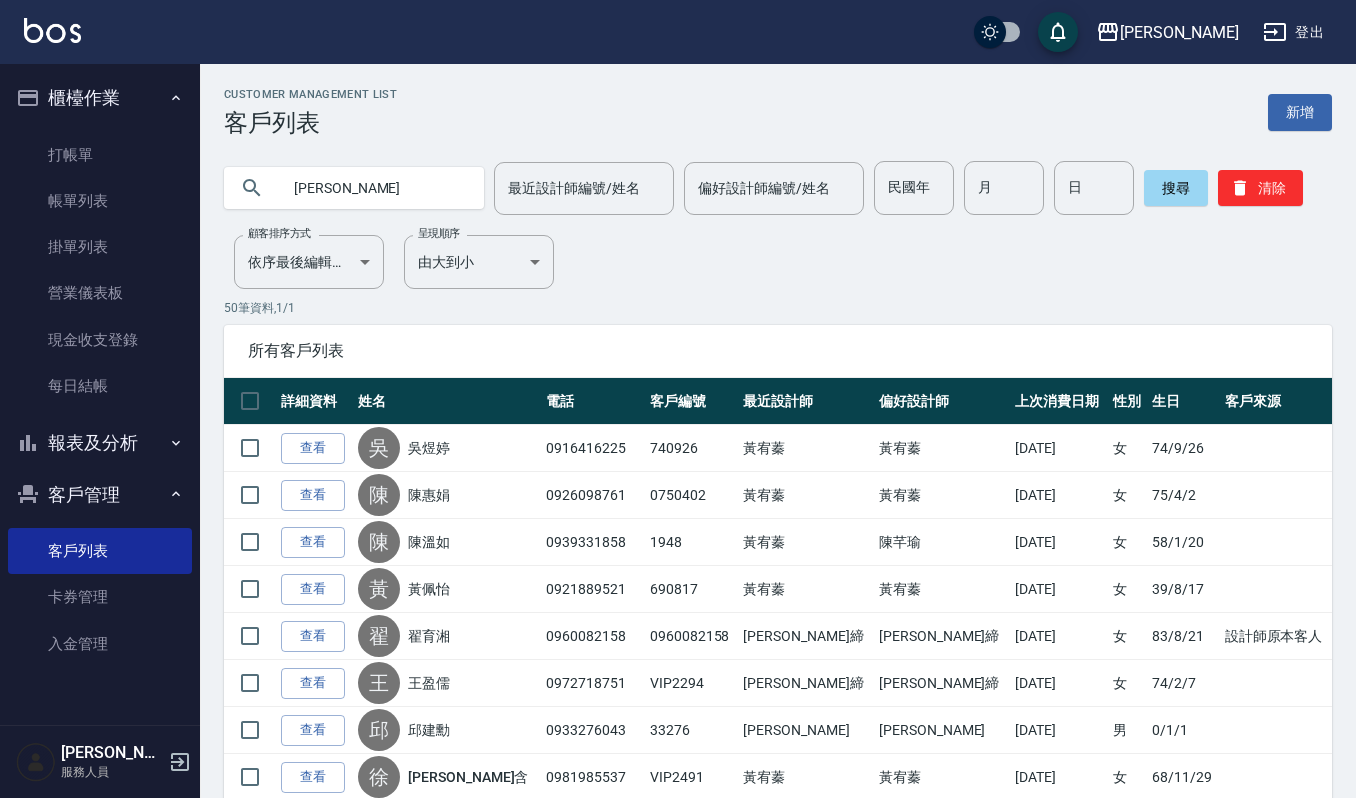 type on "楊嘉" 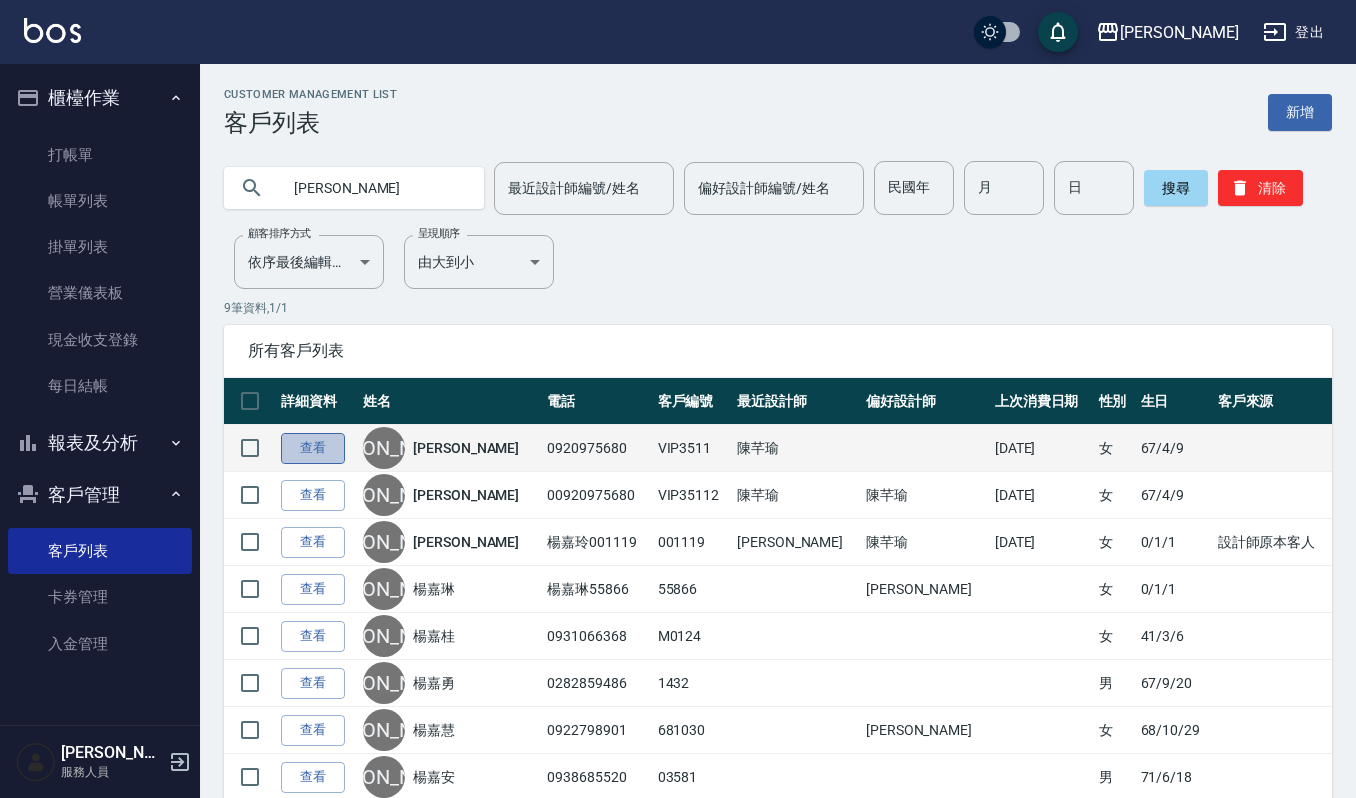 click on "查看" at bounding box center [313, 448] 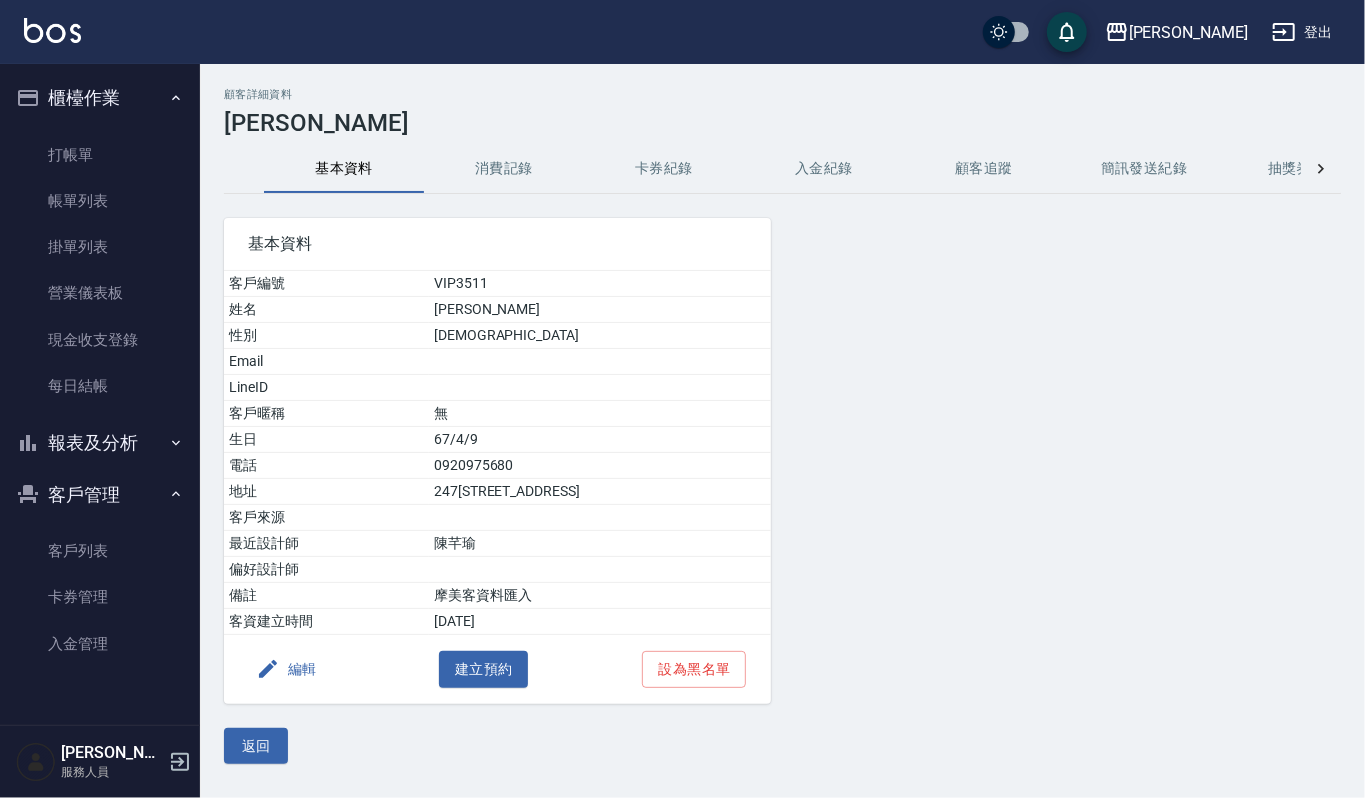 click on "消費記錄" at bounding box center (504, 169) 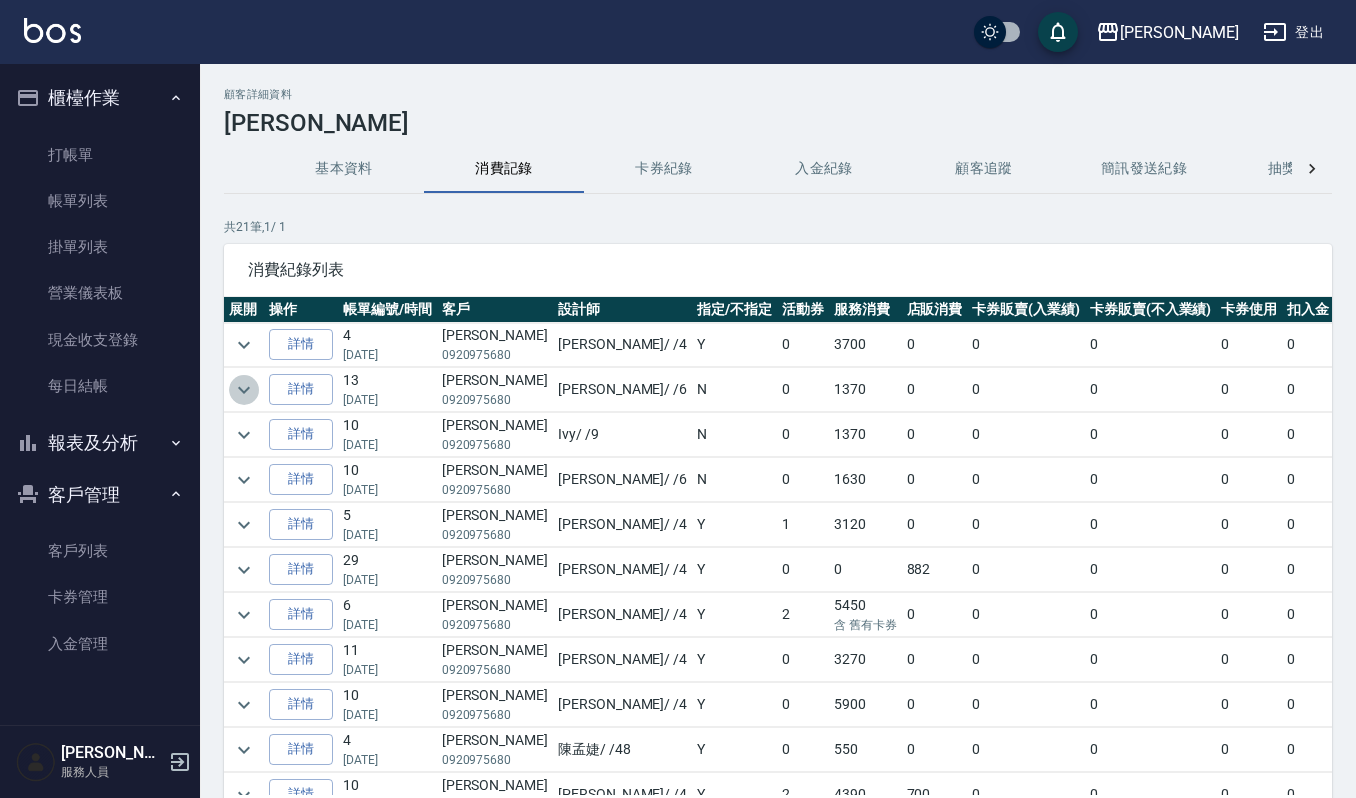 click 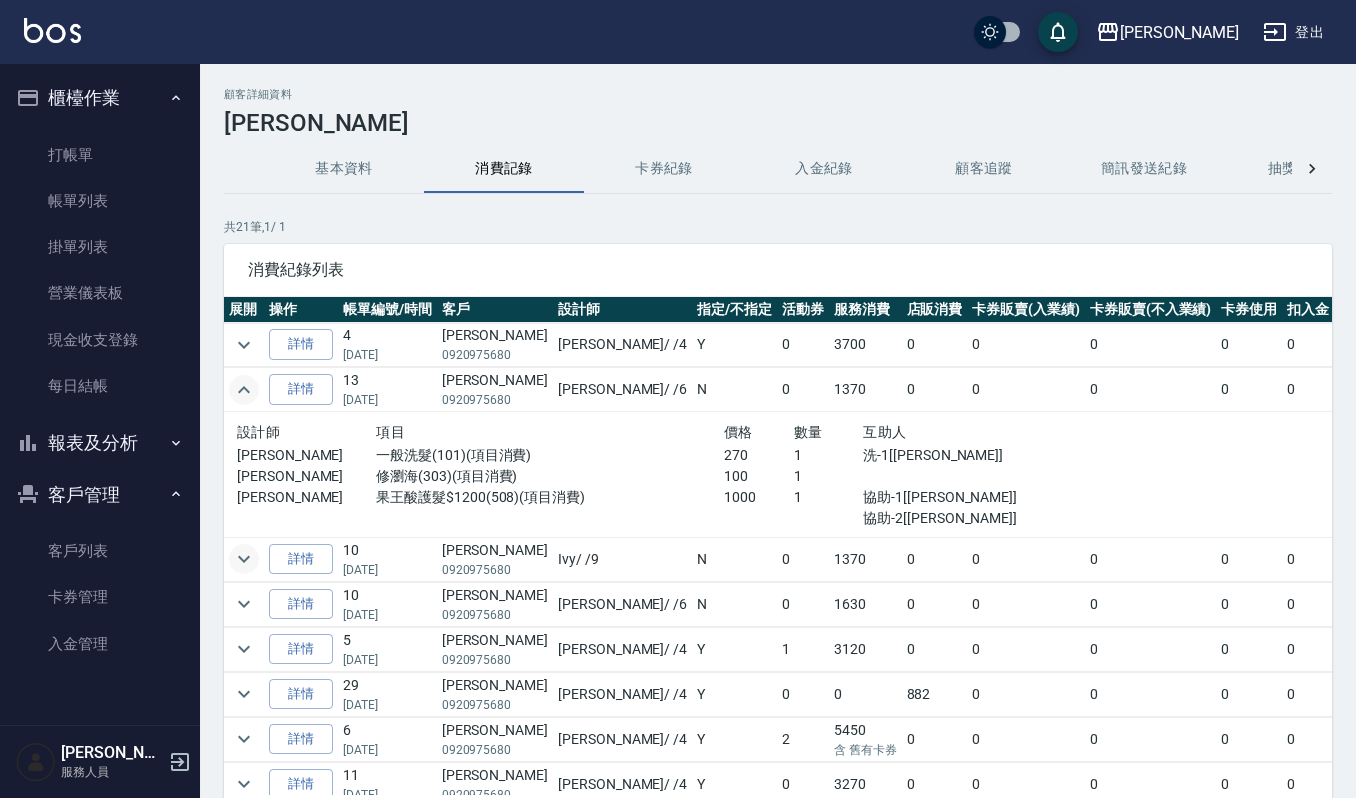 click at bounding box center (244, 559) 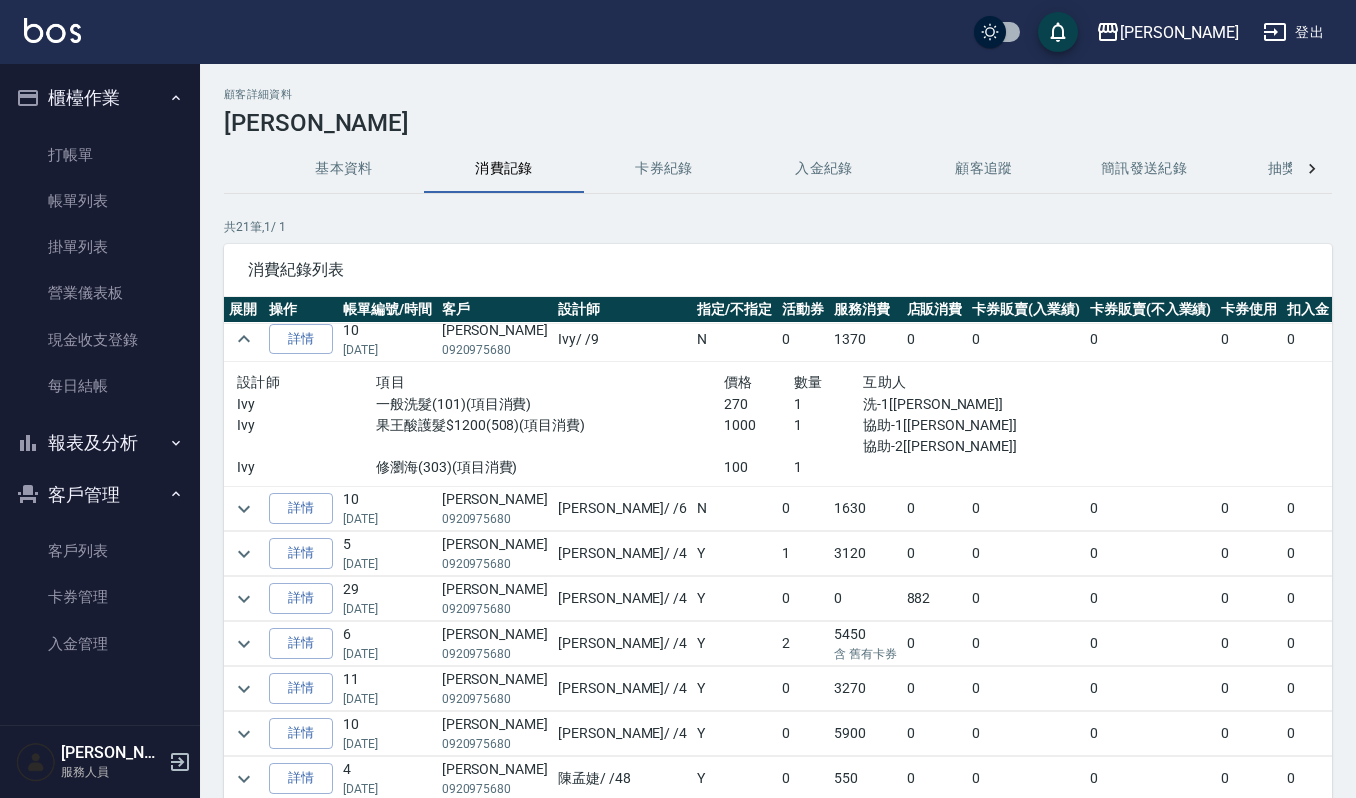 scroll, scrollTop: 266, scrollLeft: 0, axis: vertical 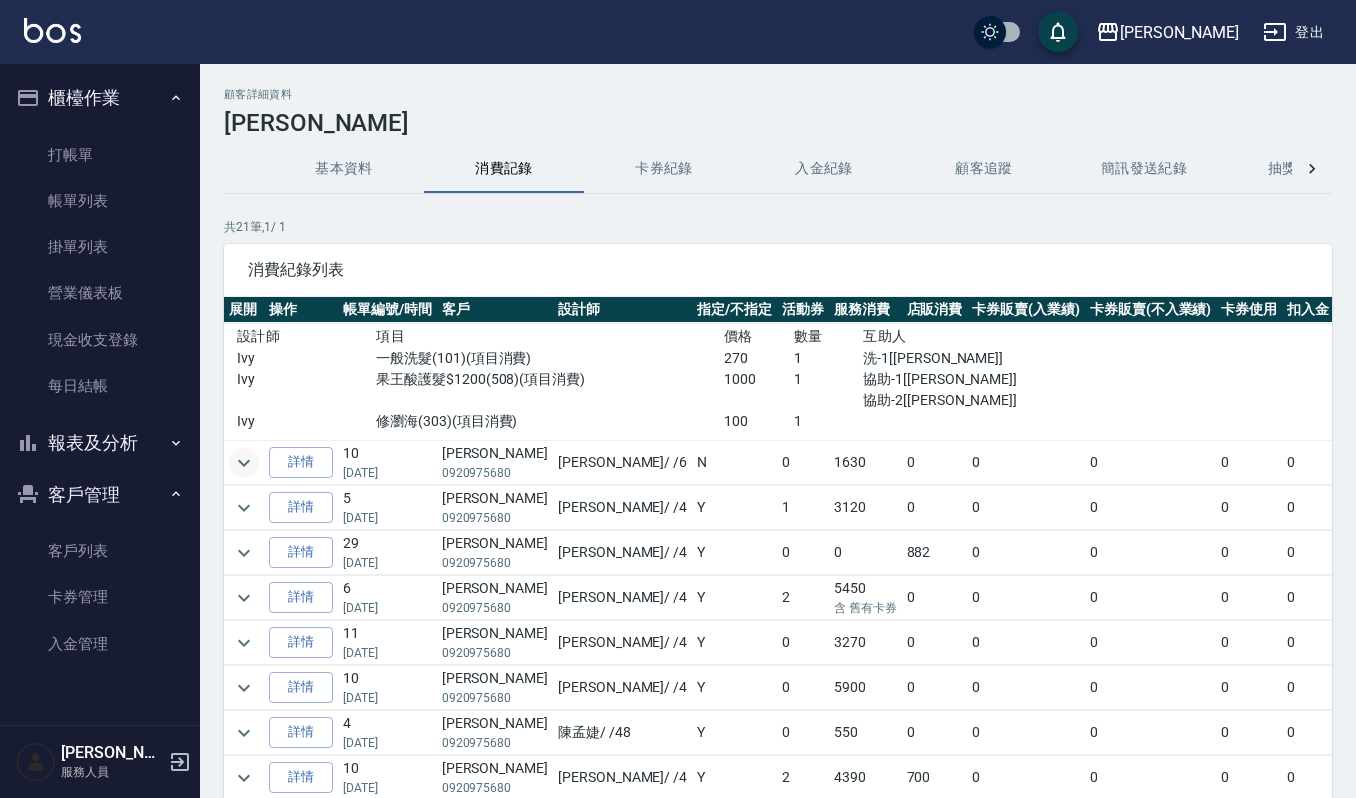 click at bounding box center (244, 463) 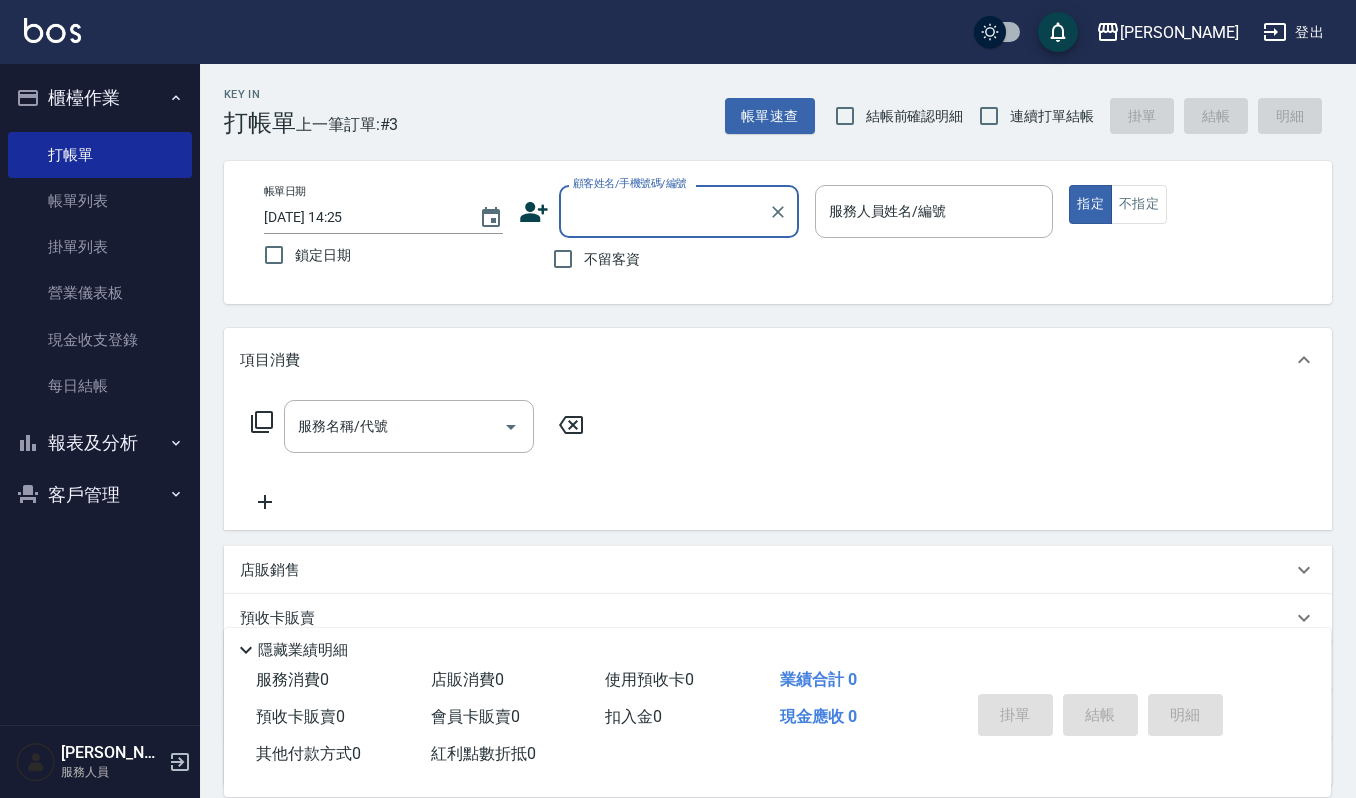 scroll, scrollTop: 0, scrollLeft: 0, axis: both 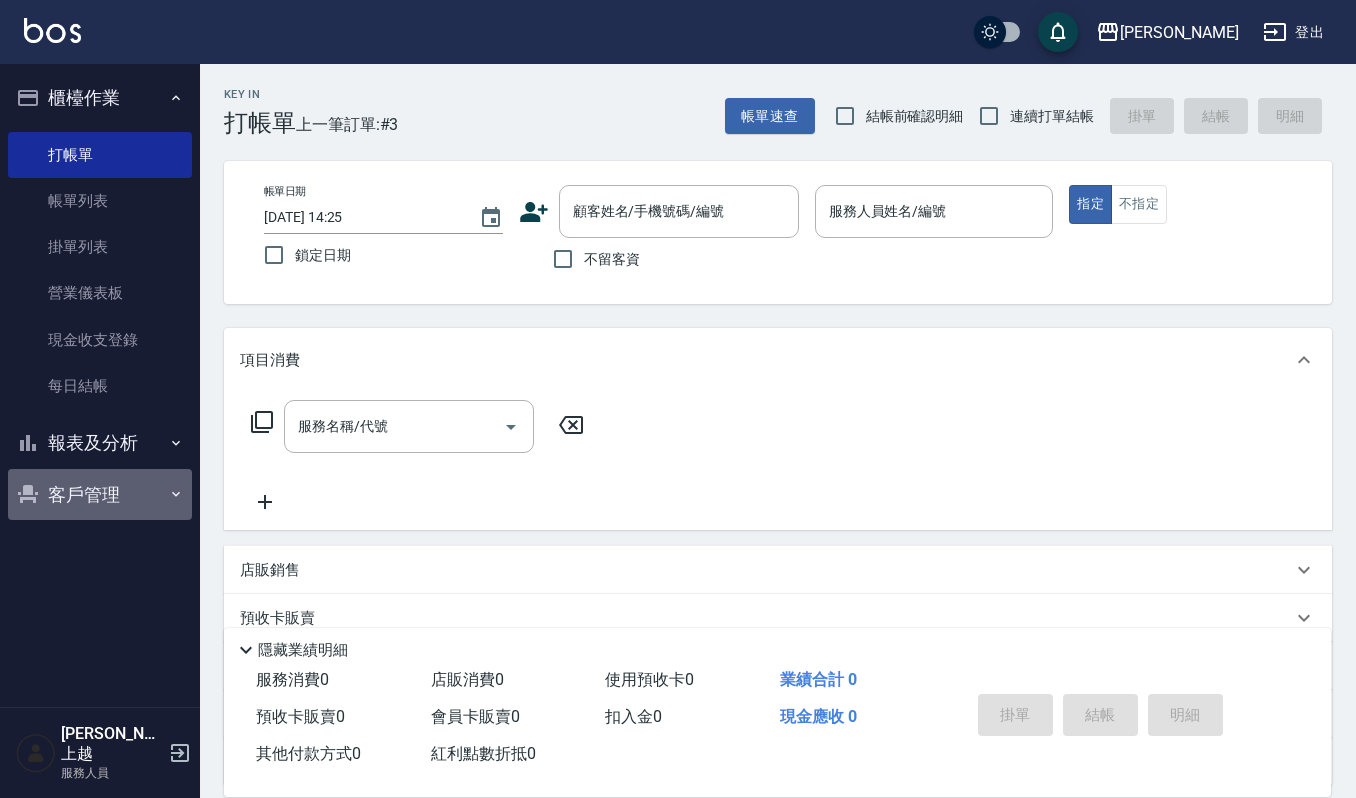 click on "客戶管理" at bounding box center [100, 495] 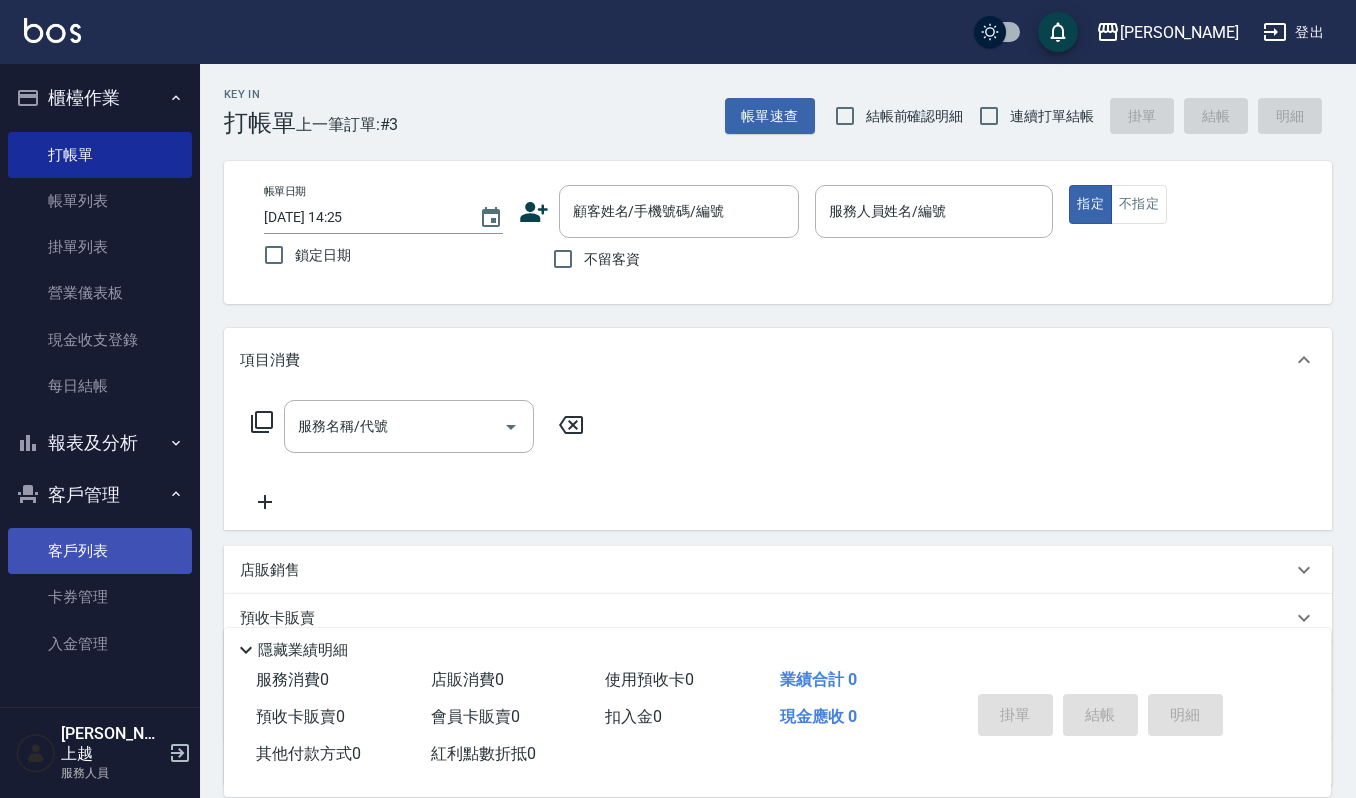 click on "客戶列表" at bounding box center (100, 551) 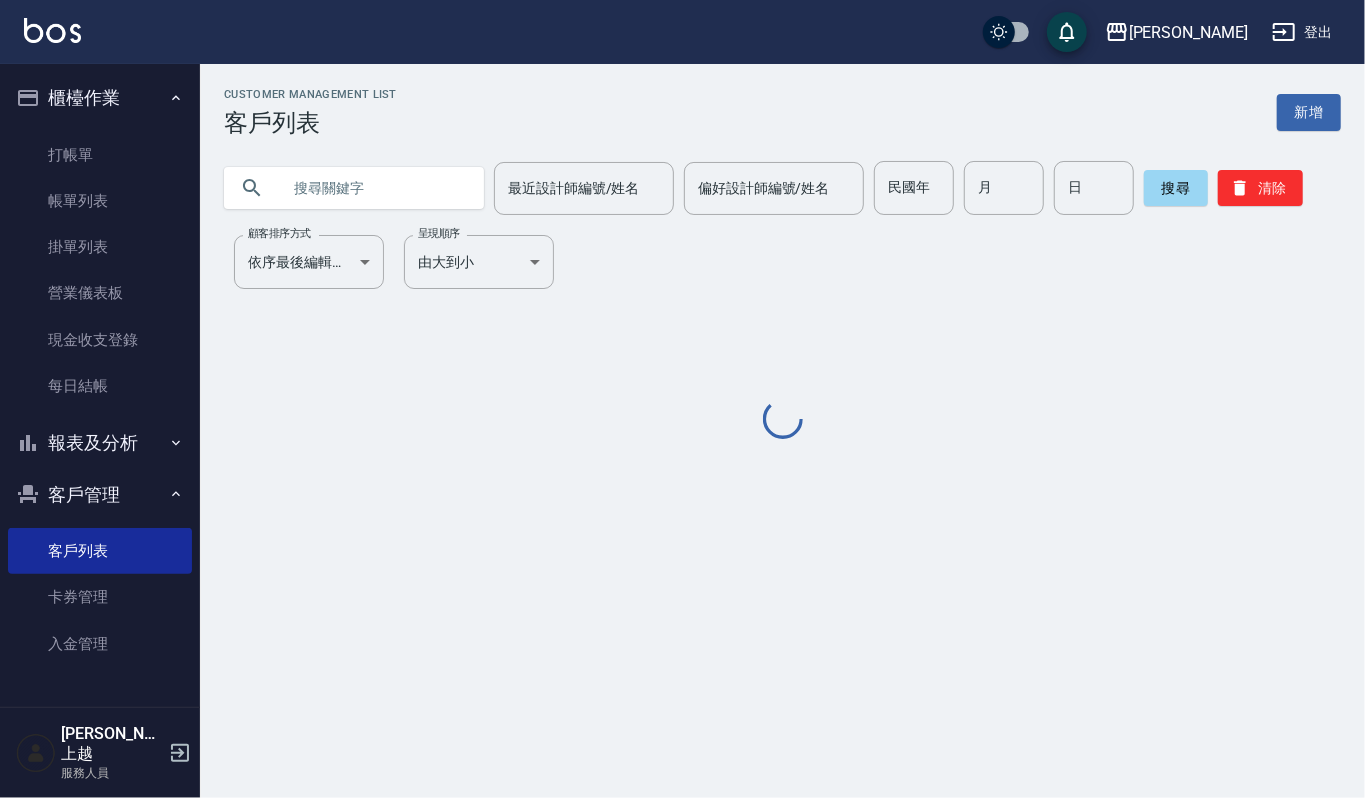 click on "最近設計師編號/姓名 最近設計師編號/姓名 偏好設計師編號/姓名 偏好設計師編號/姓名 民國年 民國年 月 月 日 日 搜尋 清除" 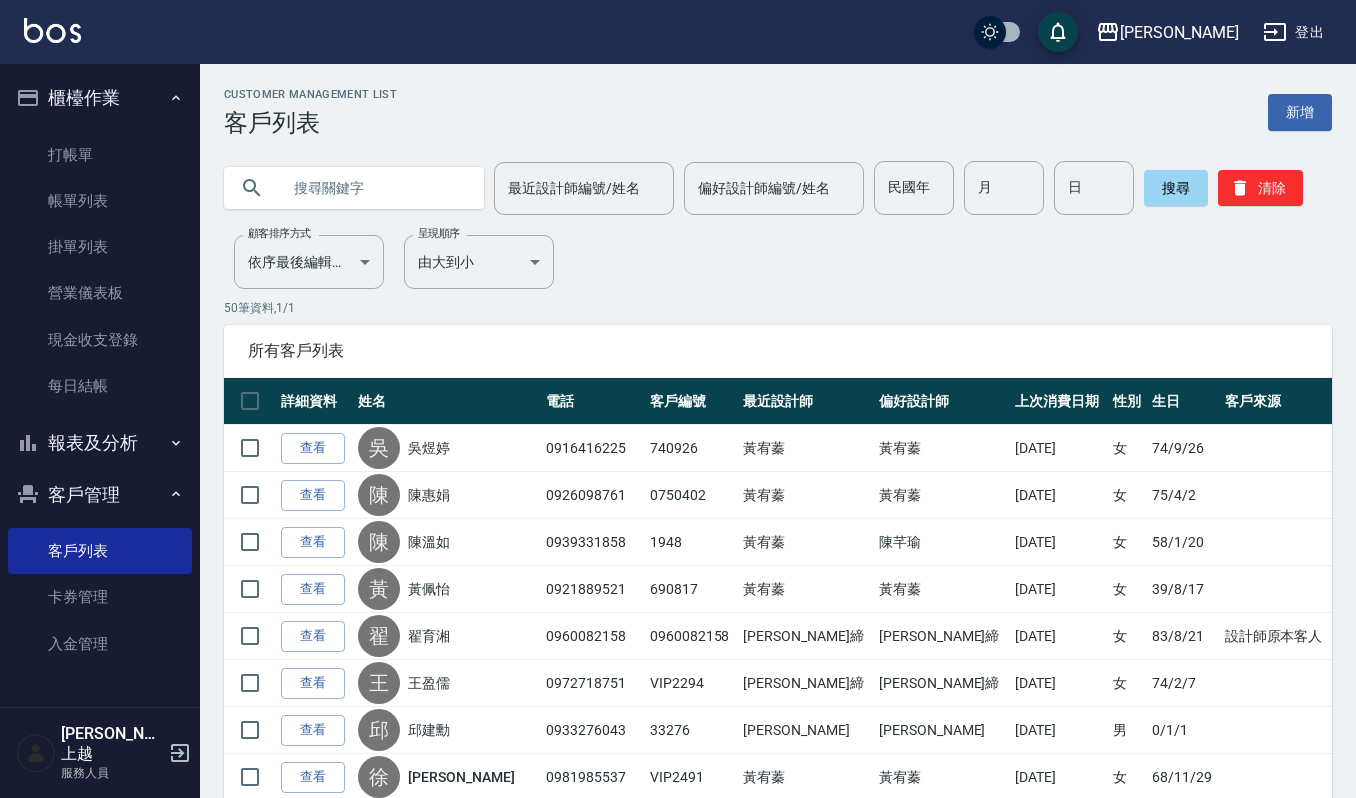 click at bounding box center [374, 188] 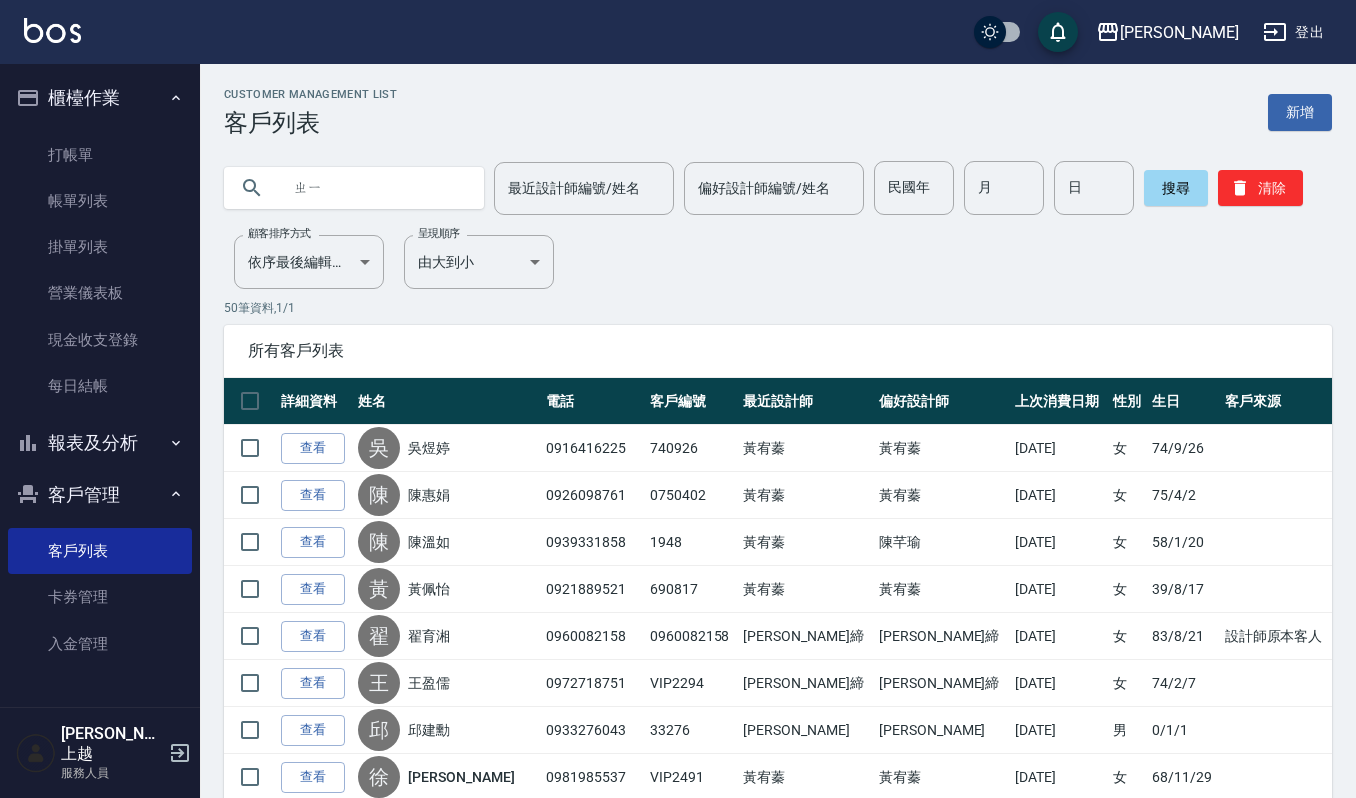 type on "ㄓ" 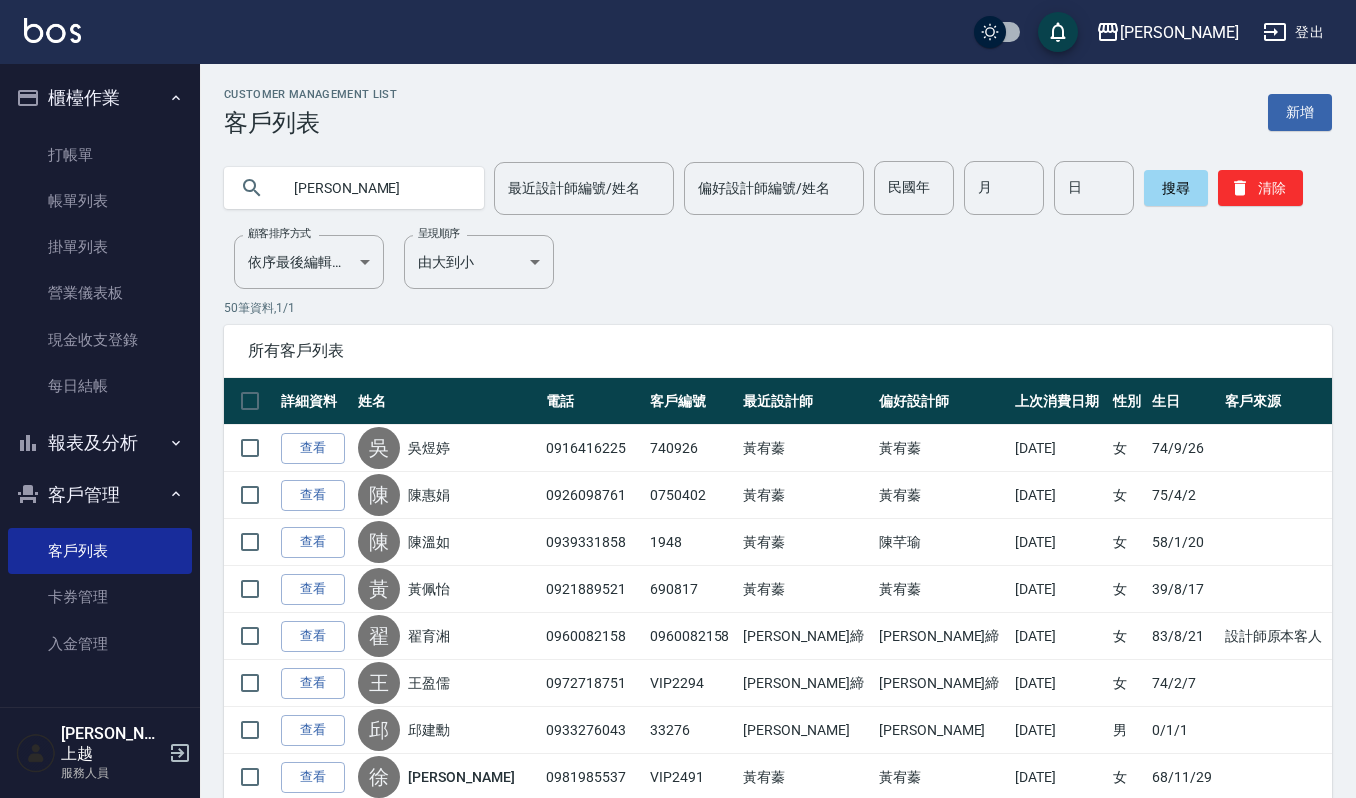 type on "楊嘉" 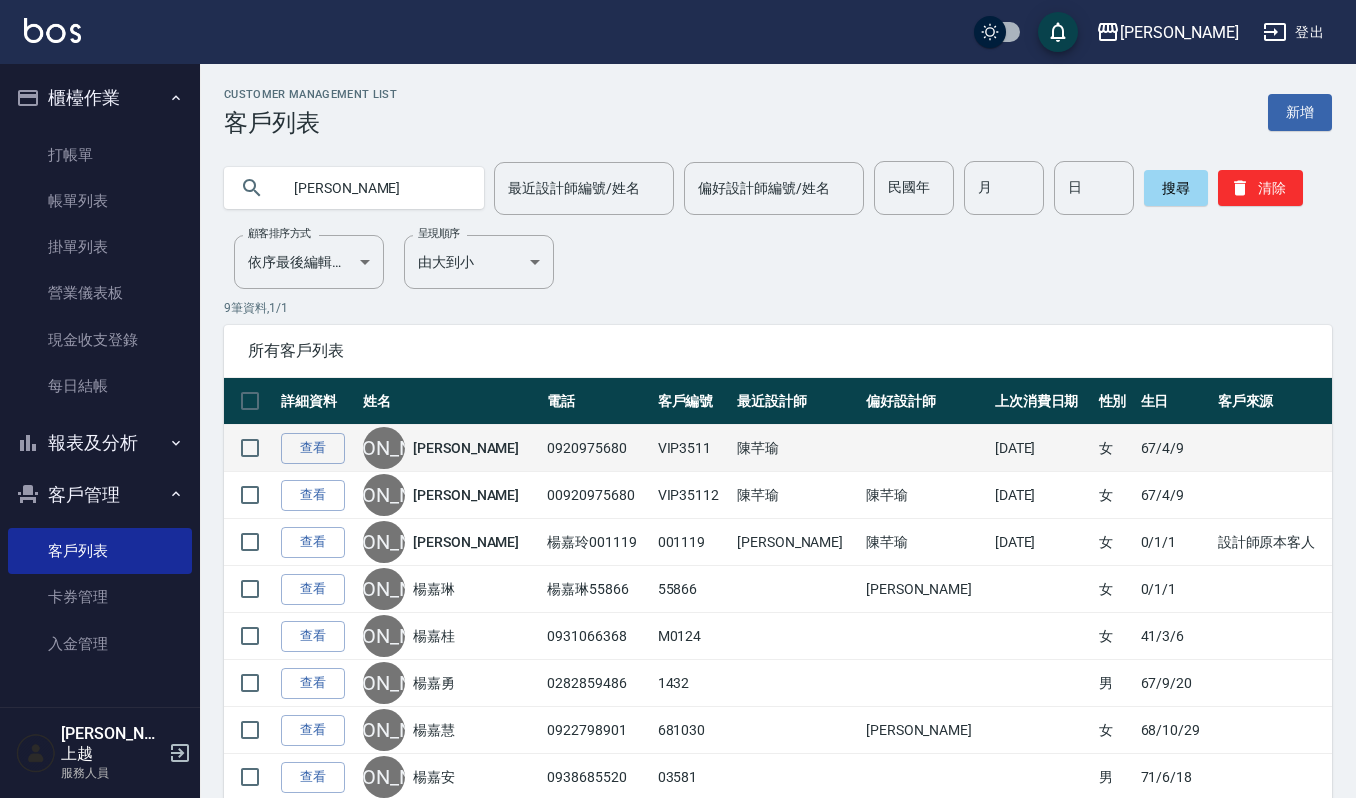 click on "查看" at bounding box center [317, 448] 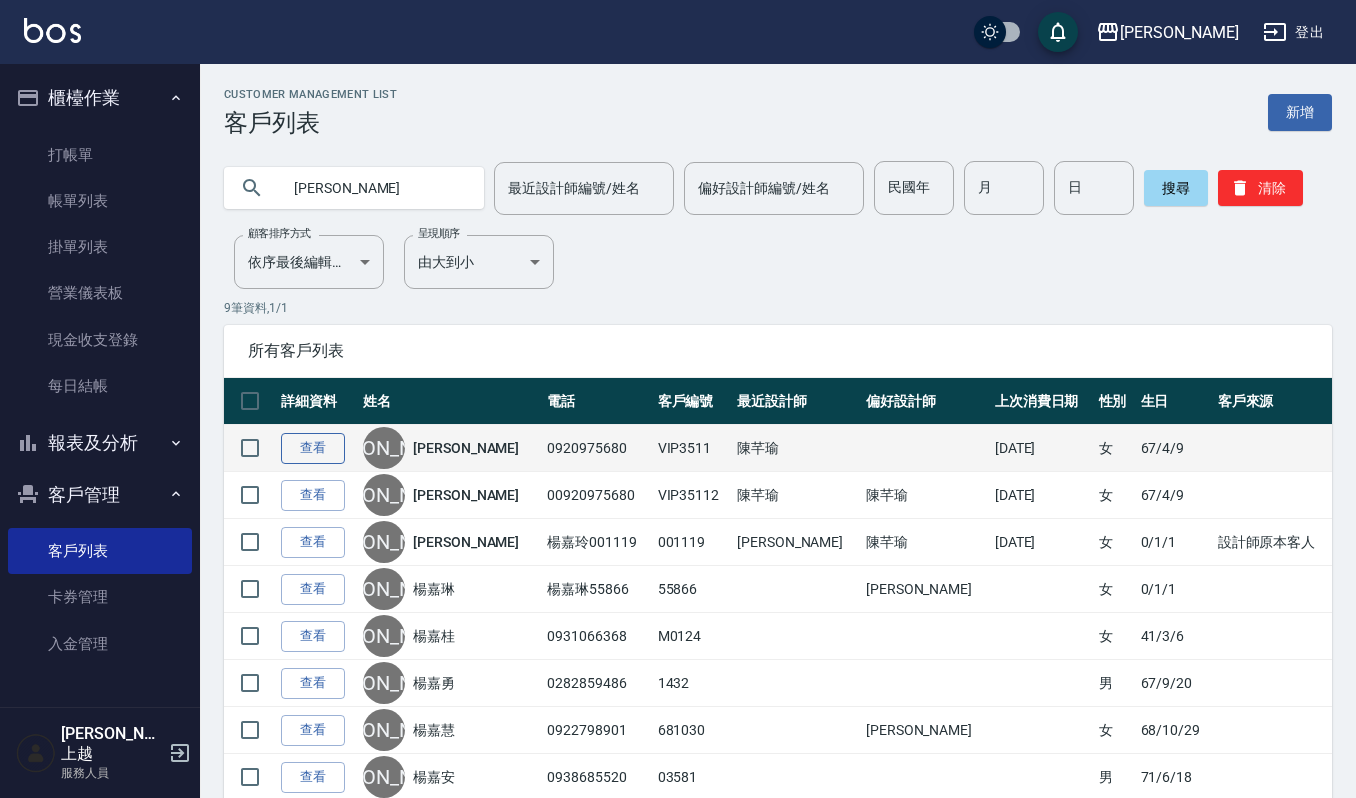 click on "查看" at bounding box center [313, 448] 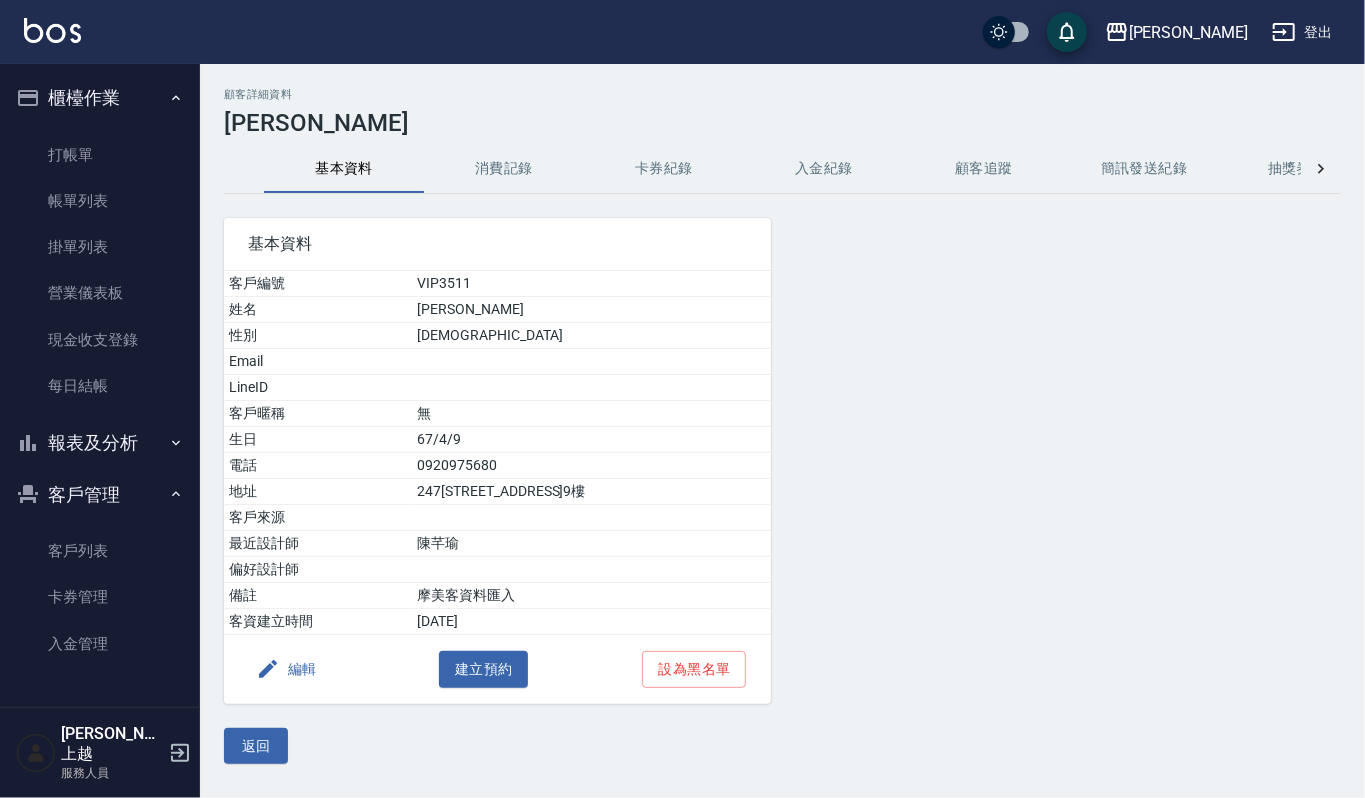 click on "消費記錄" at bounding box center (504, 169) 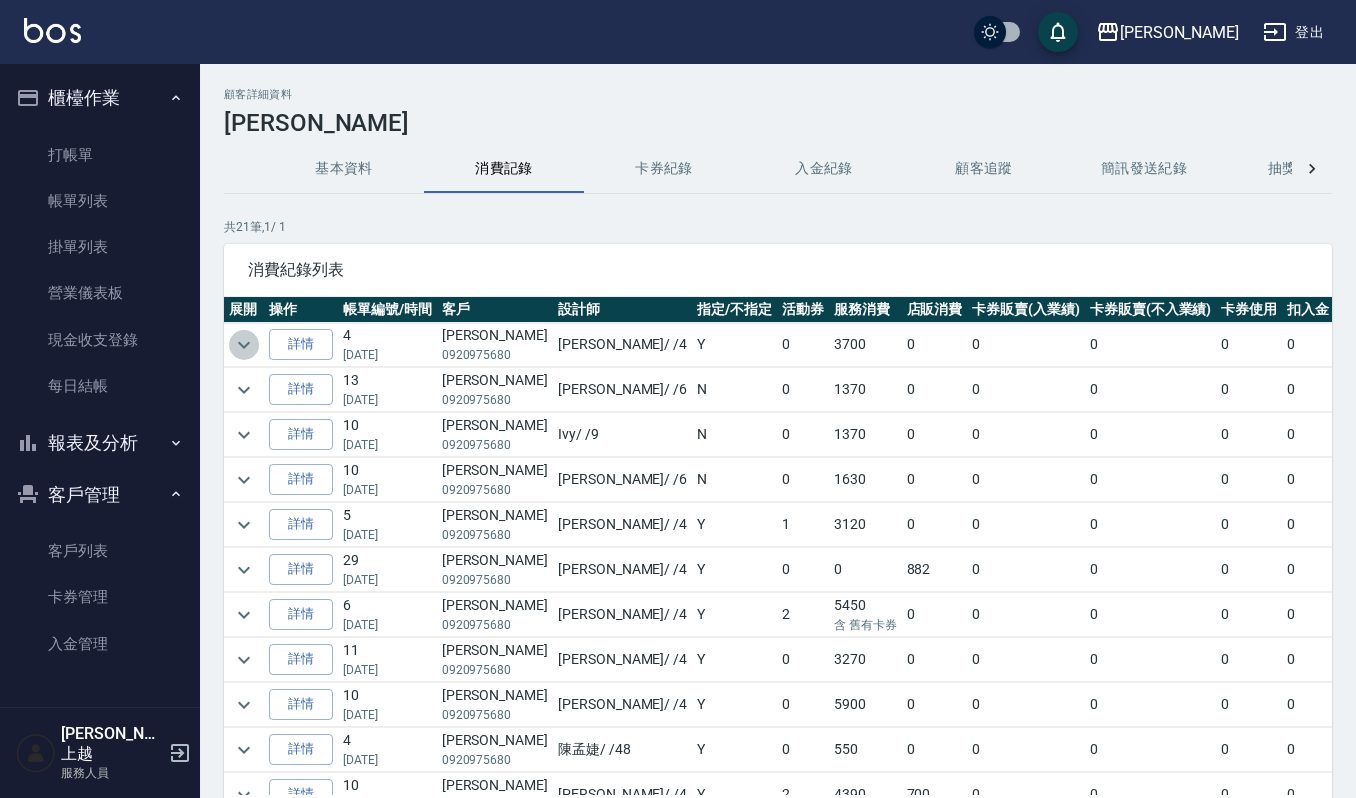click 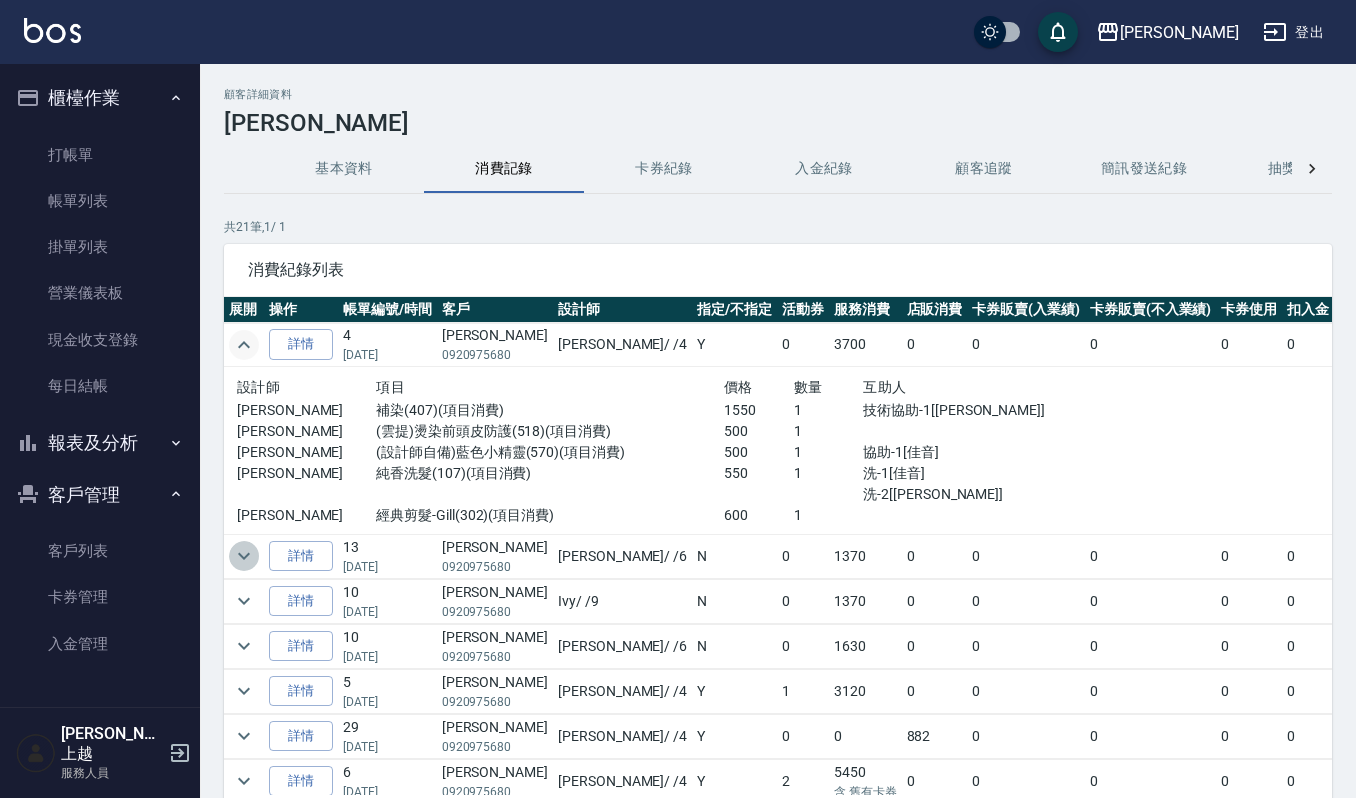 click 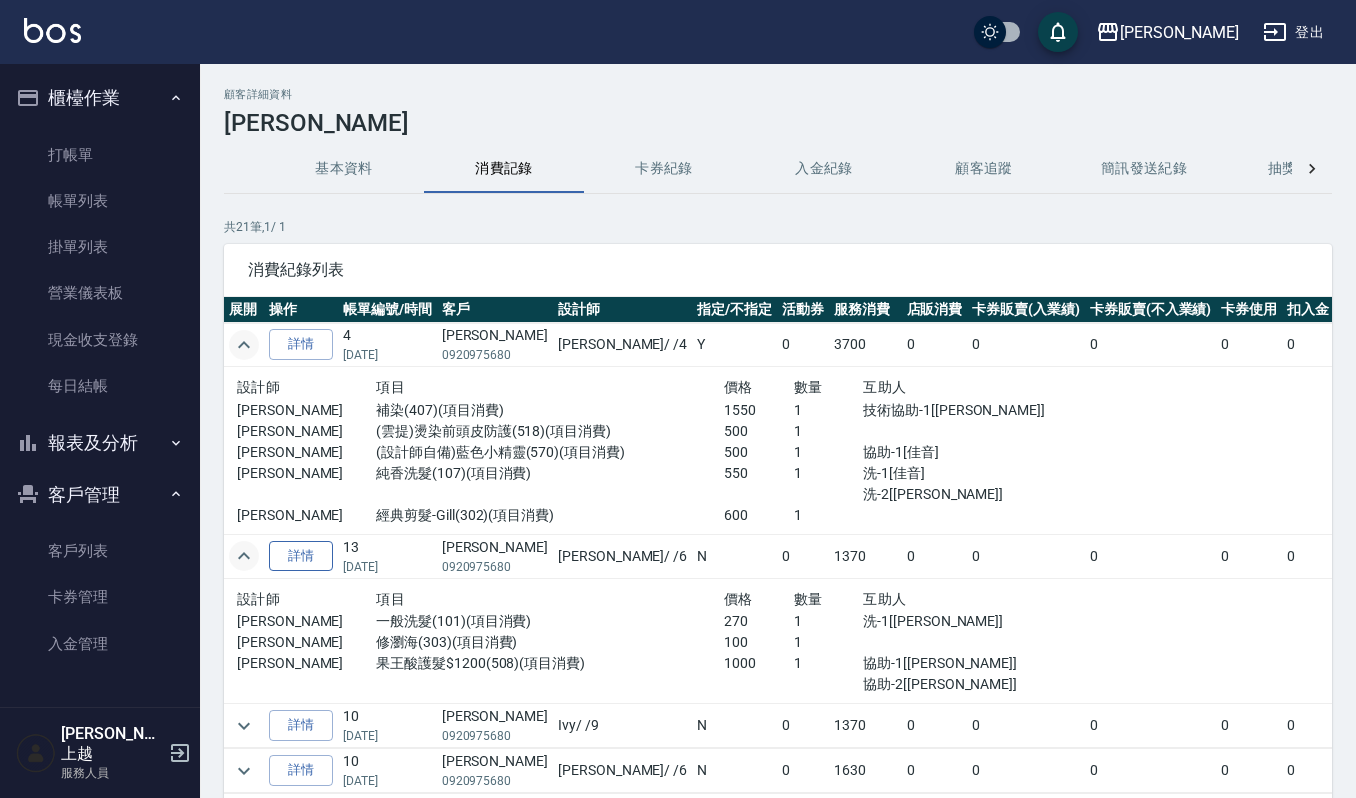 scroll, scrollTop: 133, scrollLeft: 0, axis: vertical 